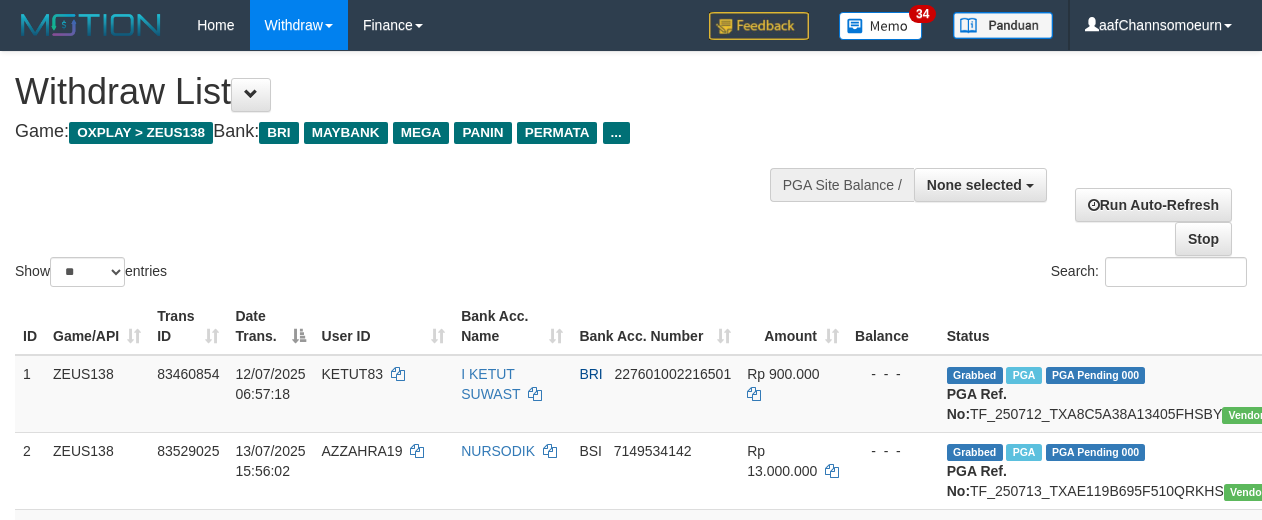 select 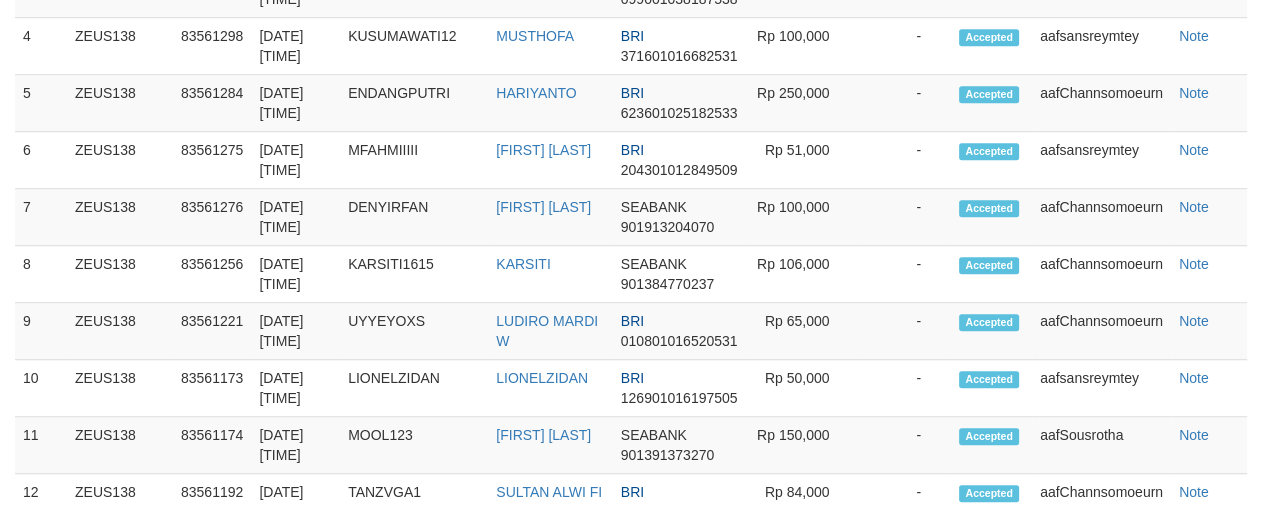 scroll, scrollTop: 1170, scrollLeft: 0, axis: vertical 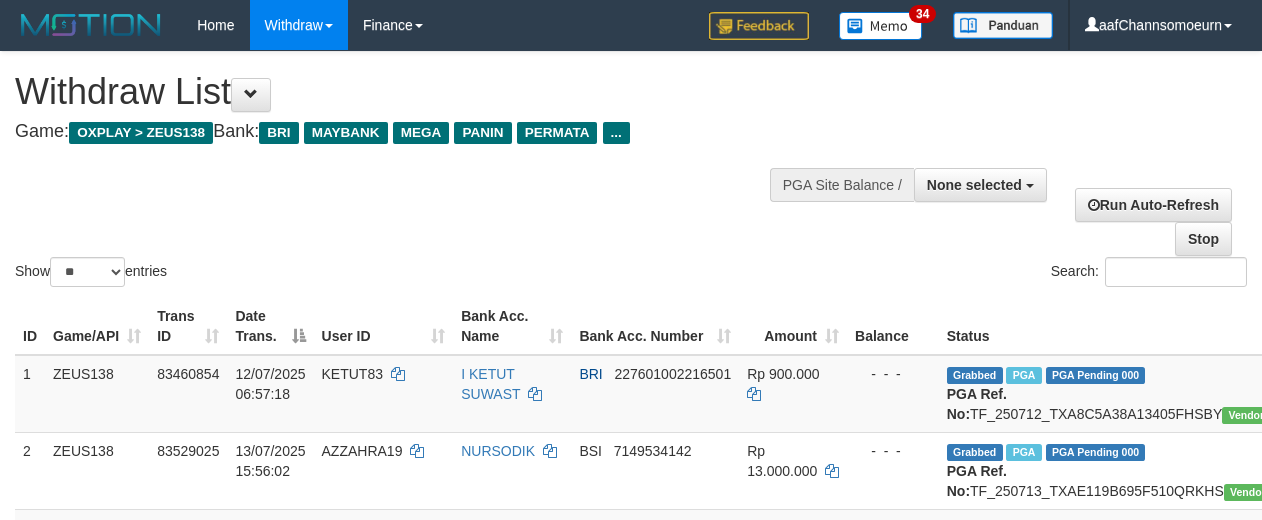 select 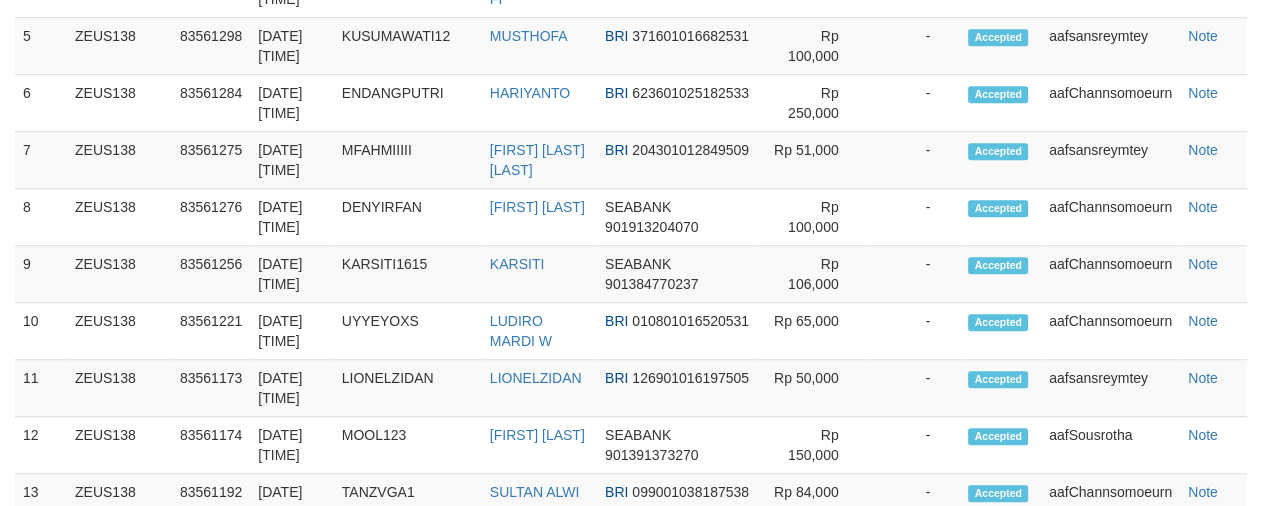 scroll, scrollTop: 1170, scrollLeft: 0, axis: vertical 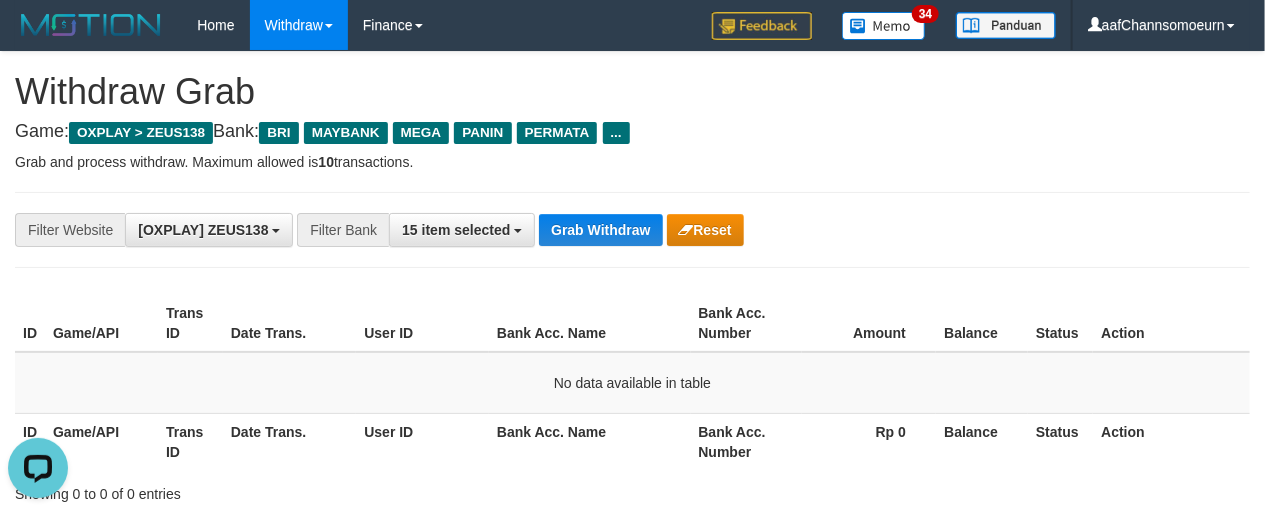 click on "Grab and process withdraw.
Maximum allowed is  10  transactions." at bounding box center [632, 162] 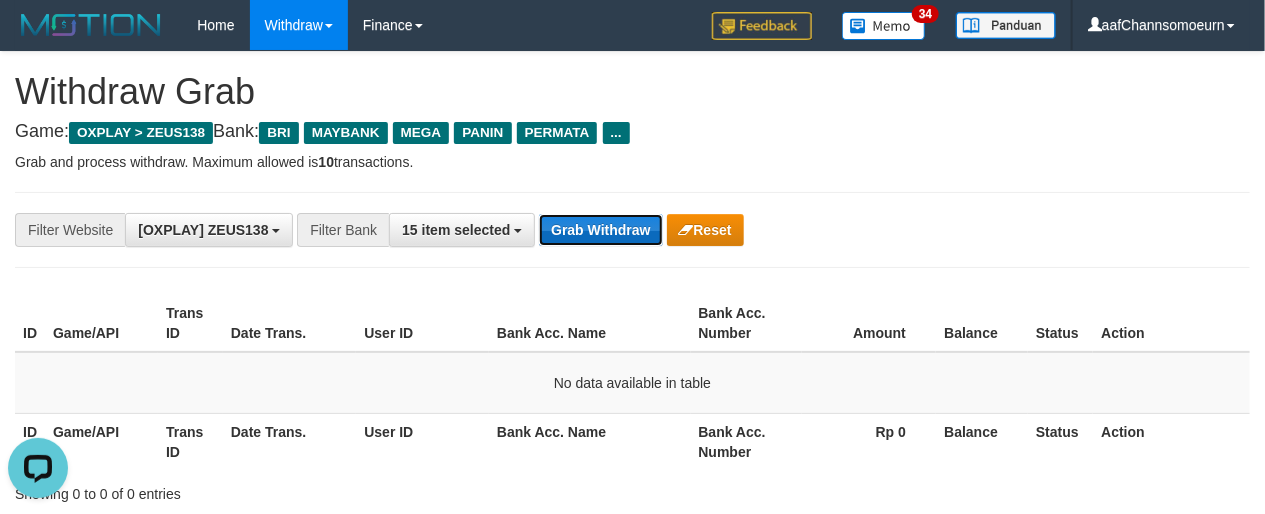 click on "Grab Withdraw" at bounding box center [600, 230] 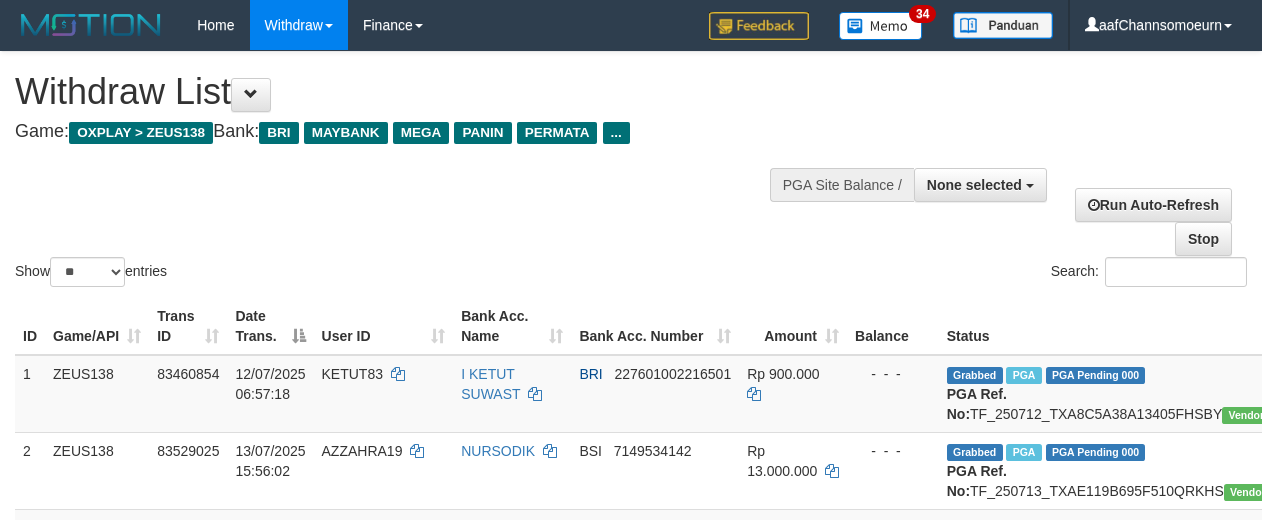 select 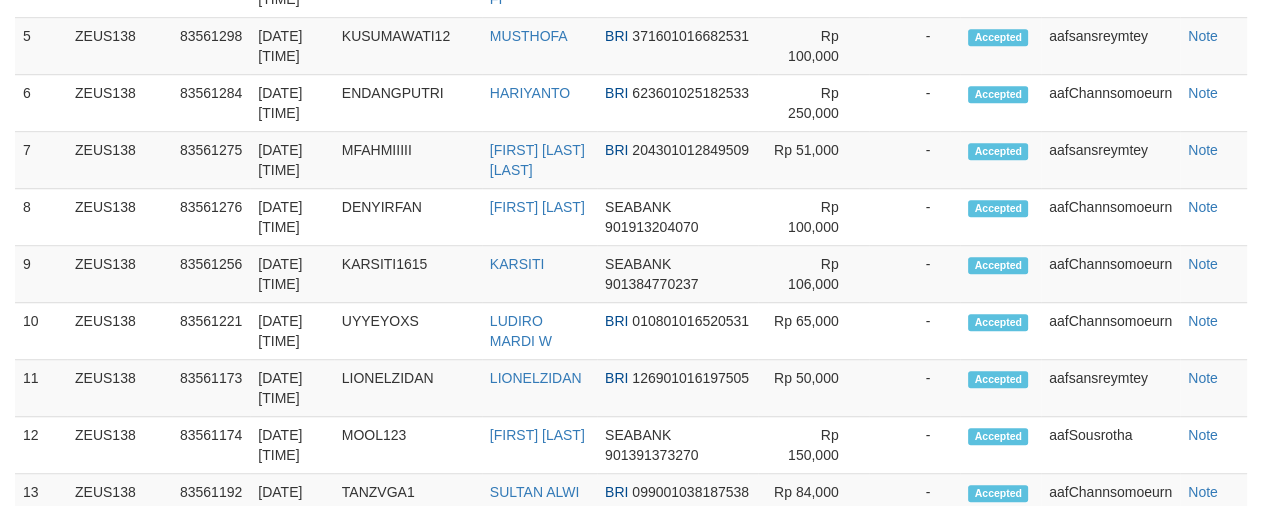 scroll, scrollTop: 1170, scrollLeft: 0, axis: vertical 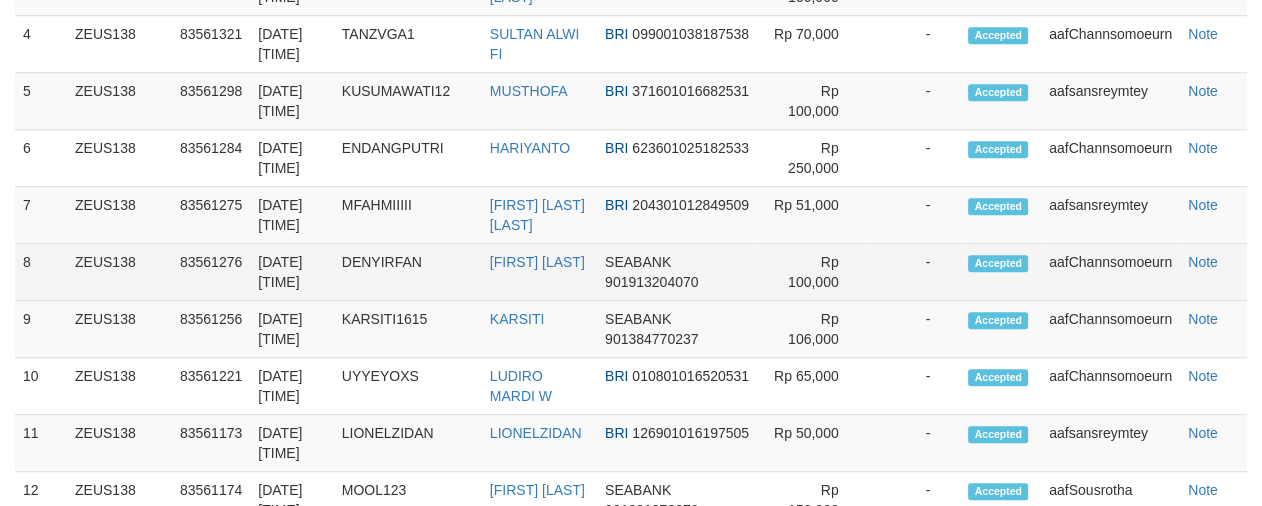 click on "aafChannsomoeurn" at bounding box center (1110, 272) 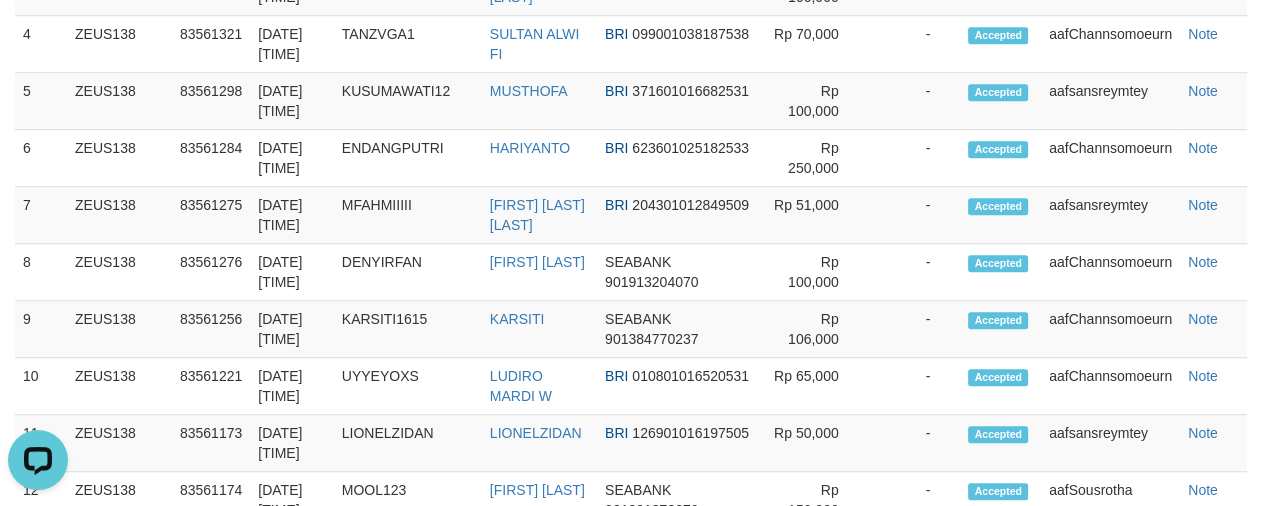 scroll, scrollTop: 0, scrollLeft: 0, axis: both 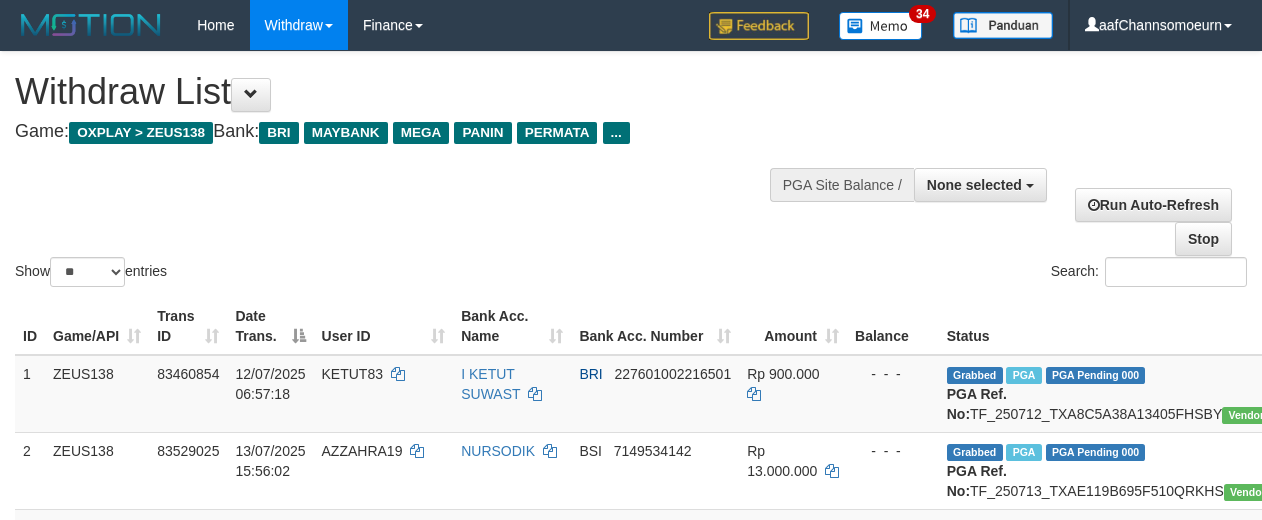 select 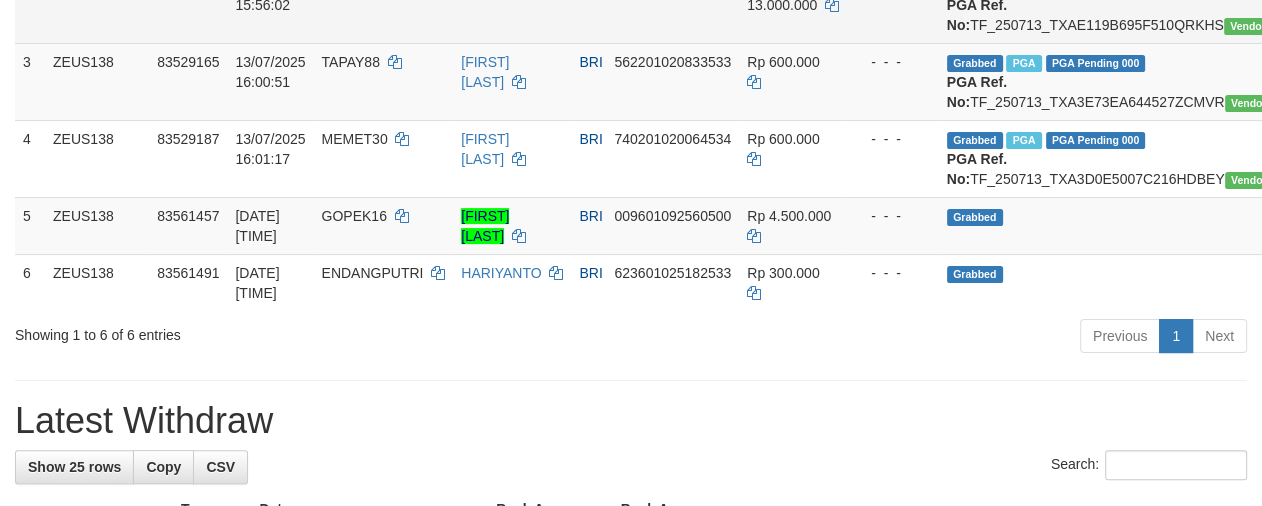 scroll, scrollTop: 411, scrollLeft: 0, axis: vertical 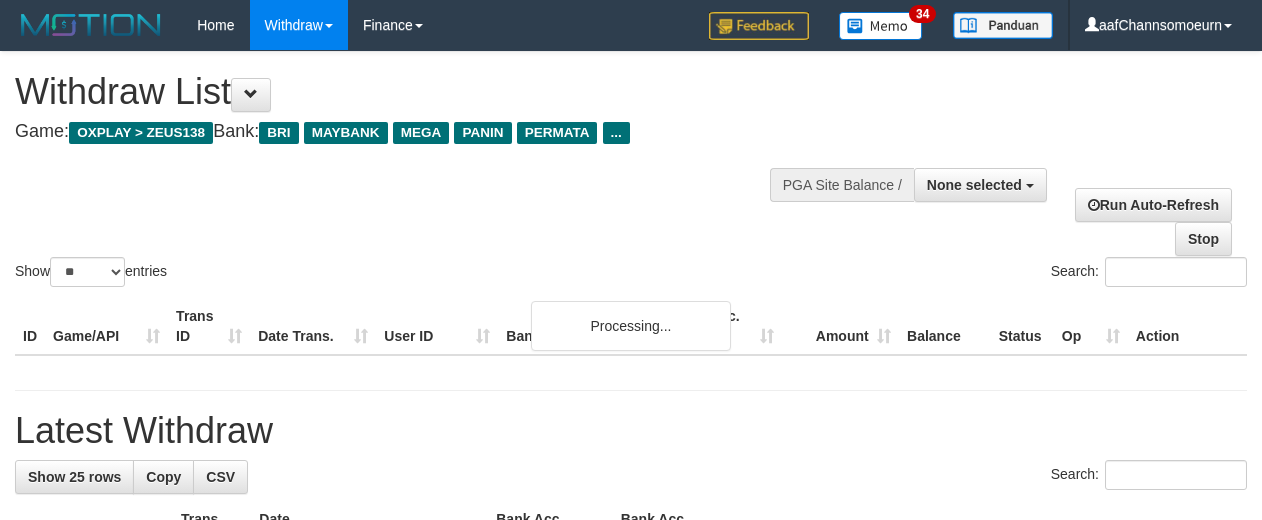 select 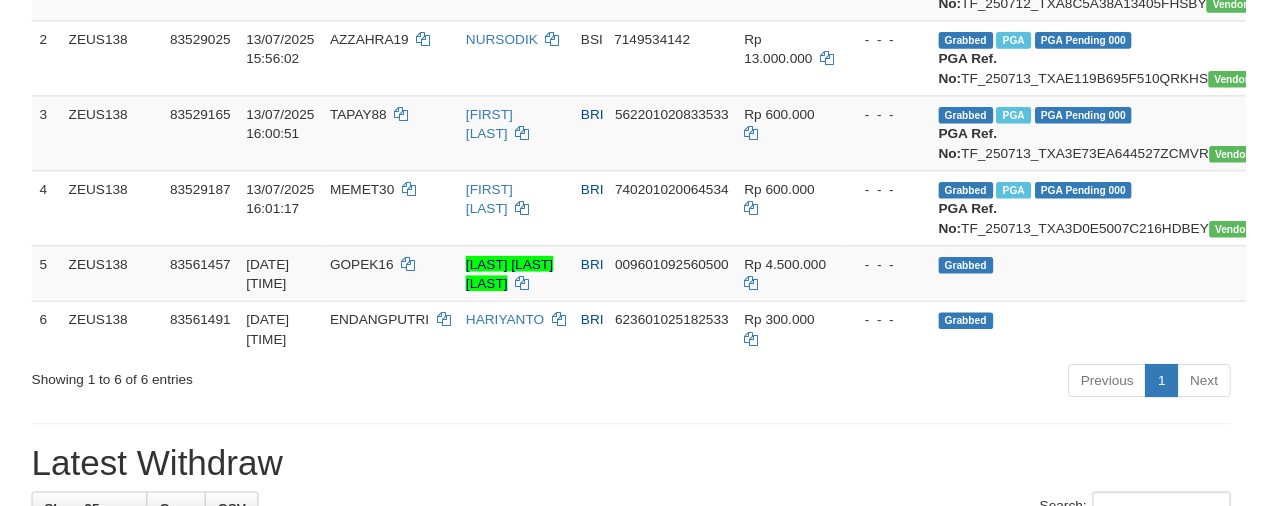 scroll, scrollTop: 967, scrollLeft: 0, axis: vertical 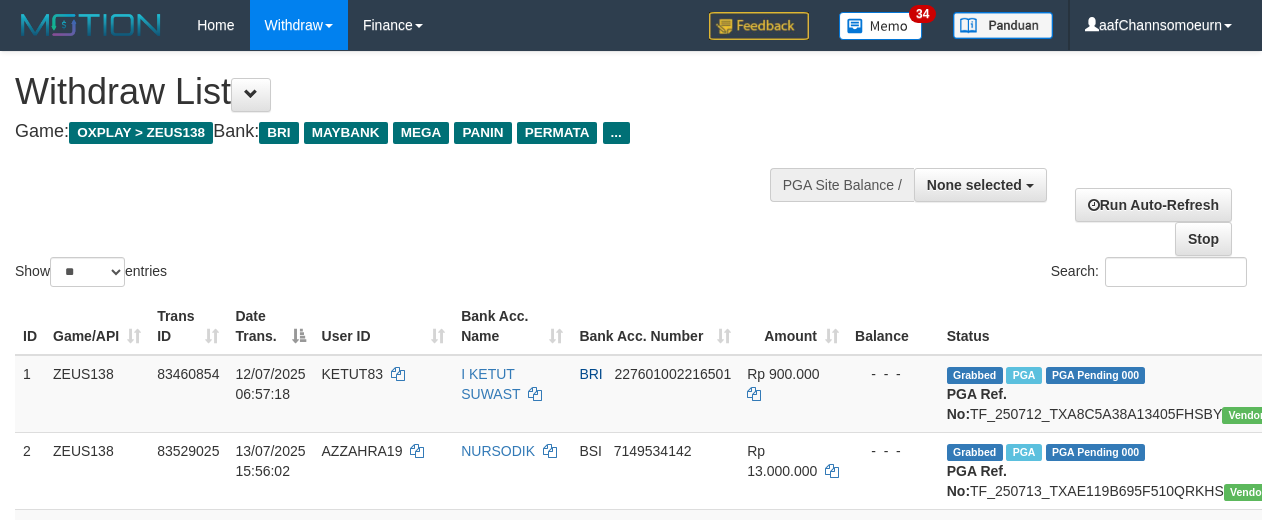 select 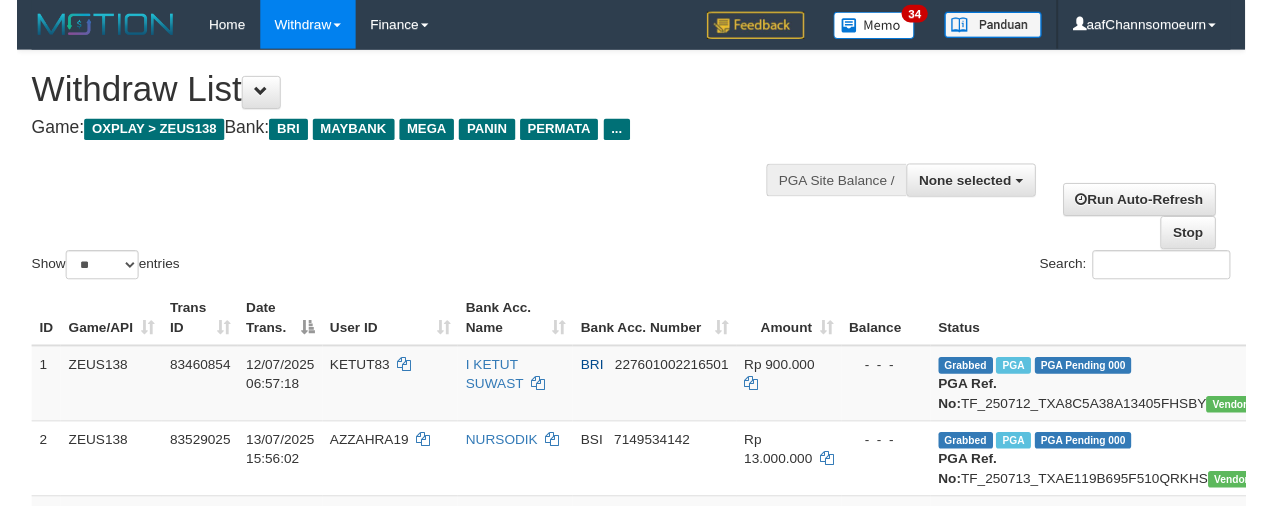 scroll, scrollTop: 357, scrollLeft: 0, axis: vertical 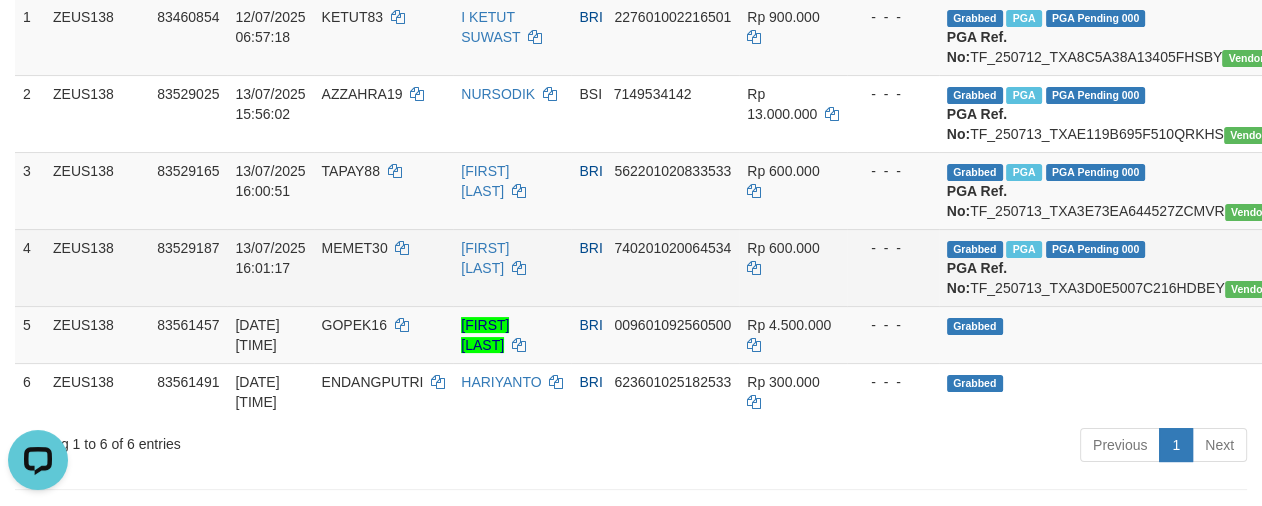 click on "Grabbed   PGA   PGA Pending 000 {"status":"000","data":{"unique_id":"454-83529187-20250713","reference_no":"TF_250713_TXA3D0E5007C216HDBEY","amount":"600000.00","fee":"0.00","merchant_surcharge_rate":"0.00","charge_to":"MERC","payout_amount":"600000.00","disbursement_status":0,"disbursement_description":"ON PROCESS","created_at":"2025-07-13 16:06:16","executed_at":"2025-07-13 16:06:16","bank":{"code":"002","name":"BANK RAKYAT INDONESIA","account_number":"[ACCOUNT]","account_name":"[FIRST] [LAST]"},"note":"aafchomsokheang","merchant_balance":{"balance_effective":18011347511,"balance_pending":8950932977,"balance_disbursement":287597142,"balance_collection":161430131490}}} PGA Ref. No:  TF_250713_TXA3D0E5007C216HDBEY  Vendor: Gama" at bounding box center [1128, 267] 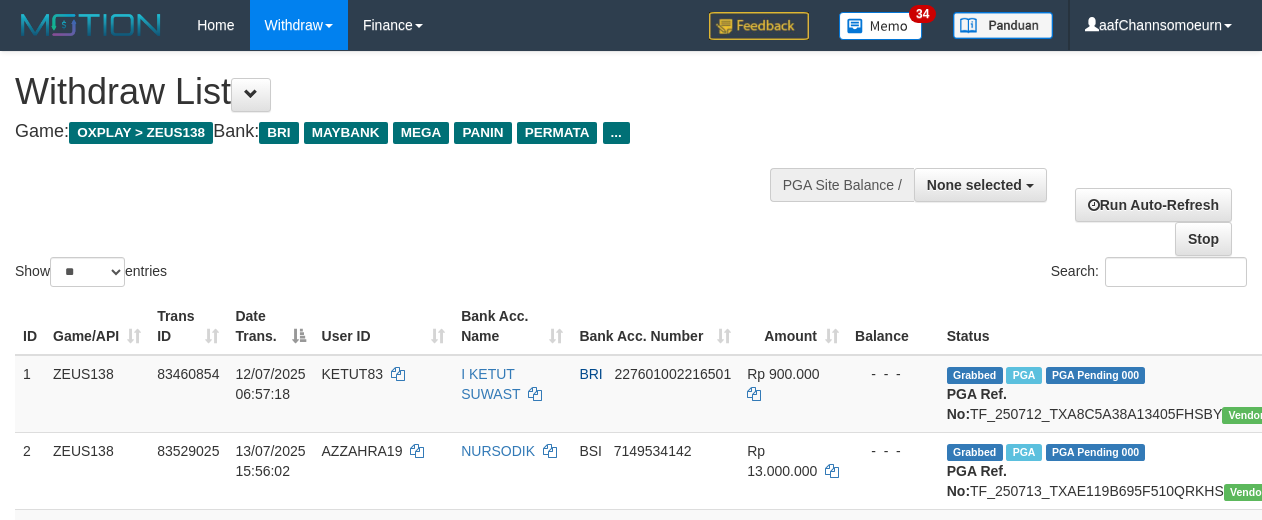 select 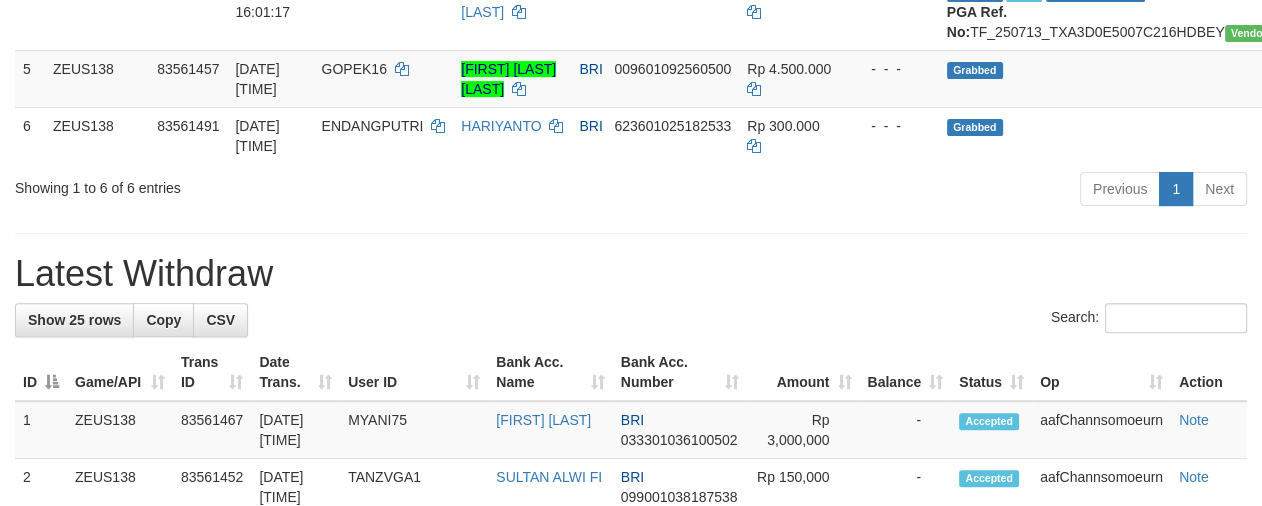 scroll, scrollTop: 357, scrollLeft: 0, axis: vertical 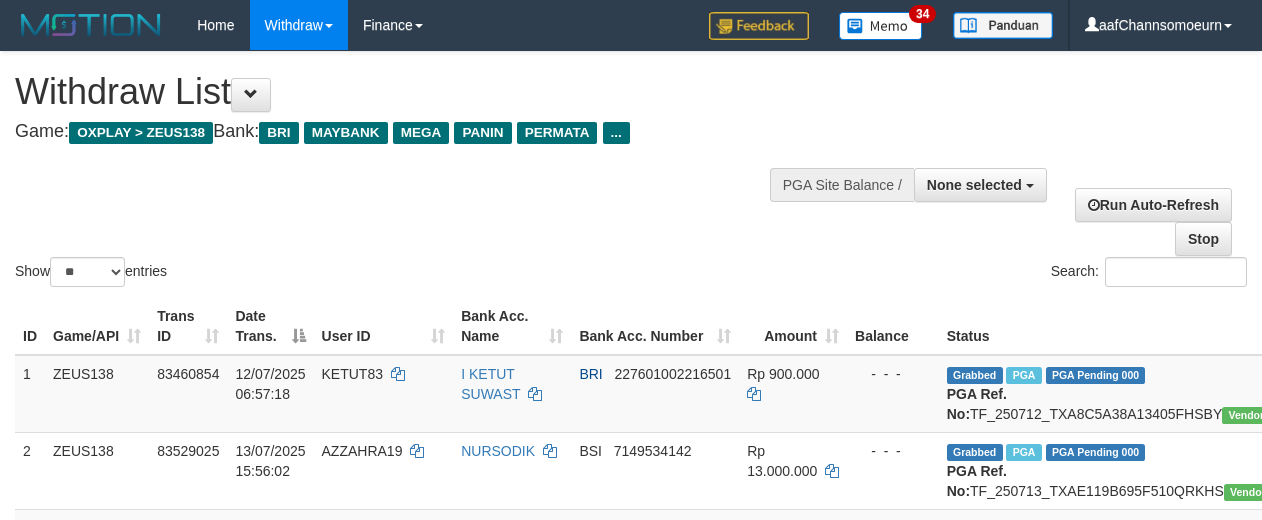 select 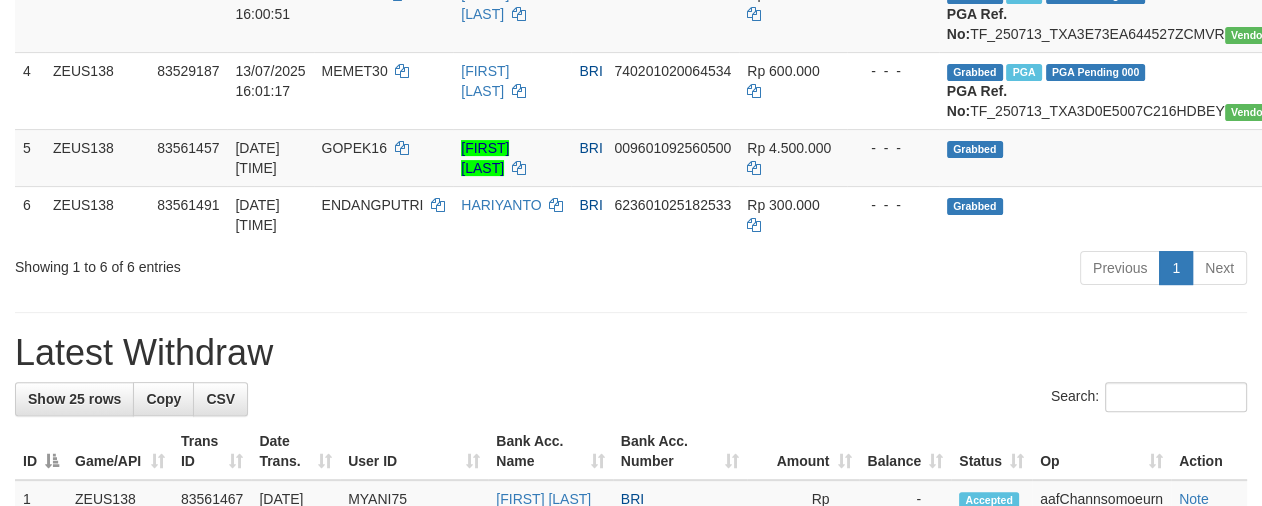 scroll, scrollTop: 480, scrollLeft: 0, axis: vertical 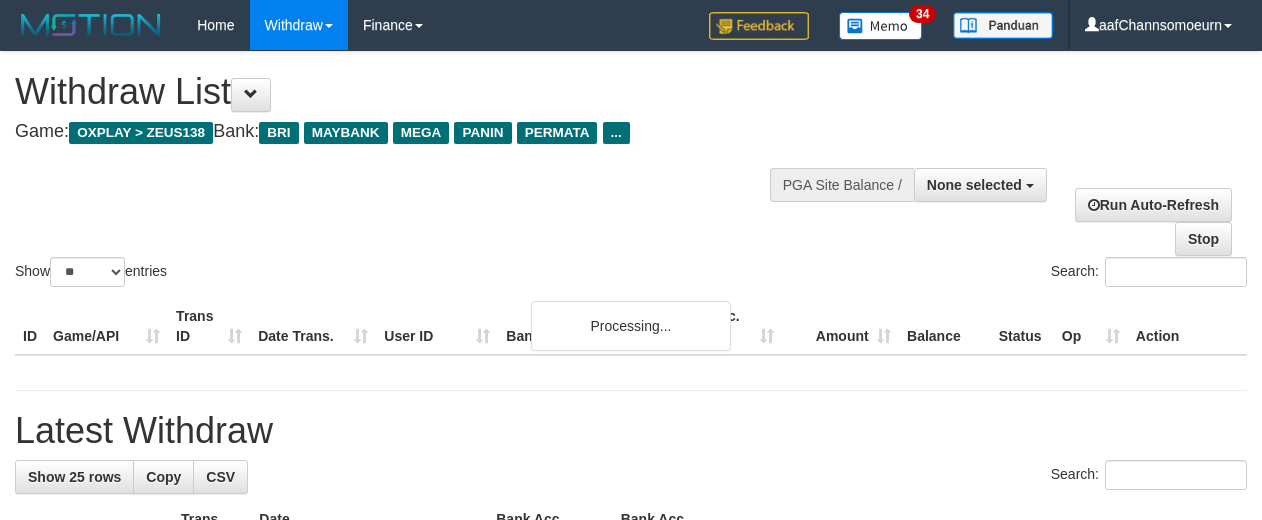 select 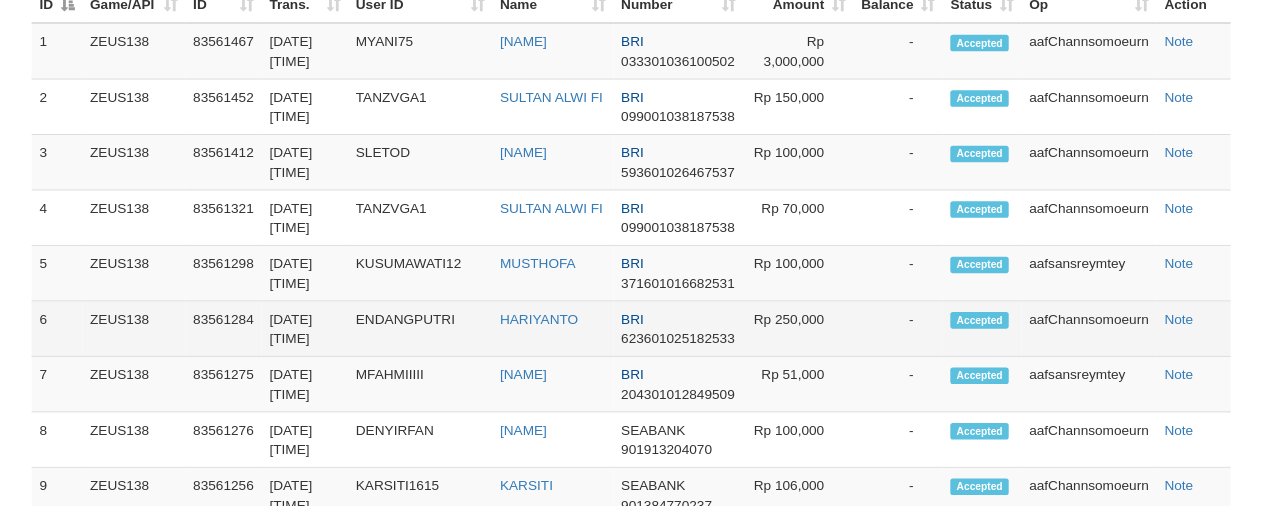 scroll, scrollTop: 1035, scrollLeft: 0, axis: vertical 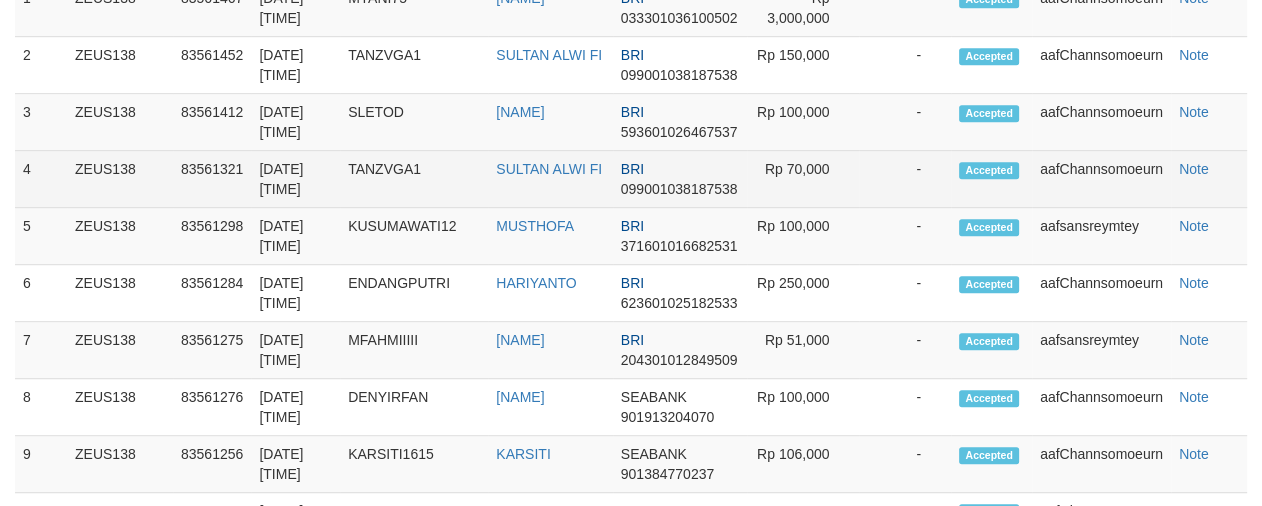 drag, startPoint x: 1030, startPoint y: 292, endPoint x: 1119, endPoint y: 290, distance: 89.02247 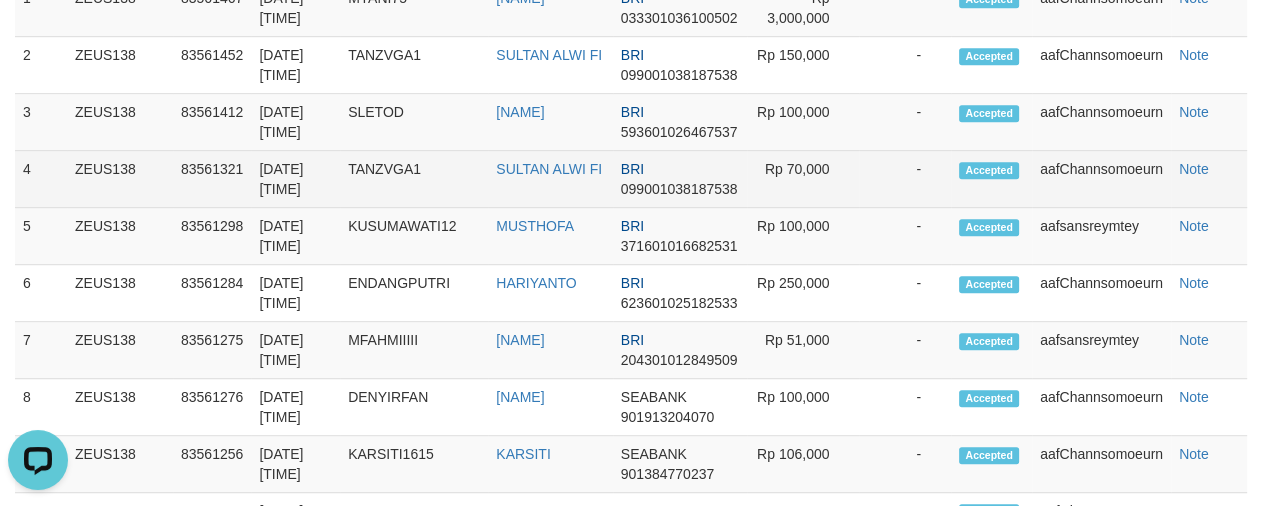 scroll, scrollTop: 0, scrollLeft: 0, axis: both 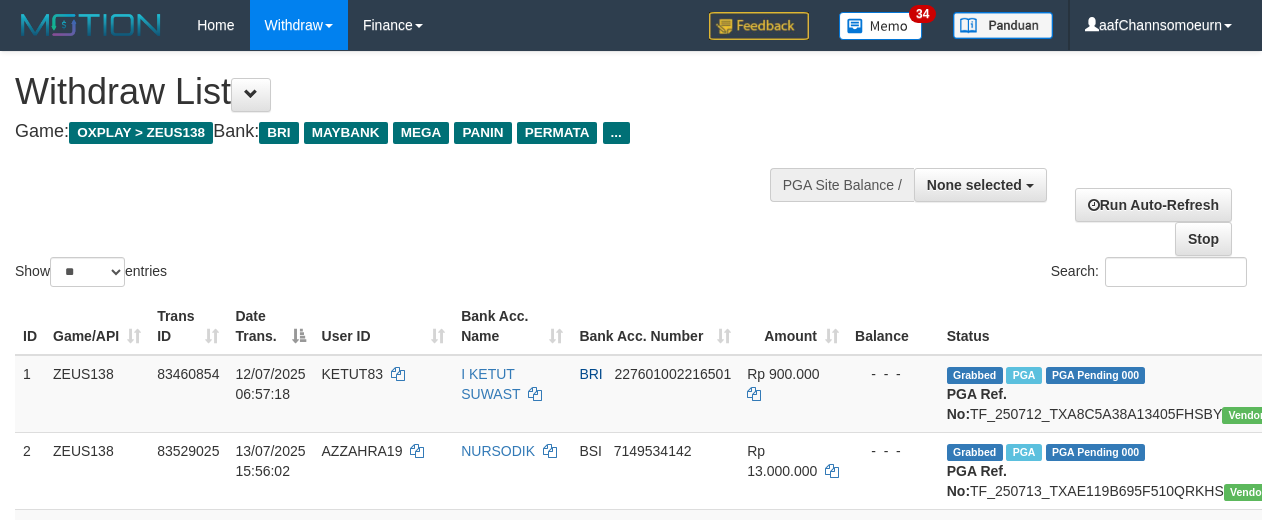 select 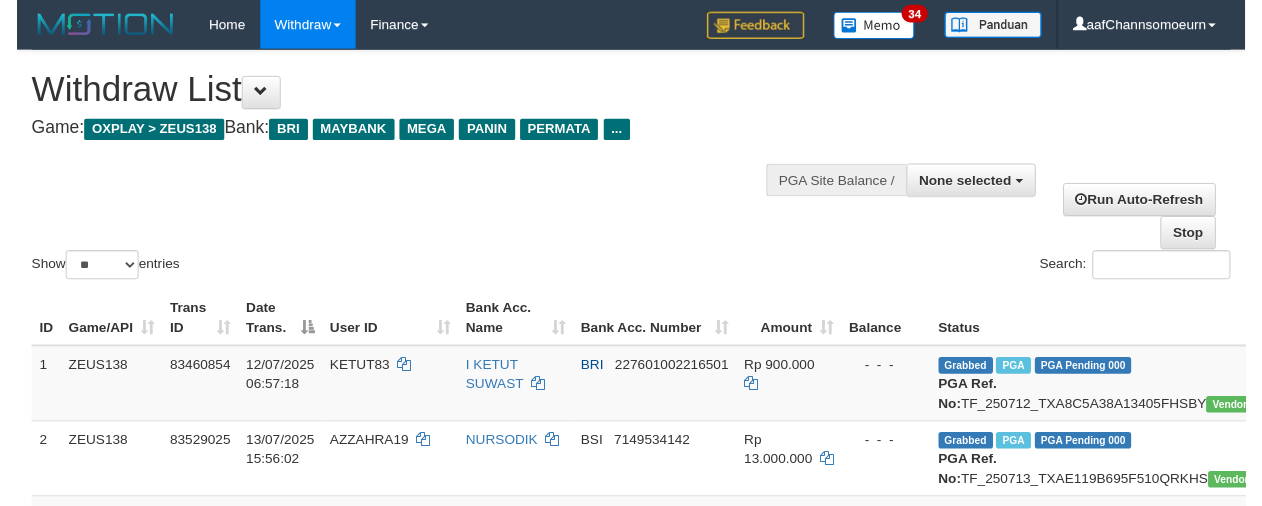 scroll, scrollTop: 2100, scrollLeft: 0, axis: vertical 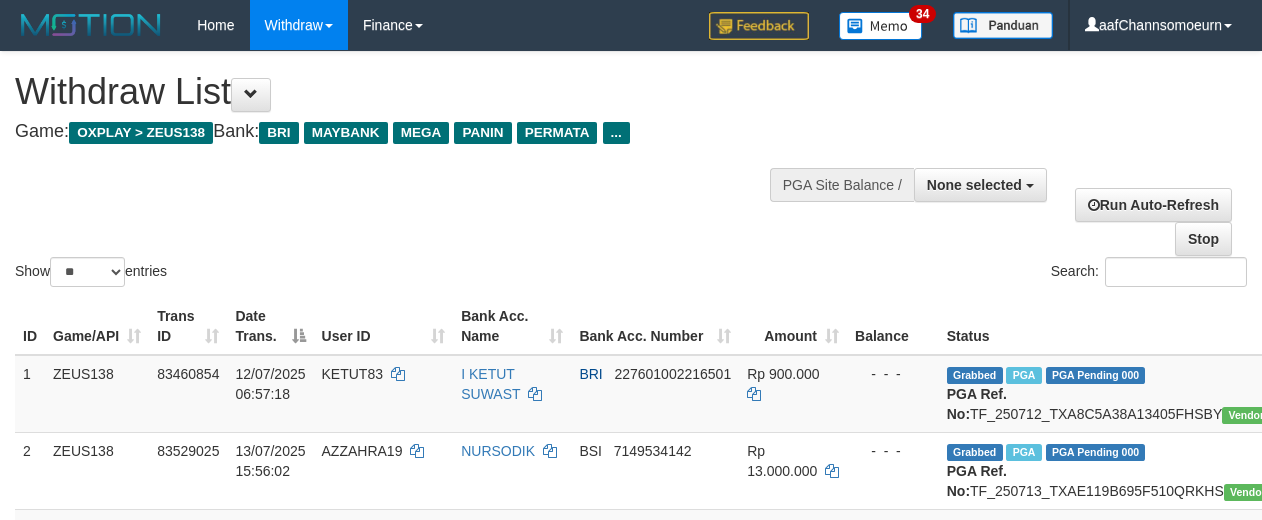 select 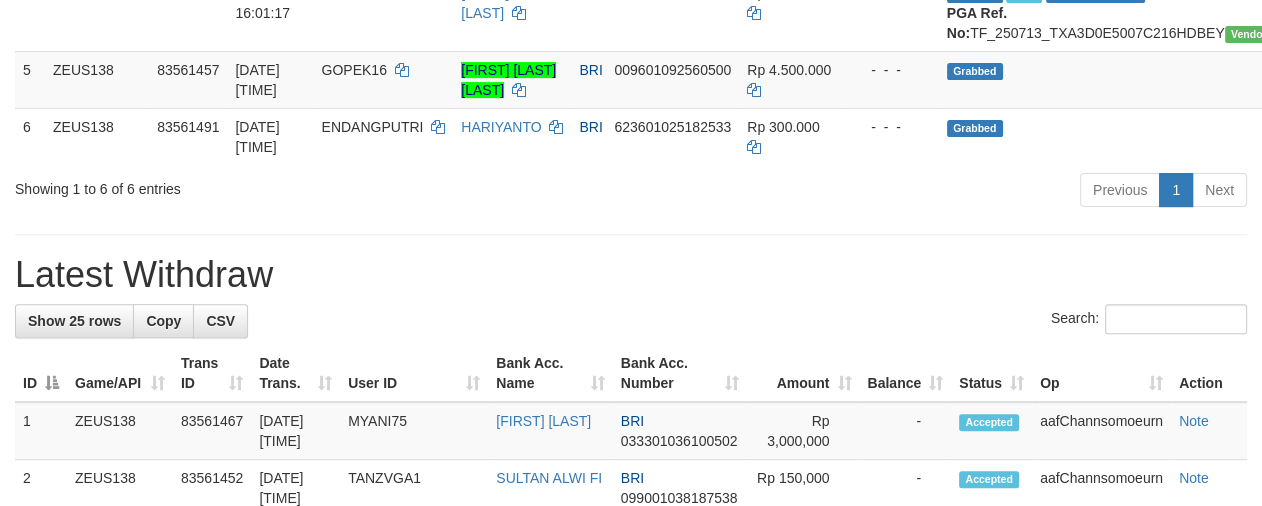 scroll, scrollTop: 558, scrollLeft: 0, axis: vertical 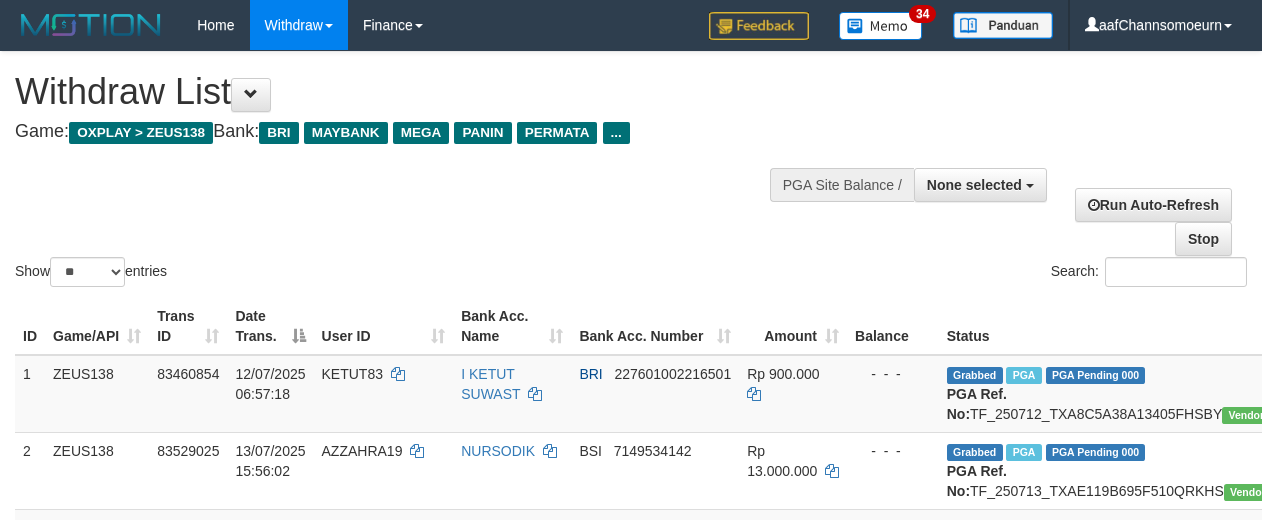 select 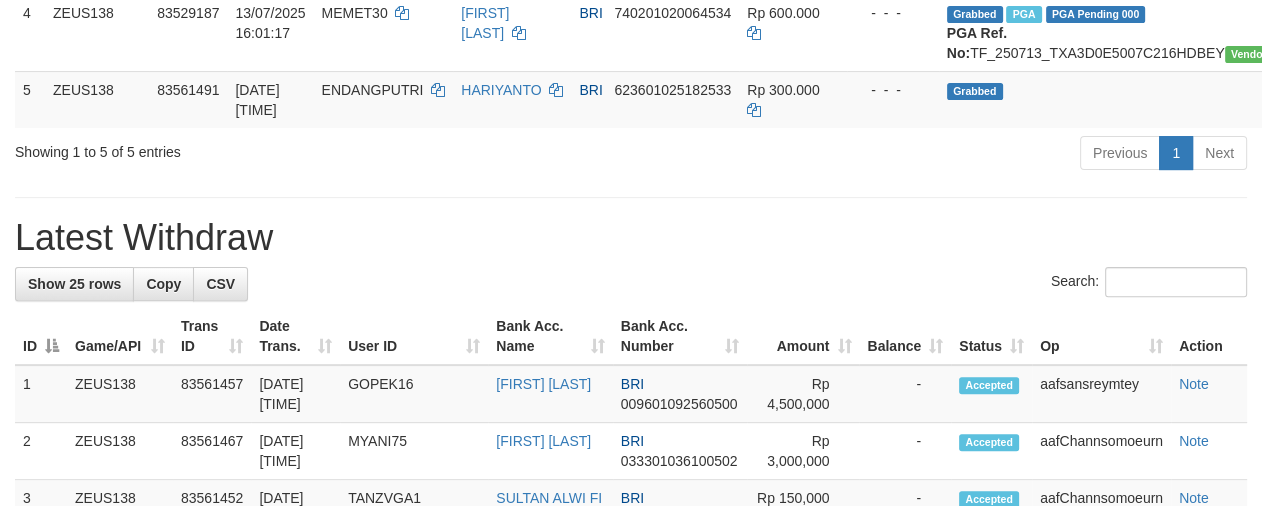 scroll, scrollTop: 558, scrollLeft: 0, axis: vertical 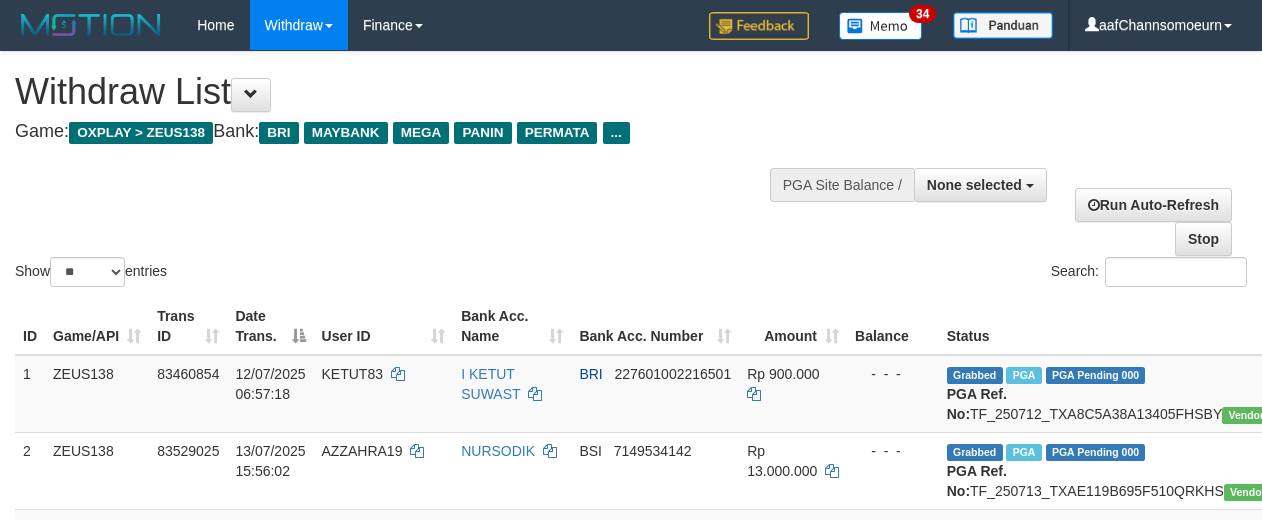 select 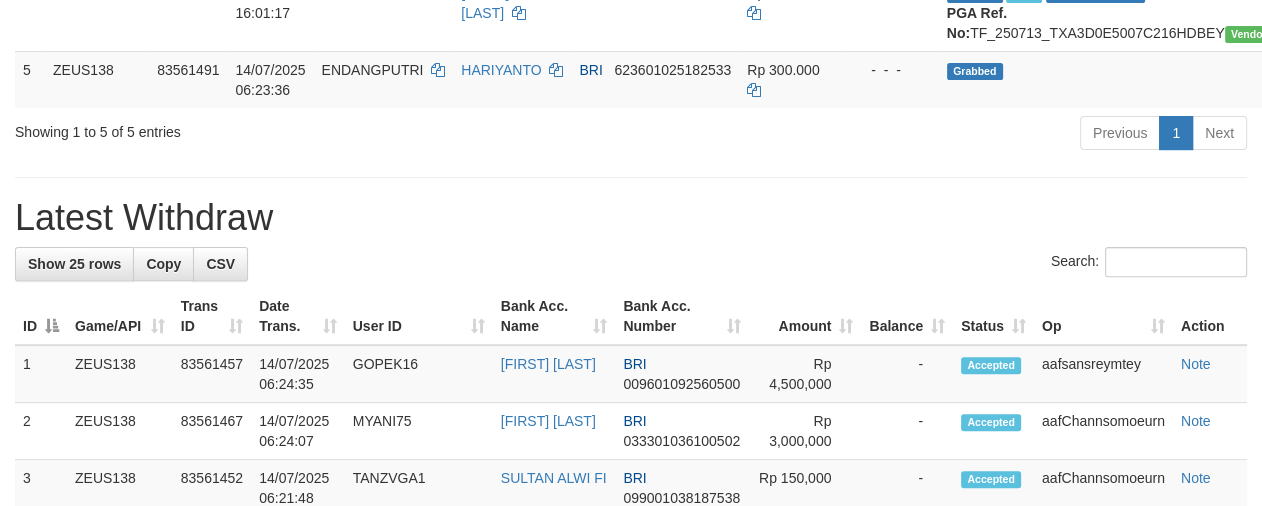 scroll, scrollTop: 558, scrollLeft: 0, axis: vertical 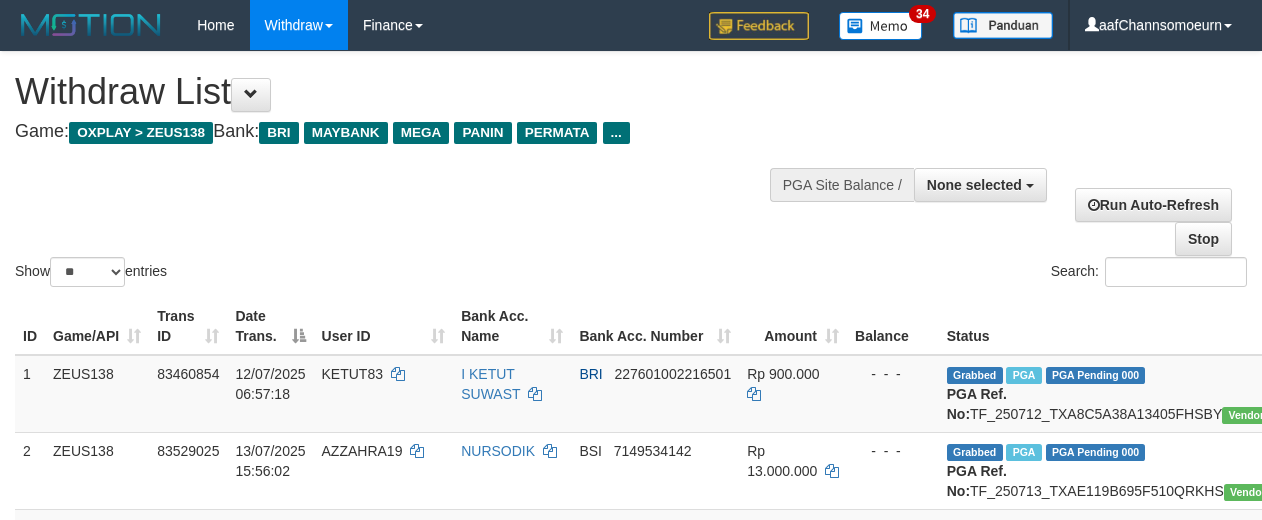 select 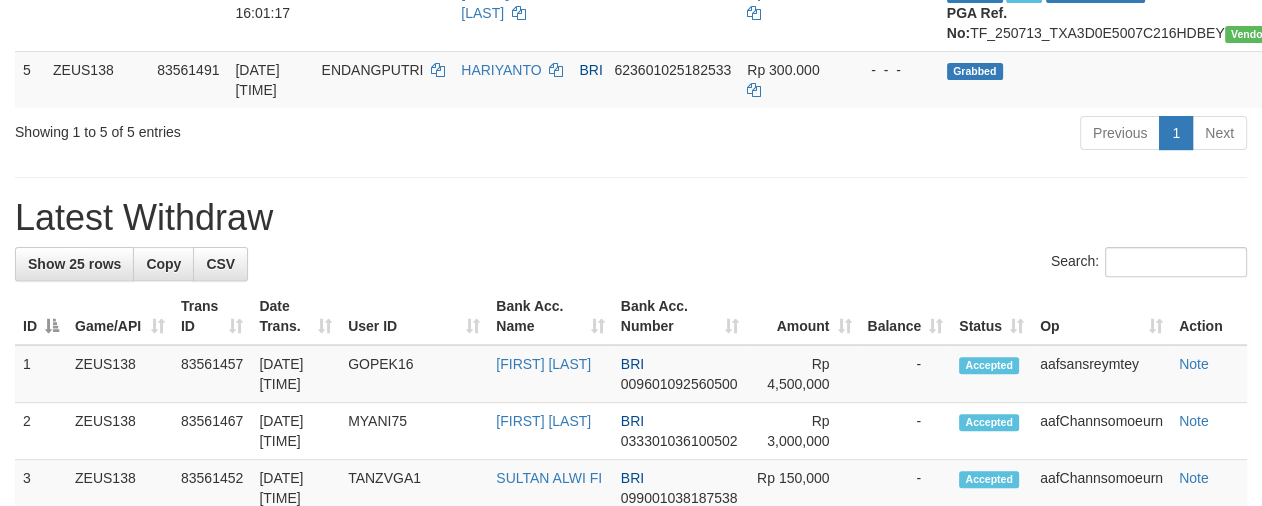 scroll, scrollTop: 558, scrollLeft: 0, axis: vertical 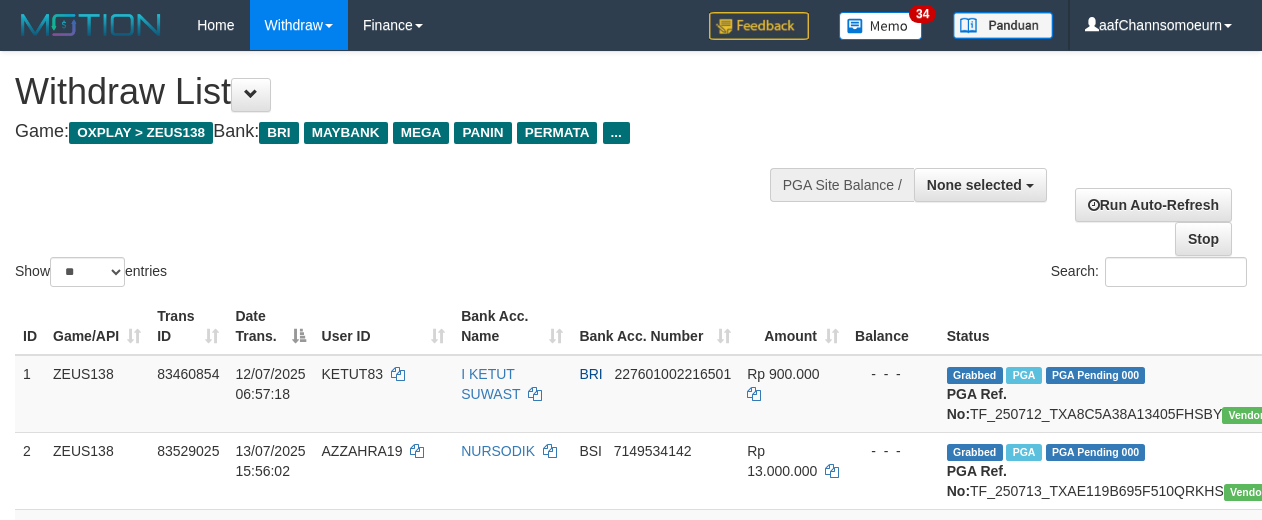 select 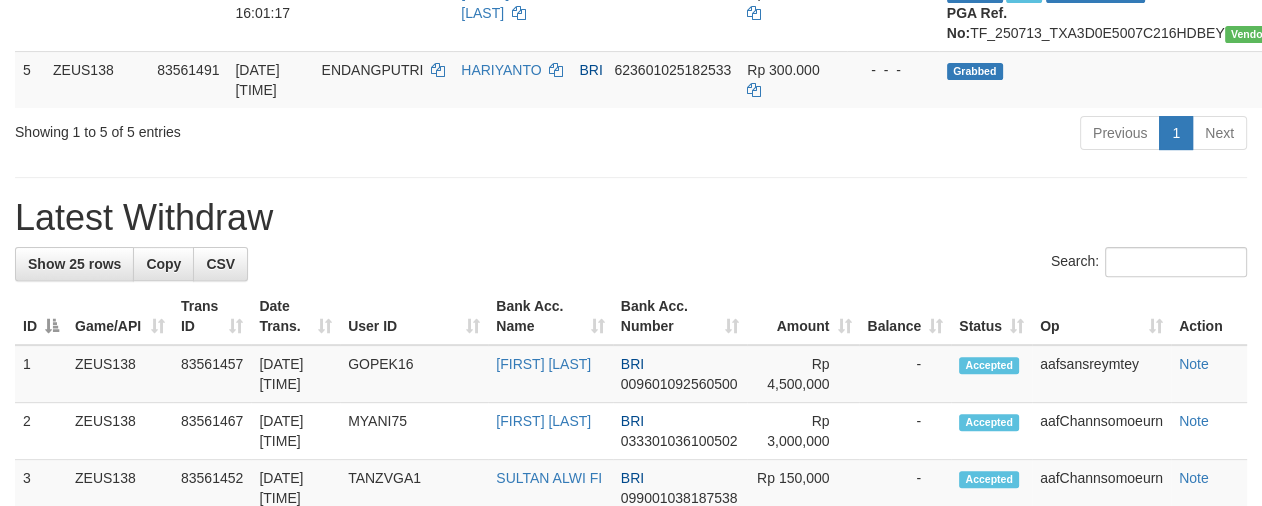 scroll, scrollTop: 558, scrollLeft: 0, axis: vertical 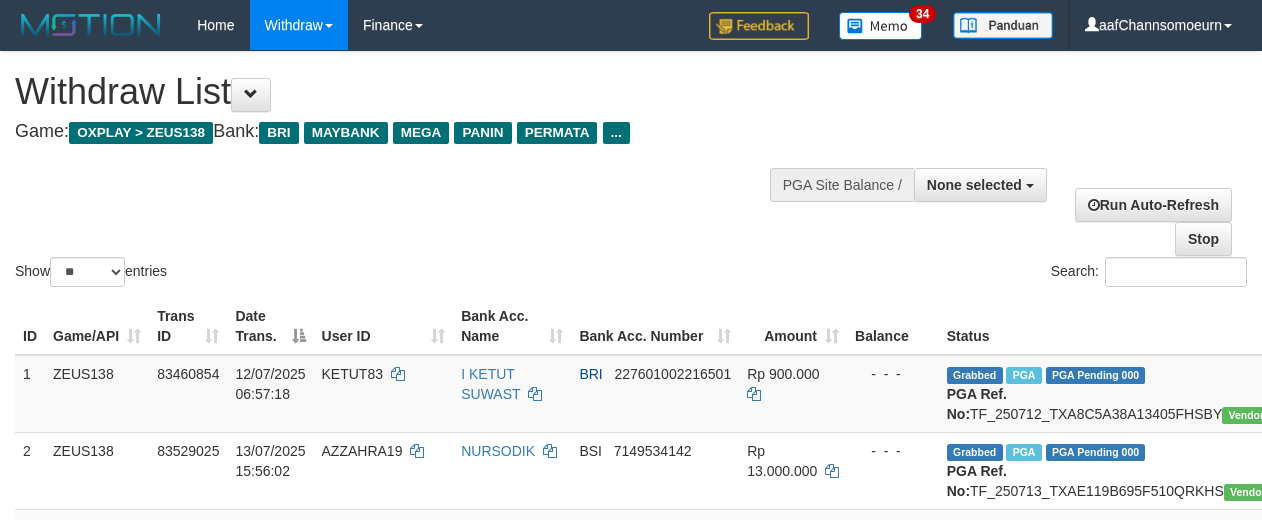 select 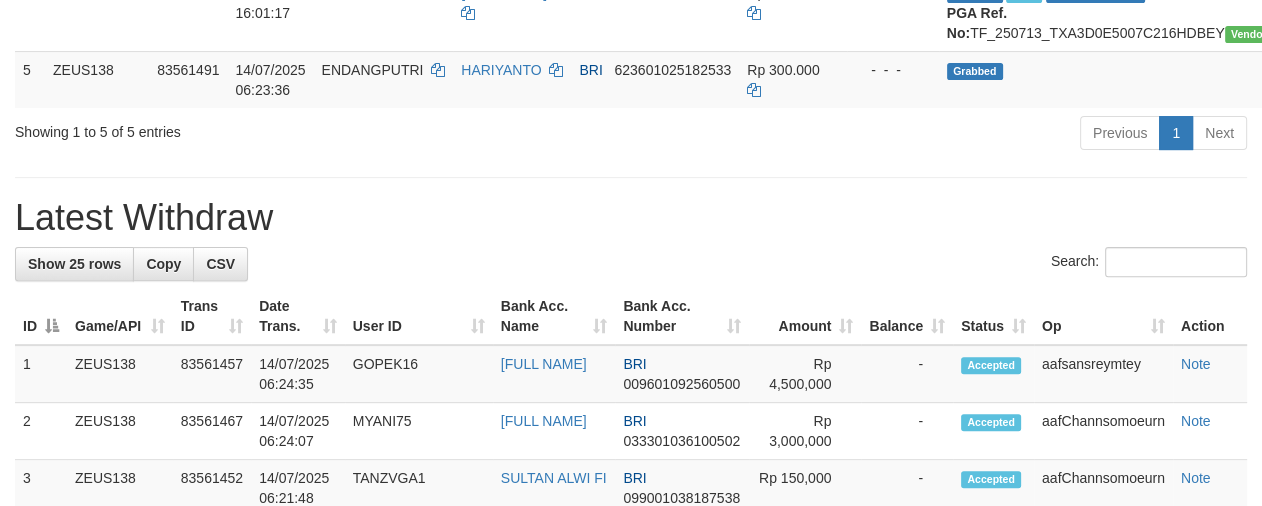 scroll, scrollTop: 558, scrollLeft: 0, axis: vertical 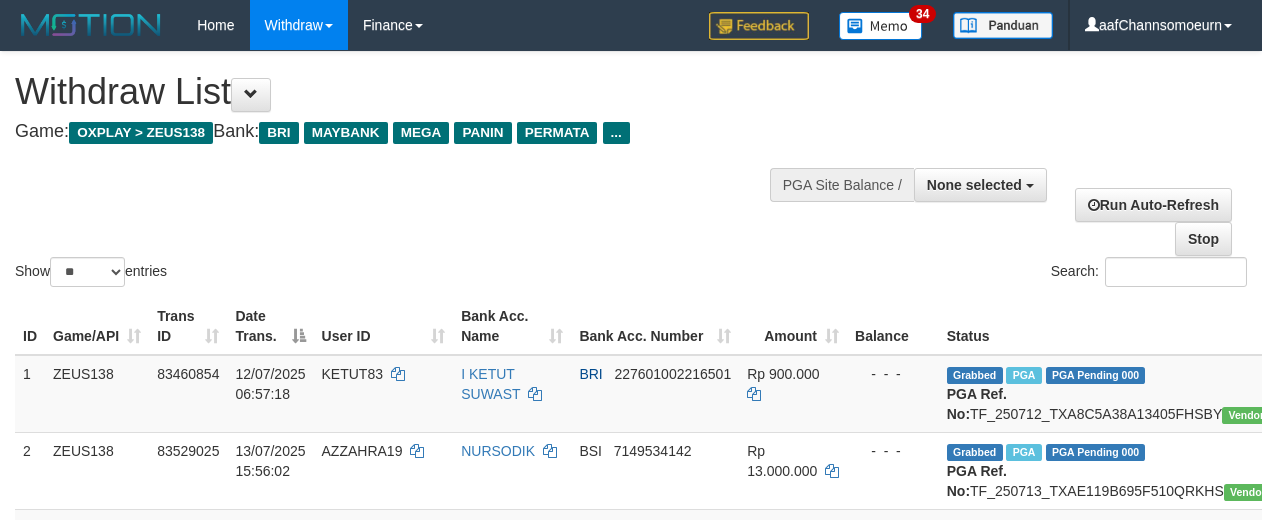 select 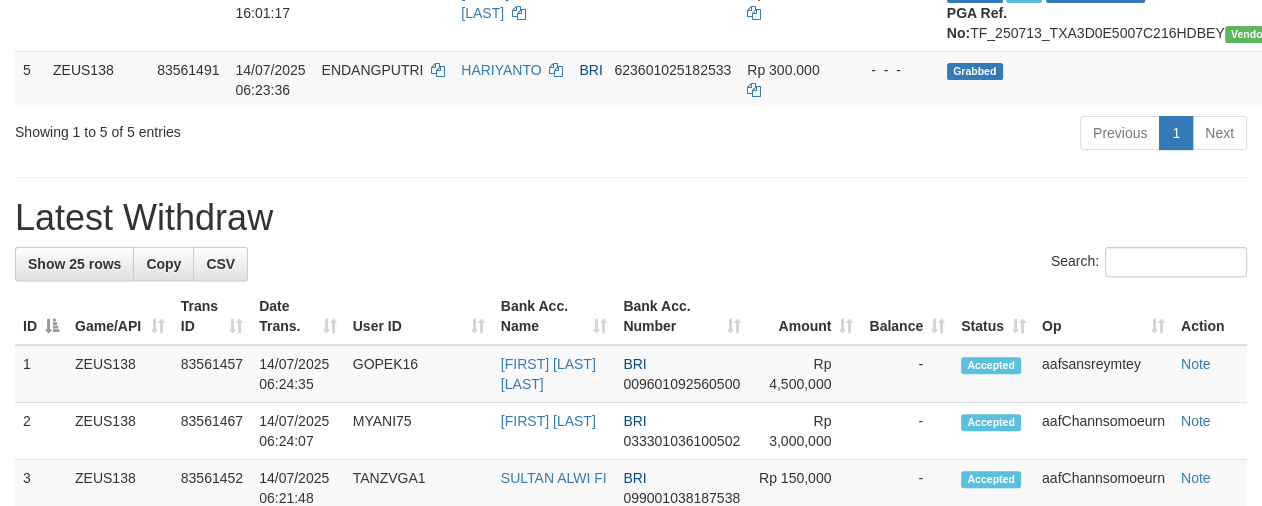 scroll, scrollTop: 558, scrollLeft: 0, axis: vertical 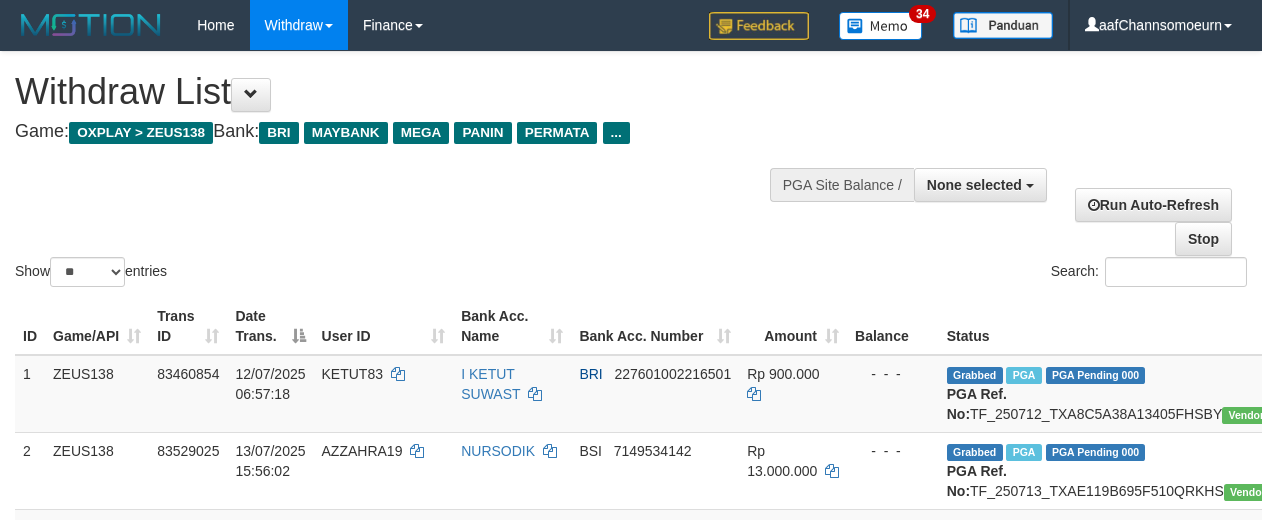 select 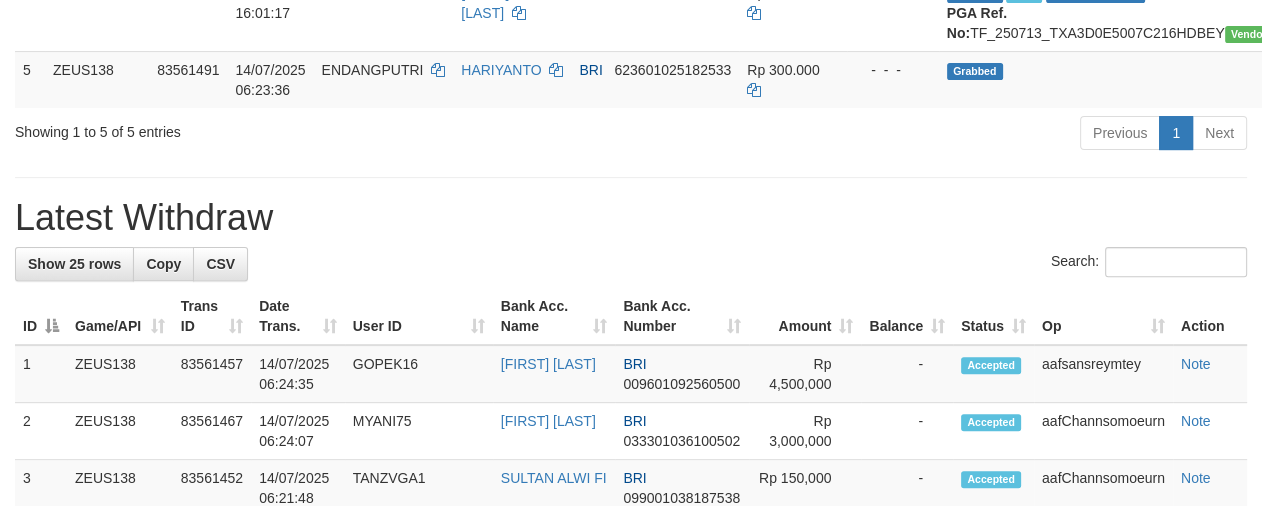 scroll, scrollTop: 558, scrollLeft: 0, axis: vertical 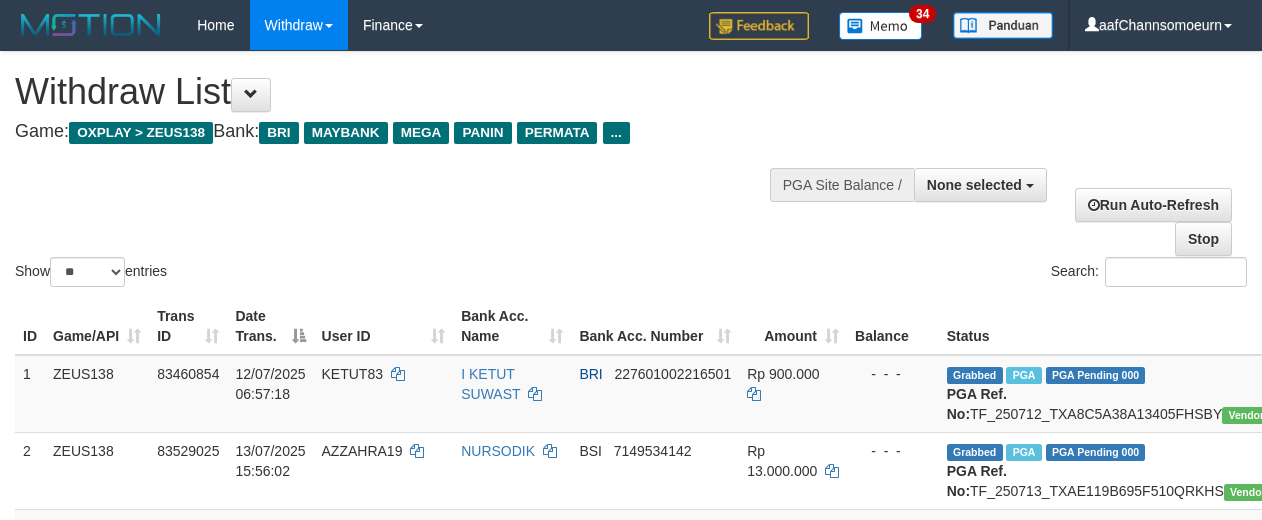 select 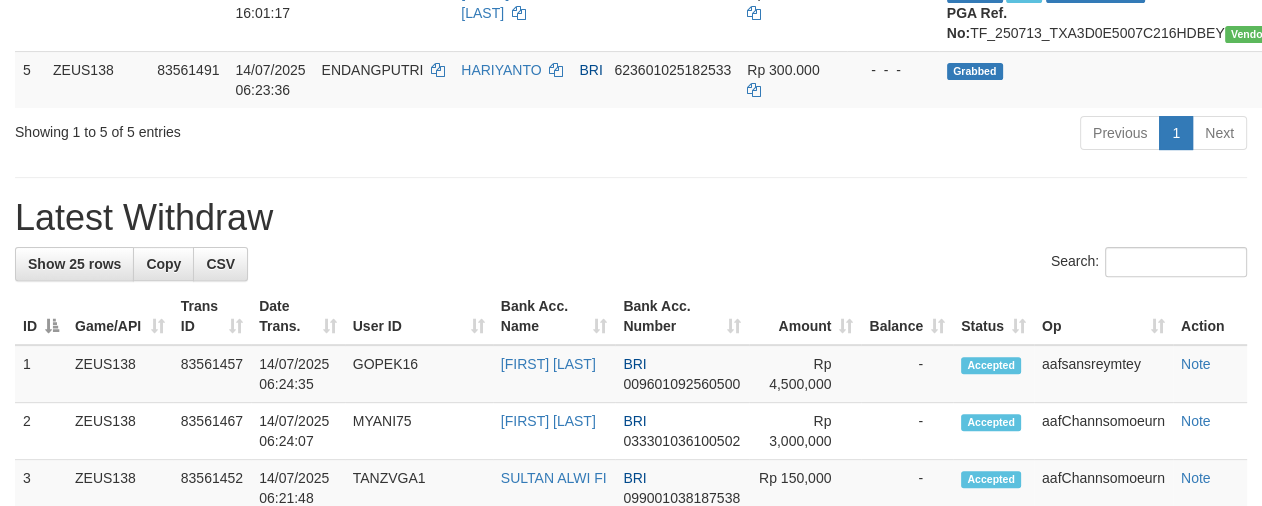 scroll, scrollTop: 558, scrollLeft: 0, axis: vertical 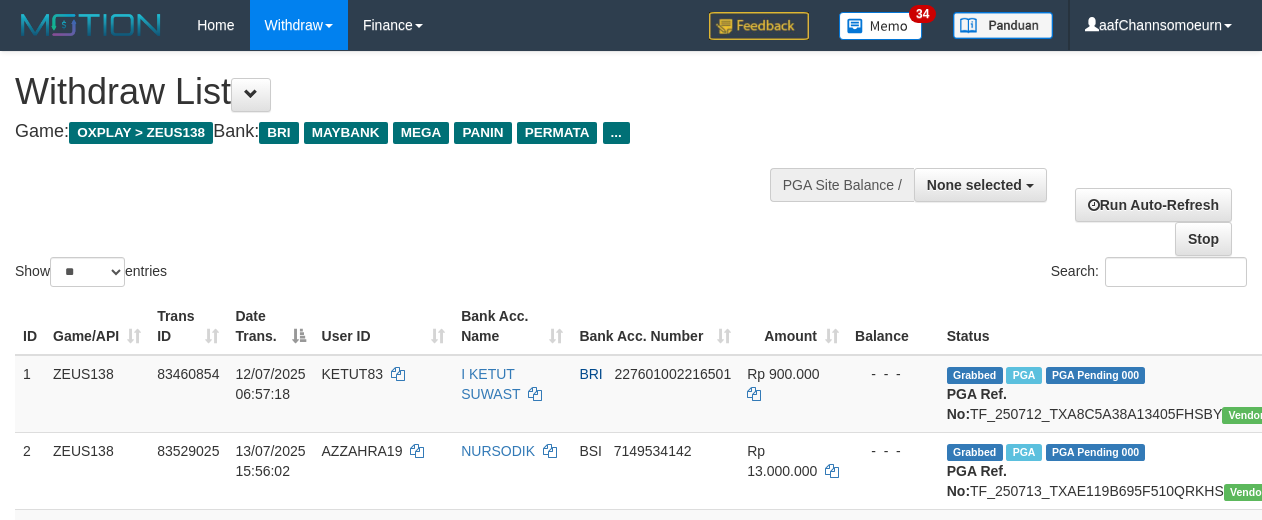 select 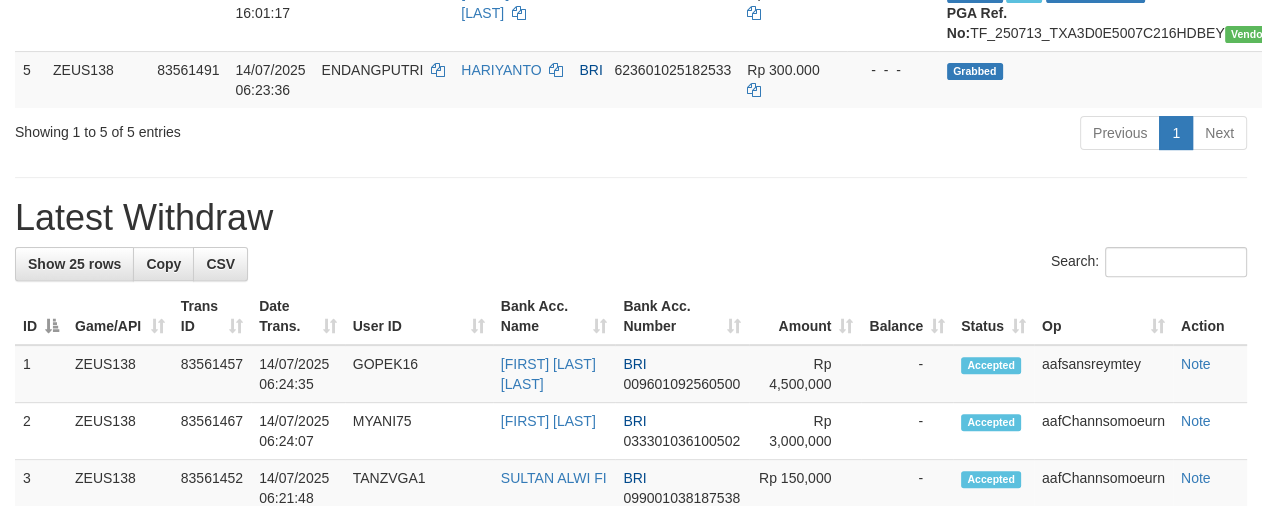 scroll, scrollTop: 558, scrollLeft: 0, axis: vertical 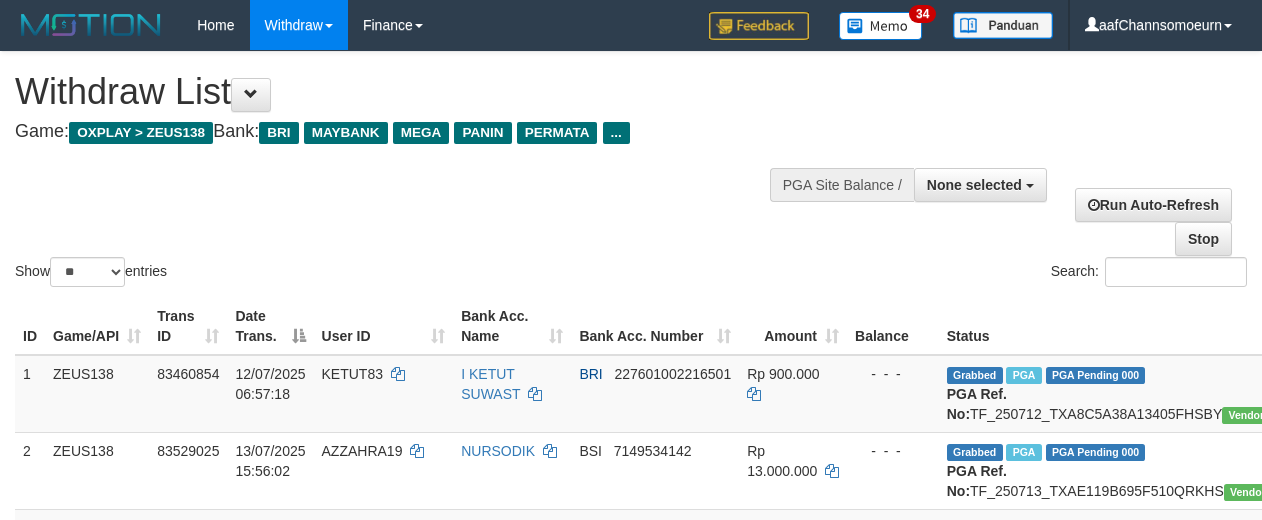 select 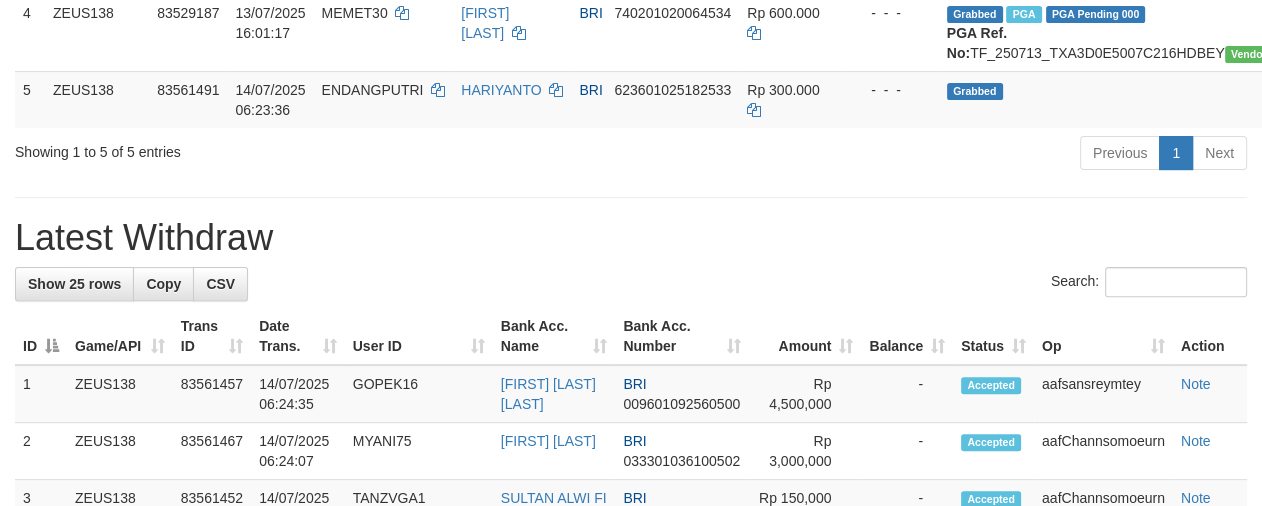 scroll, scrollTop: 558, scrollLeft: 0, axis: vertical 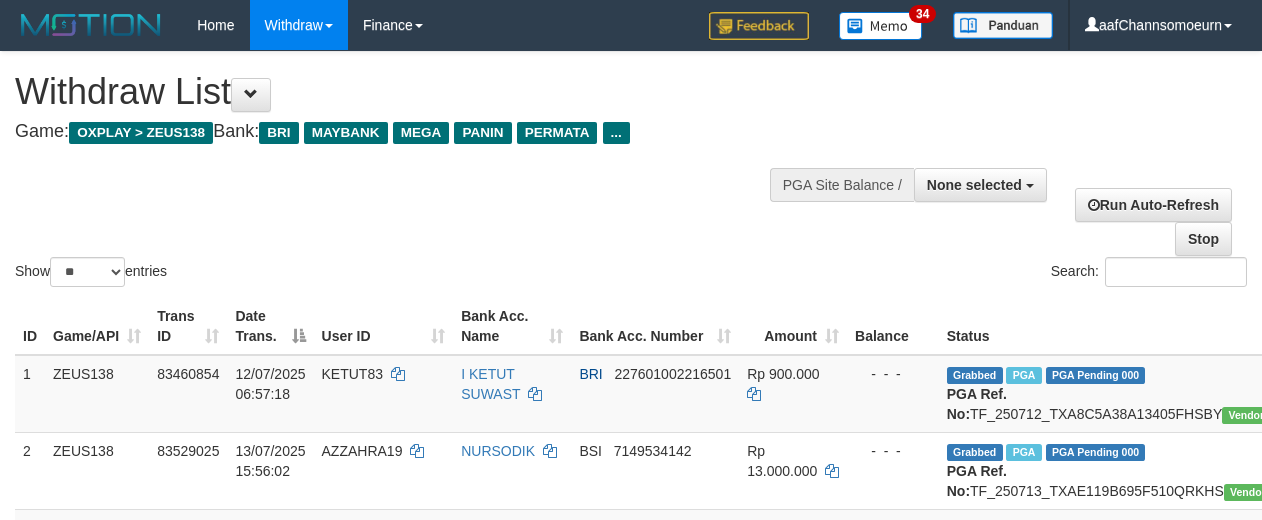 select 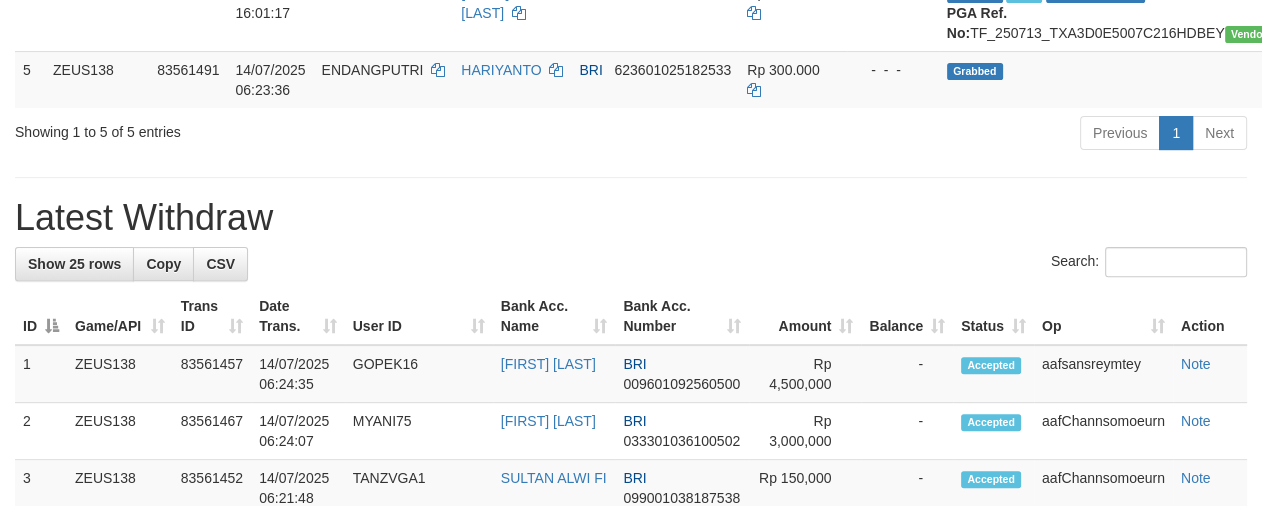 scroll, scrollTop: 558, scrollLeft: 0, axis: vertical 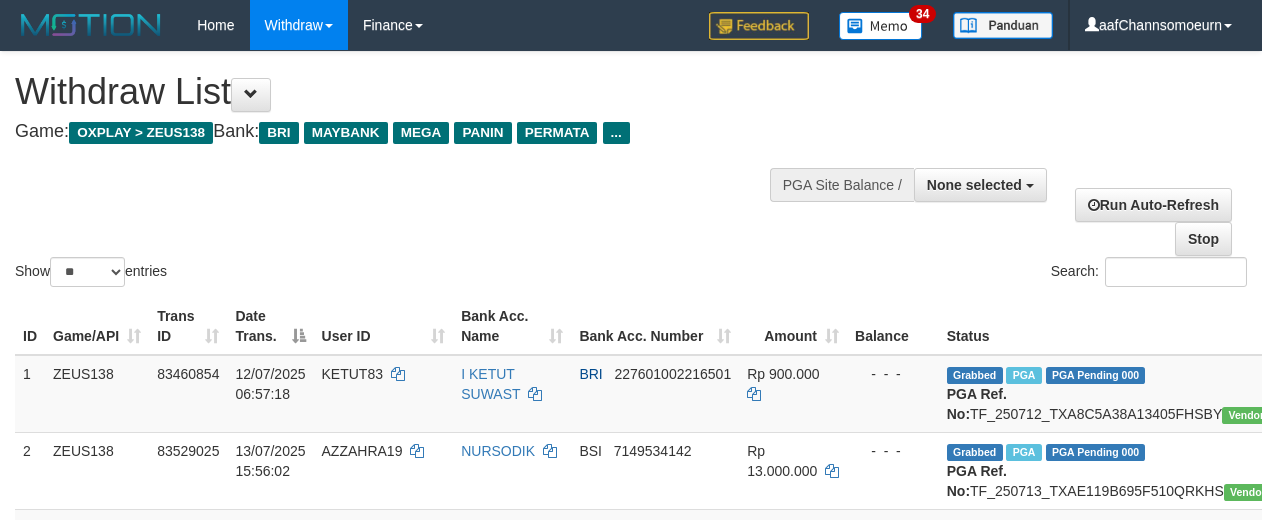 select 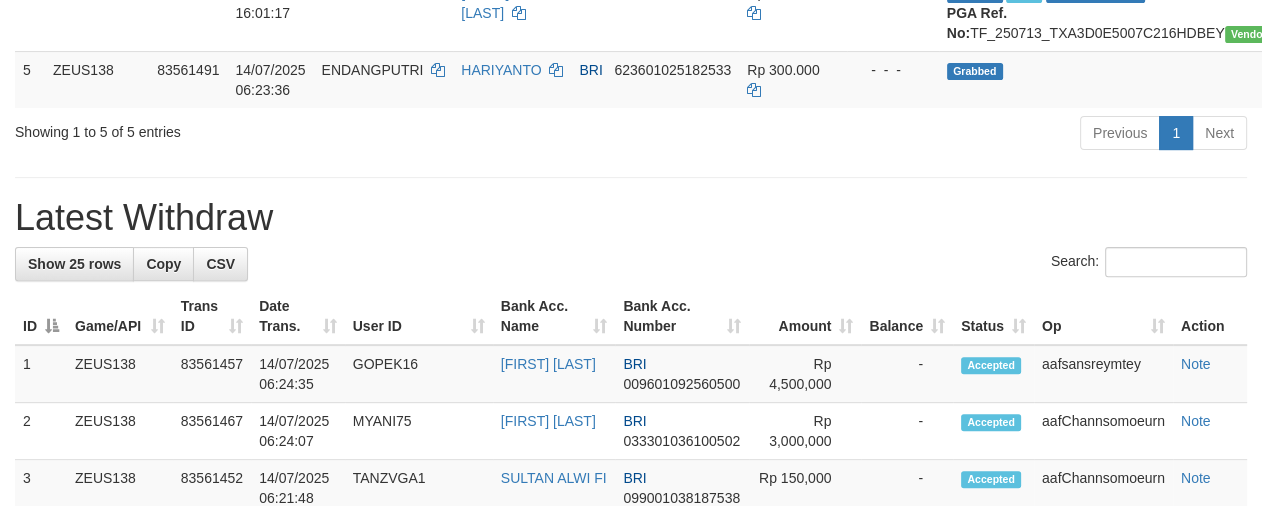 scroll, scrollTop: 558, scrollLeft: 0, axis: vertical 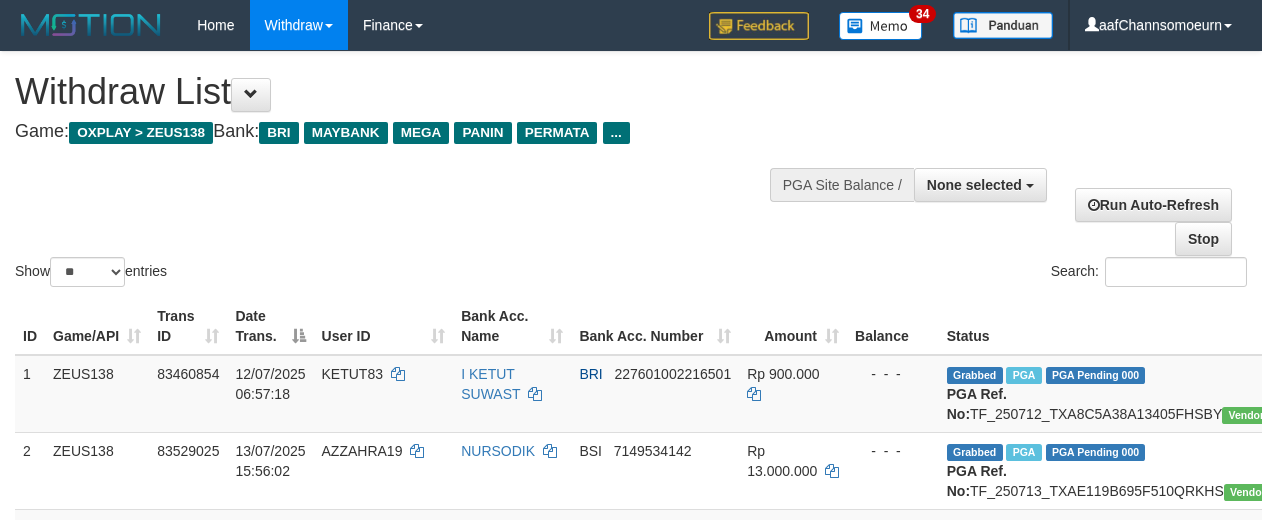 select 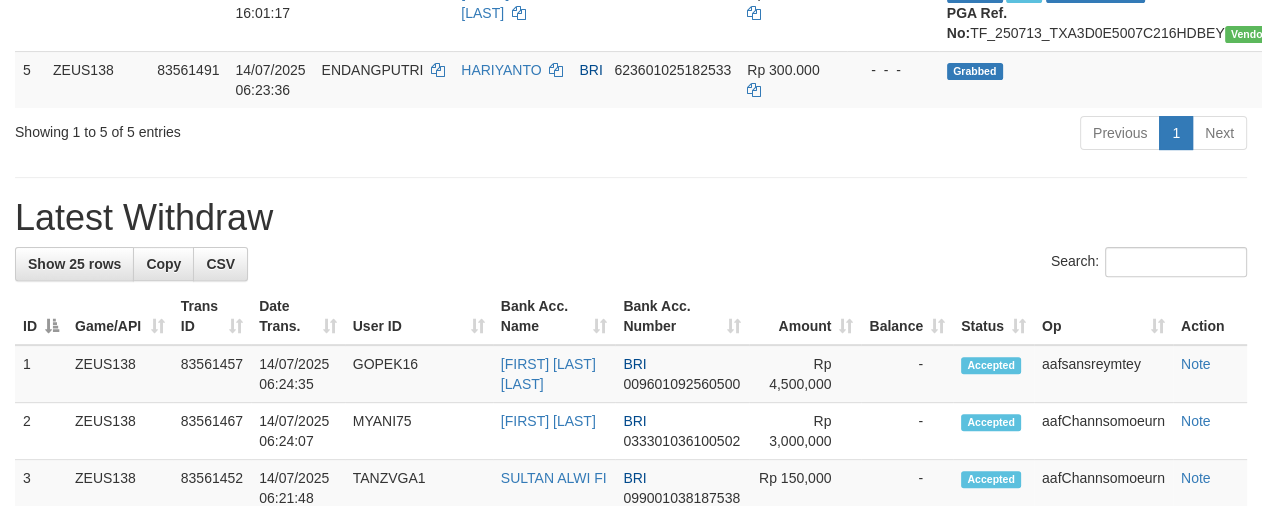 scroll, scrollTop: 558, scrollLeft: 0, axis: vertical 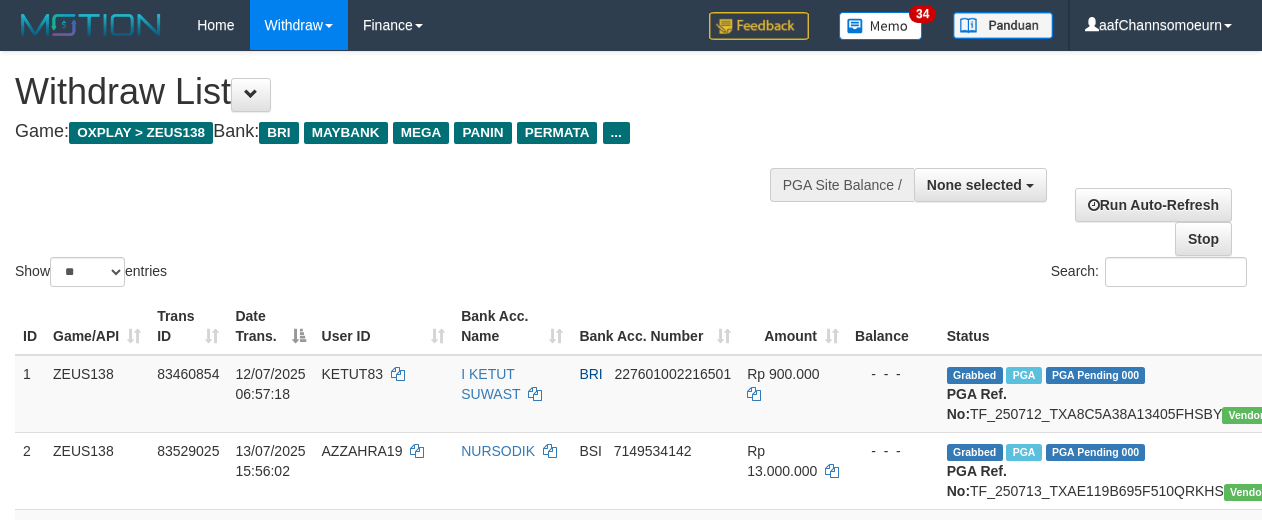 select 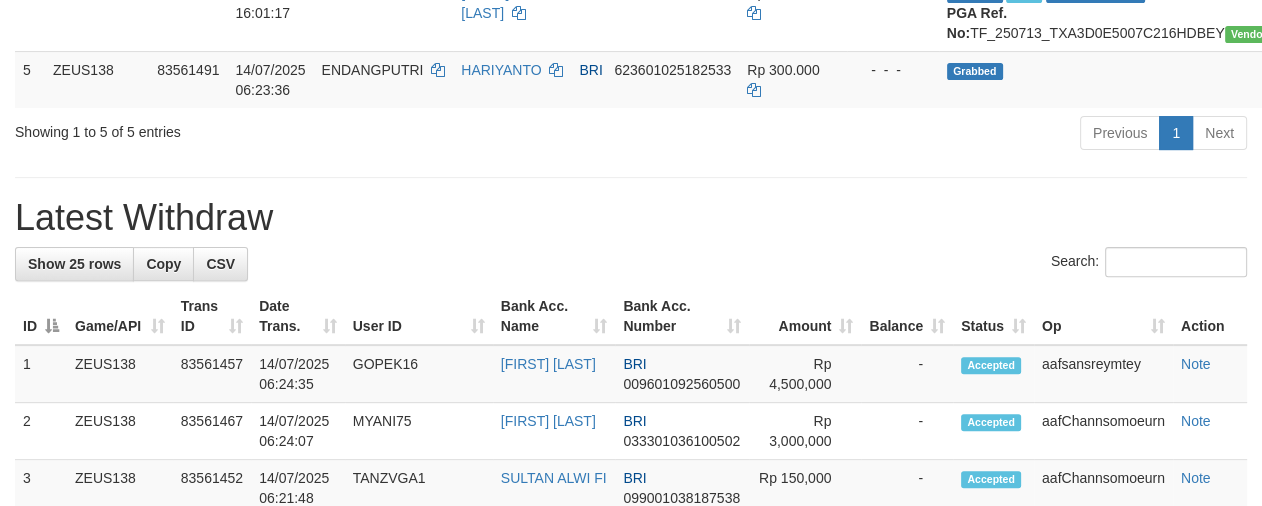 scroll, scrollTop: 558, scrollLeft: 0, axis: vertical 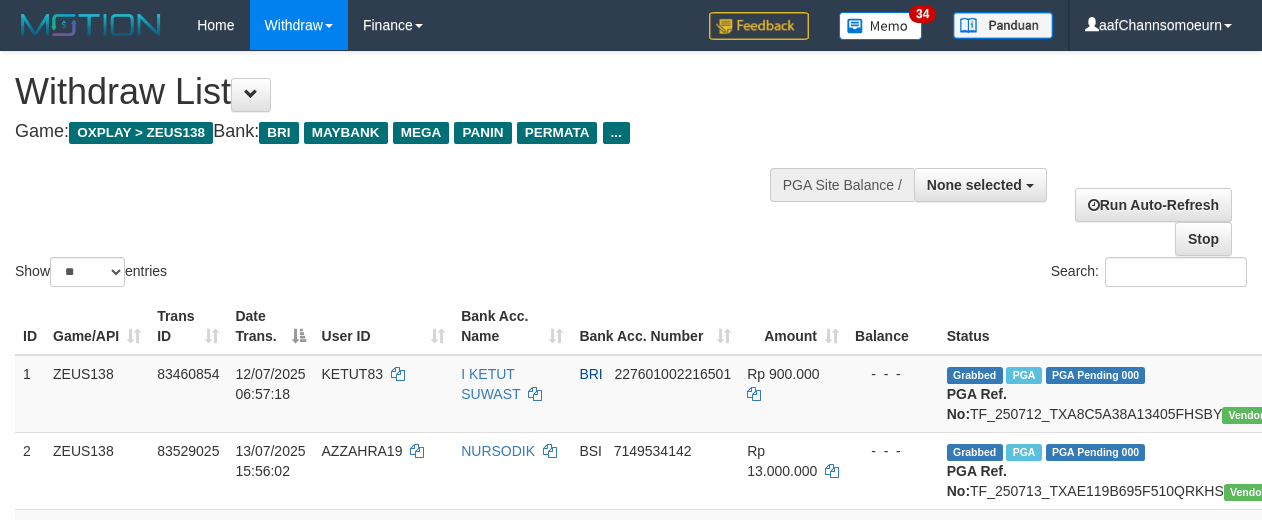 select 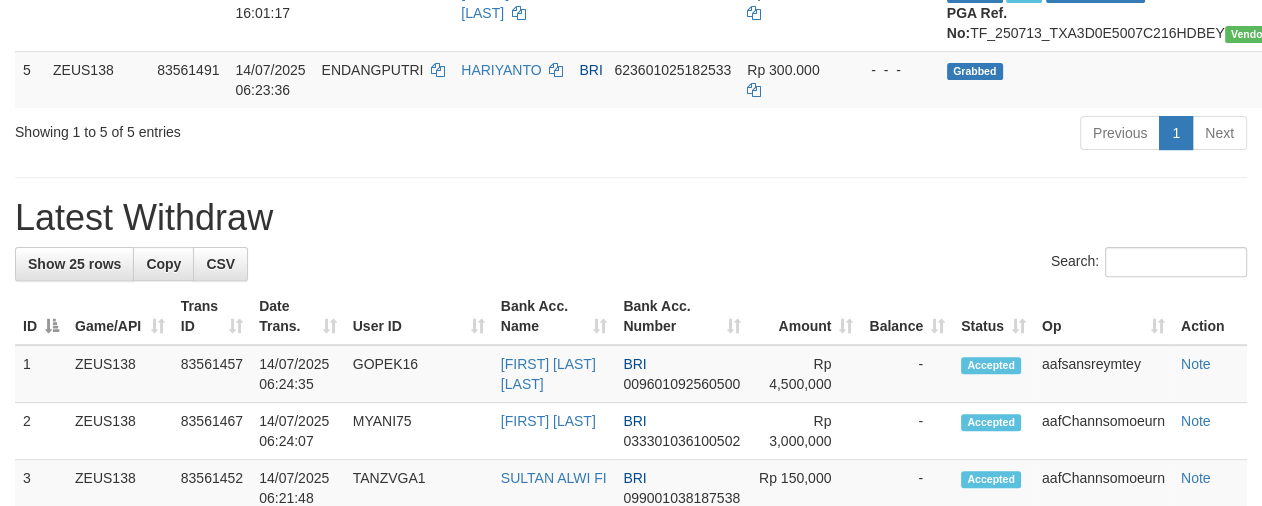 scroll, scrollTop: 558, scrollLeft: 0, axis: vertical 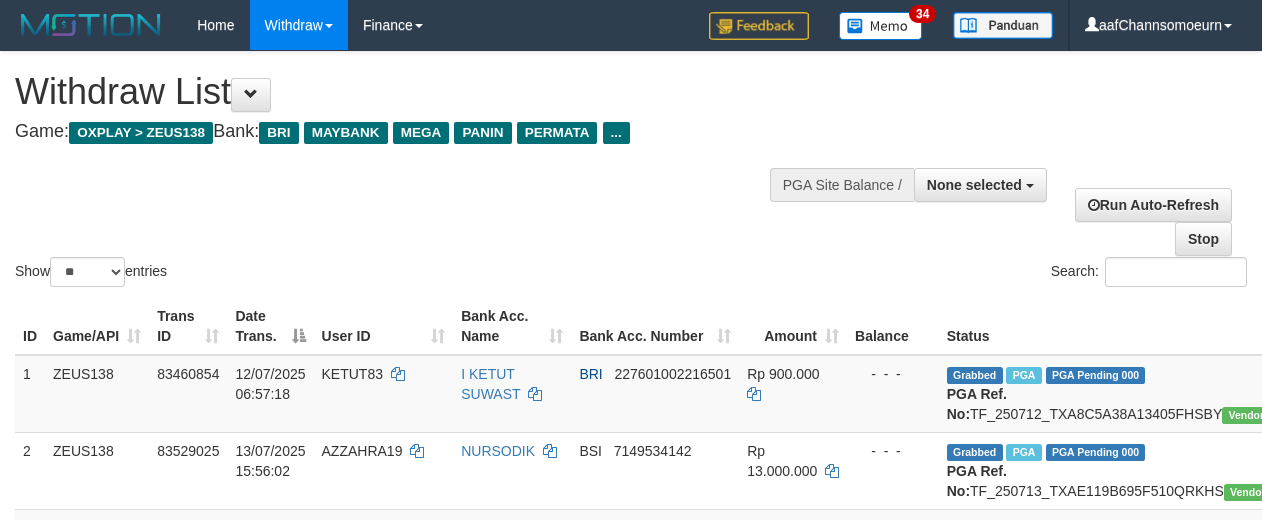 select 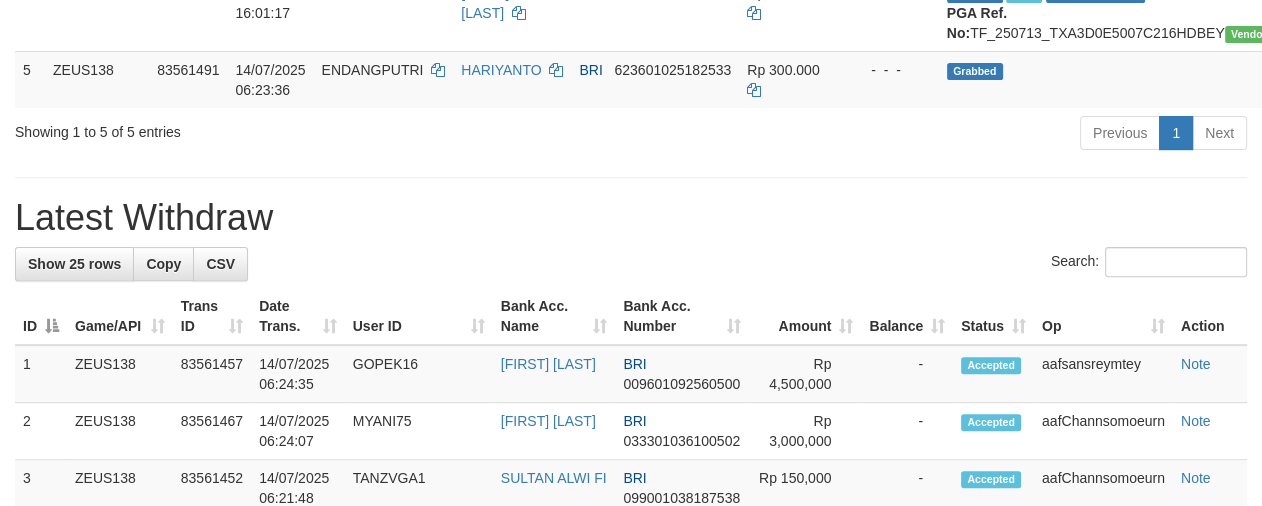 scroll, scrollTop: 558, scrollLeft: 0, axis: vertical 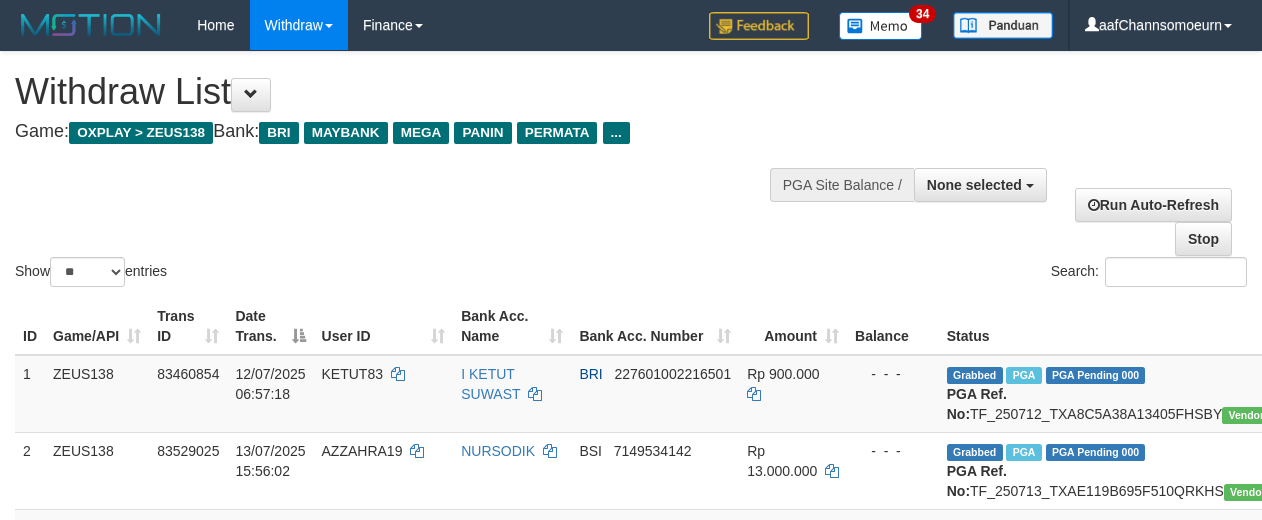 select 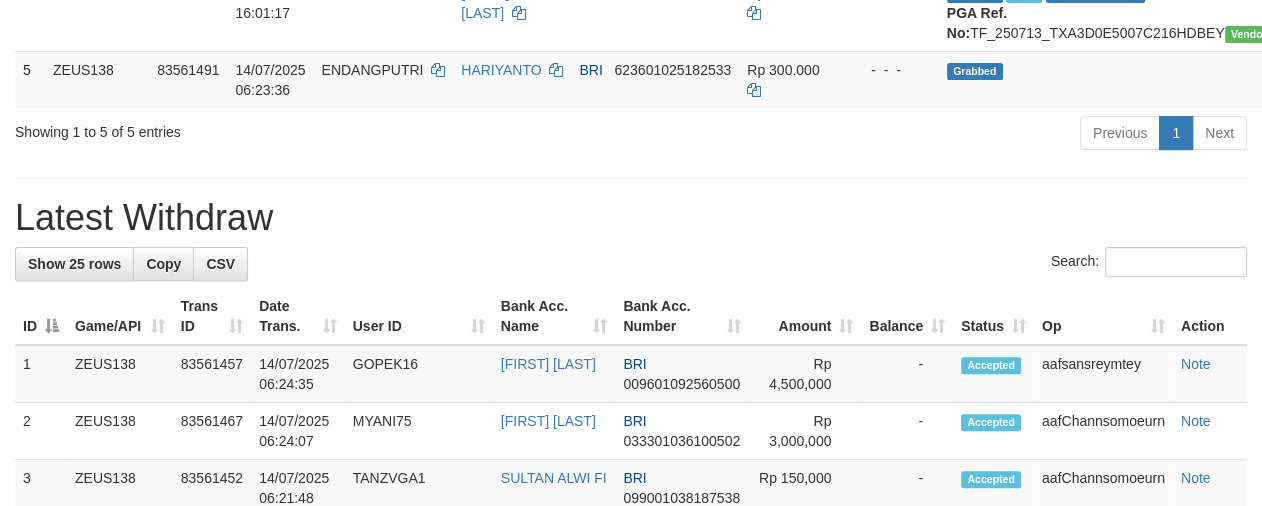 scroll, scrollTop: 558, scrollLeft: 0, axis: vertical 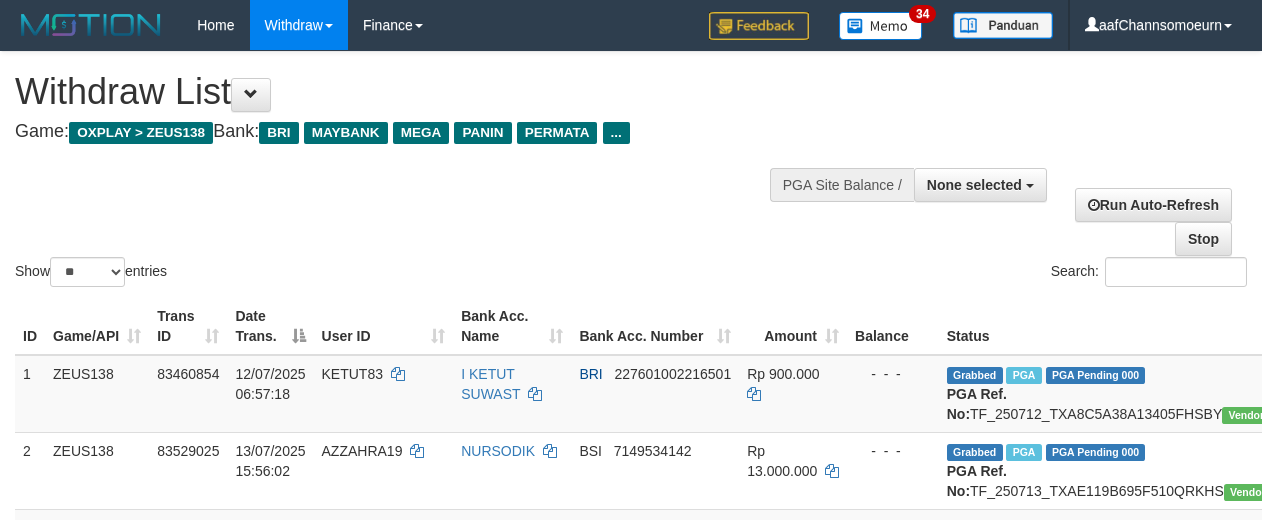 select 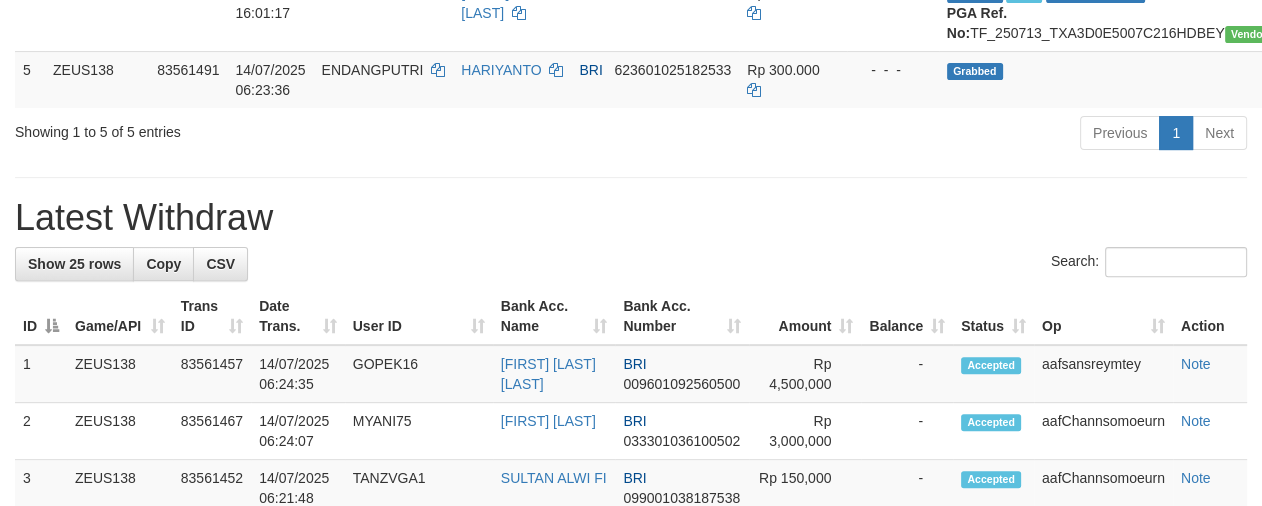 scroll, scrollTop: 558, scrollLeft: 0, axis: vertical 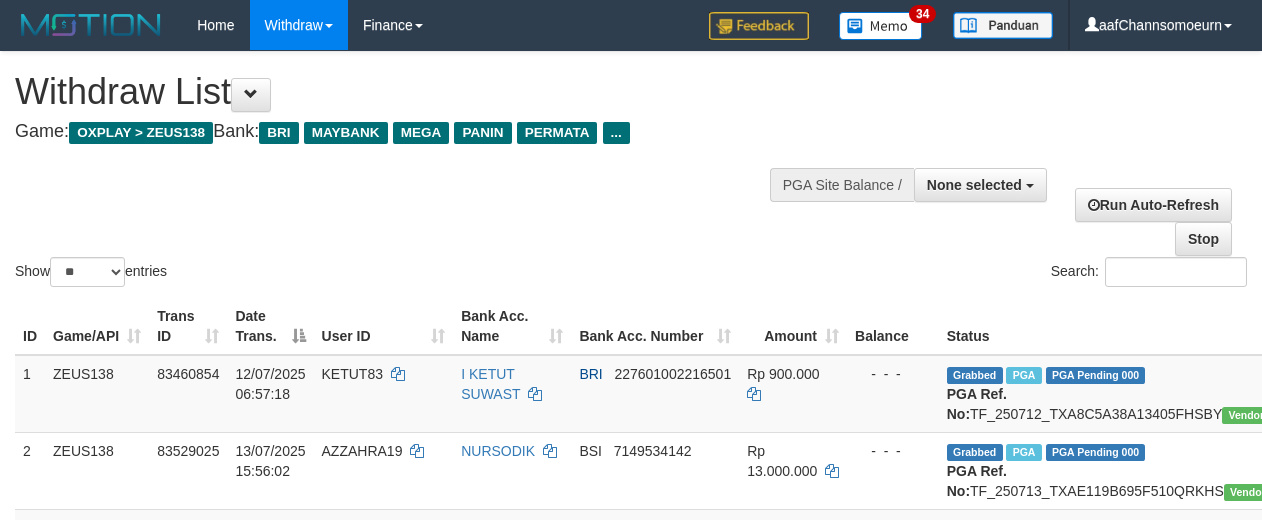 select 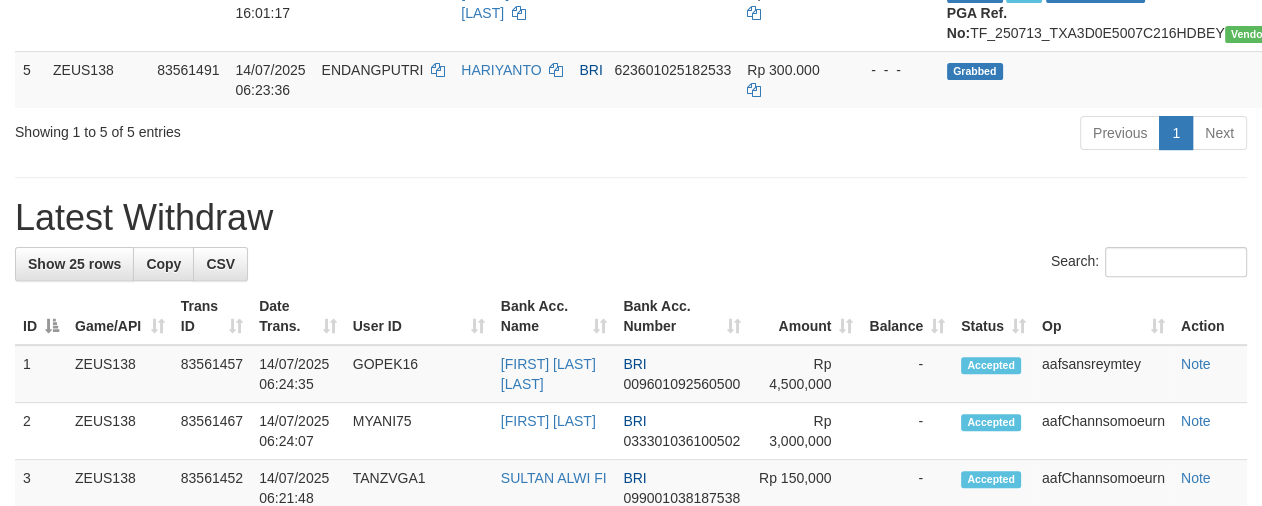 scroll, scrollTop: 558, scrollLeft: 0, axis: vertical 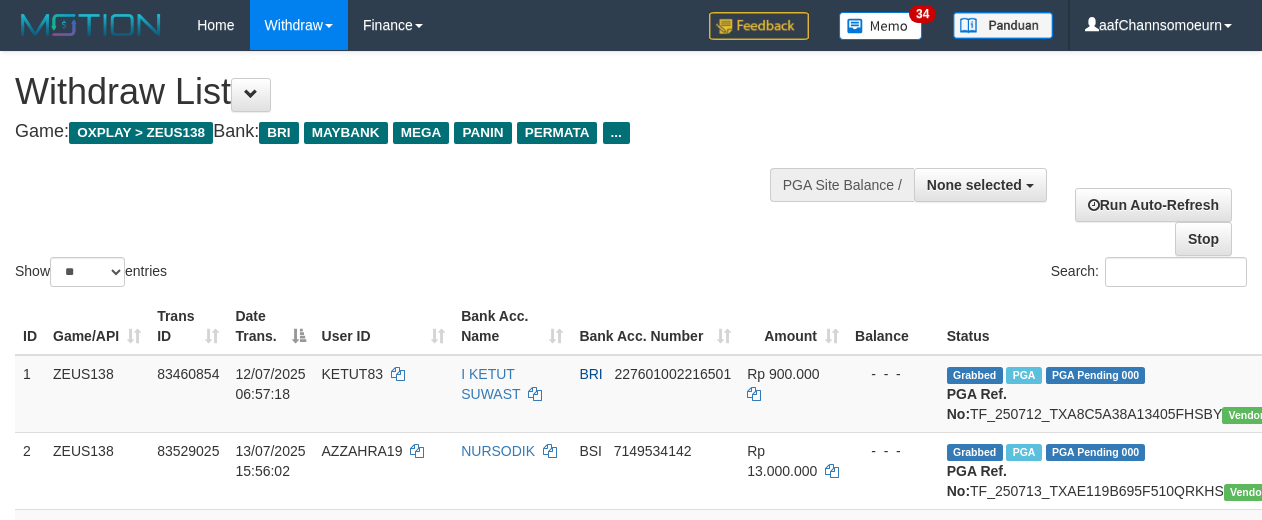 select 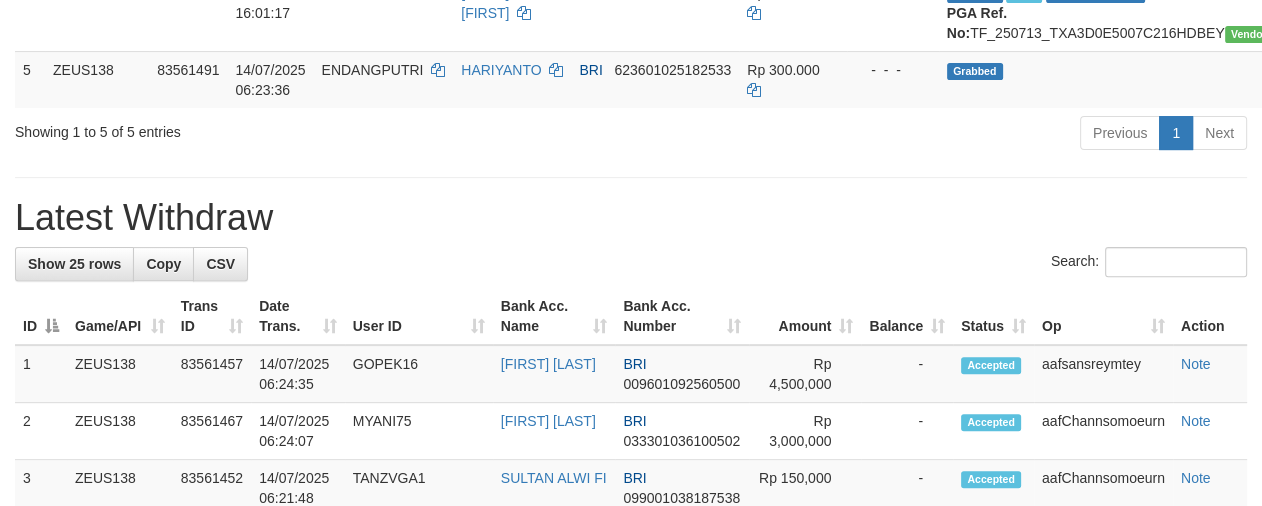 scroll, scrollTop: 558, scrollLeft: 0, axis: vertical 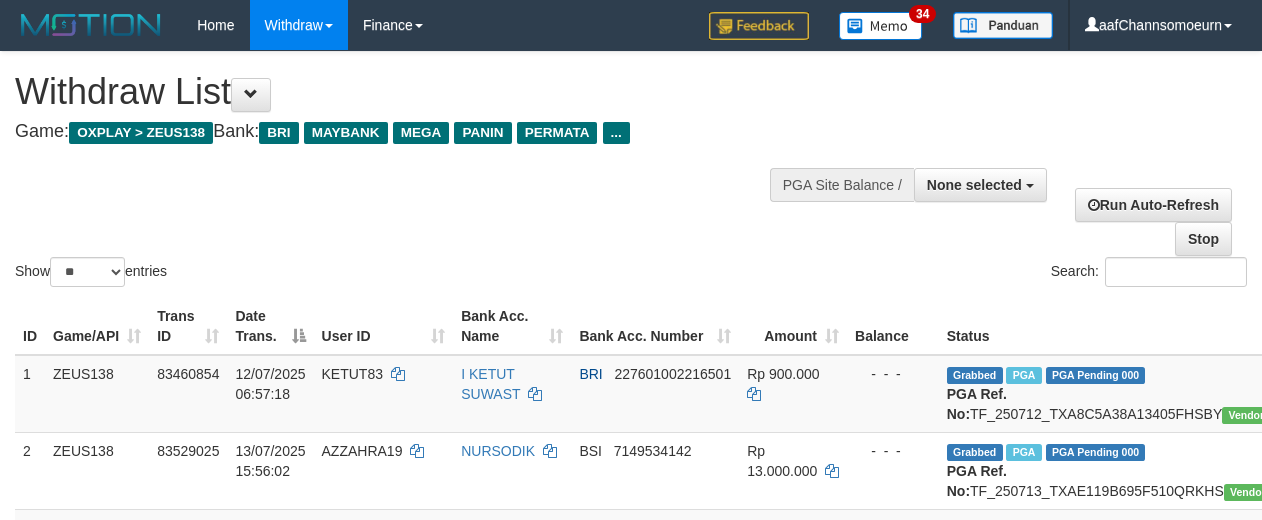 select 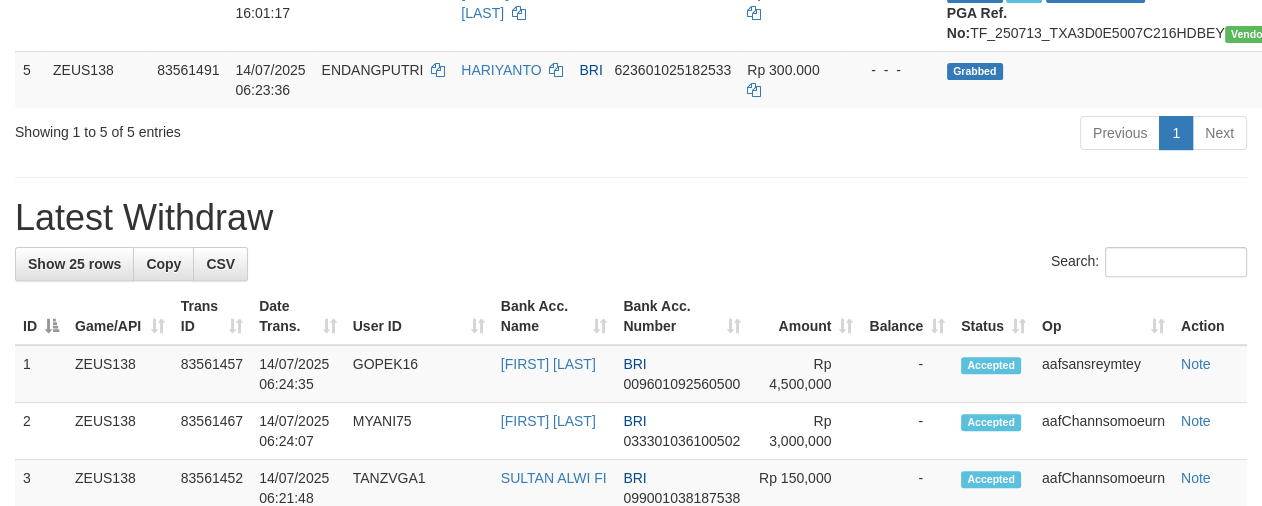 scroll, scrollTop: 558, scrollLeft: 0, axis: vertical 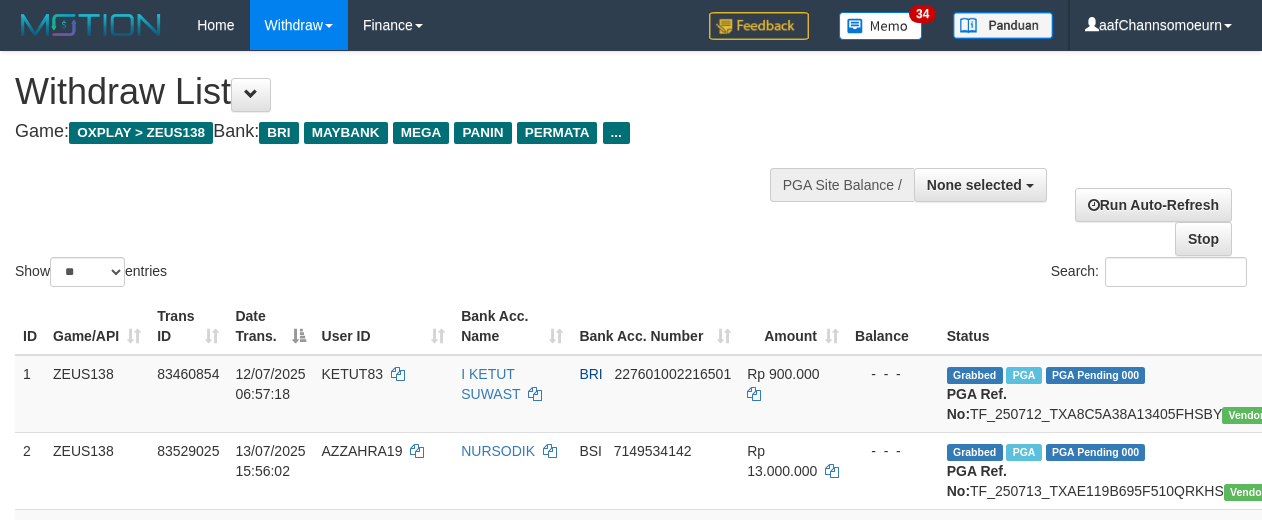 select 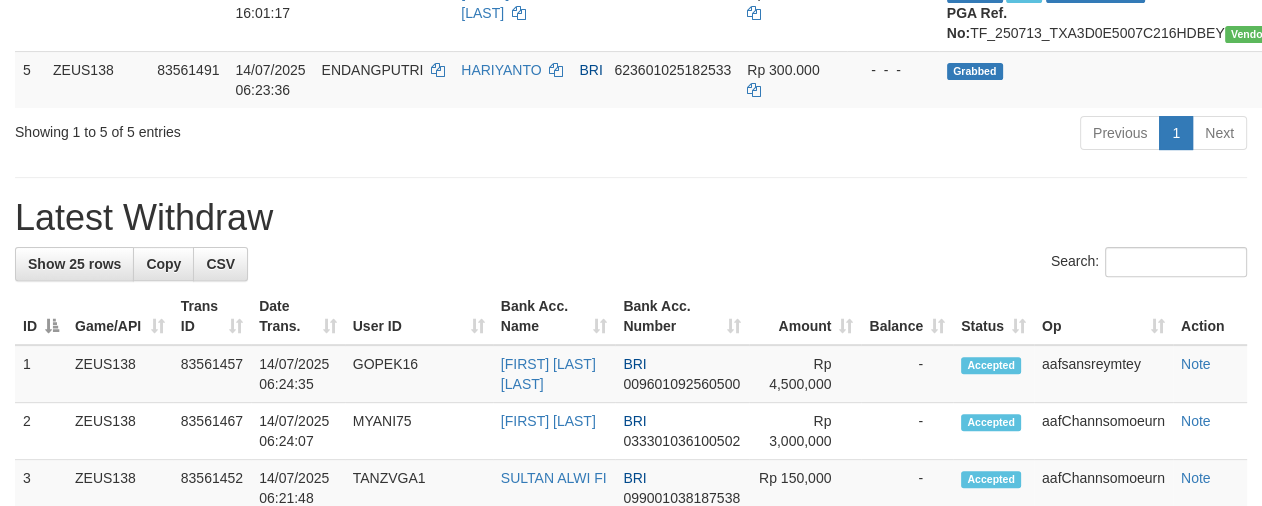 scroll, scrollTop: 558, scrollLeft: 0, axis: vertical 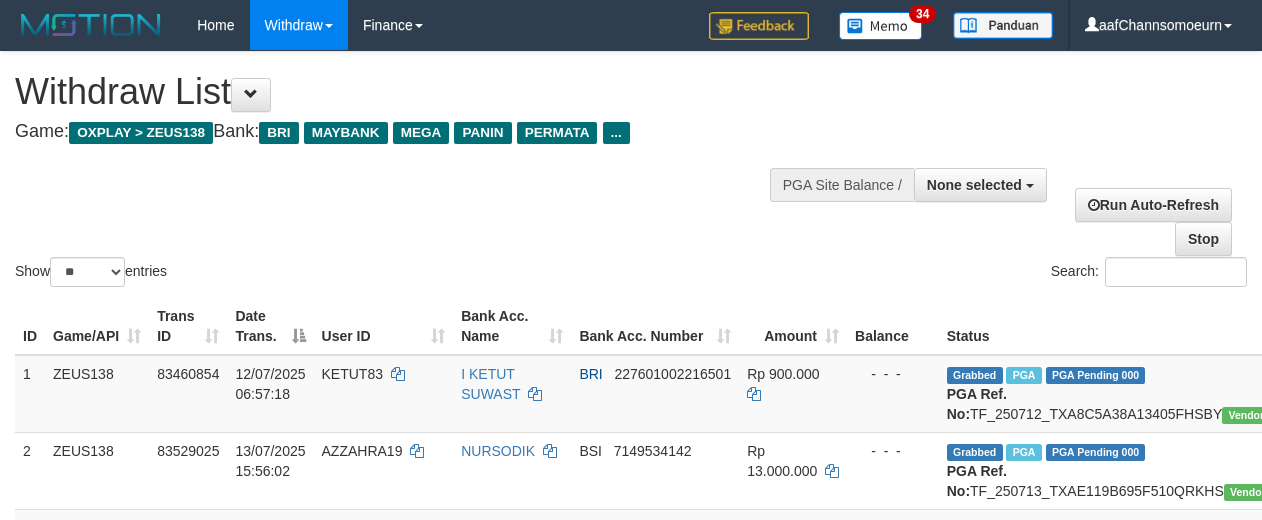 select 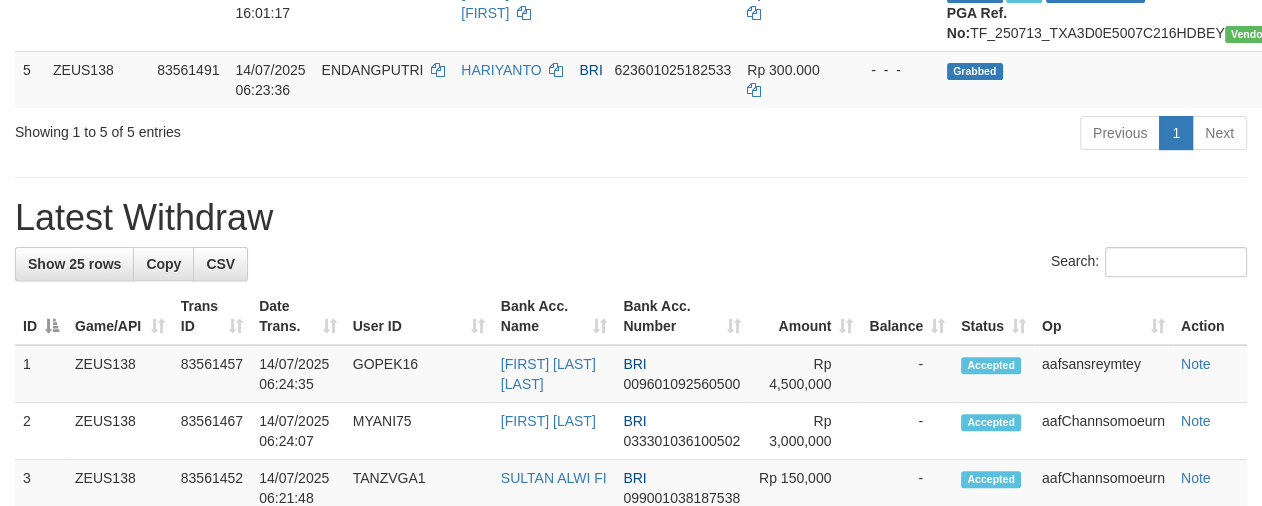 scroll, scrollTop: 558, scrollLeft: 0, axis: vertical 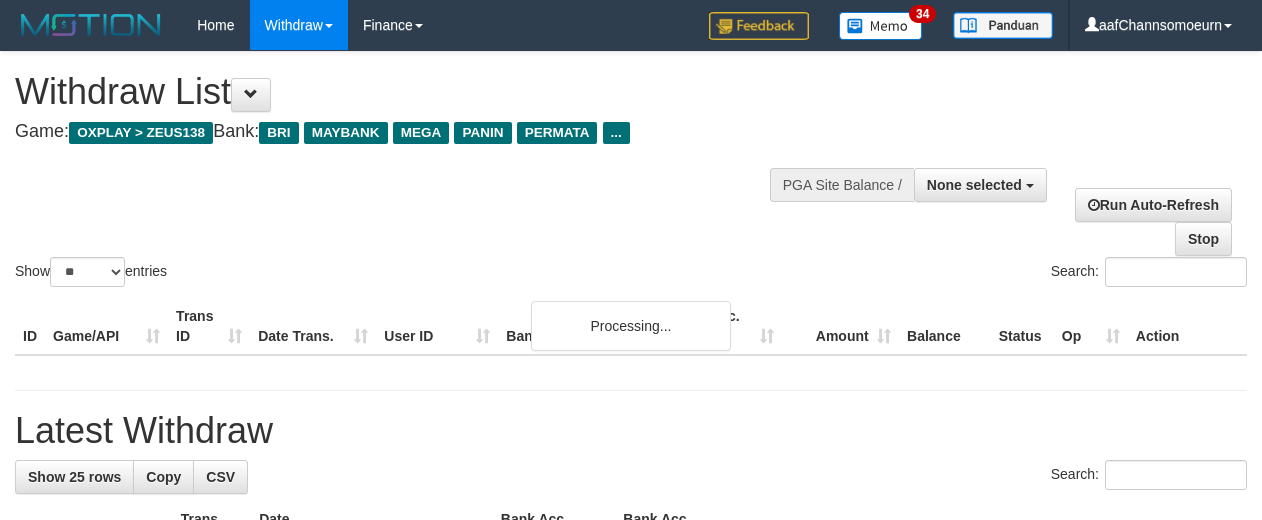 select 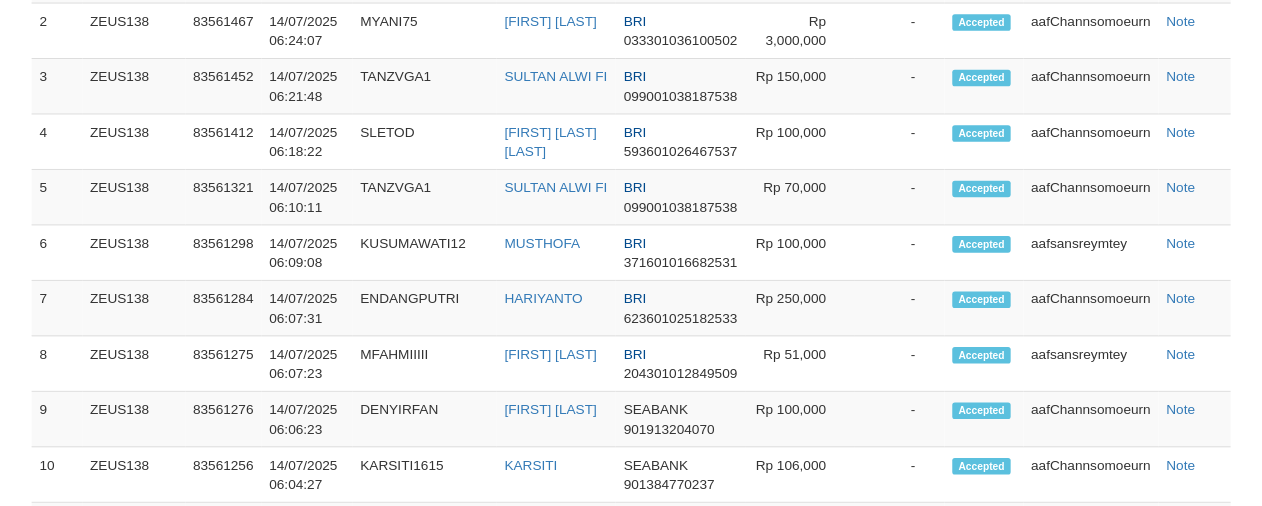 scroll, scrollTop: 1037, scrollLeft: 0, axis: vertical 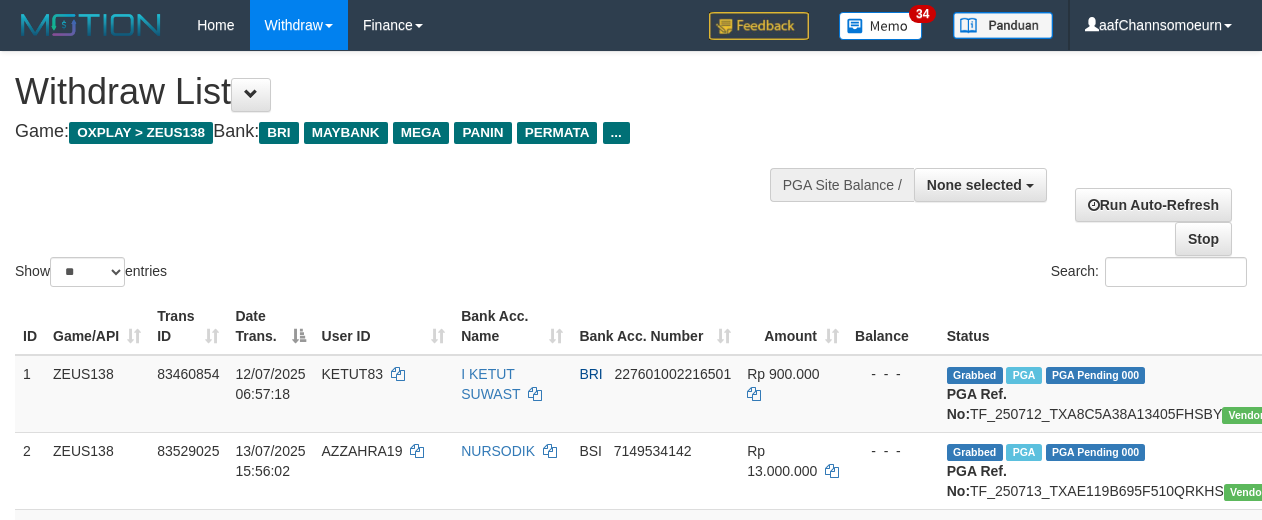 select 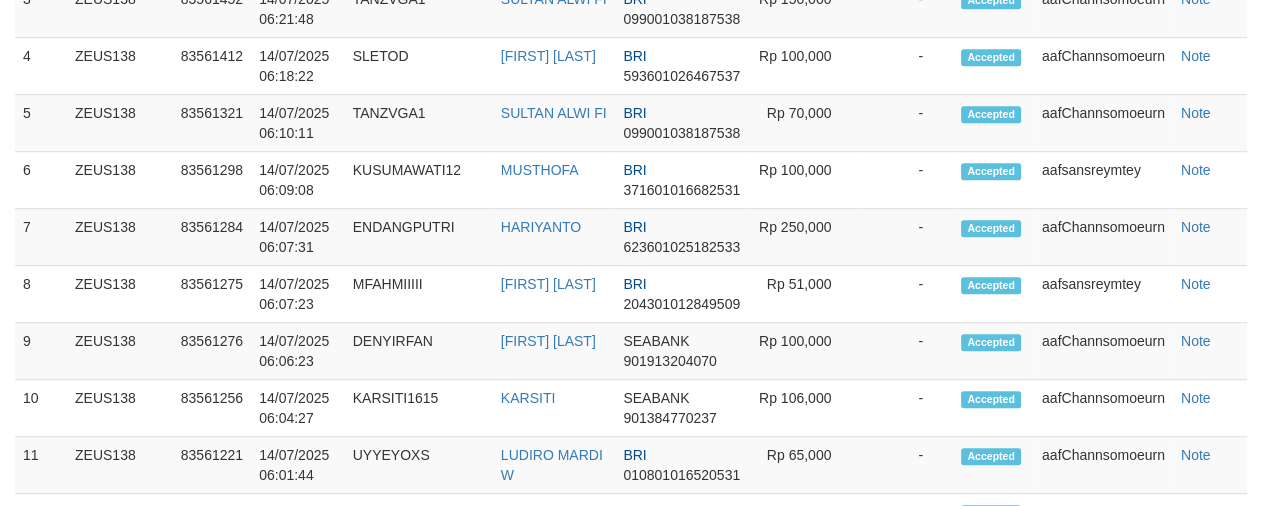 scroll, scrollTop: 1037, scrollLeft: 0, axis: vertical 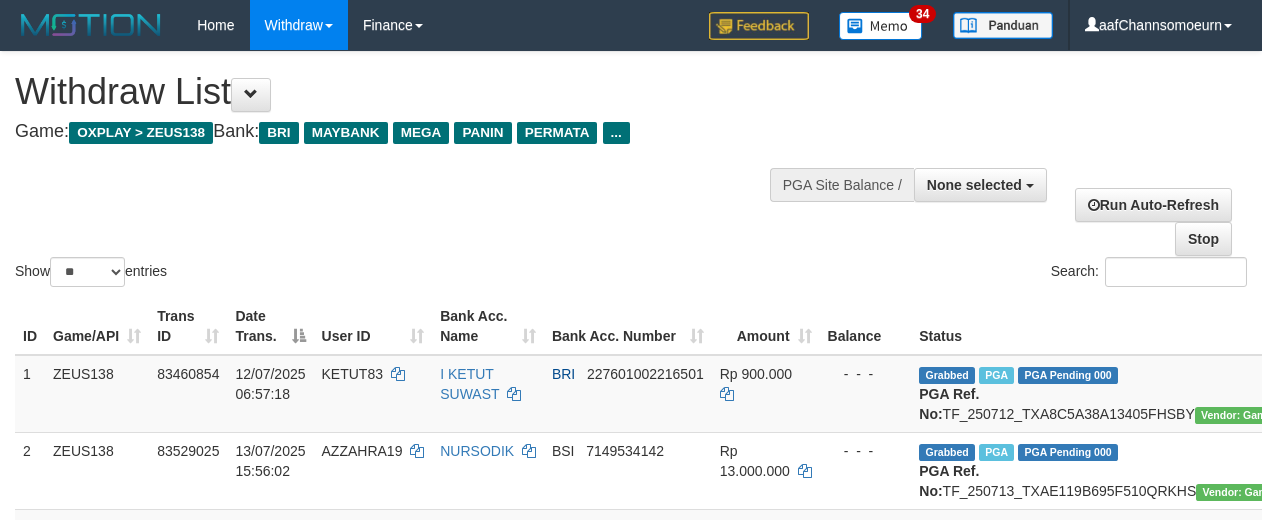 select 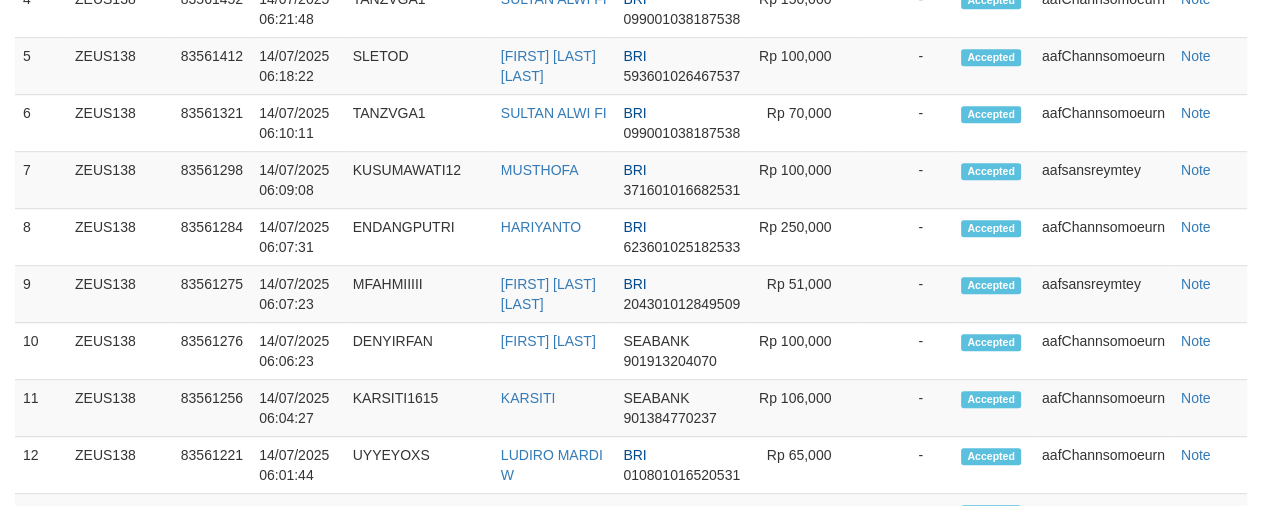 scroll, scrollTop: 1037, scrollLeft: 0, axis: vertical 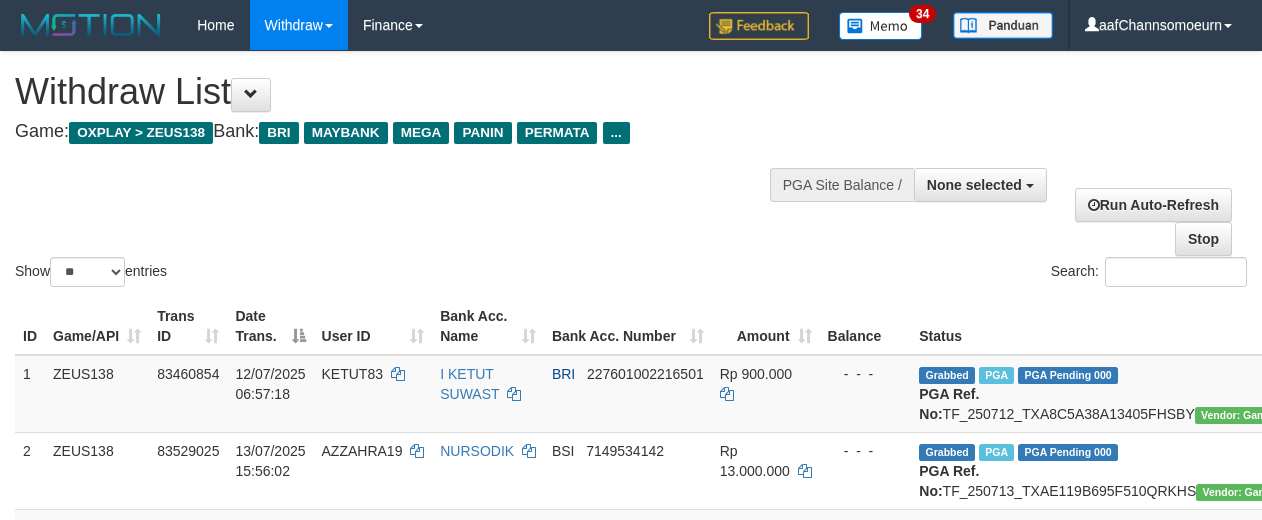 select 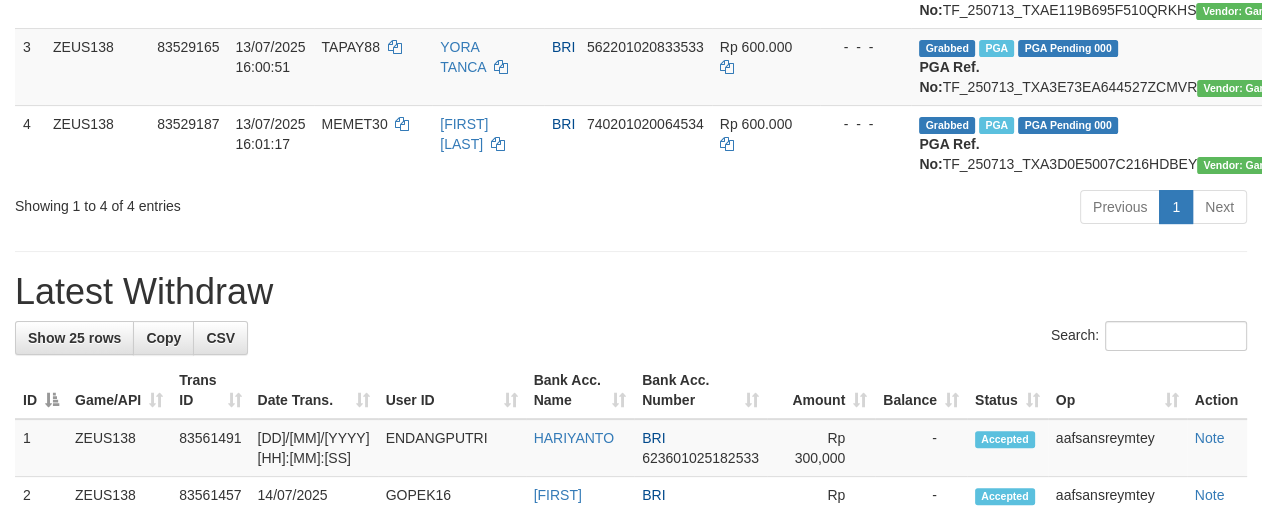 scroll, scrollTop: 427, scrollLeft: 0, axis: vertical 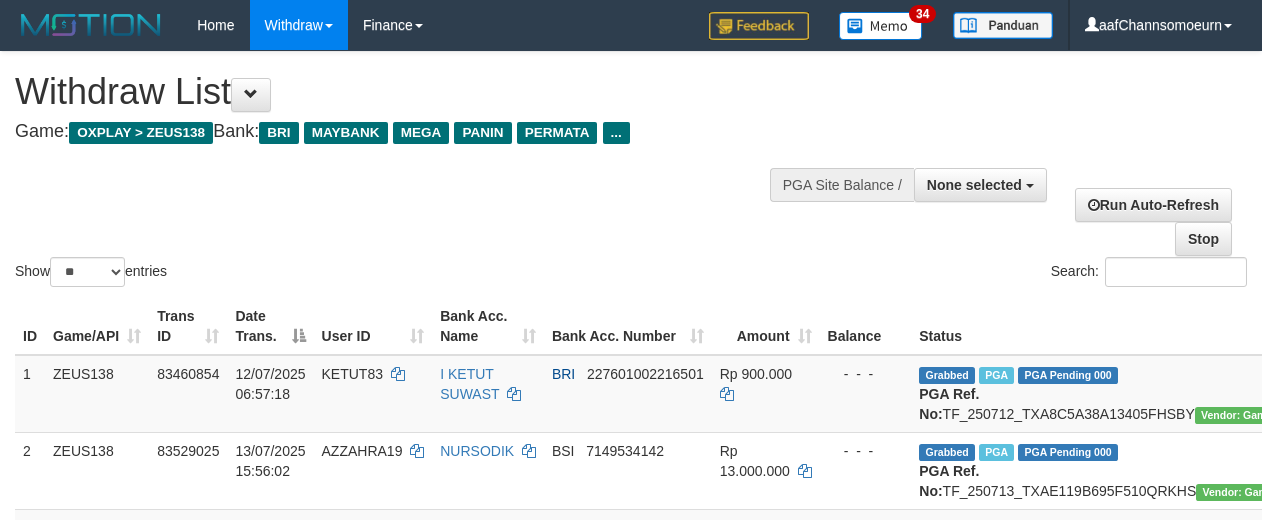 select 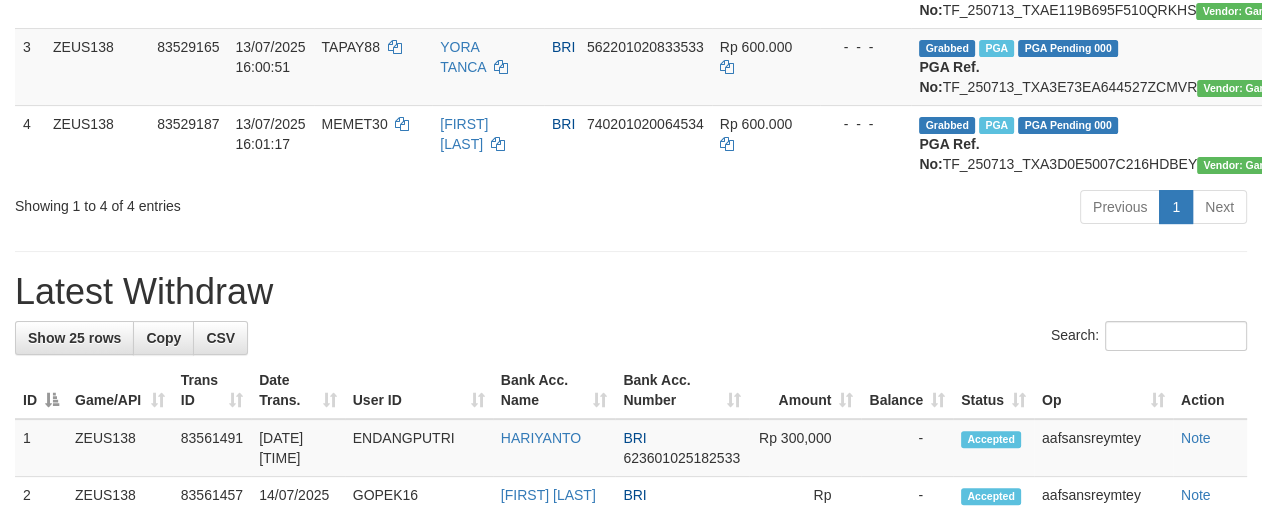 scroll, scrollTop: 427, scrollLeft: 0, axis: vertical 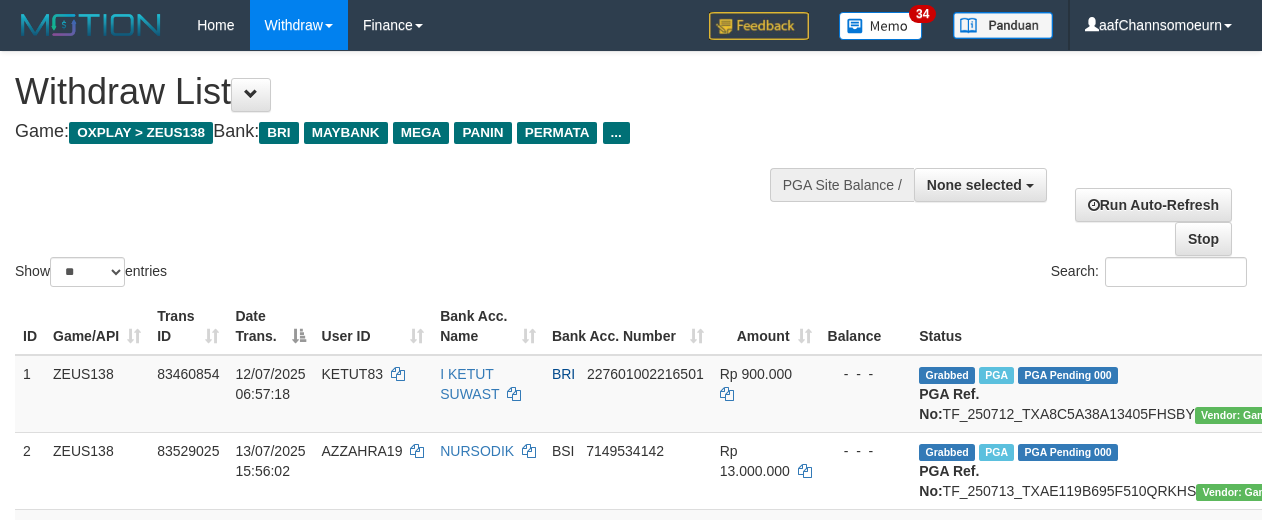 select 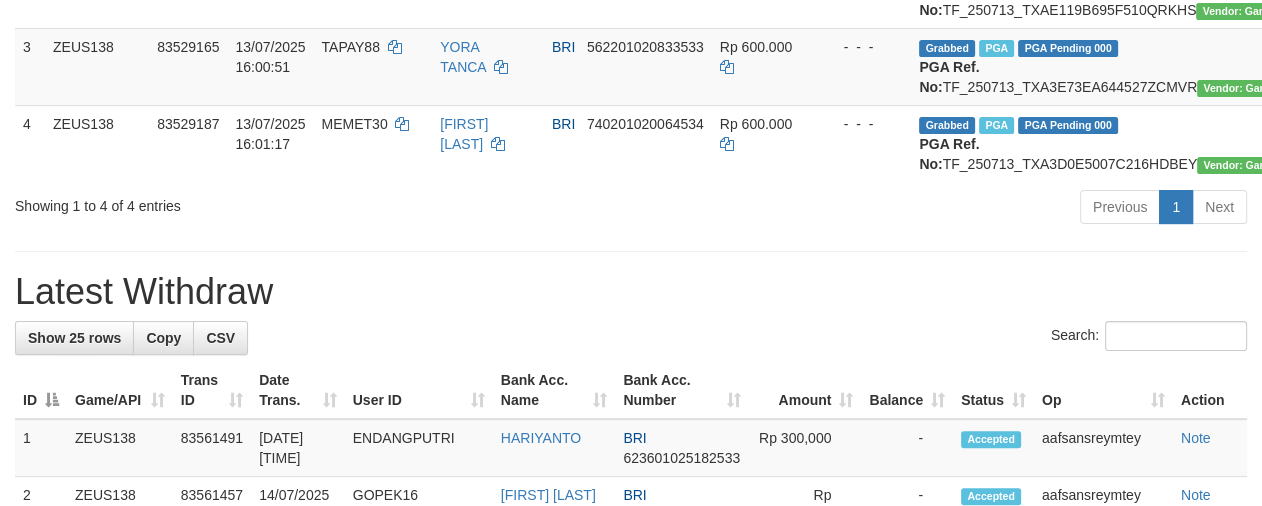 scroll, scrollTop: 427, scrollLeft: 0, axis: vertical 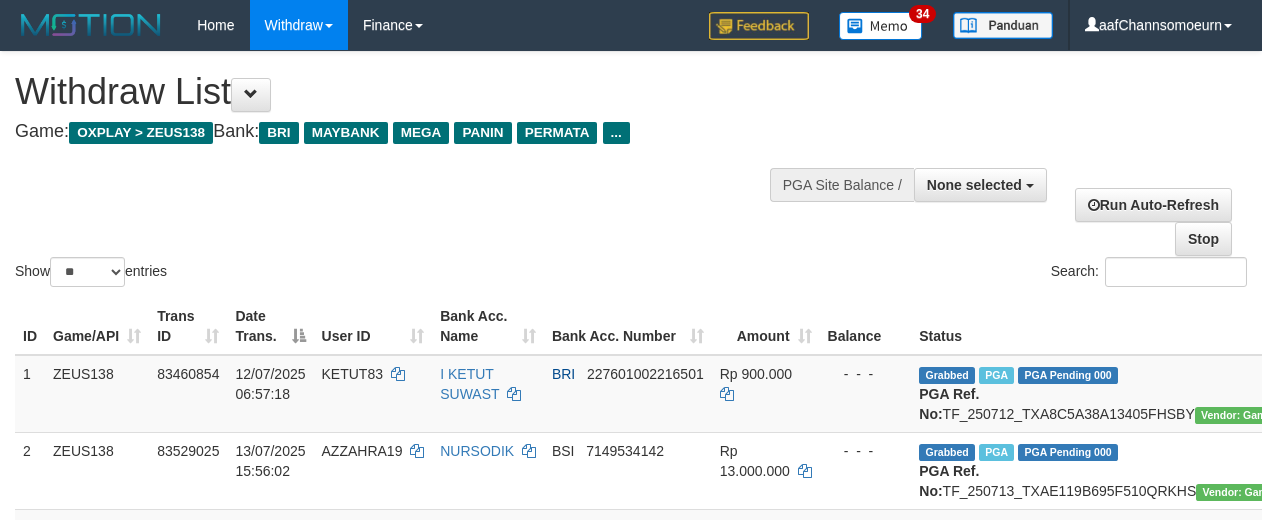select 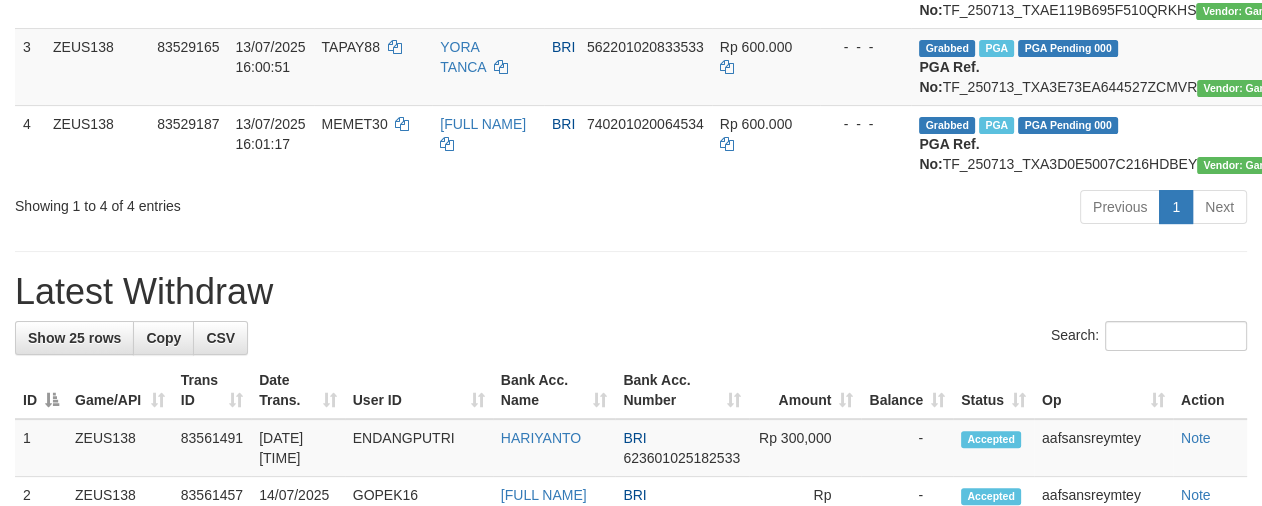 scroll, scrollTop: 427, scrollLeft: 0, axis: vertical 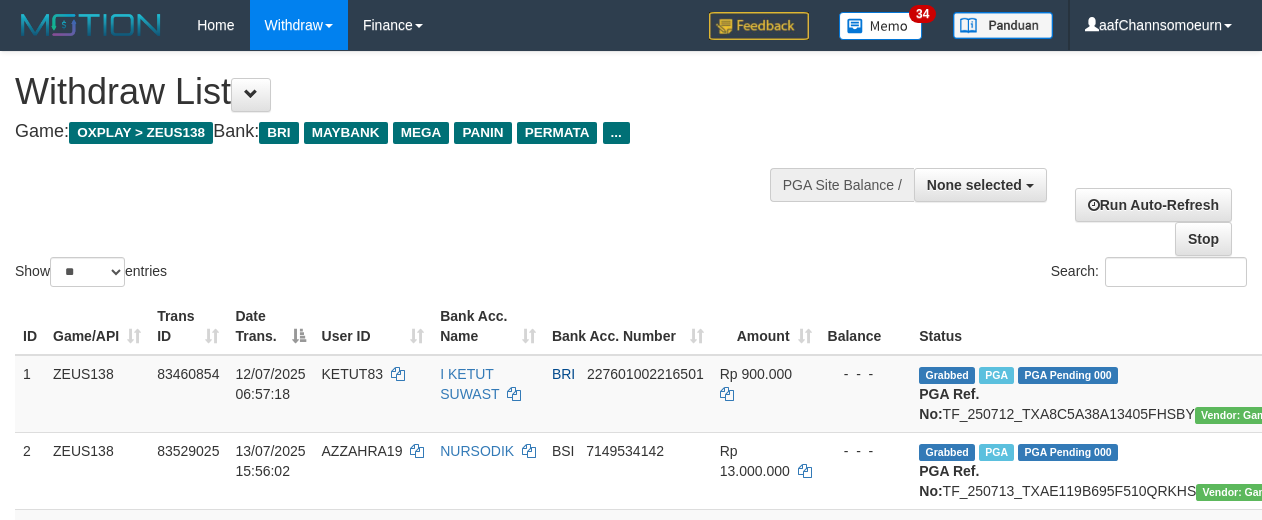 select 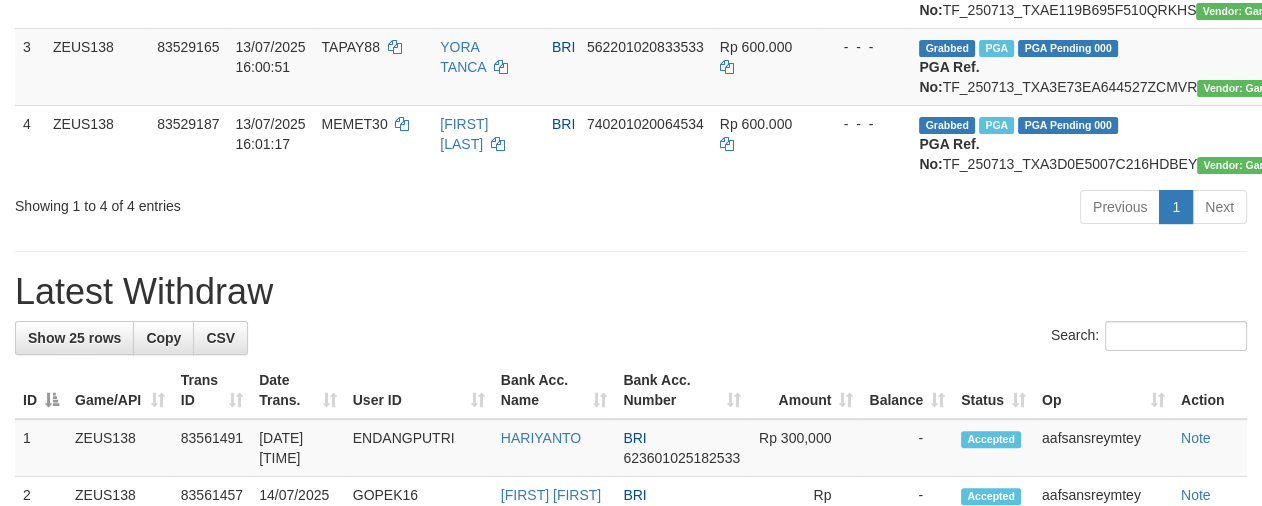 scroll, scrollTop: 427, scrollLeft: 0, axis: vertical 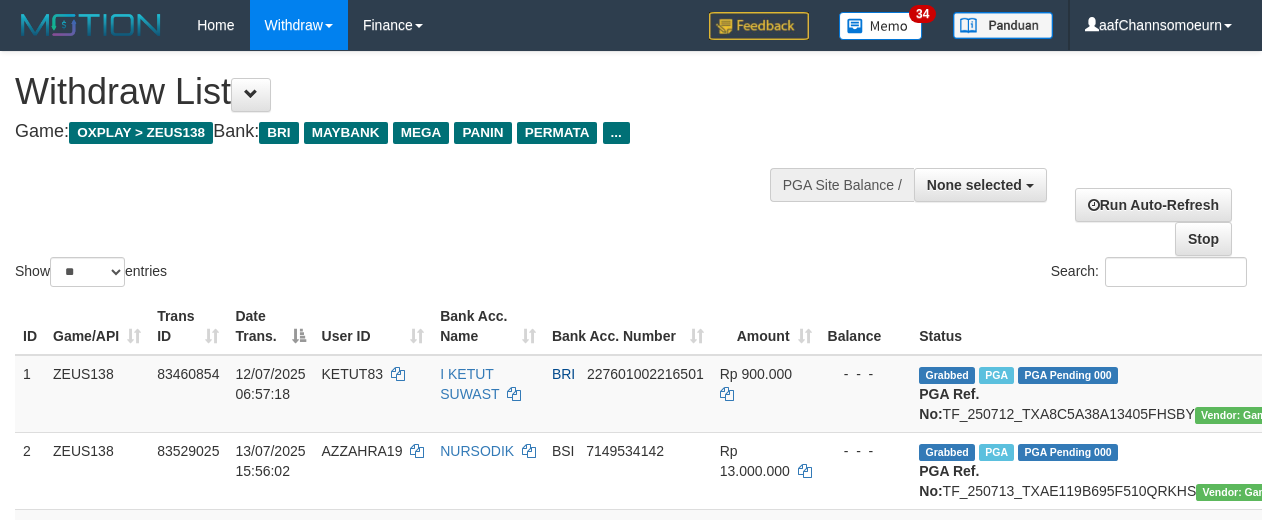 select 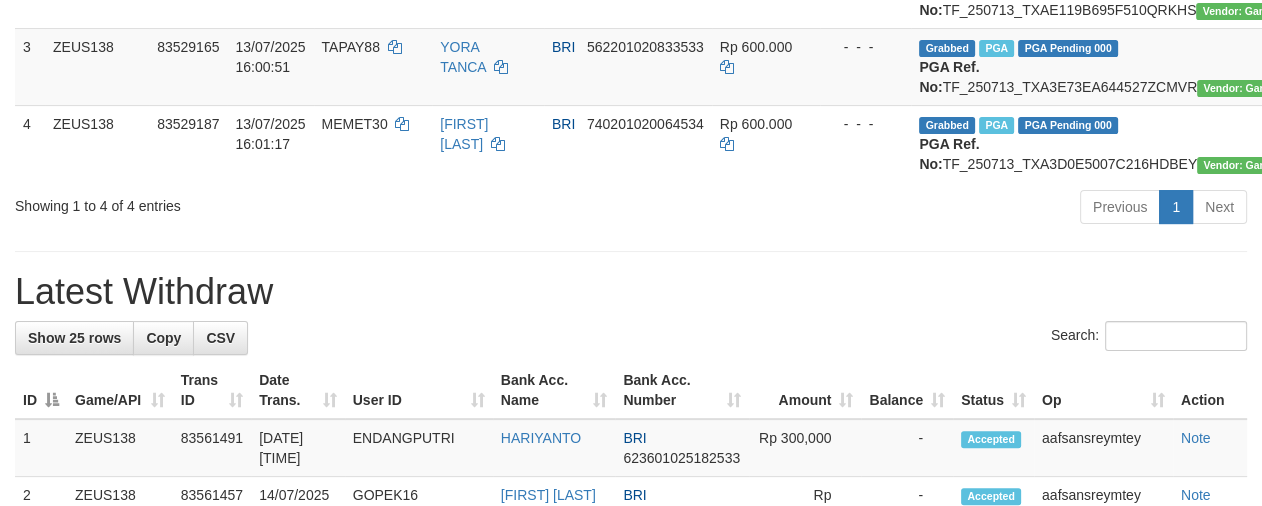 scroll, scrollTop: 427, scrollLeft: 0, axis: vertical 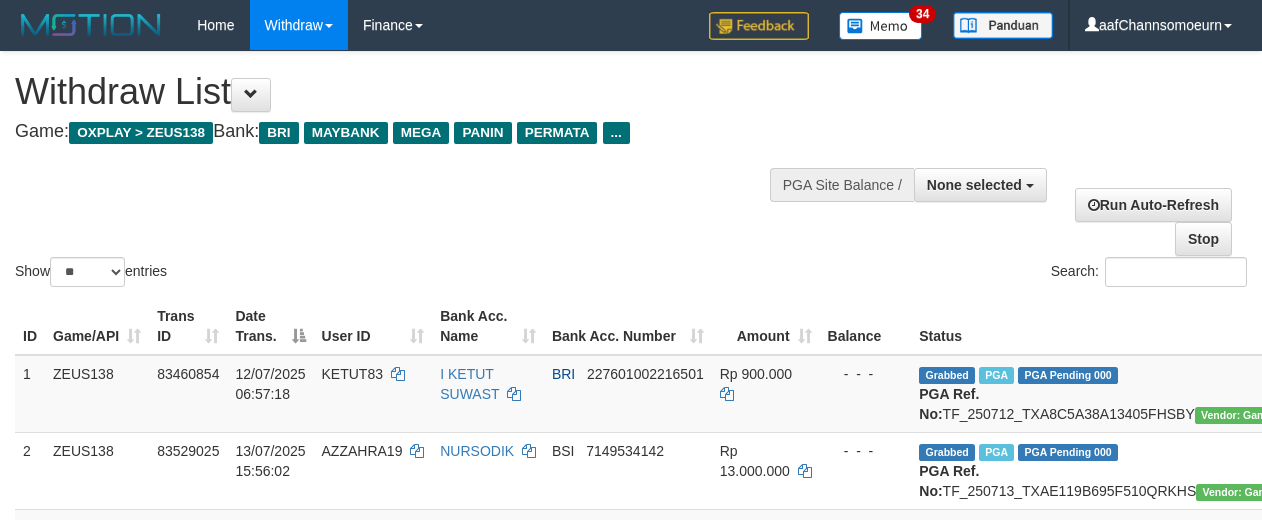 select 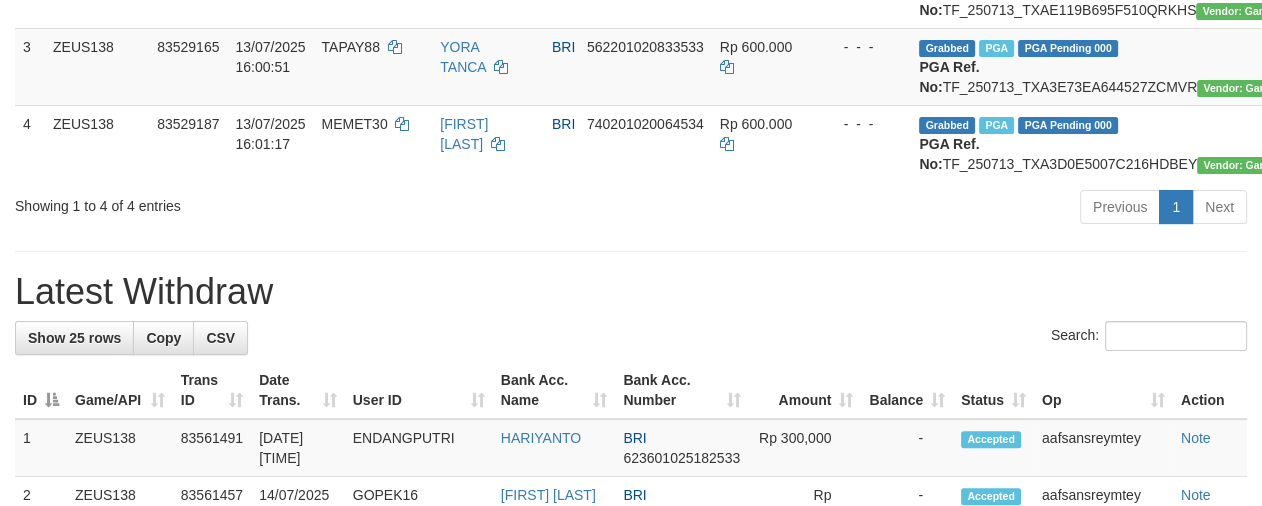 scroll, scrollTop: 427, scrollLeft: 0, axis: vertical 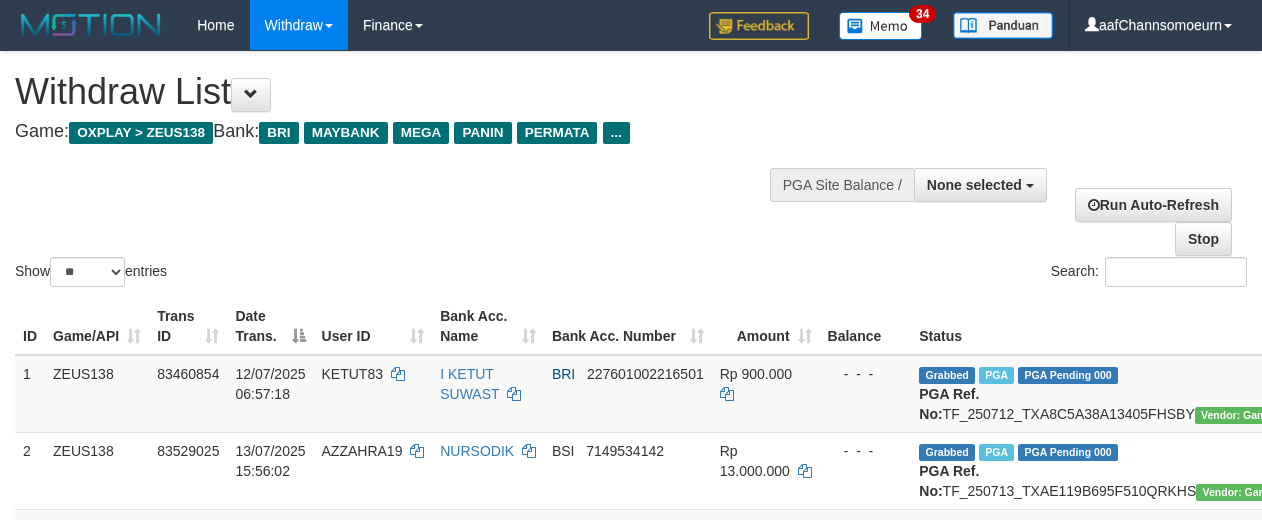 select 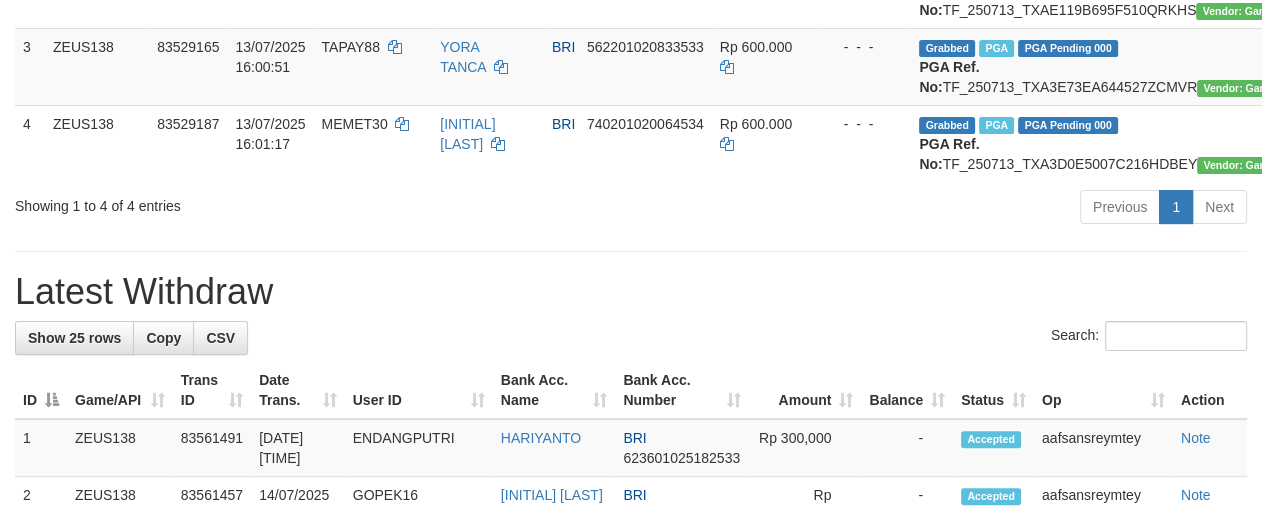 scroll, scrollTop: 427, scrollLeft: 0, axis: vertical 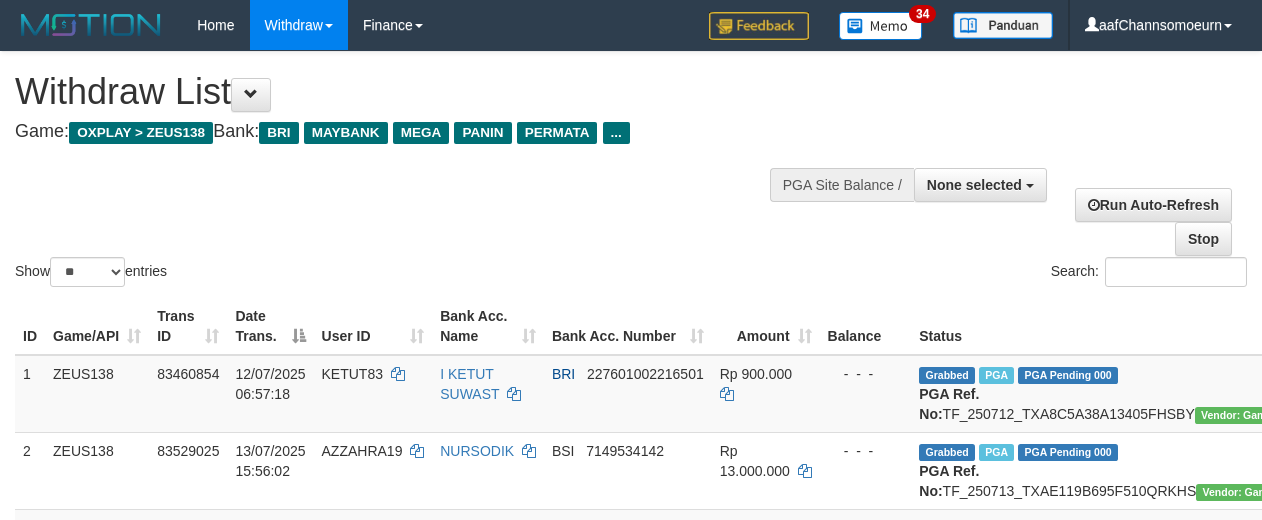 select 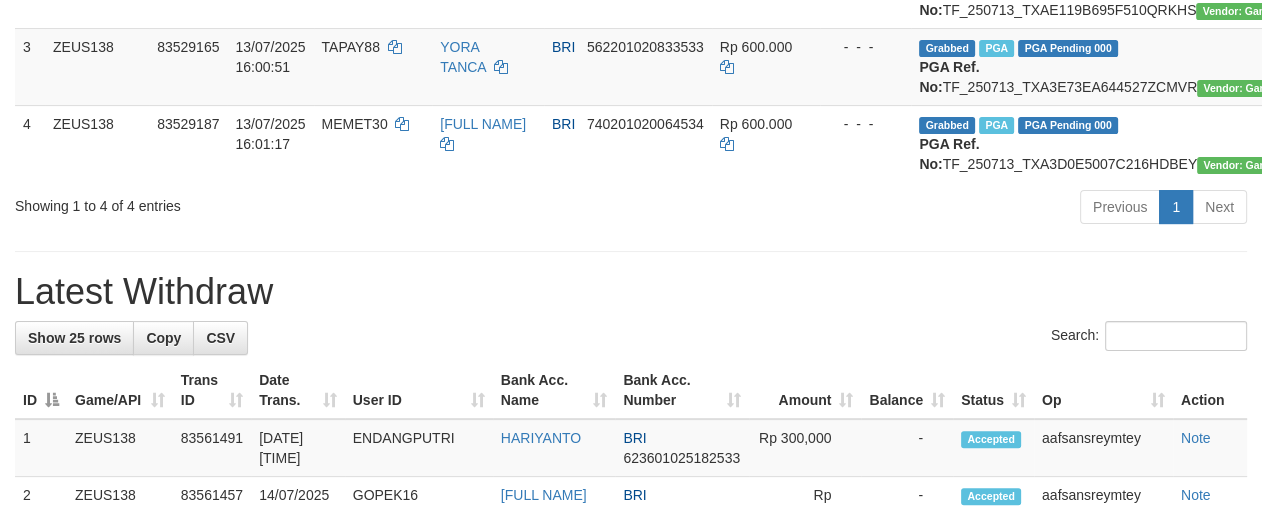 scroll, scrollTop: 427, scrollLeft: 0, axis: vertical 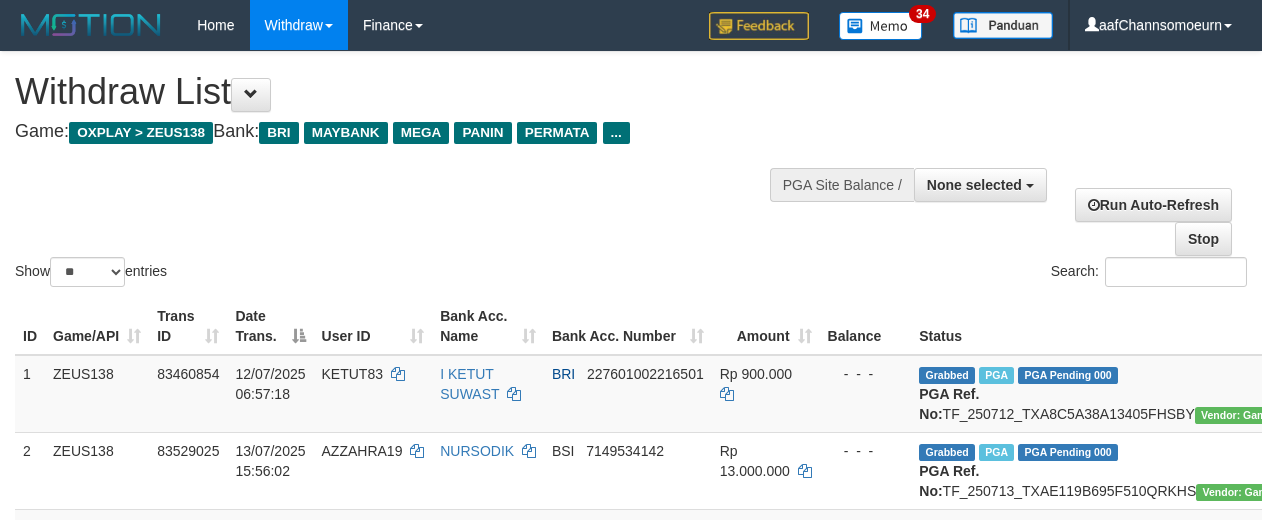 select 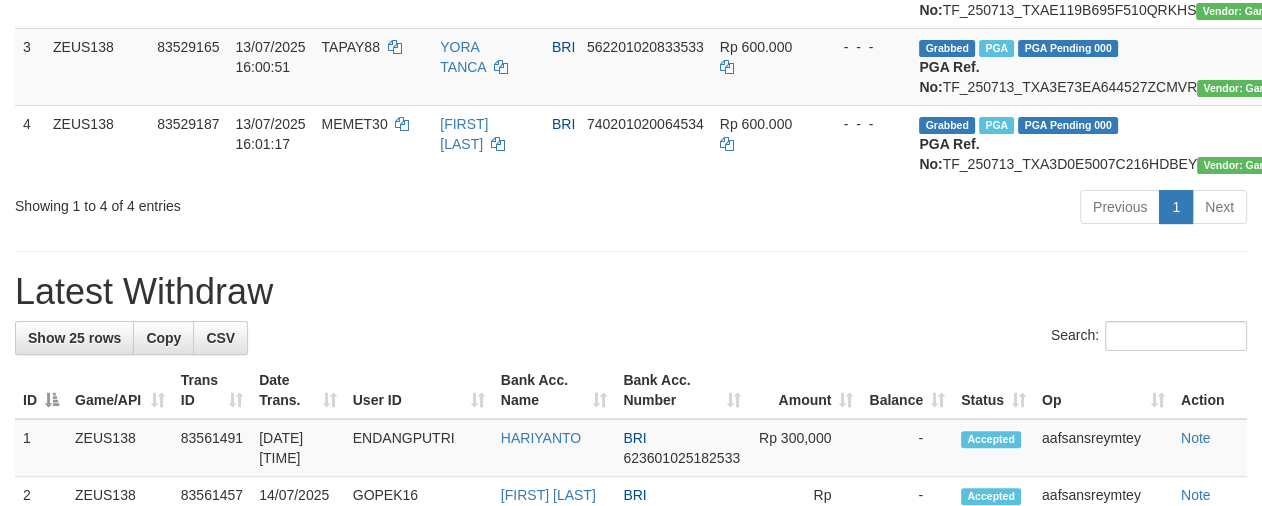 scroll, scrollTop: 427, scrollLeft: 0, axis: vertical 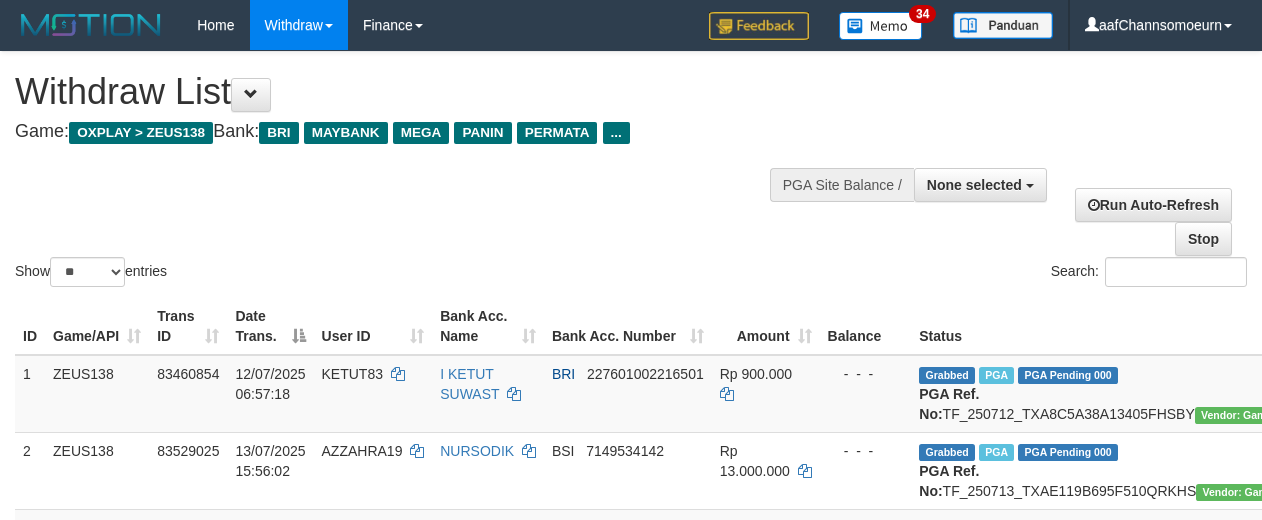 select 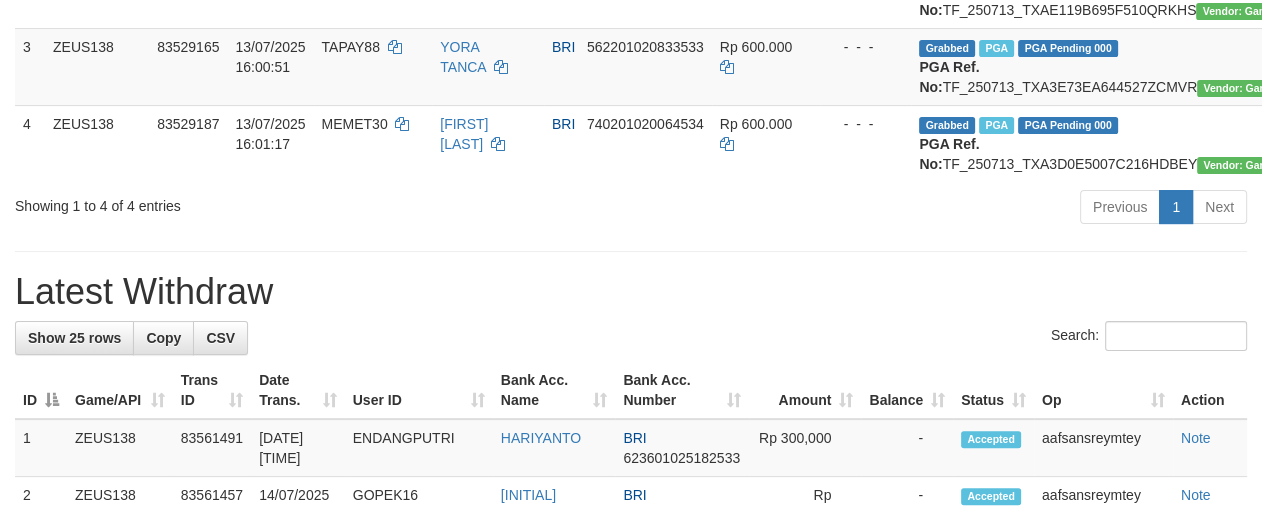 scroll, scrollTop: 427, scrollLeft: 0, axis: vertical 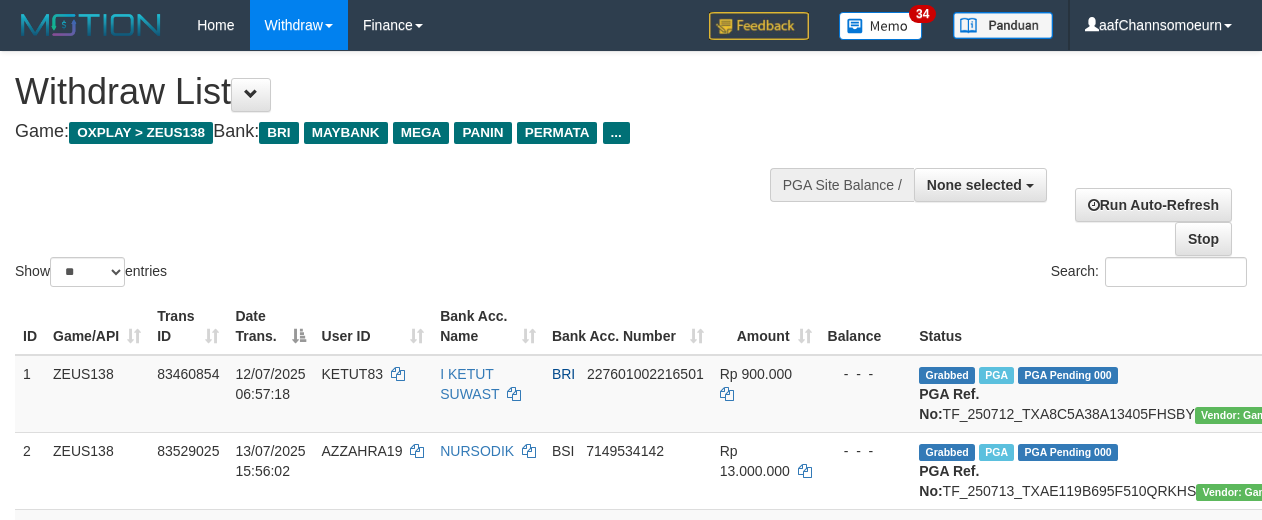 select 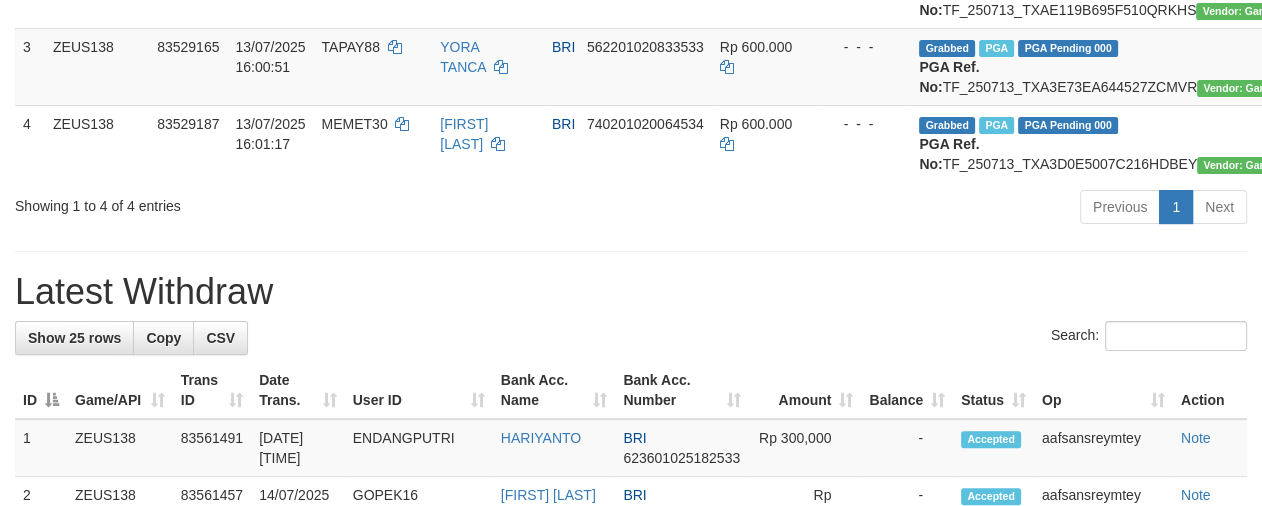 scroll, scrollTop: 427, scrollLeft: 0, axis: vertical 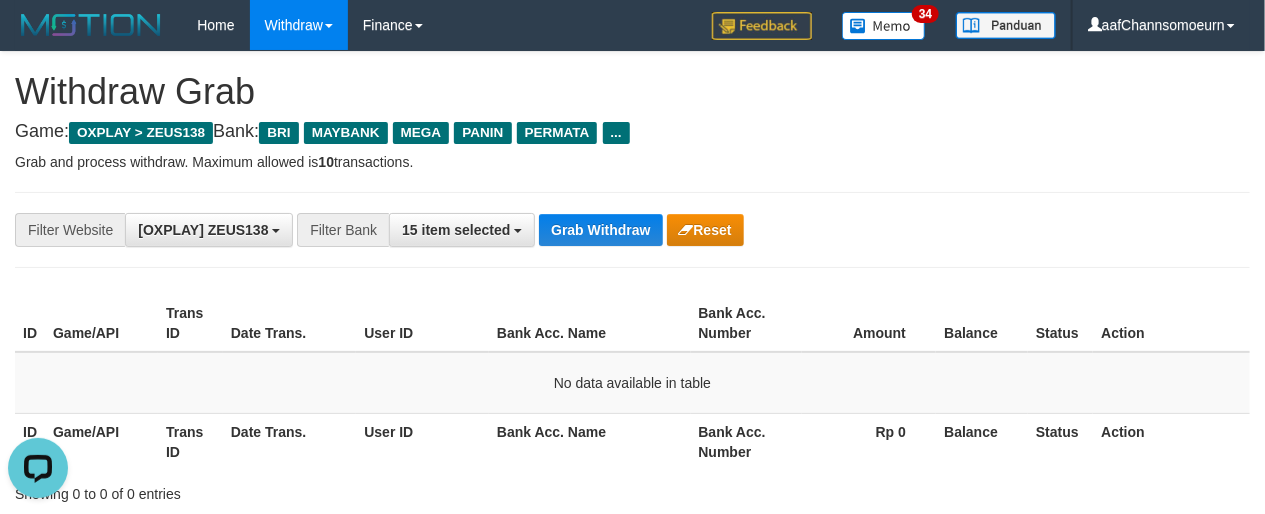 click on "Grab and process withdraw.
Maximum allowed is  10  transactions." at bounding box center [632, 162] 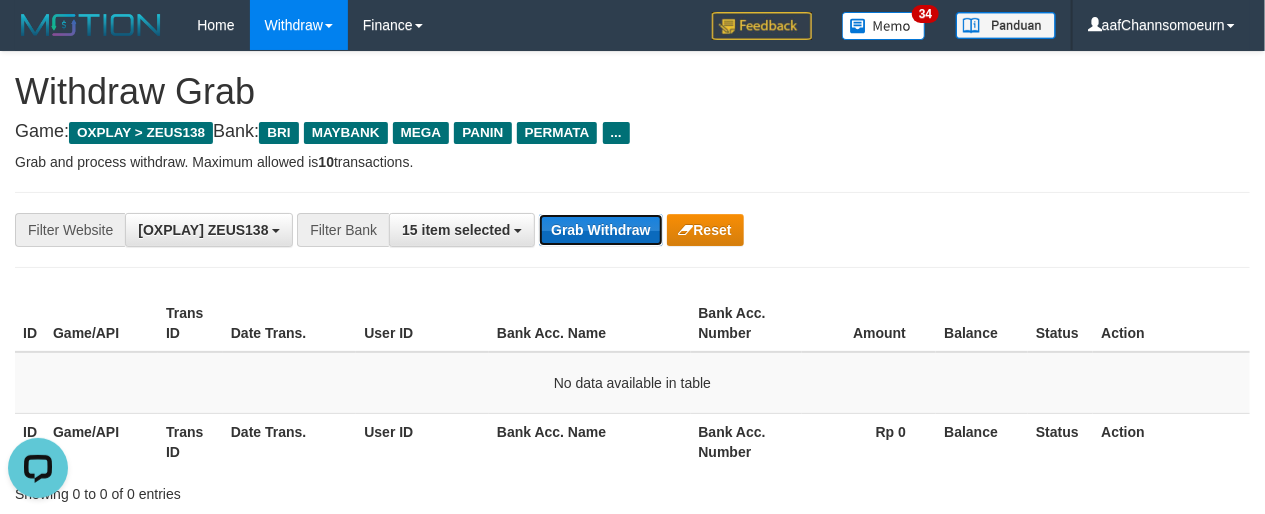 click on "Grab Withdraw" at bounding box center [600, 230] 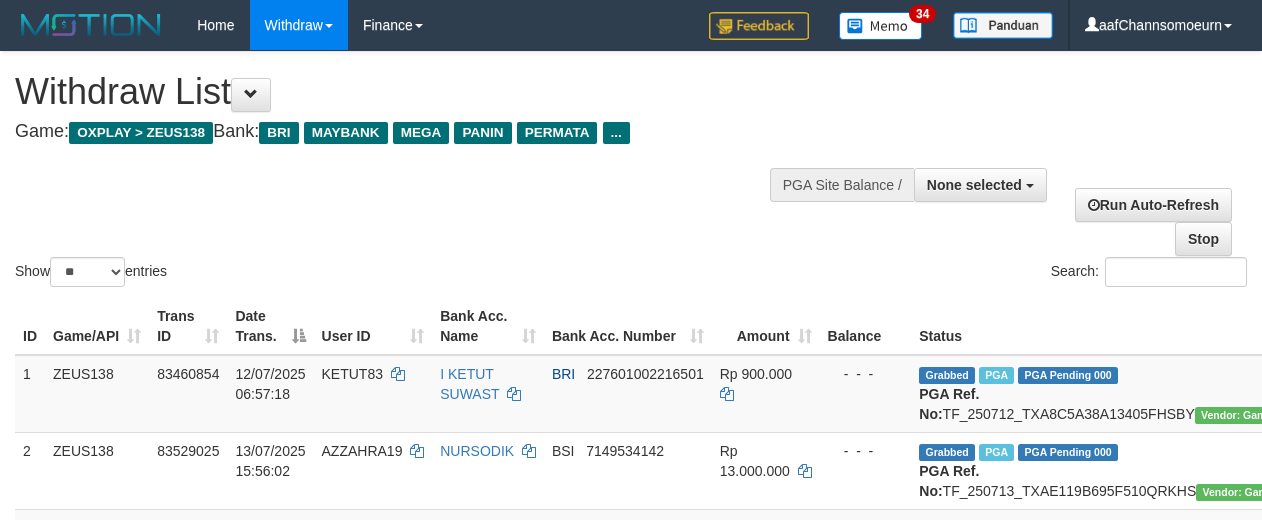 select 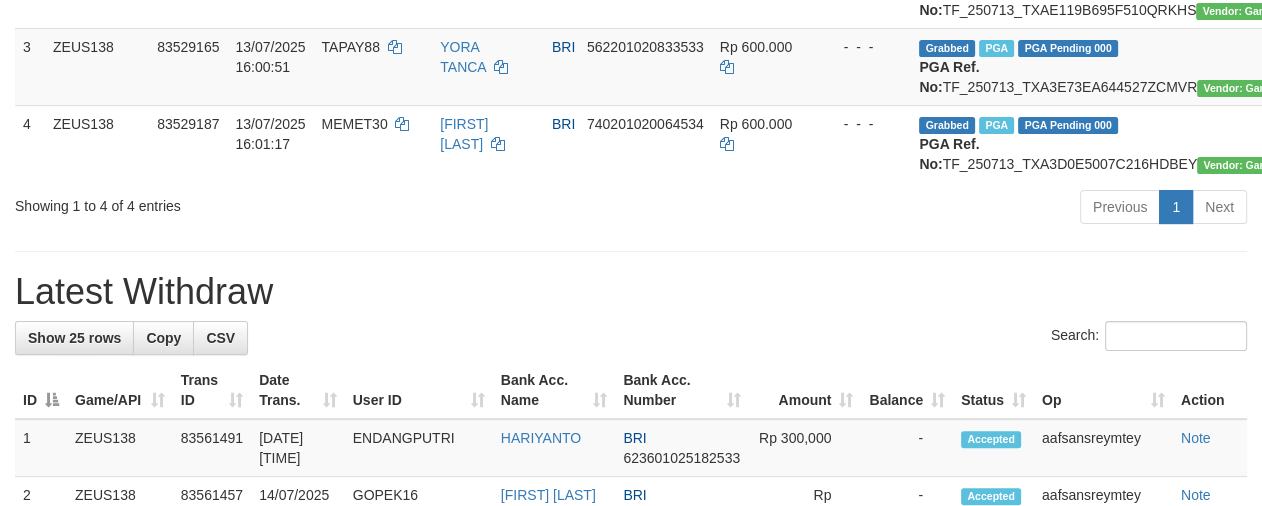 scroll, scrollTop: 427, scrollLeft: 0, axis: vertical 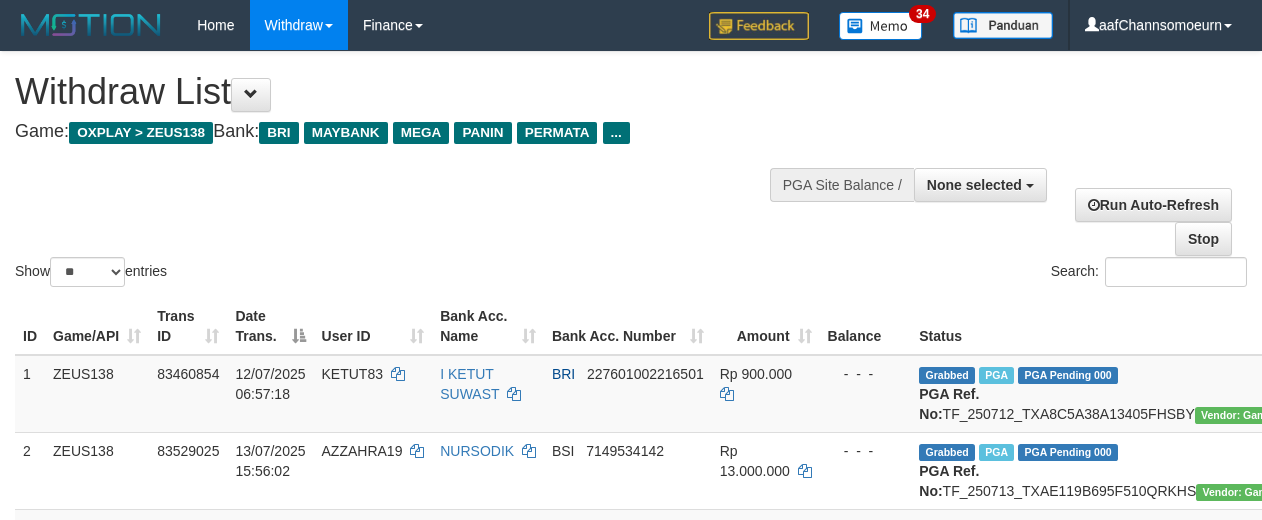select 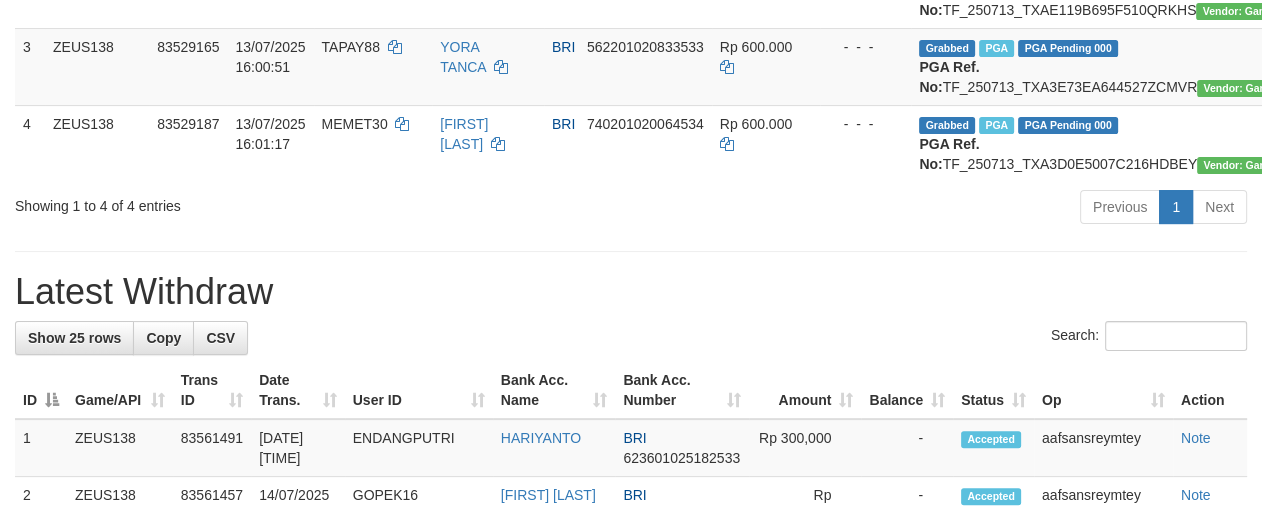 scroll, scrollTop: 427, scrollLeft: 0, axis: vertical 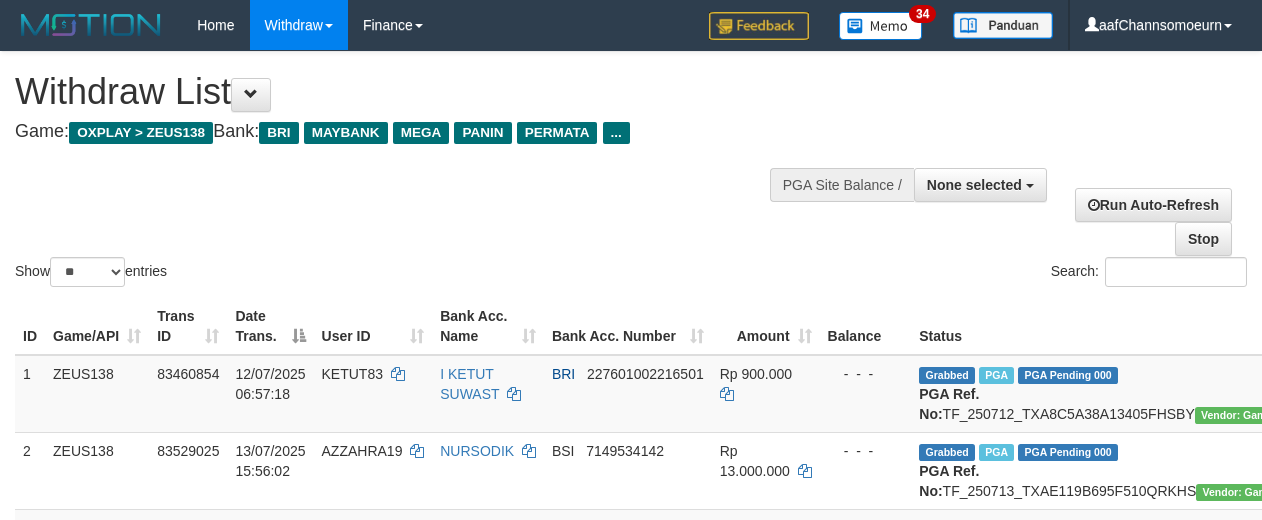 select 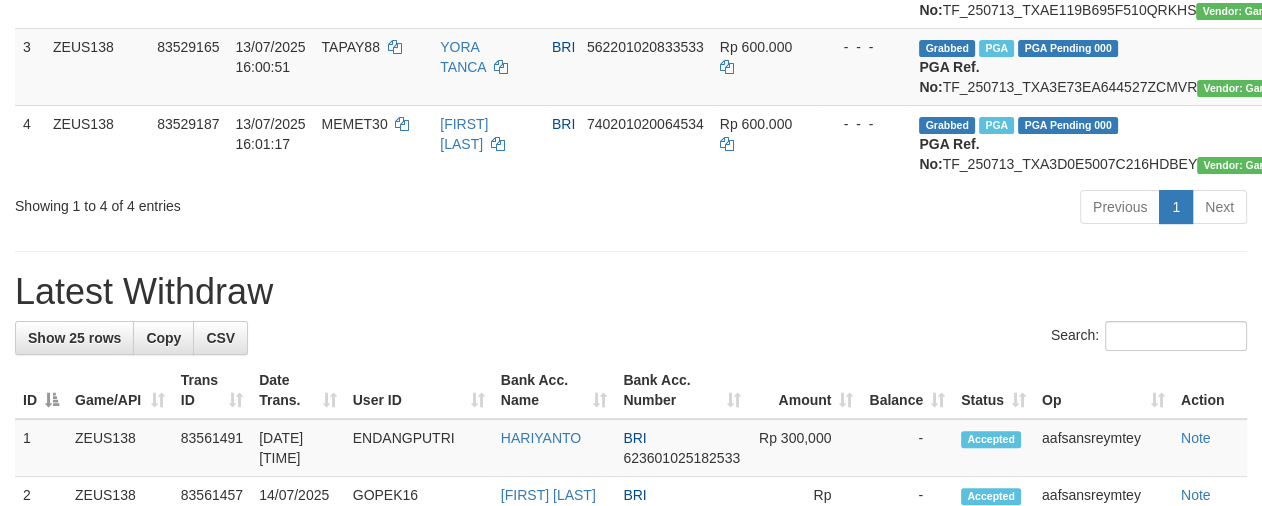 scroll, scrollTop: 427, scrollLeft: 0, axis: vertical 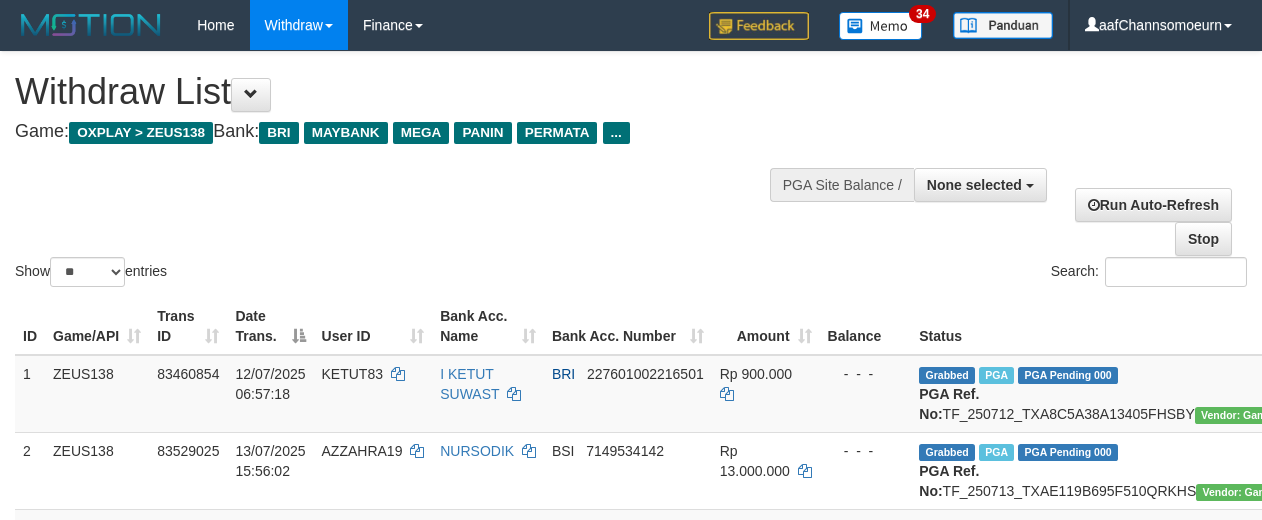 select 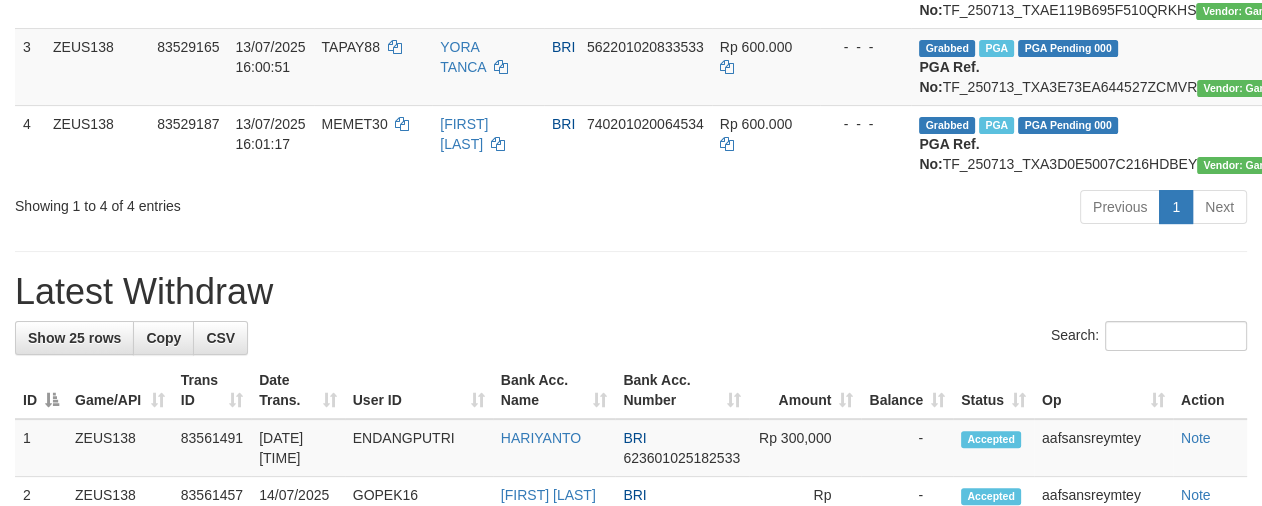 scroll, scrollTop: 427, scrollLeft: 0, axis: vertical 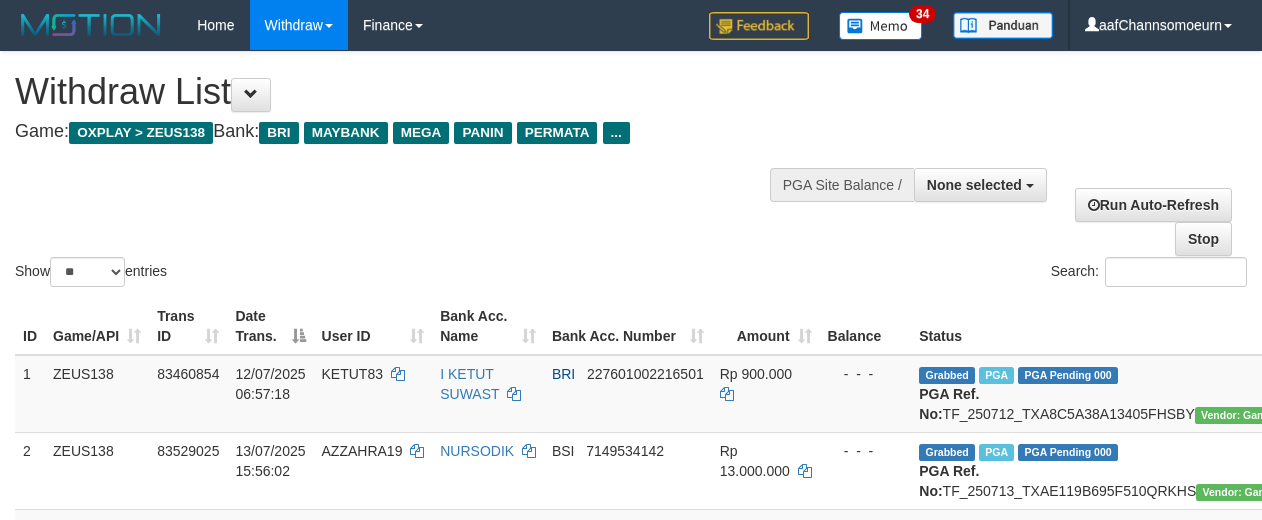 select 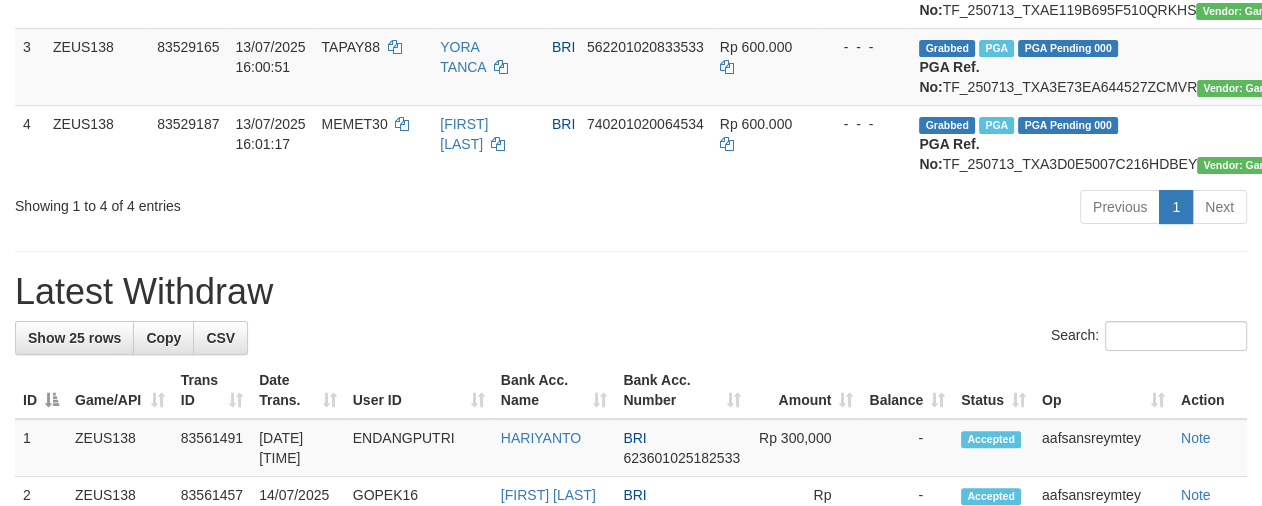 scroll, scrollTop: 427, scrollLeft: 0, axis: vertical 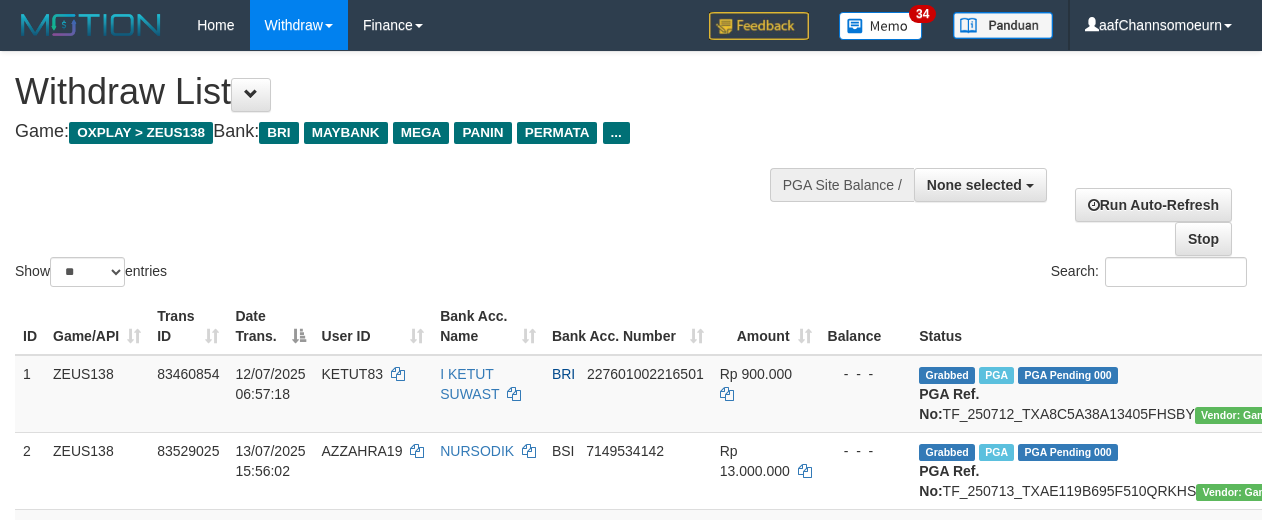 select 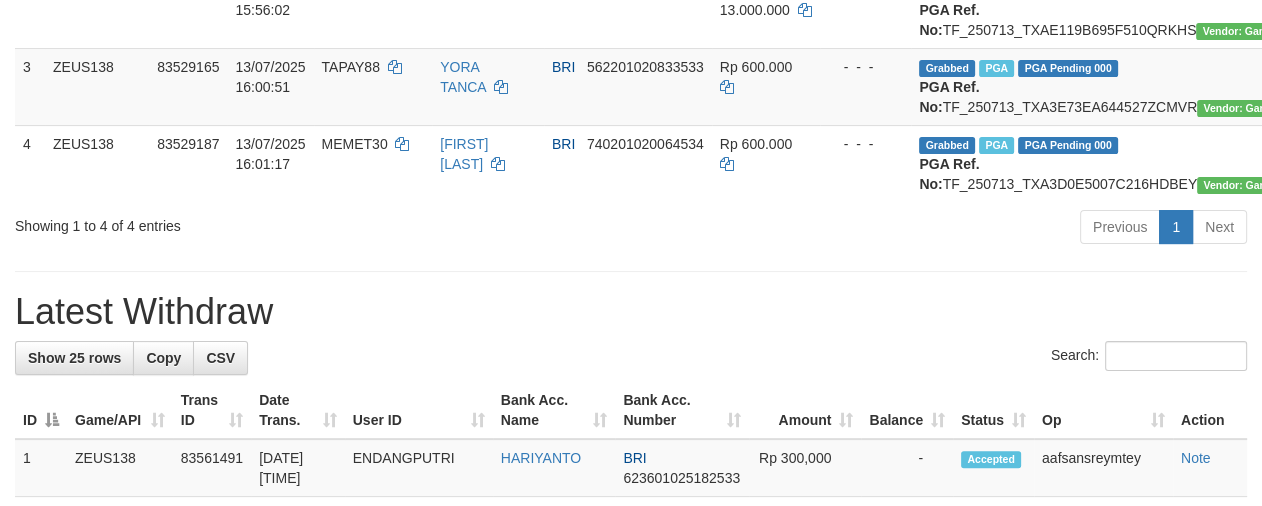 scroll, scrollTop: 427, scrollLeft: 0, axis: vertical 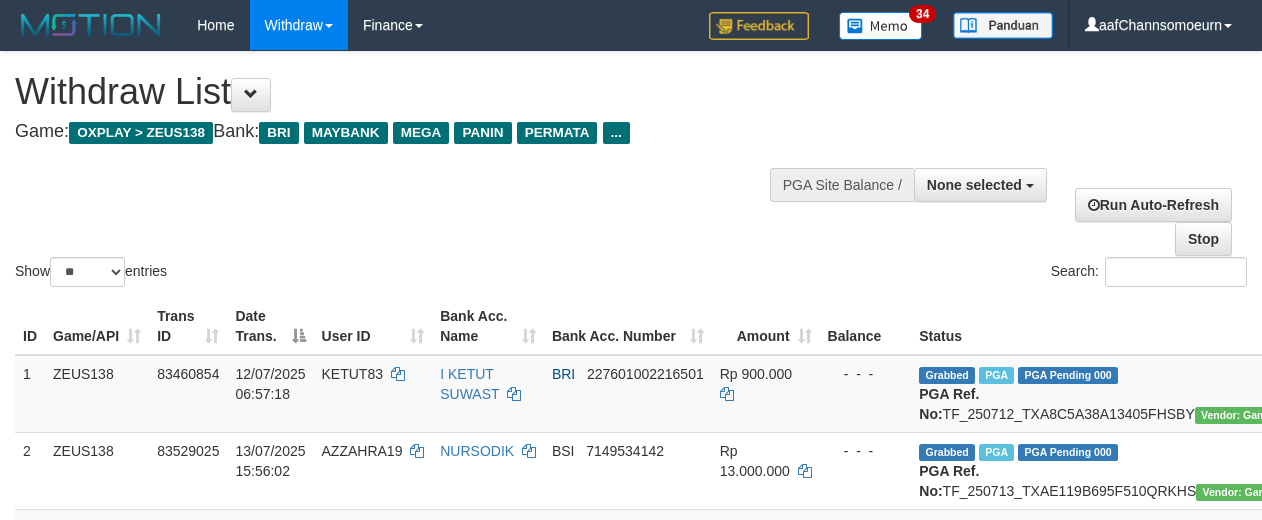 select 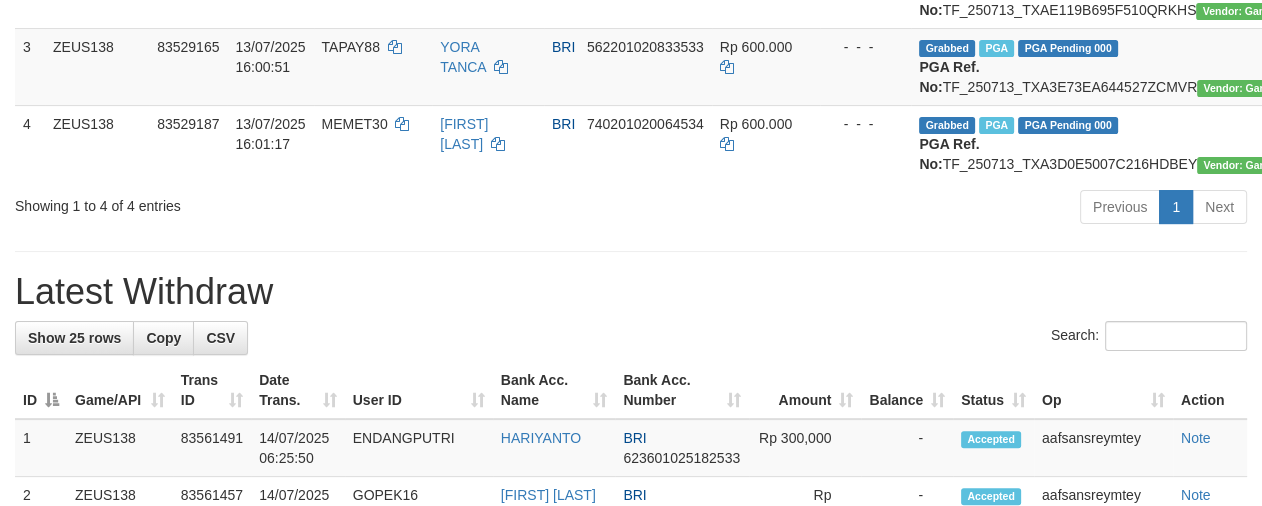 scroll, scrollTop: 427, scrollLeft: 0, axis: vertical 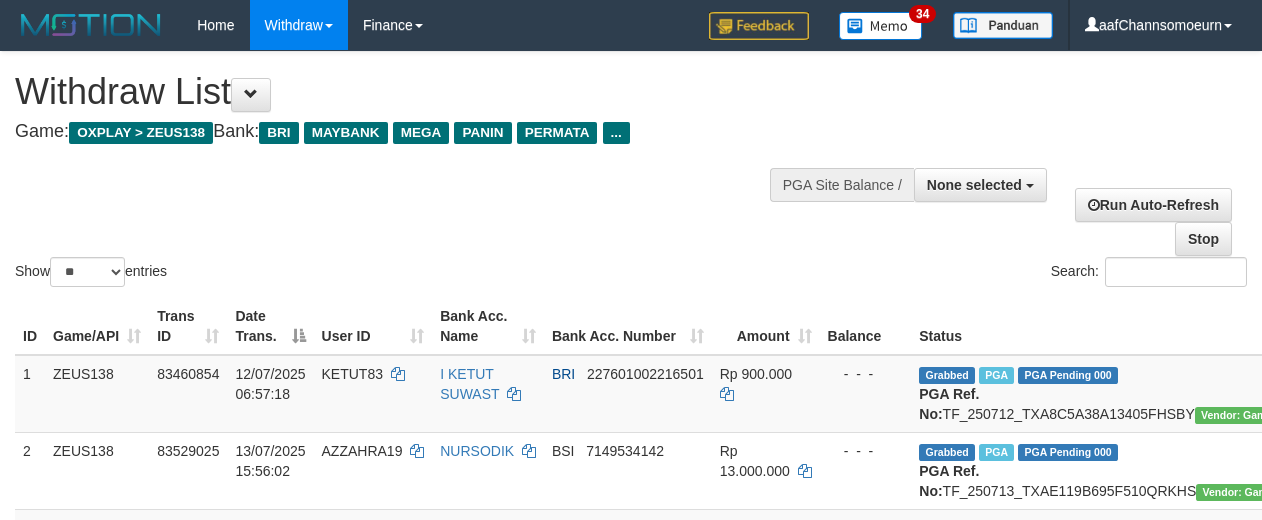 select 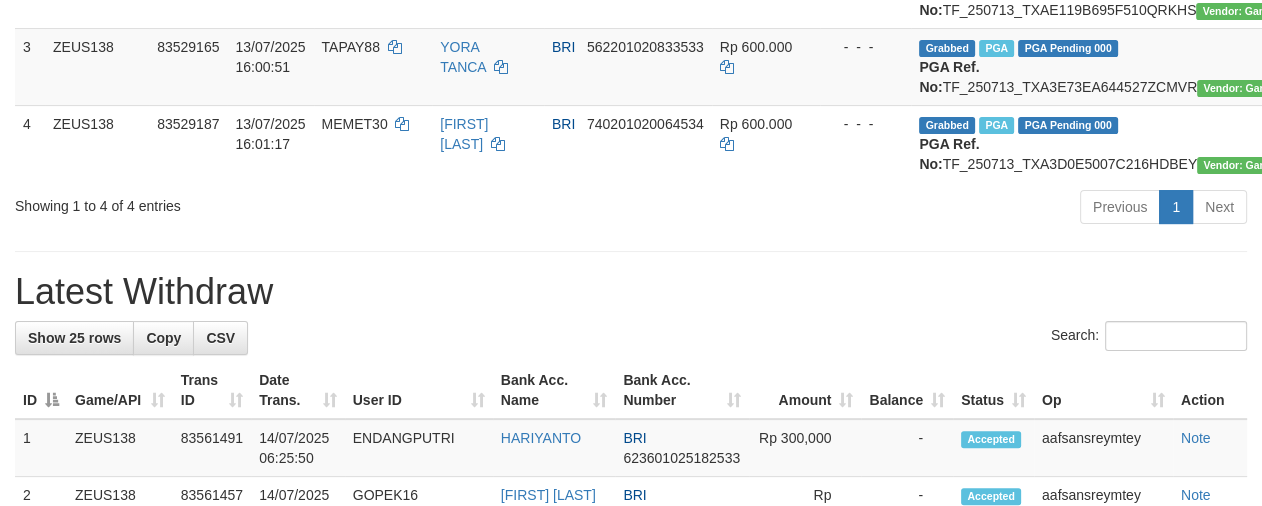 scroll, scrollTop: 427, scrollLeft: 0, axis: vertical 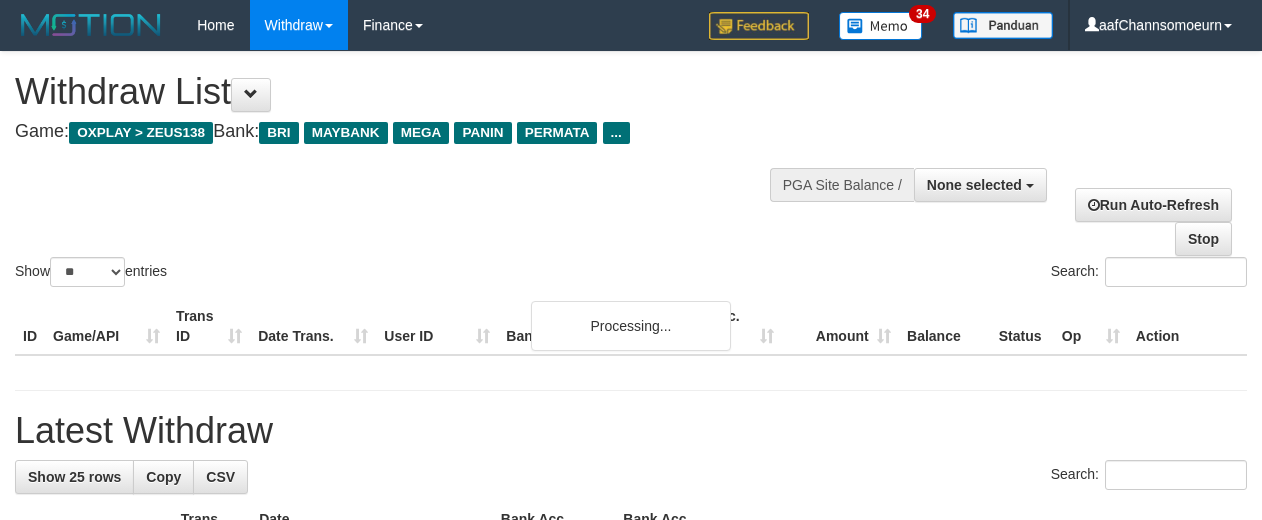 select 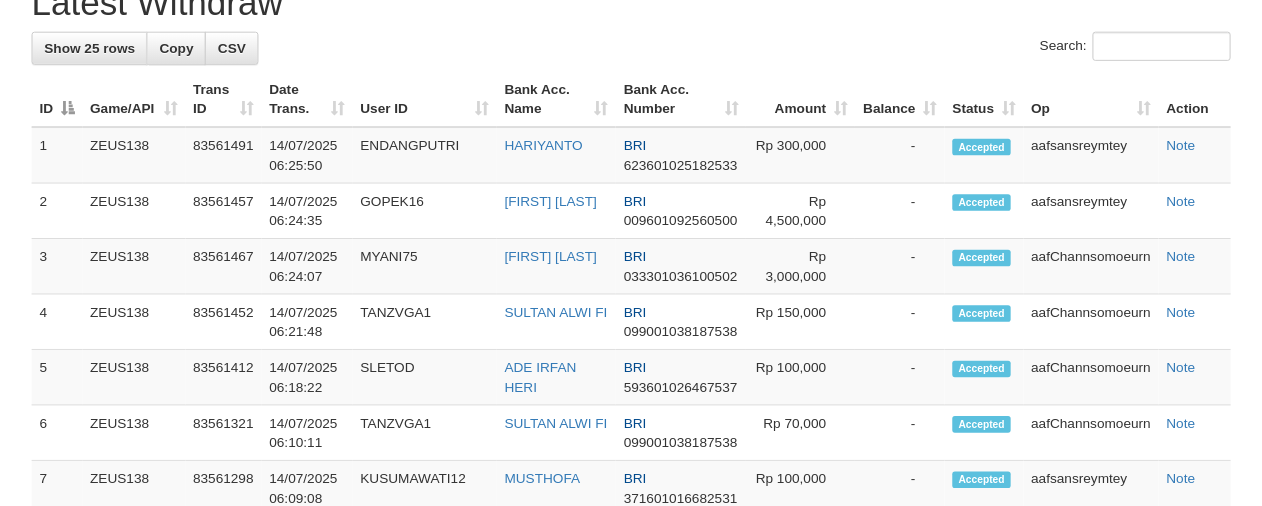 scroll, scrollTop: 849, scrollLeft: 0, axis: vertical 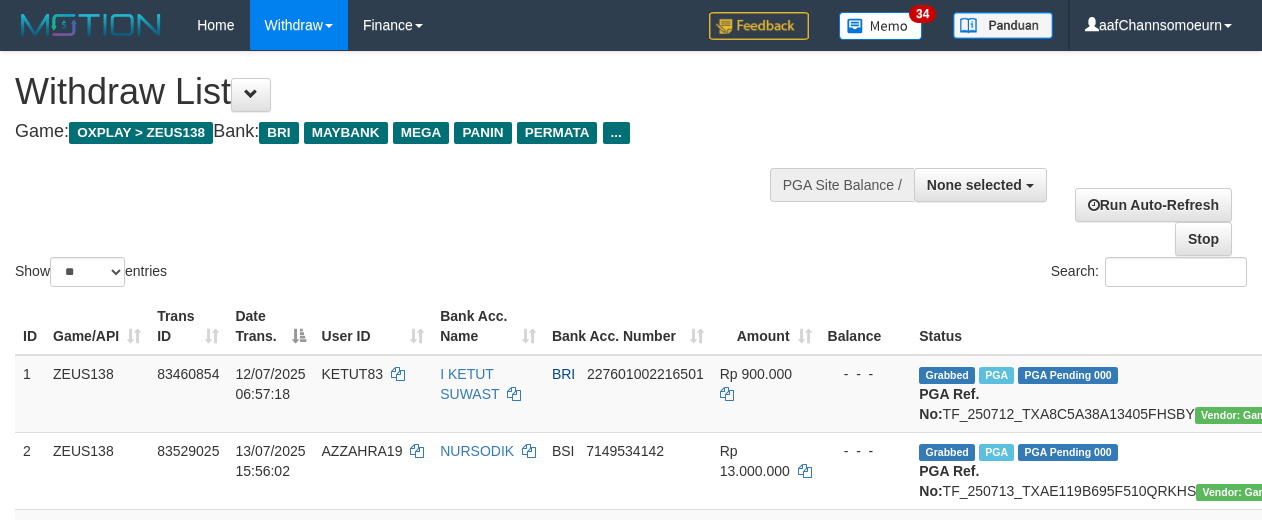 select 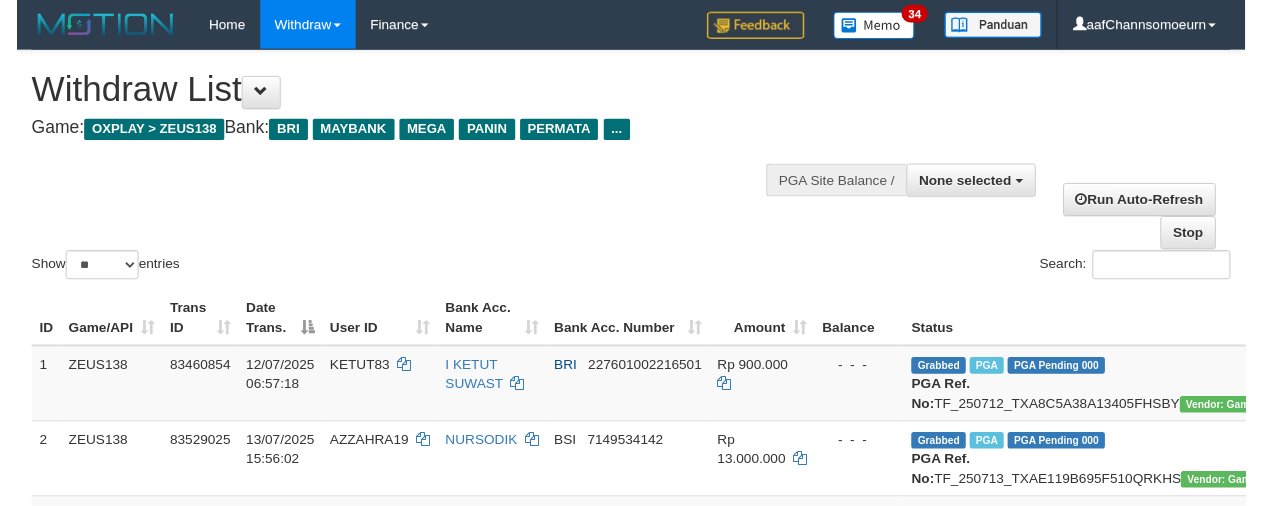 scroll, scrollTop: 850, scrollLeft: 0, axis: vertical 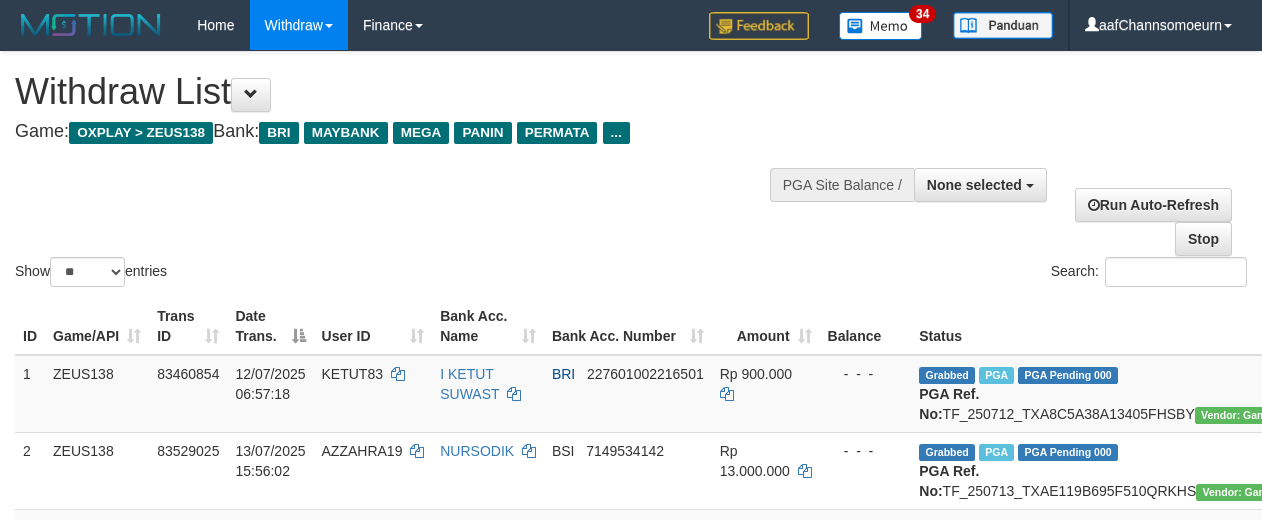 select 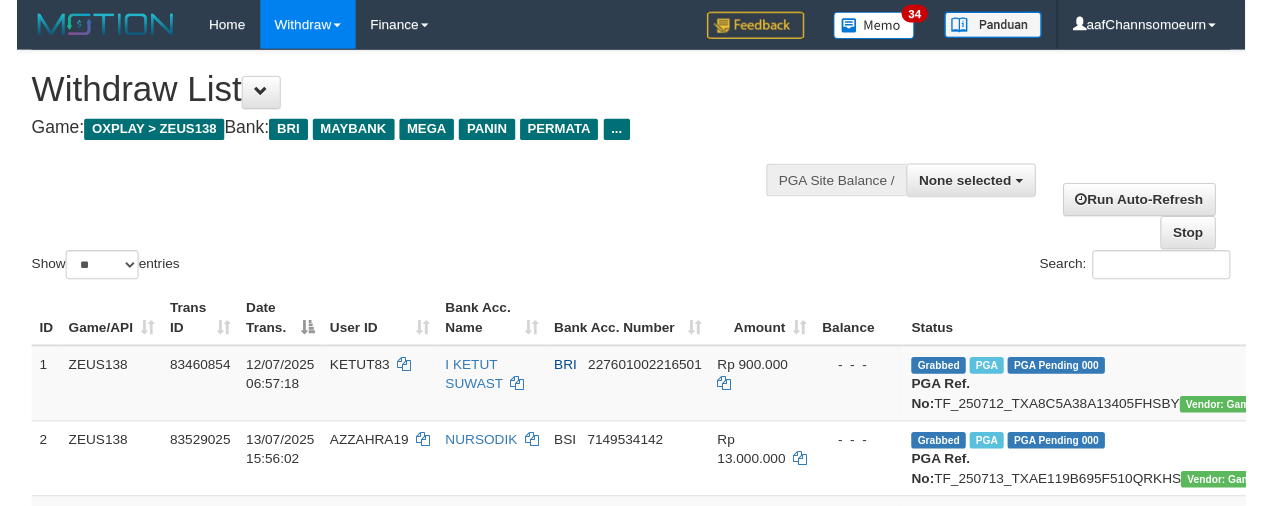 scroll, scrollTop: 850, scrollLeft: 0, axis: vertical 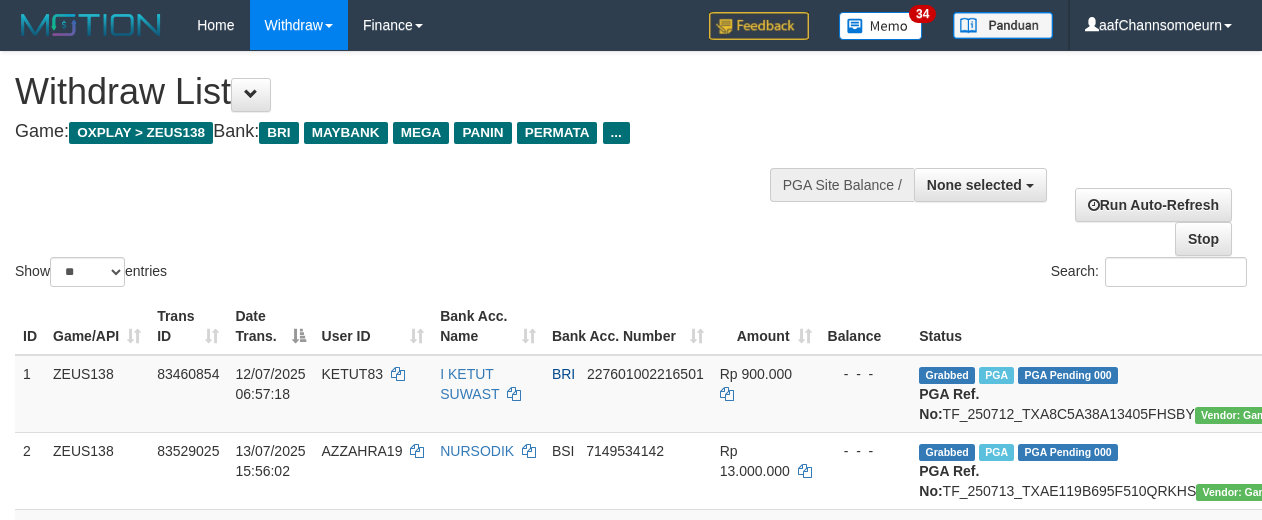 select 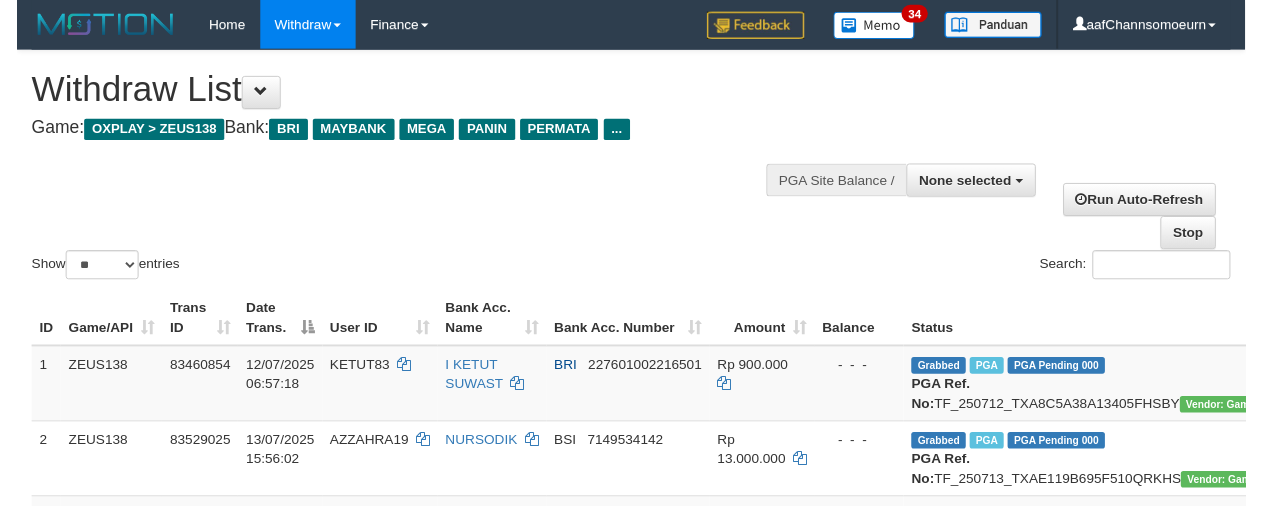 scroll, scrollTop: 851, scrollLeft: 0, axis: vertical 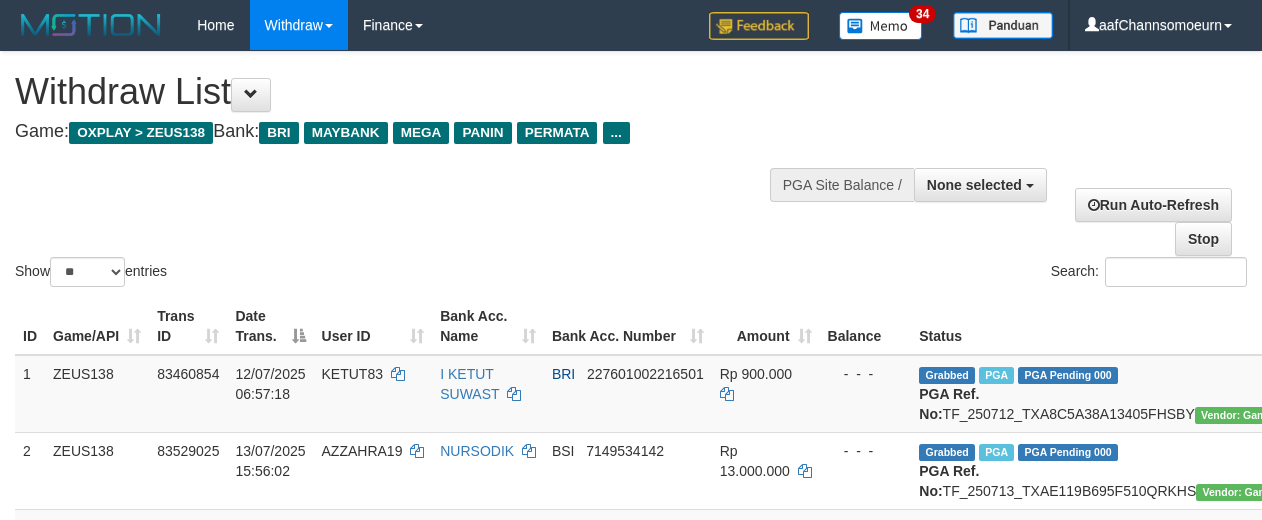 select 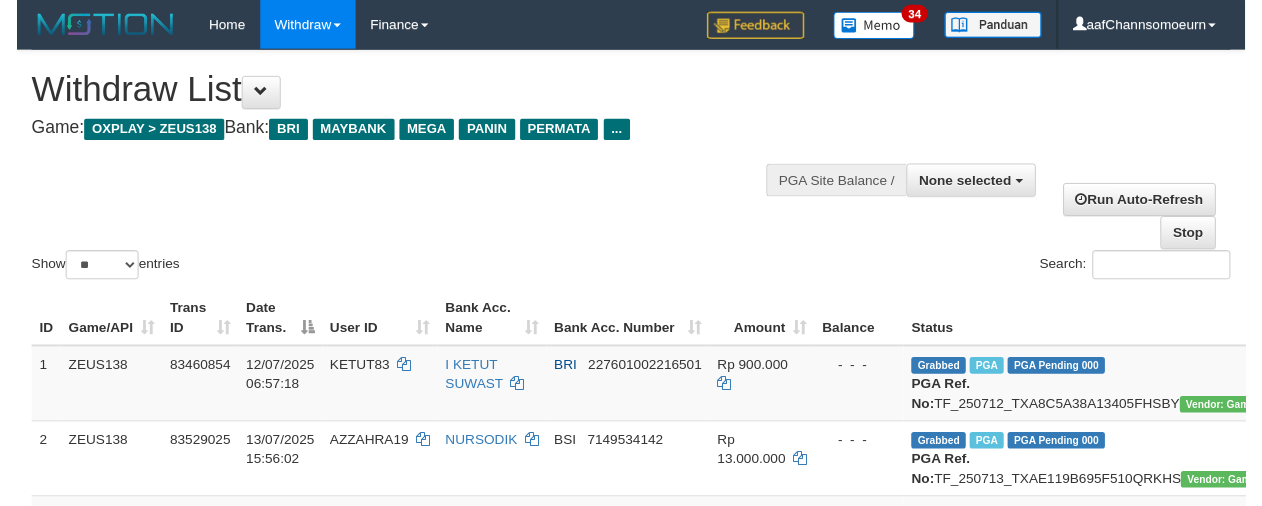 scroll, scrollTop: 852, scrollLeft: 0, axis: vertical 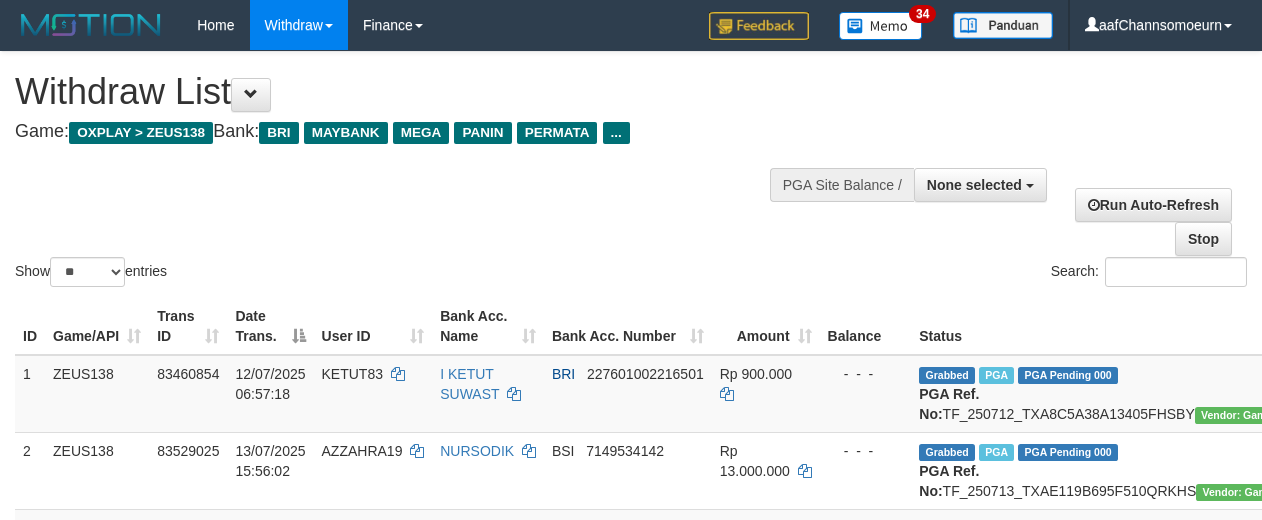 select 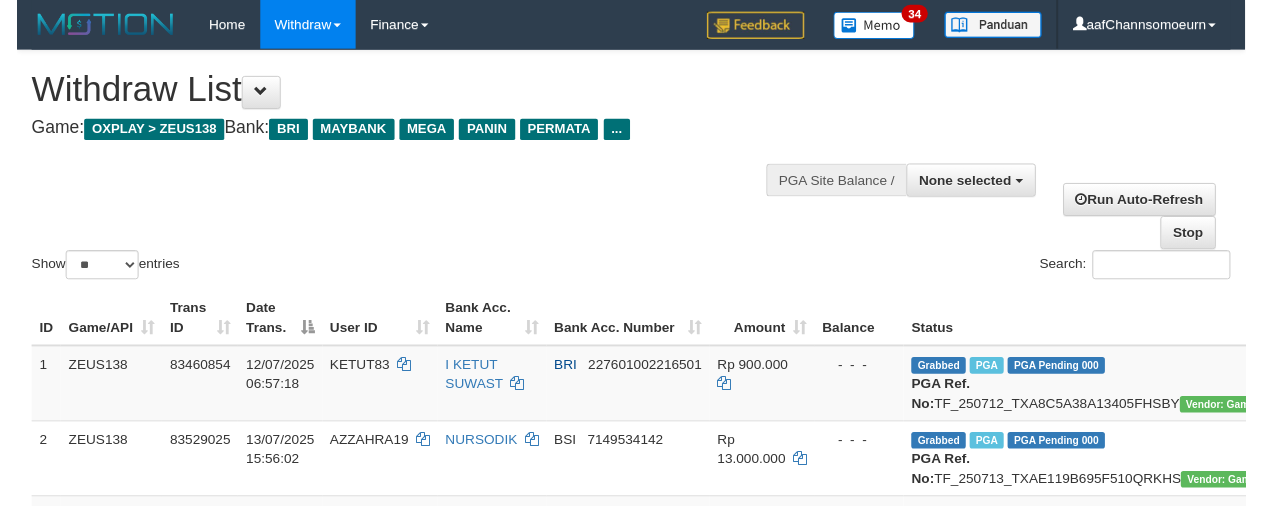 scroll, scrollTop: 853, scrollLeft: 0, axis: vertical 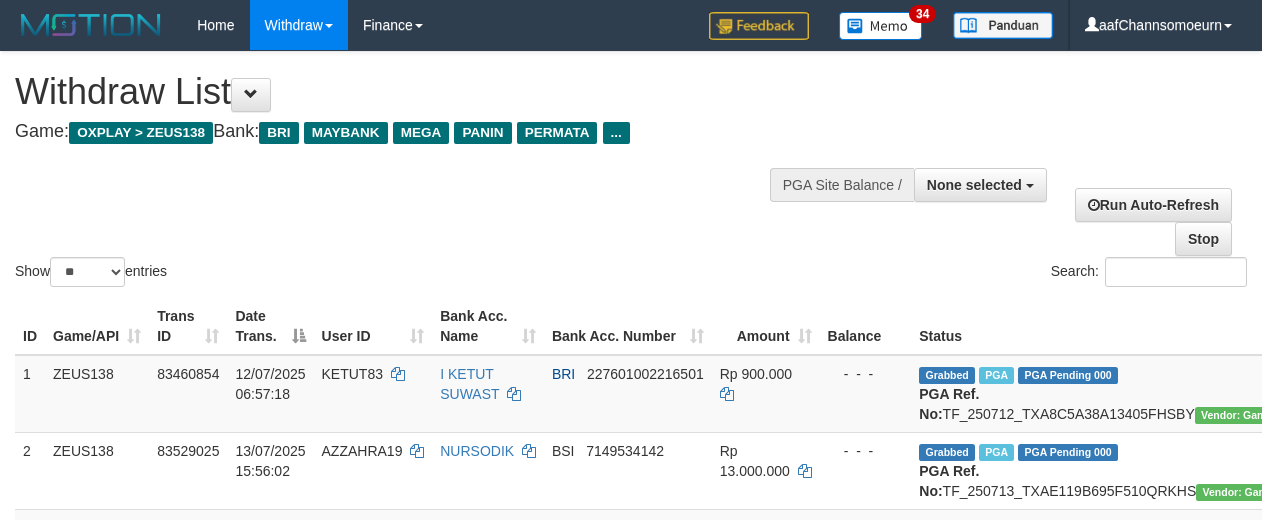 select 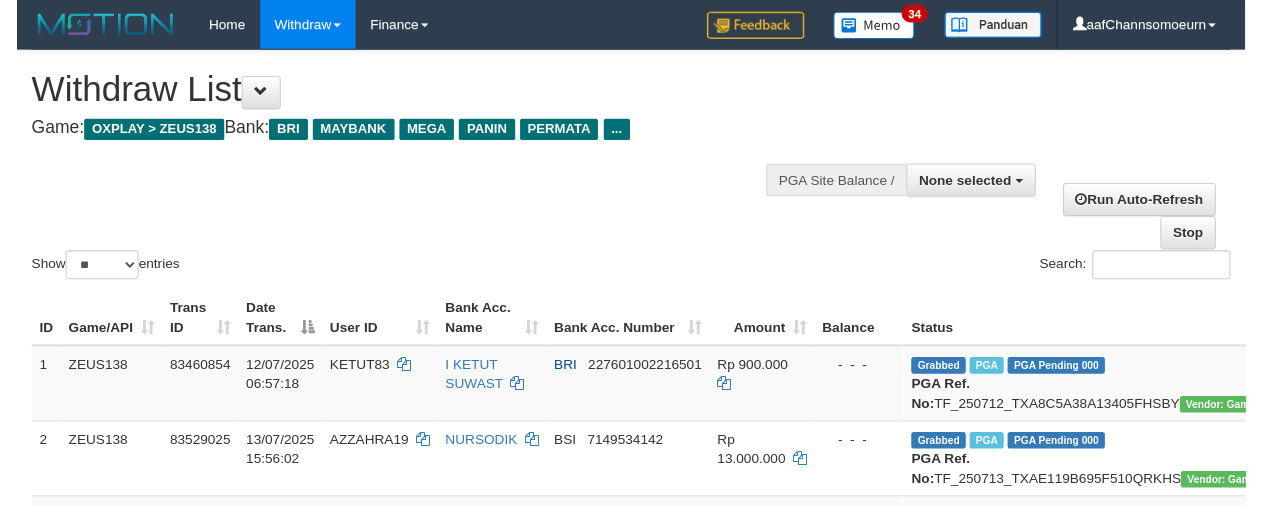 scroll, scrollTop: 971, scrollLeft: 0, axis: vertical 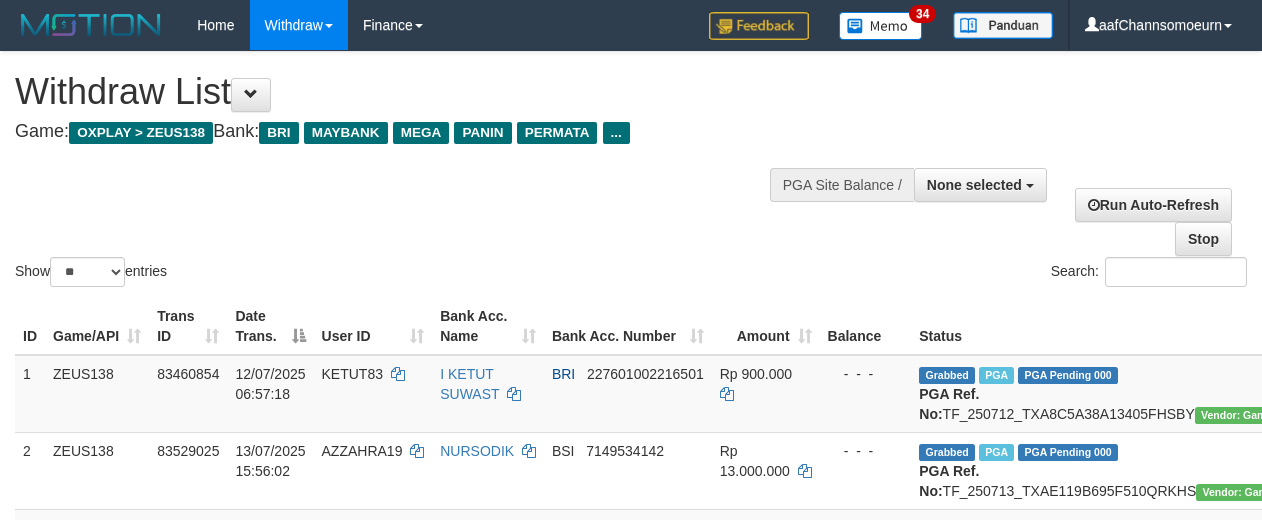 select 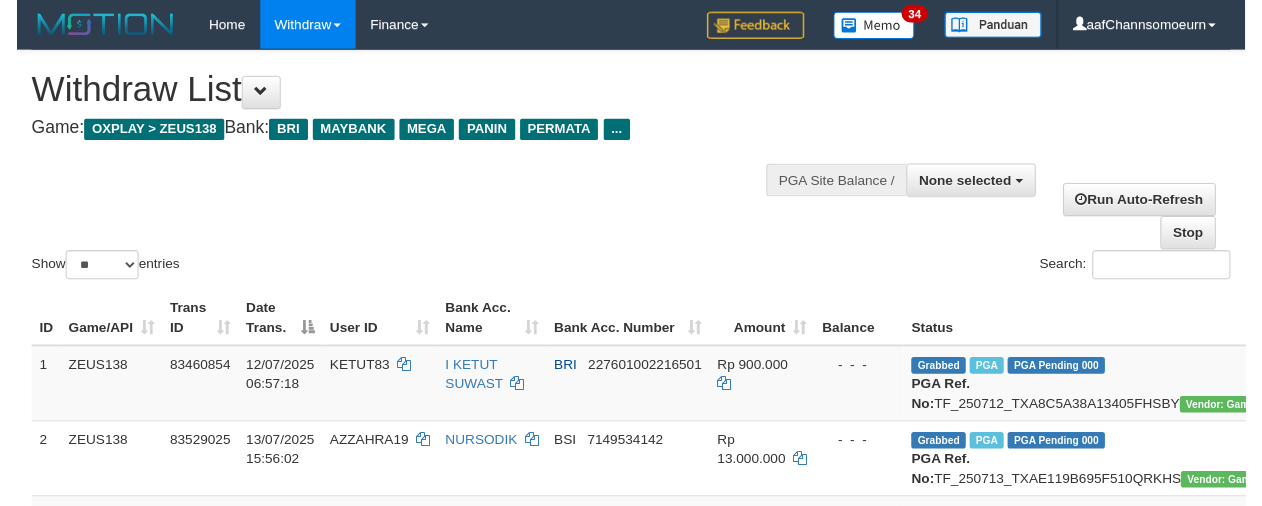 scroll, scrollTop: 972, scrollLeft: 0, axis: vertical 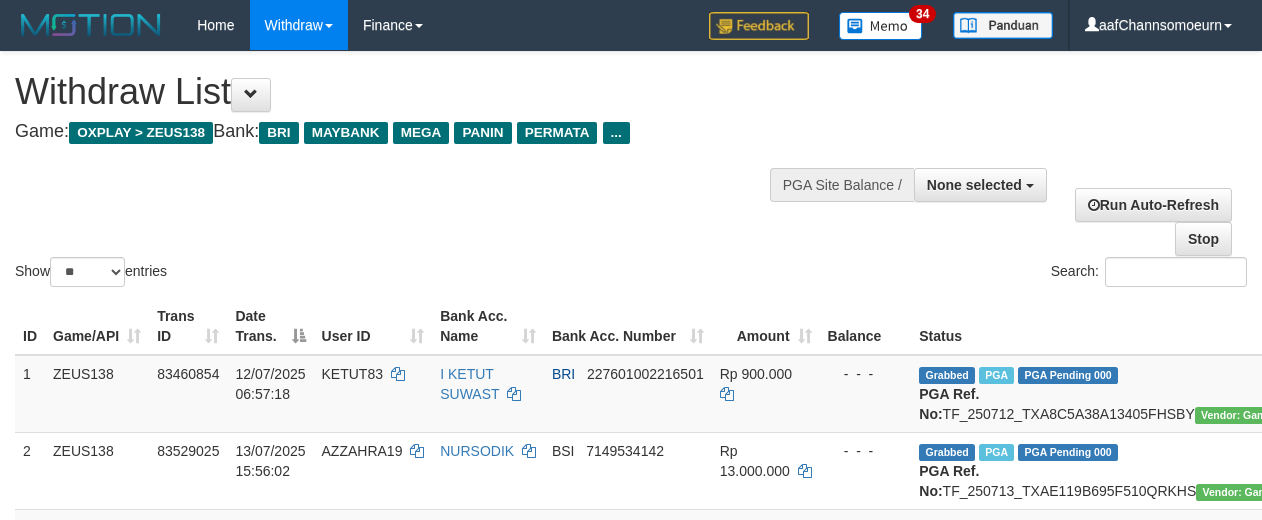 select 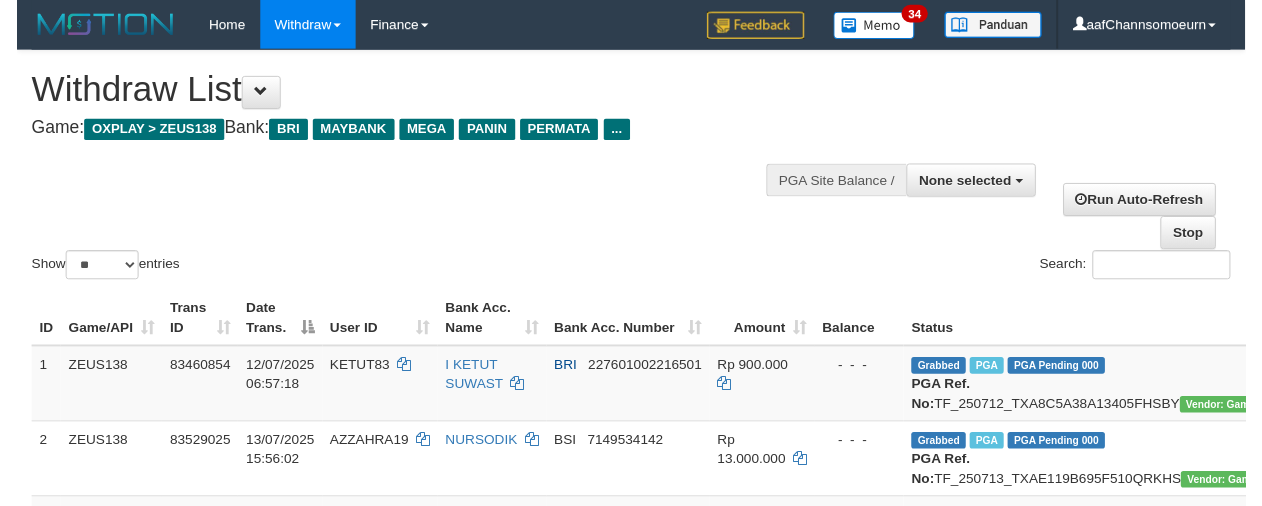 scroll, scrollTop: 973, scrollLeft: 0, axis: vertical 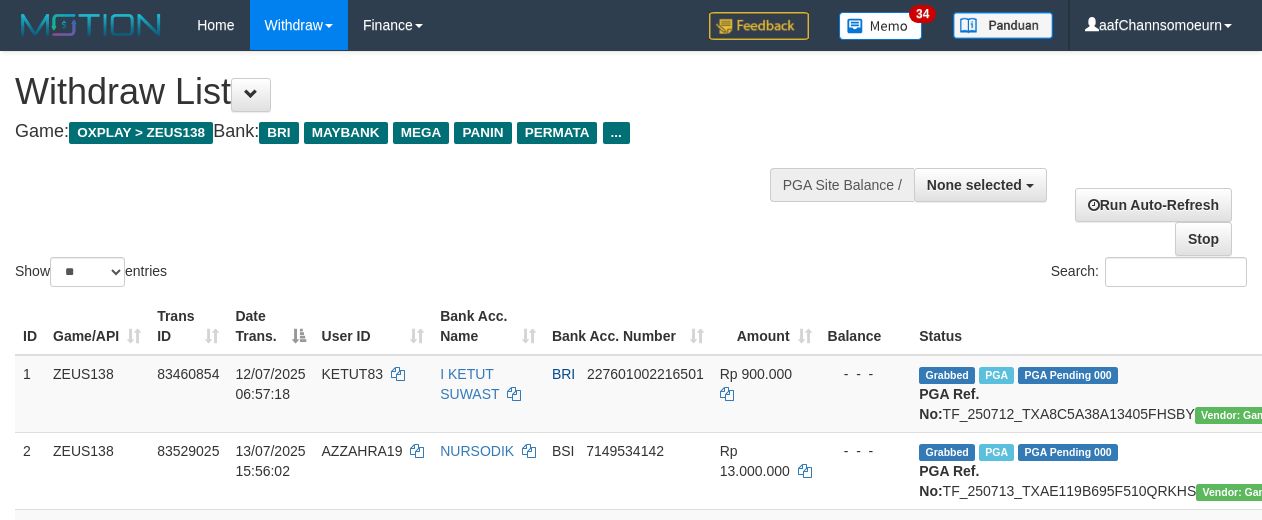 select 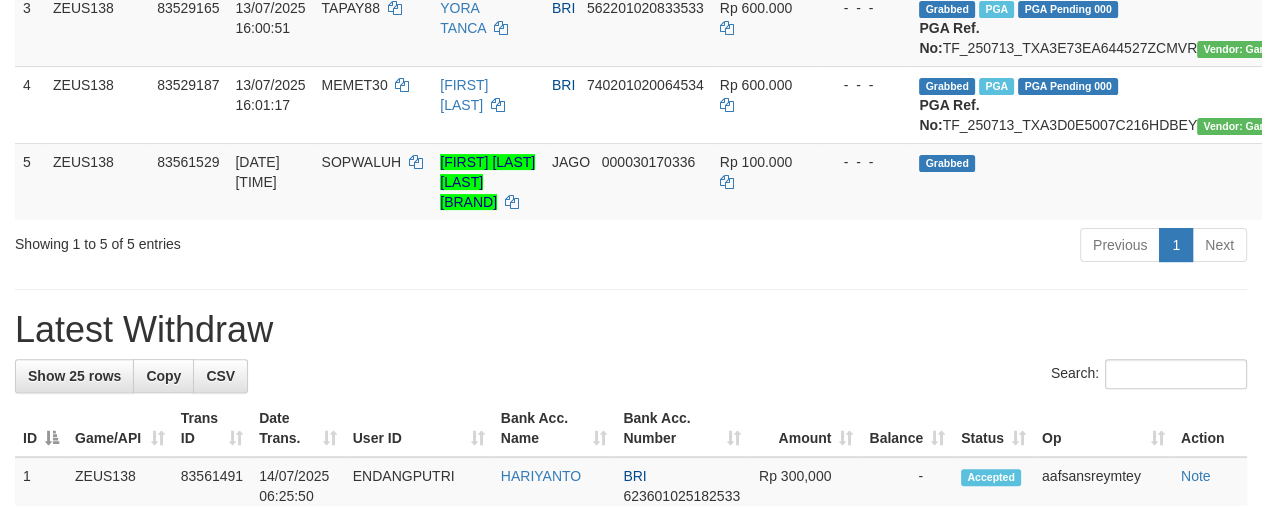 scroll, scrollTop: 464, scrollLeft: 0, axis: vertical 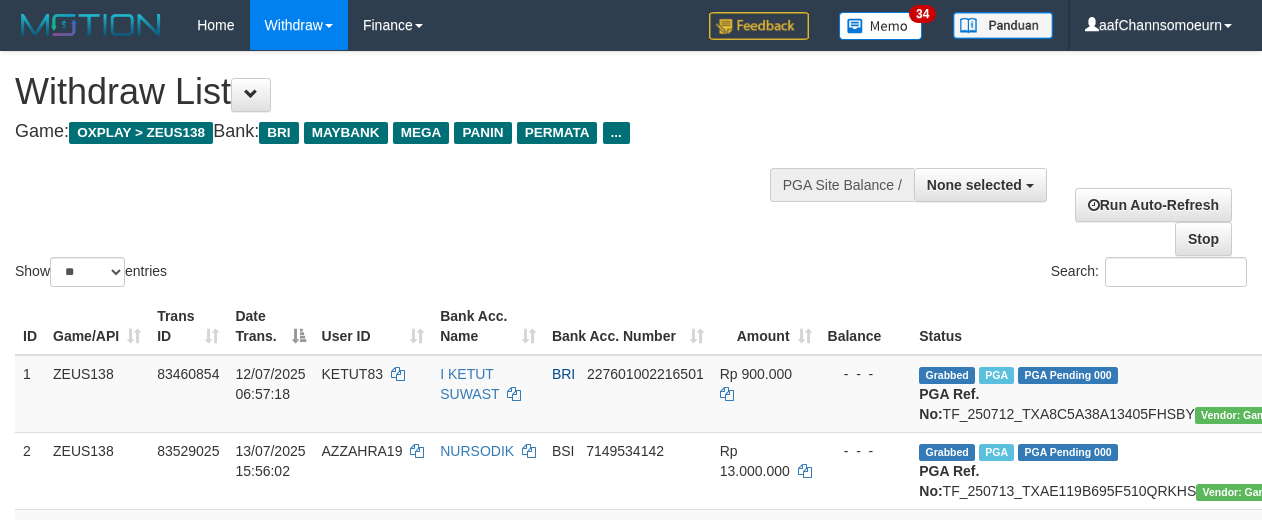 select 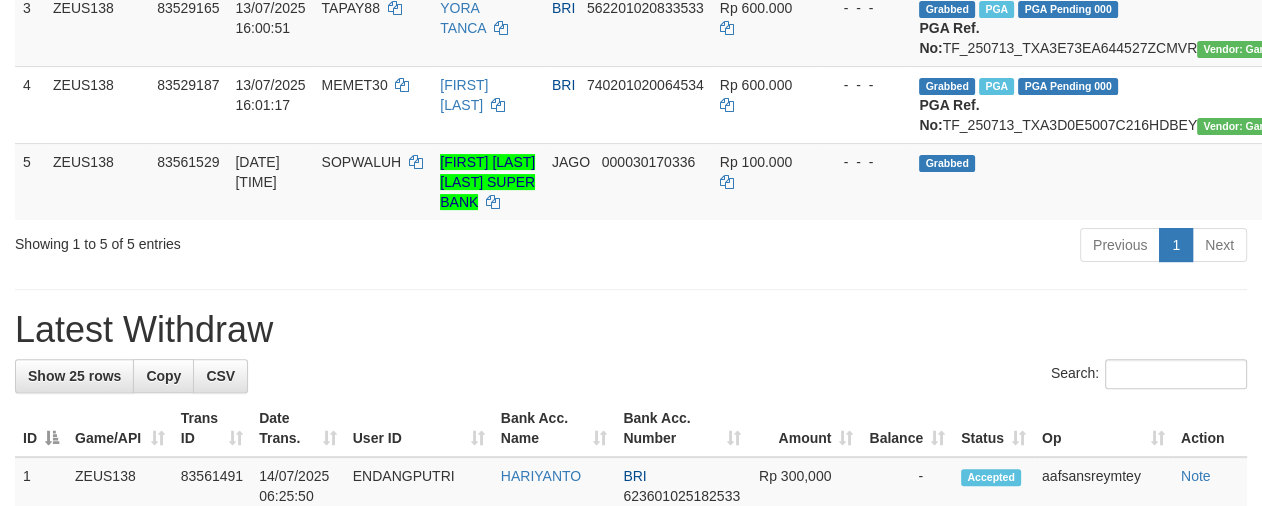 scroll, scrollTop: 464, scrollLeft: 0, axis: vertical 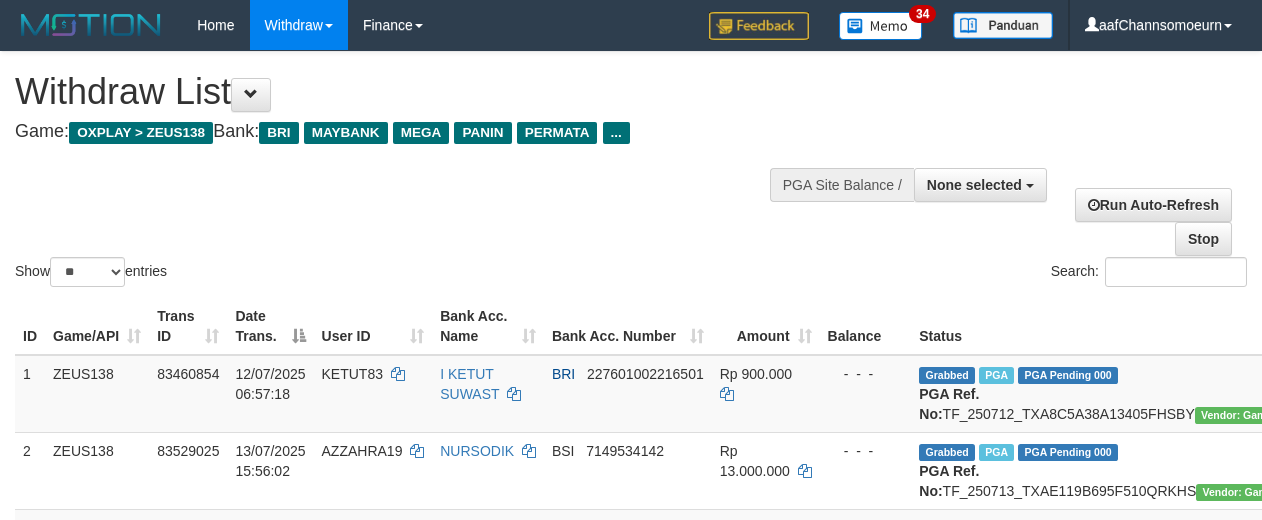select 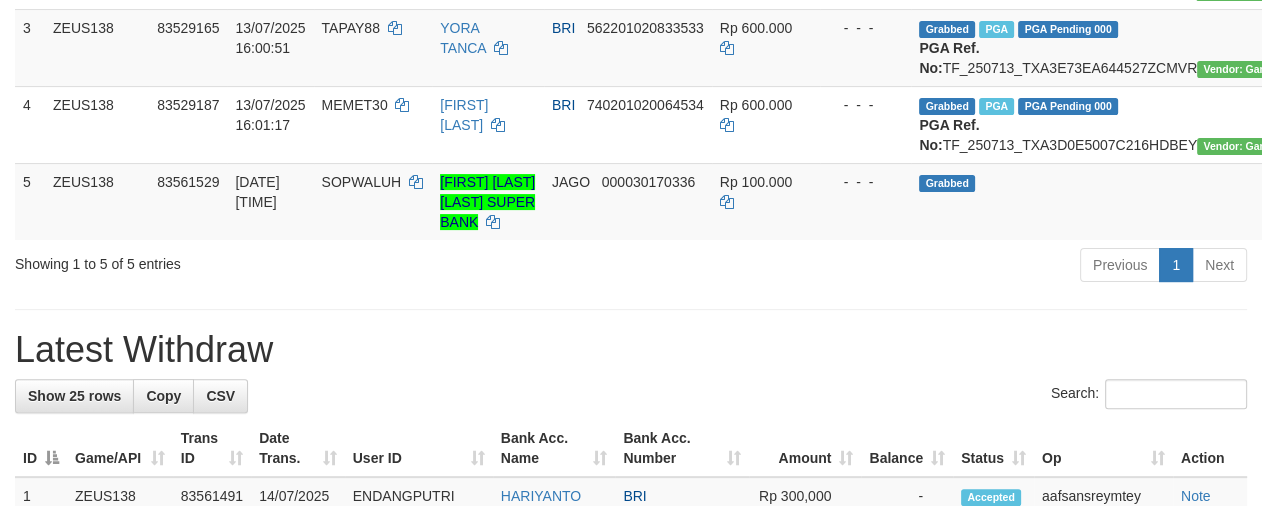 scroll, scrollTop: 464, scrollLeft: 0, axis: vertical 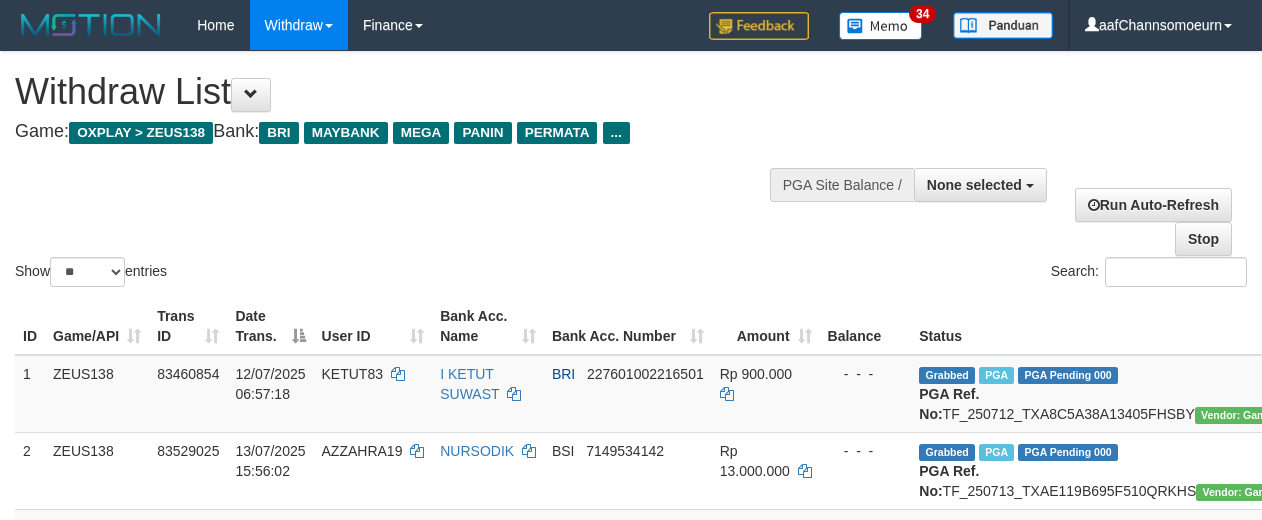 select 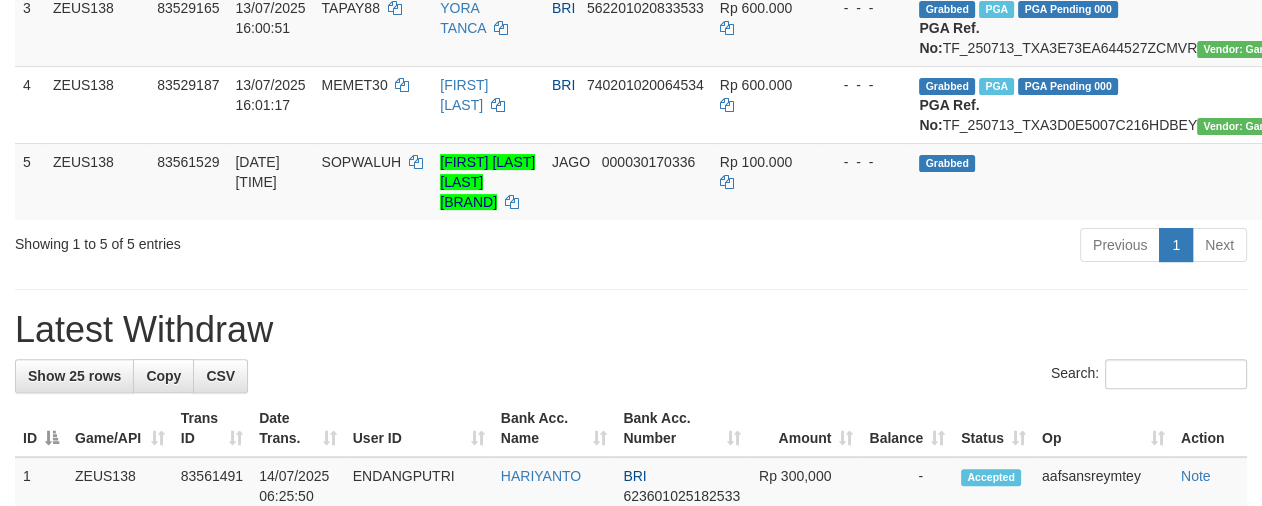scroll, scrollTop: 464, scrollLeft: 0, axis: vertical 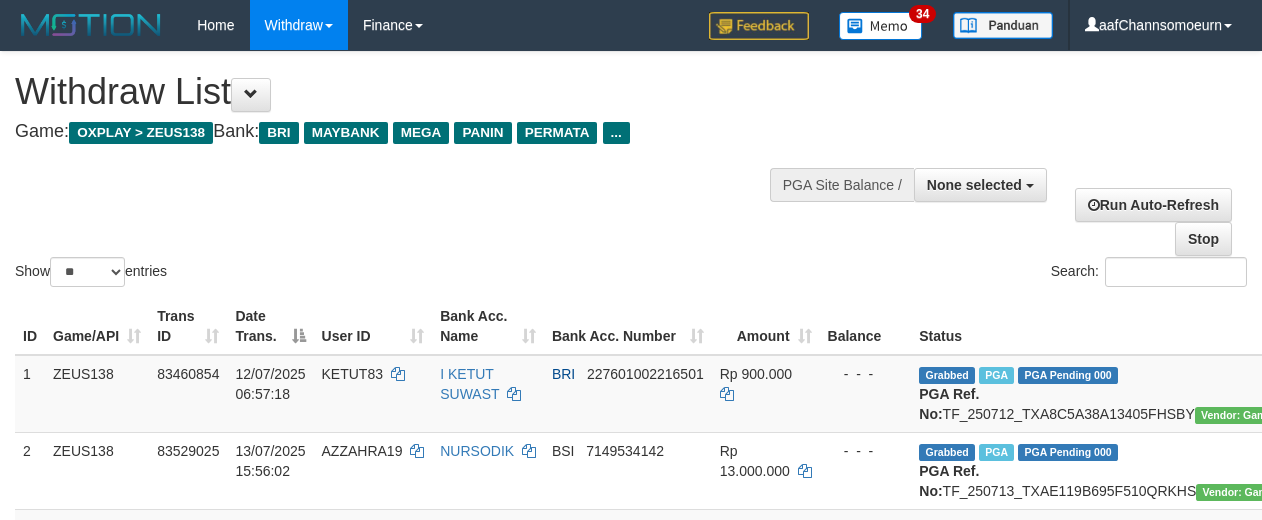 select 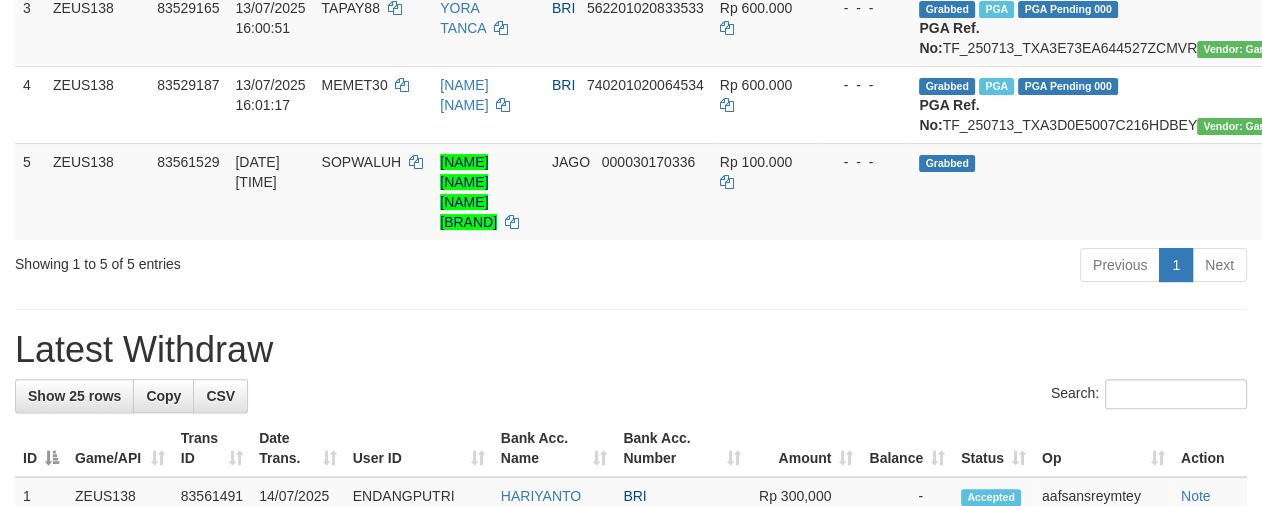 scroll, scrollTop: 464, scrollLeft: 0, axis: vertical 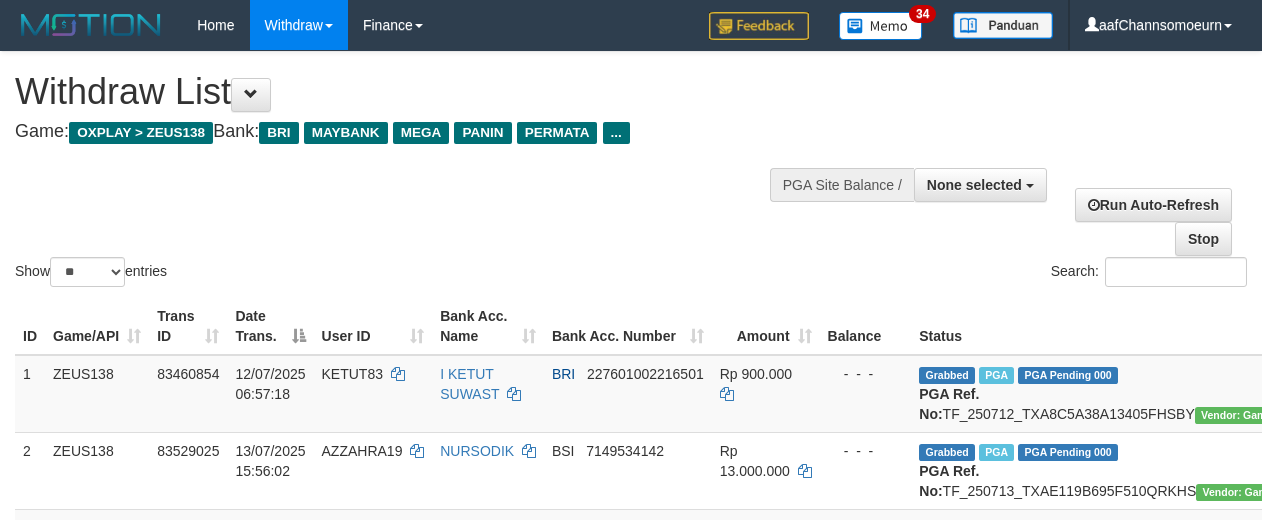 select 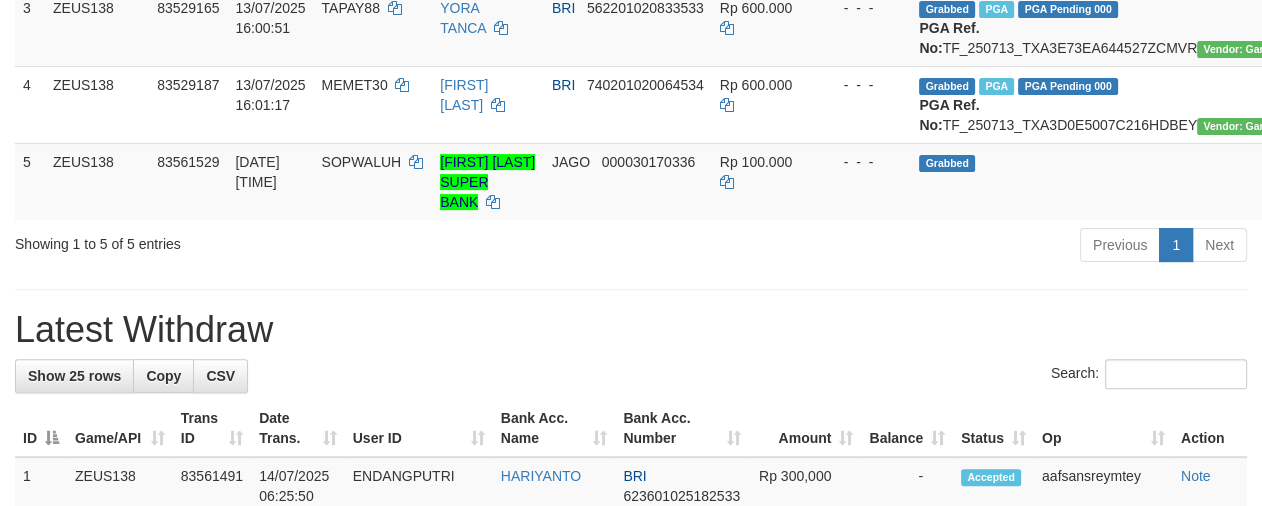 scroll, scrollTop: 464, scrollLeft: 0, axis: vertical 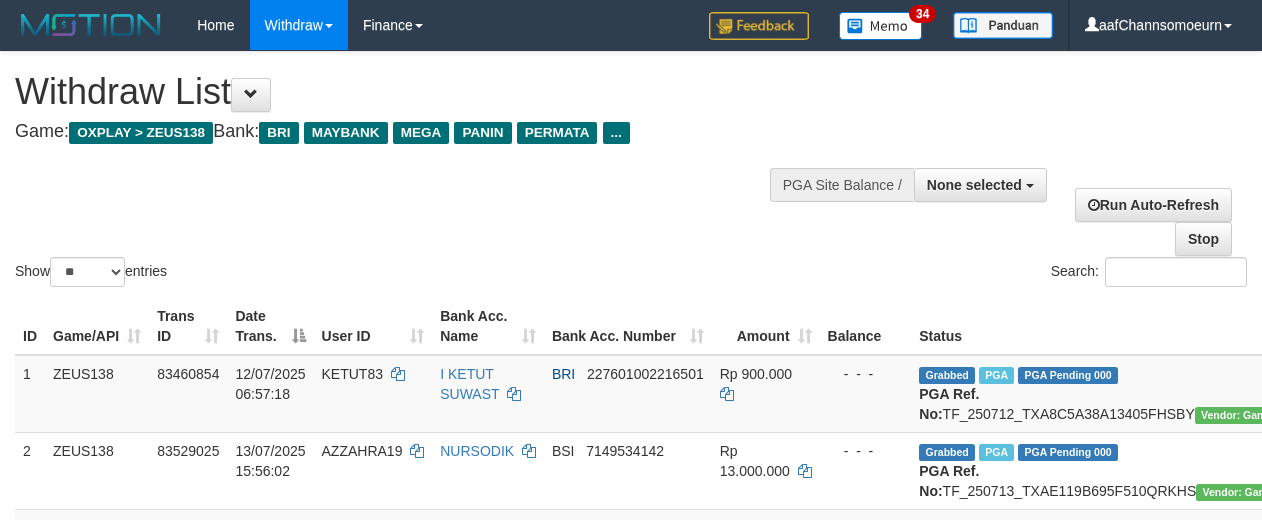 select 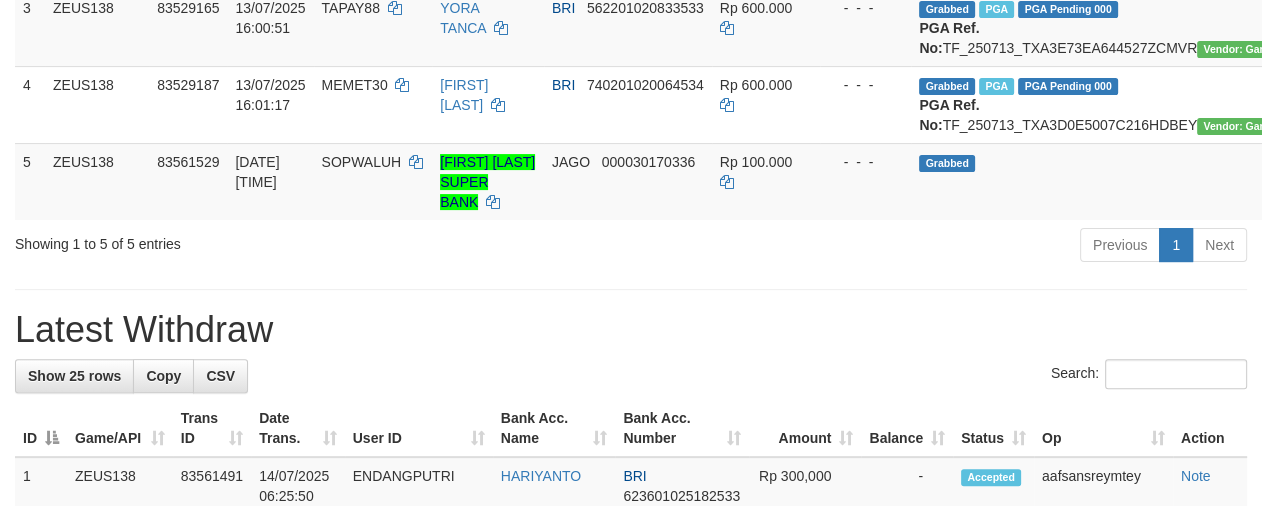 scroll, scrollTop: 464, scrollLeft: 0, axis: vertical 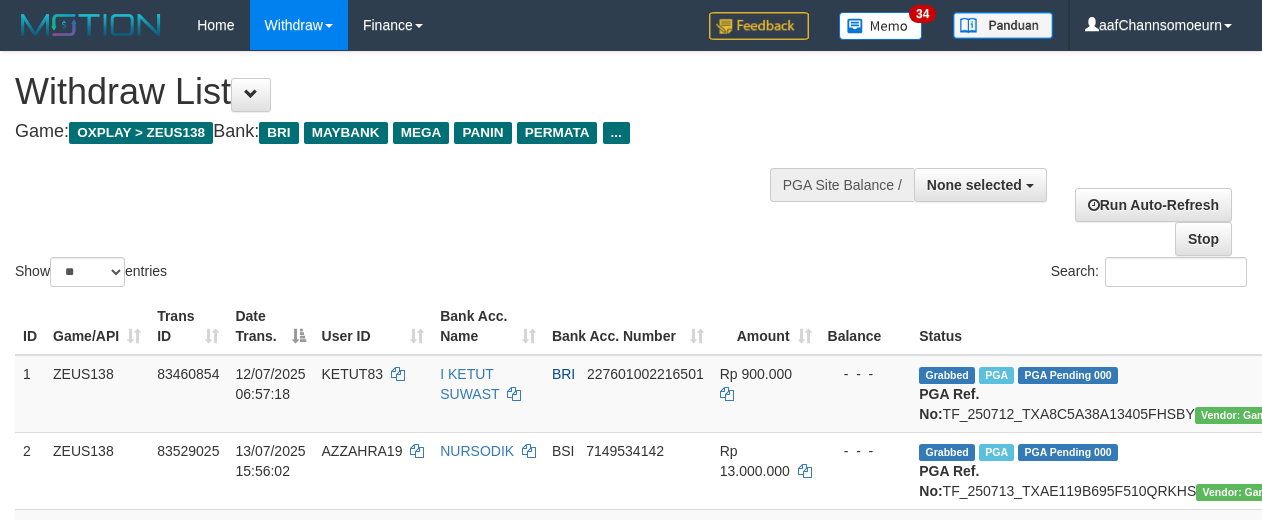select 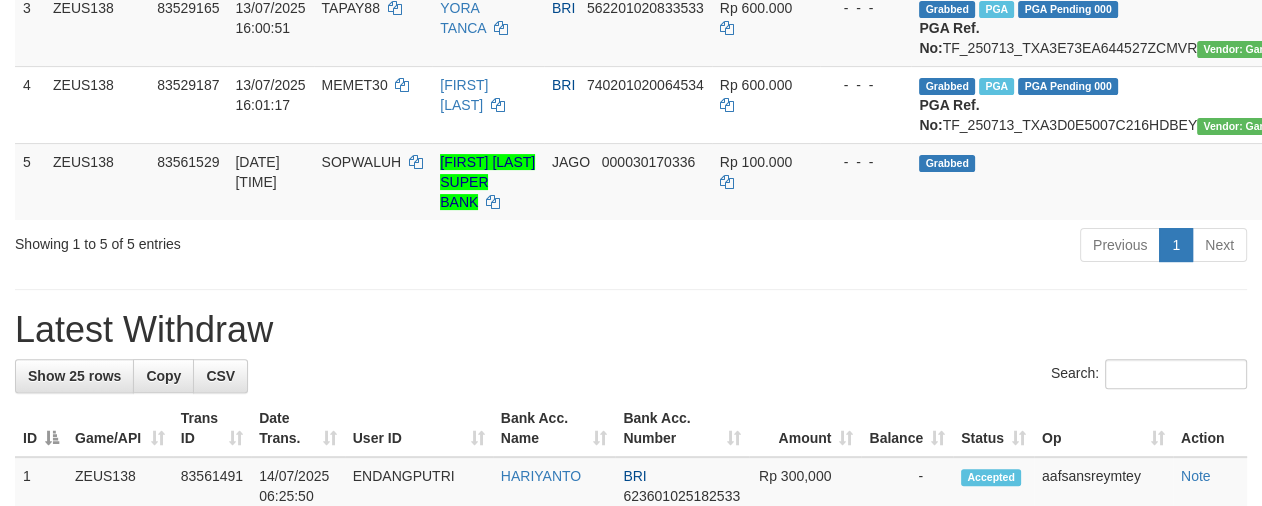 scroll, scrollTop: 464, scrollLeft: 0, axis: vertical 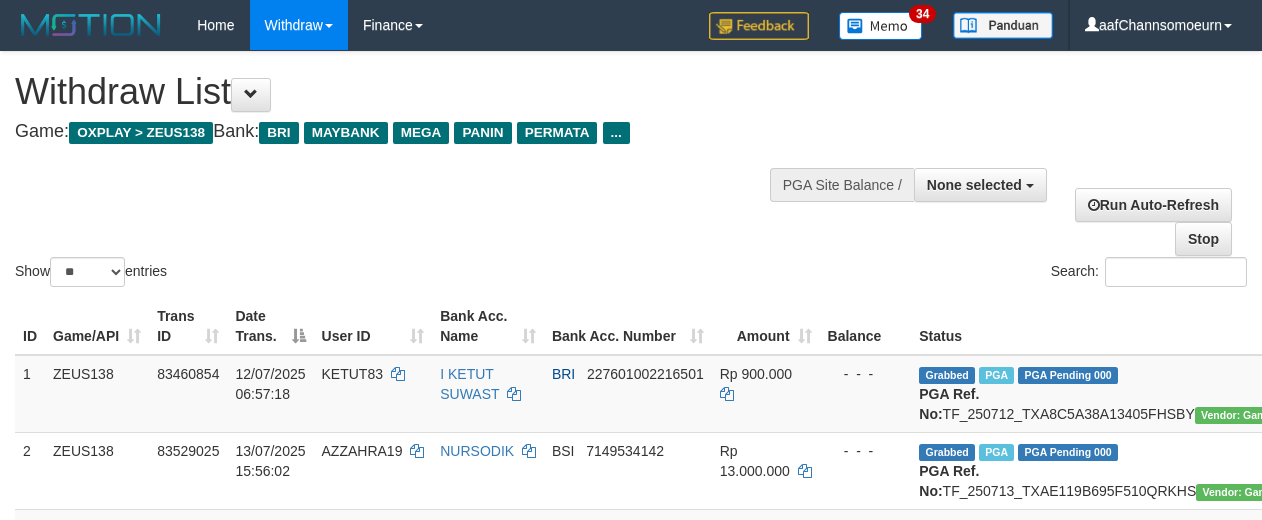 select 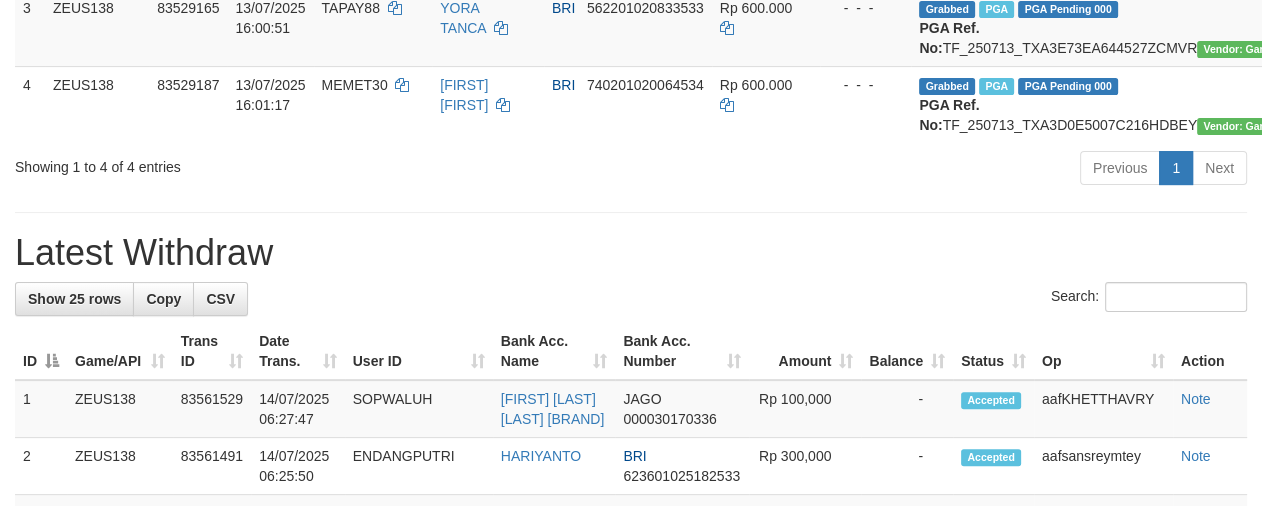 scroll, scrollTop: 464, scrollLeft: 0, axis: vertical 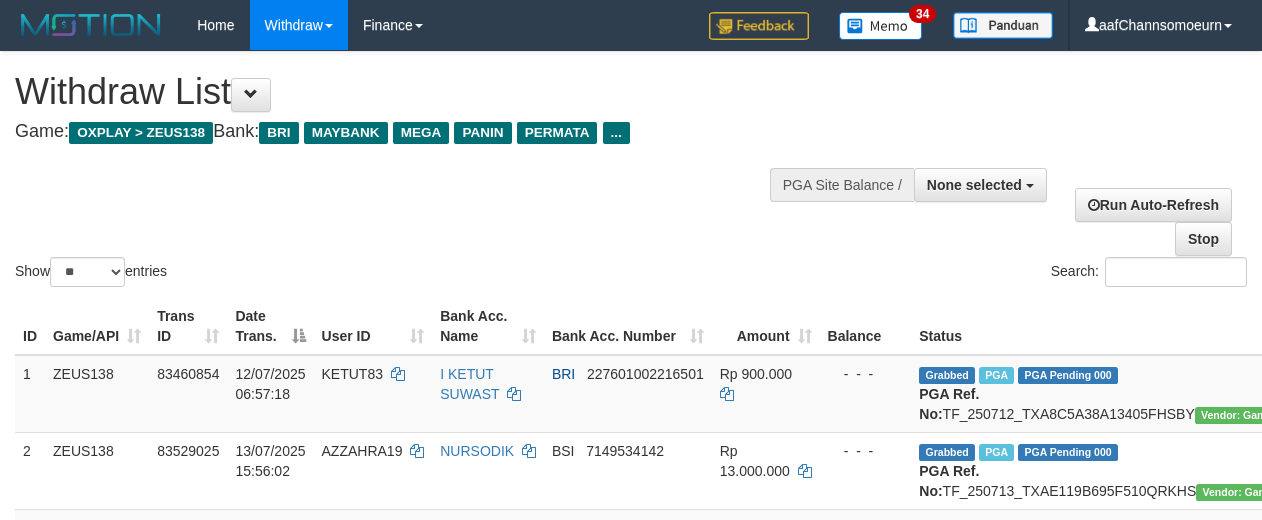 select 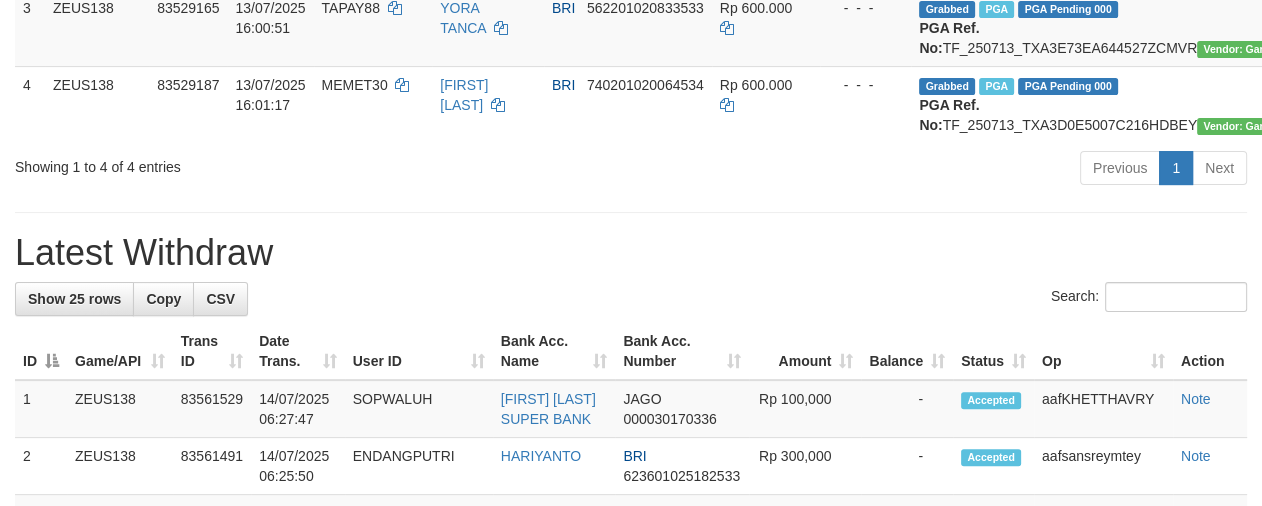 scroll, scrollTop: 464, scrollLeft: 0, axis: vertical 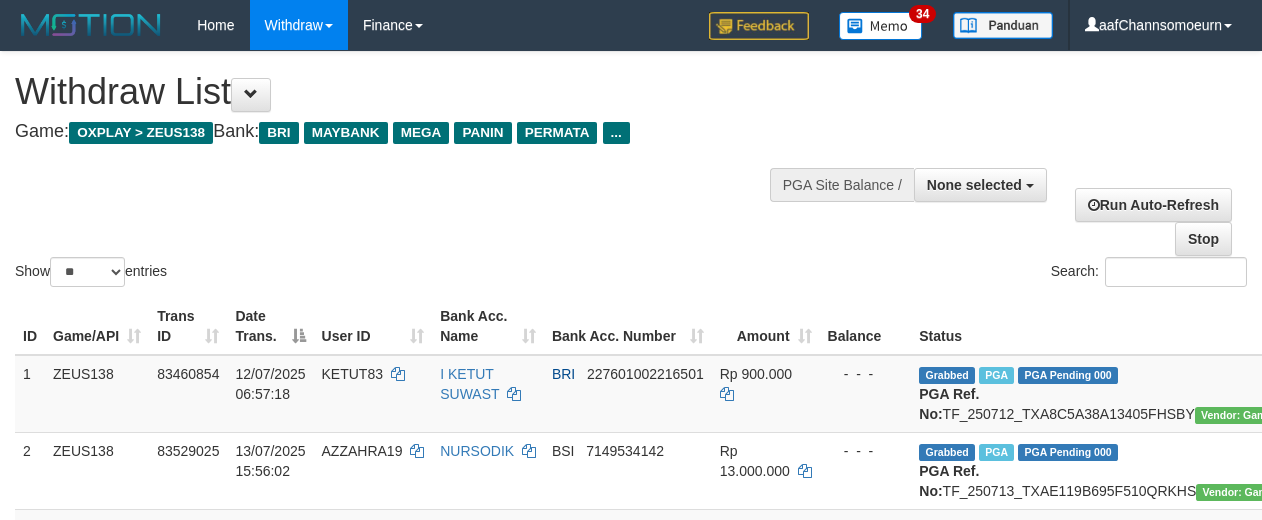 select 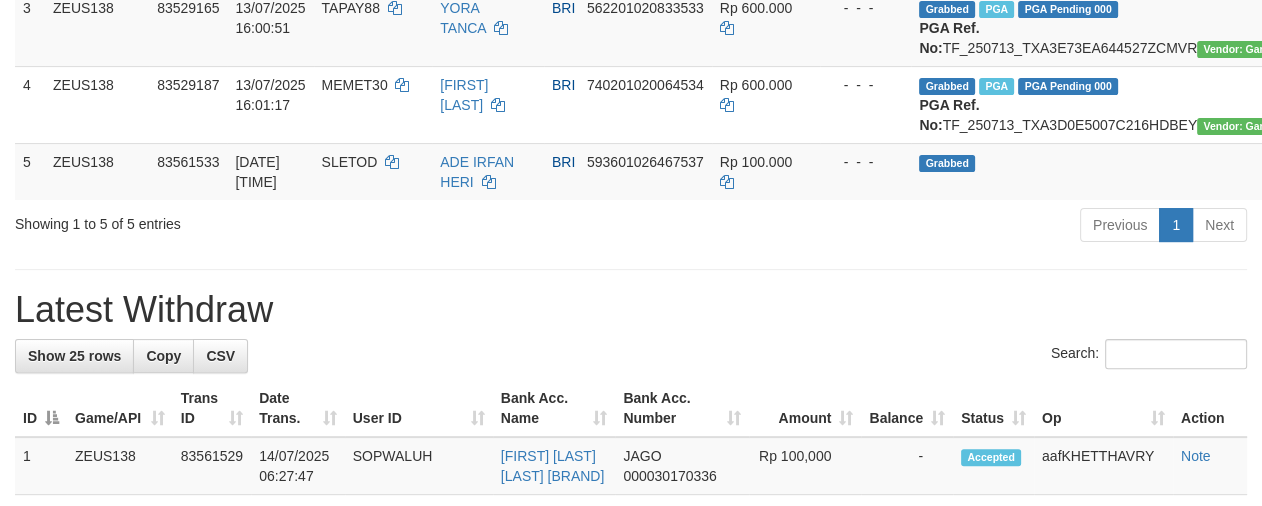 scroll, scrollTop: 464, scrollLeft: 0, axis: vertical 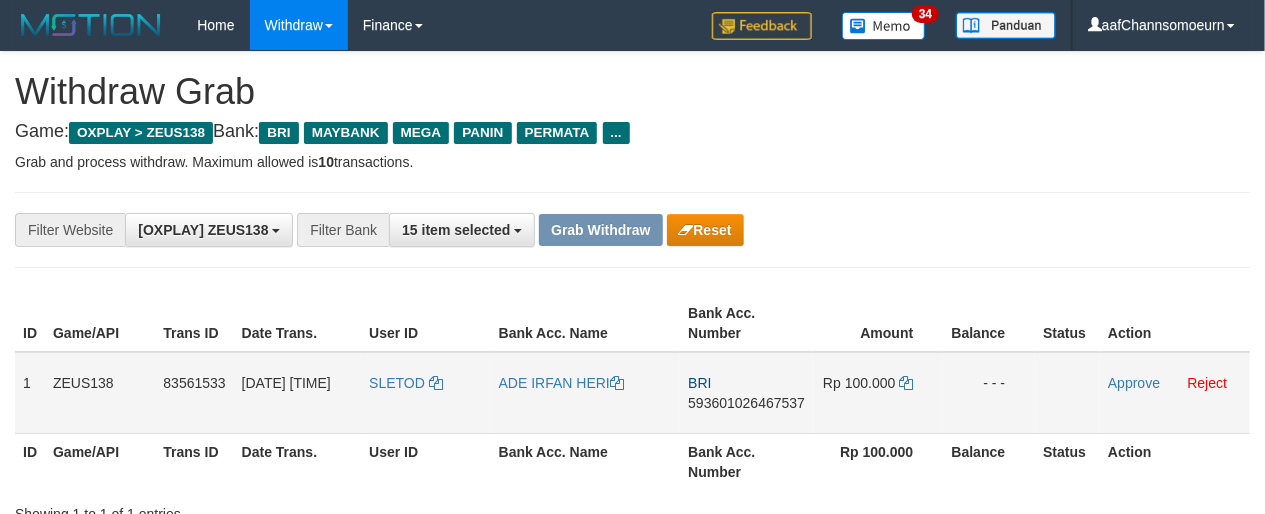 click on "SLETOD" at bounding box center (425, 393) 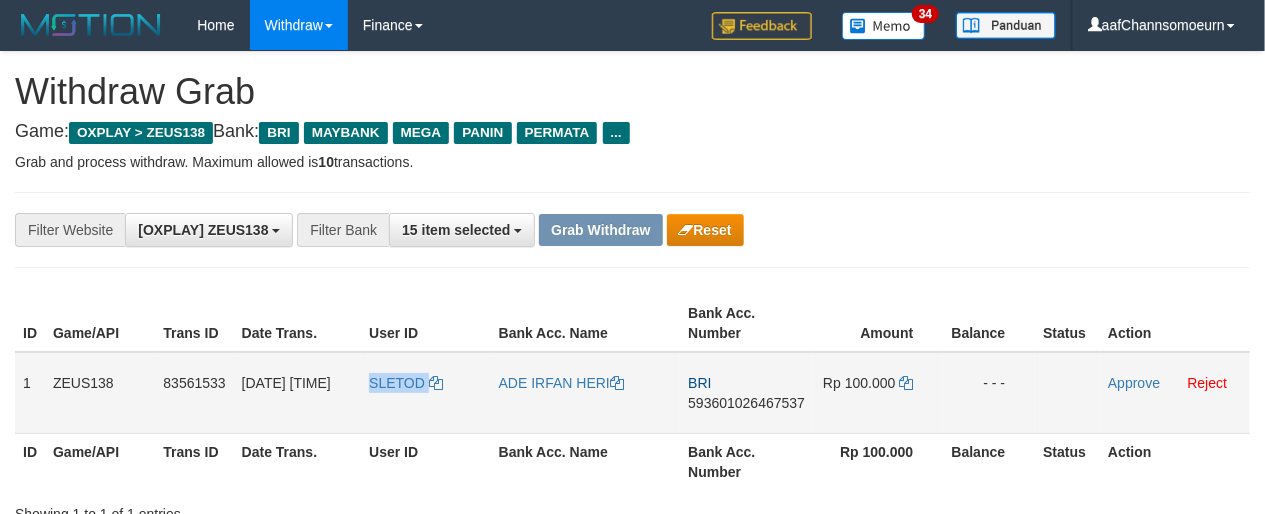 click on "SLETOD" at bounding box center (425, 393) 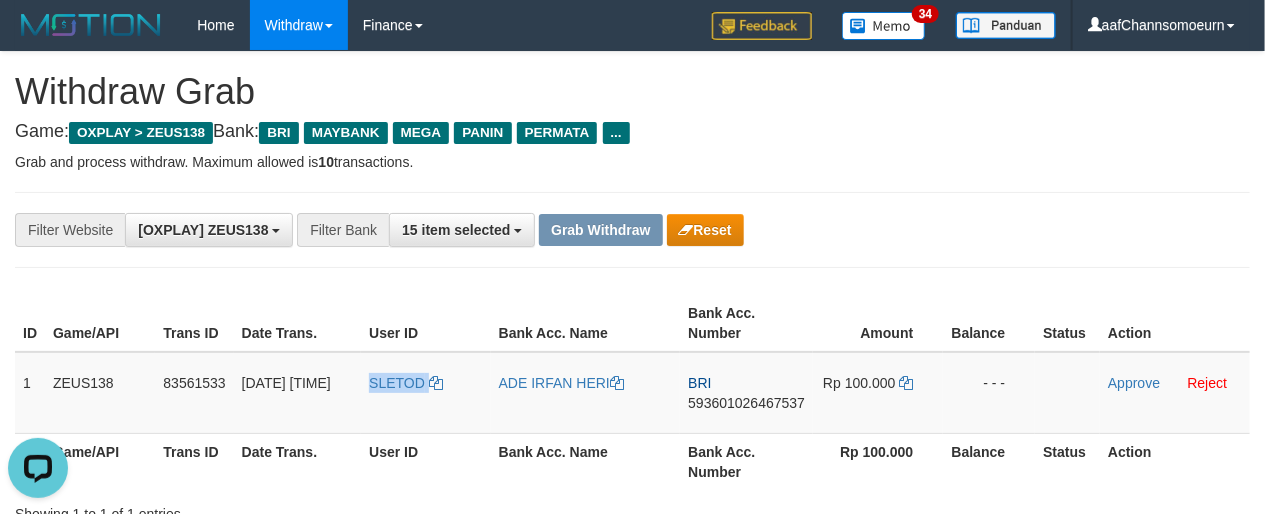 scroll, scrollTop: 0, scrollLeft: 0, axis: both 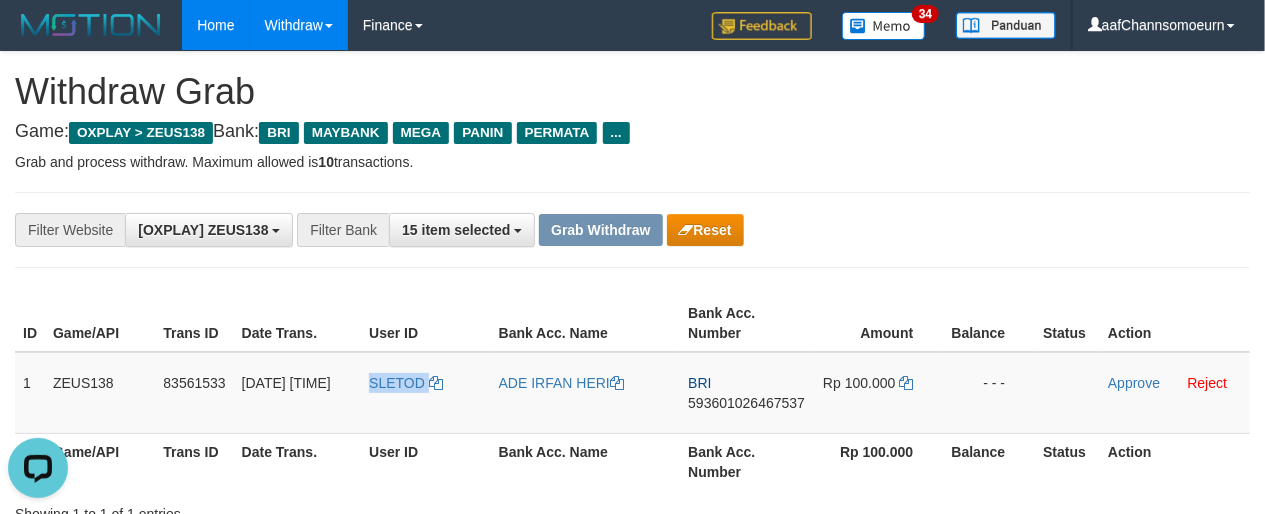 copy on "SLETOD" 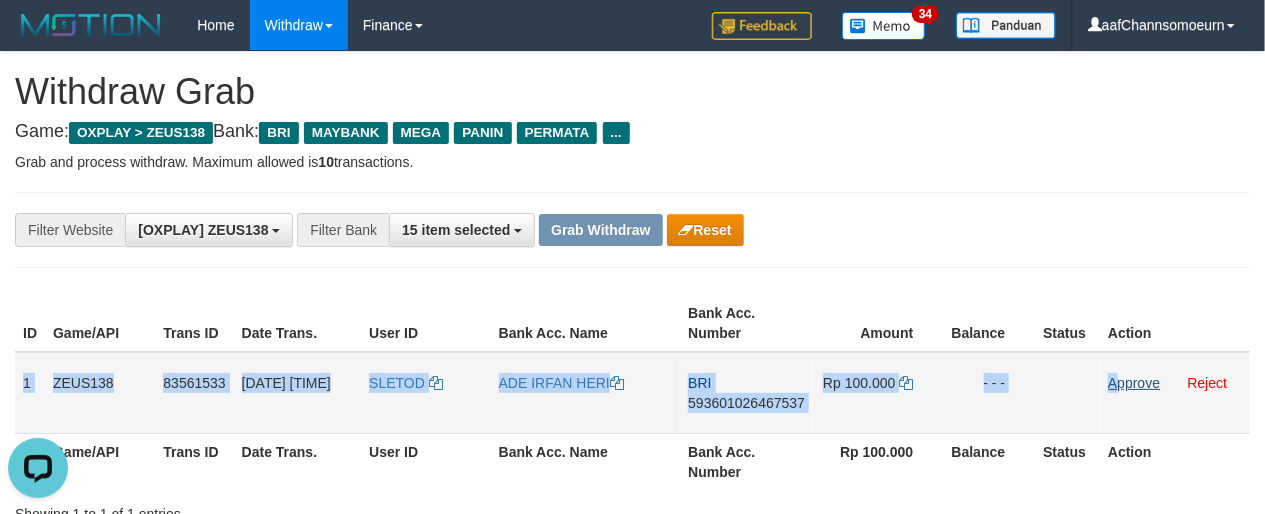 drag, startPoint x: 23, startPoint y: 370, endPoint x: 1118, endPoint y: 380, distance: 1095.0457 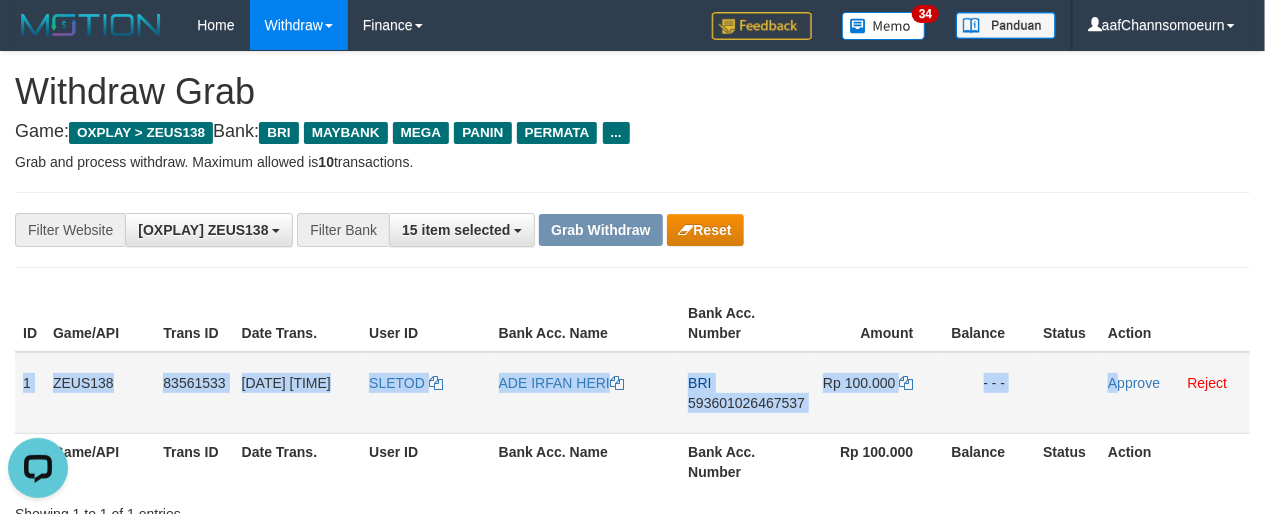 copy on "1
ZEUS138
83561533
14/07/2025 06:27:41
SLETOD
ADE IRFAN HERI
BRI
593601026467537
Rp 100.000
- - -
A" 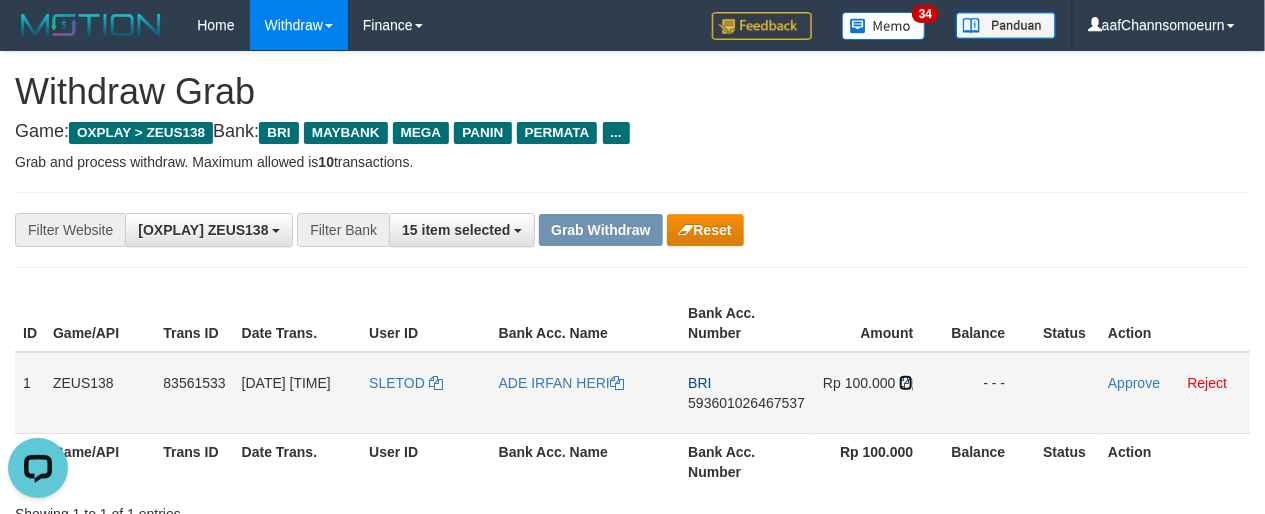 click at bounding box center (906, 383) 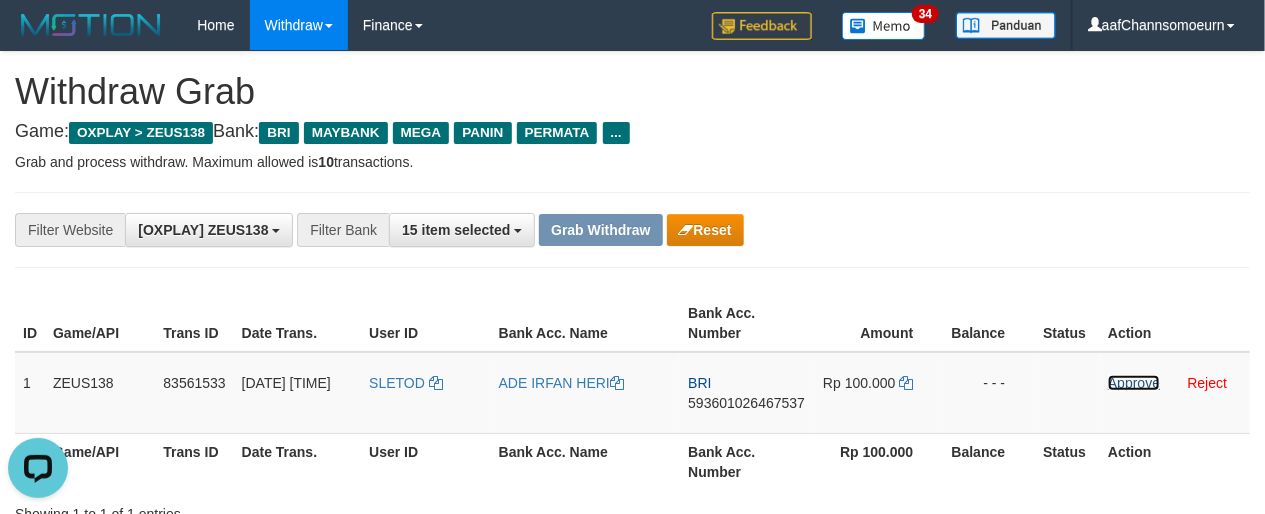 drag, startPoint x: 1125, startPoint y: 383, endPoint x: 718, endPoint y: 190, distance: 450.44202 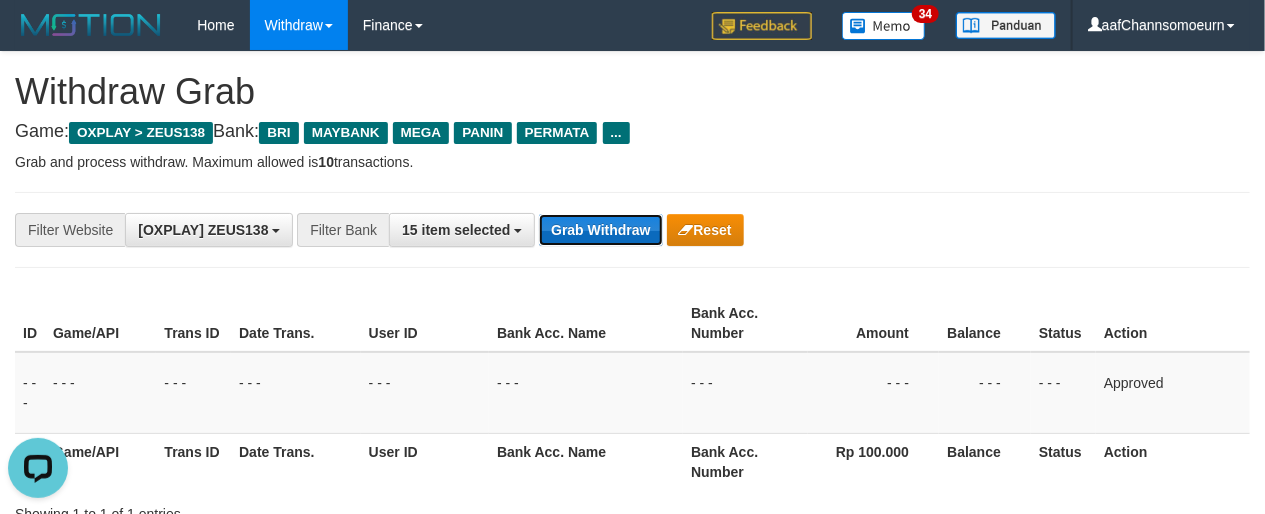 click on "Grab Withdraw" at bounding box center [600, 230] 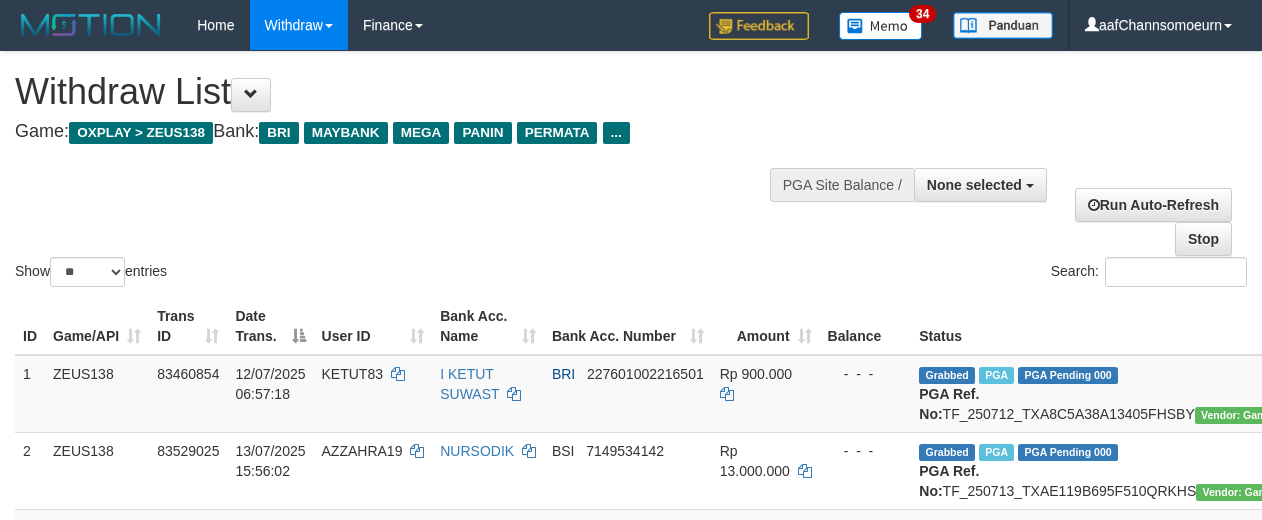 select 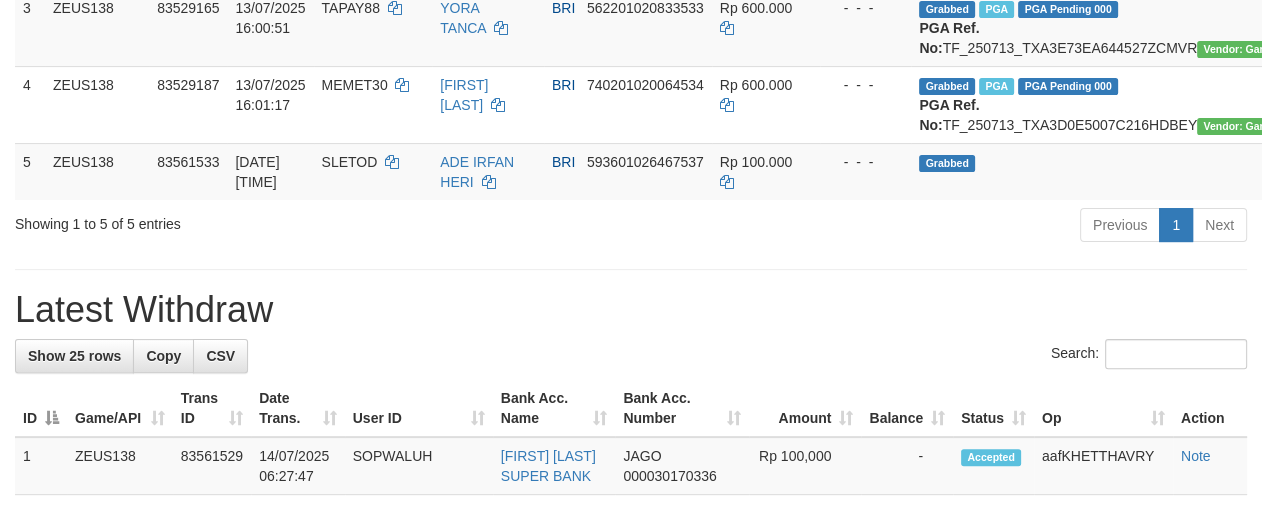scroll, scrollTop: 464, scrollLeft: 0, axis: vertical 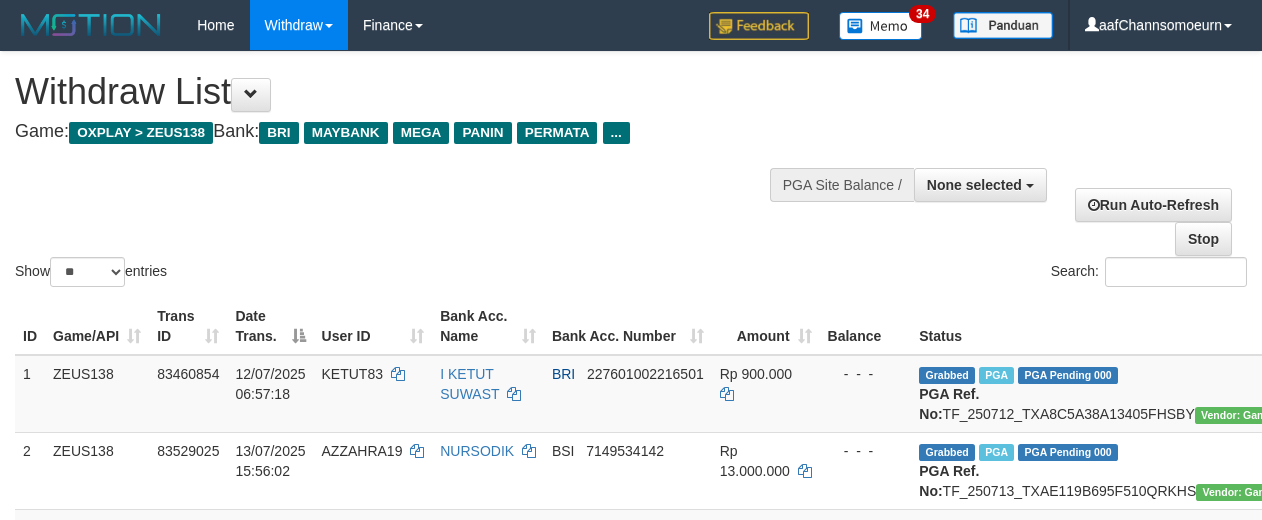 select 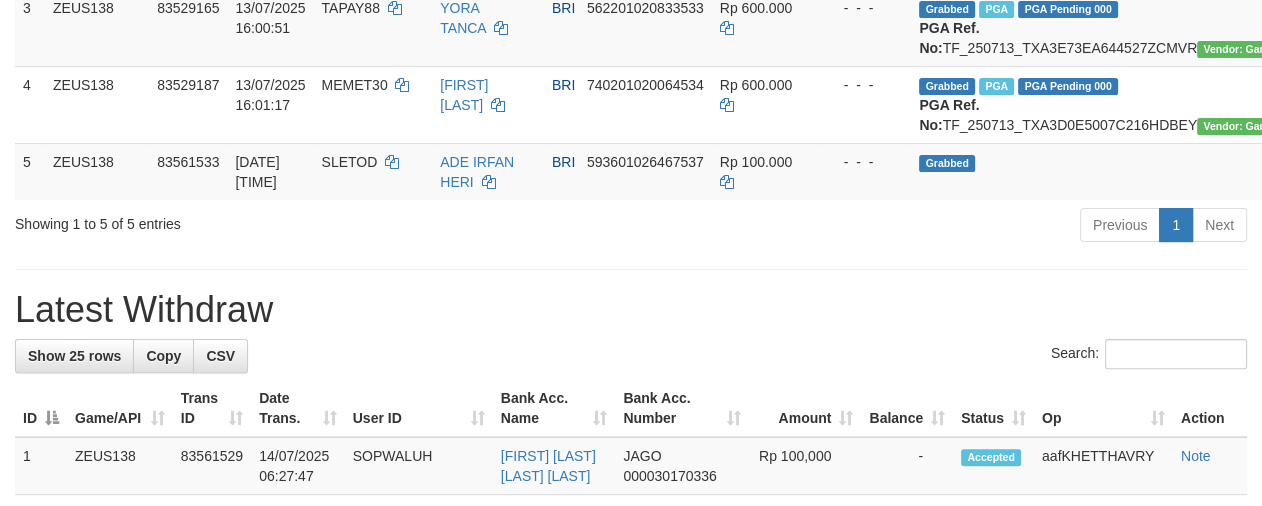 scroll, scrollTop: 464, scrollLeft: 0, axis: vertical 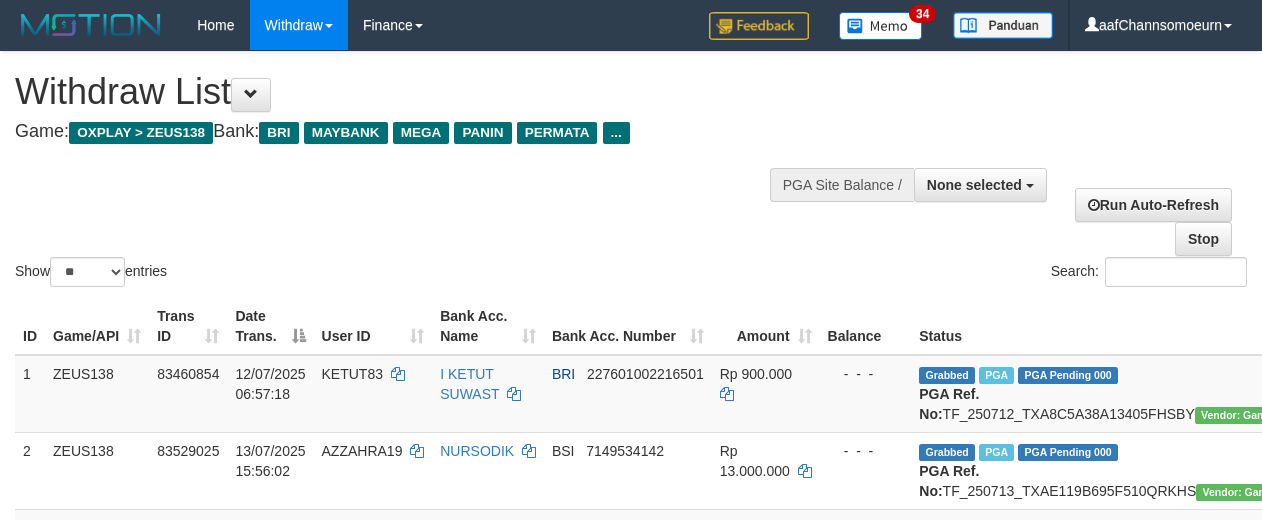 select 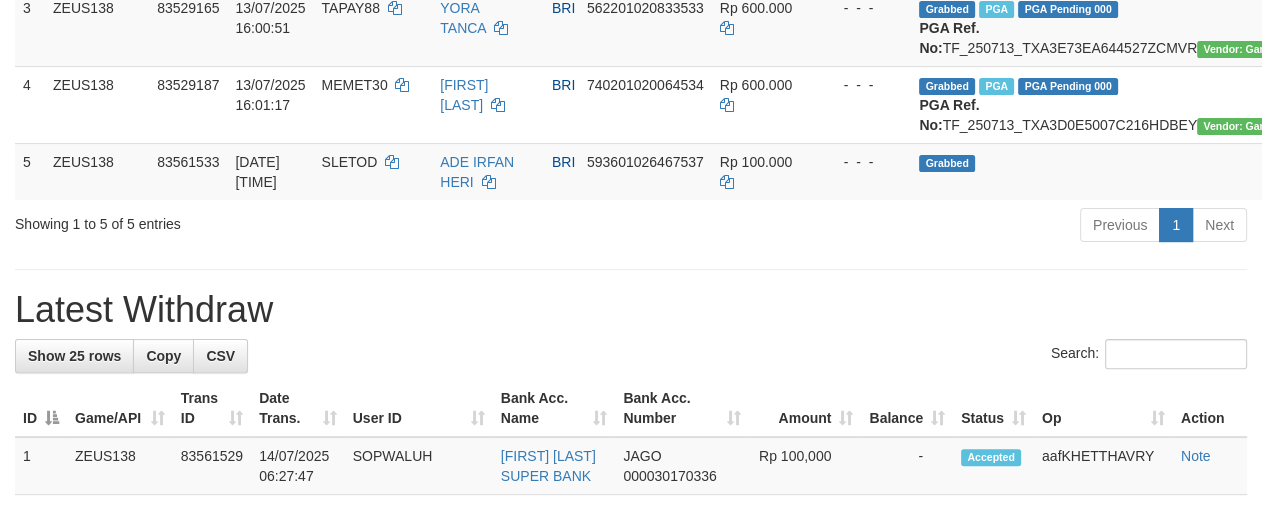 scroll, scrollTop: 464, scrollLeft: 0, axis: vertical 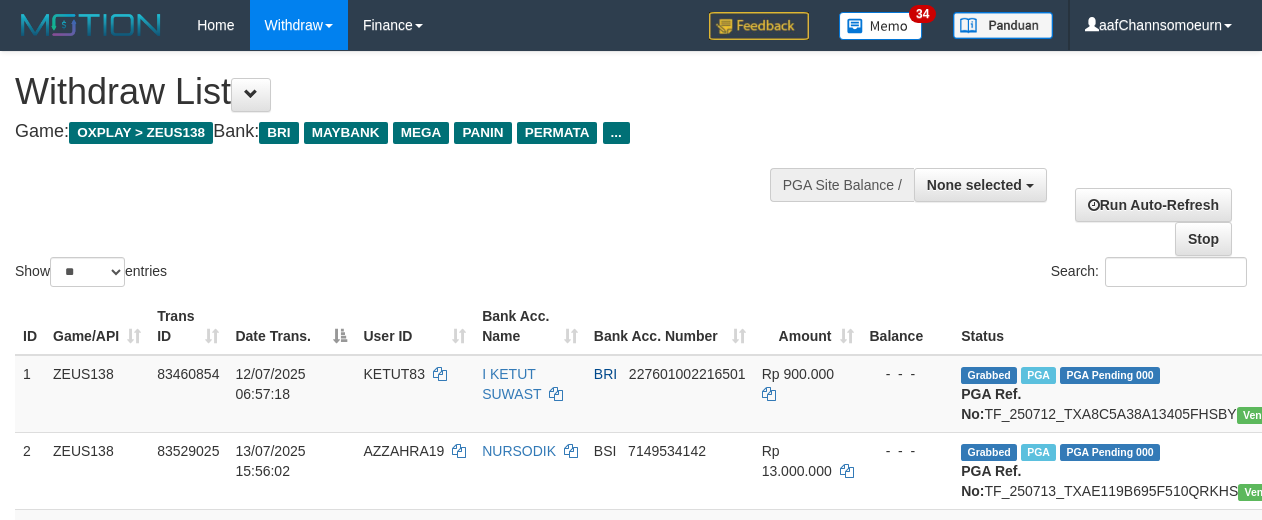 select 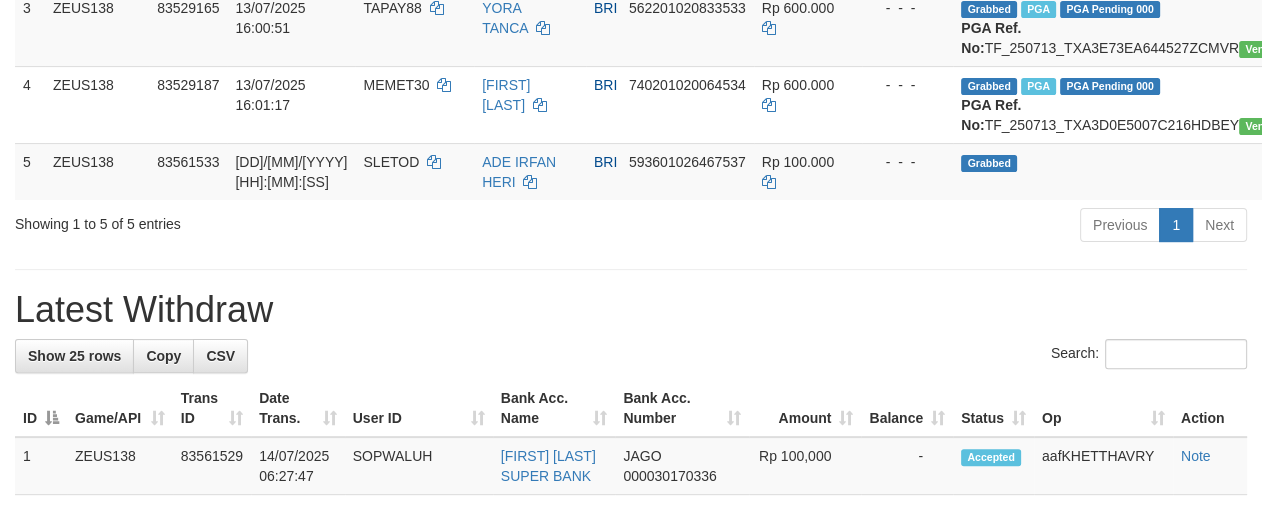 scroll, scrollTop: 464, scrollLeft: 0, axis: vertical 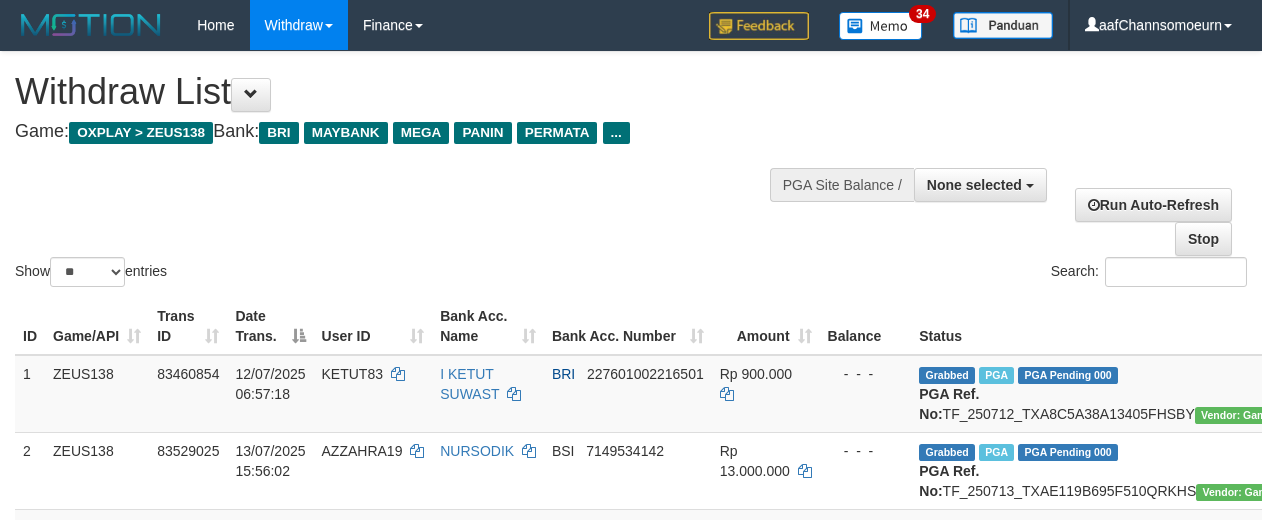 select 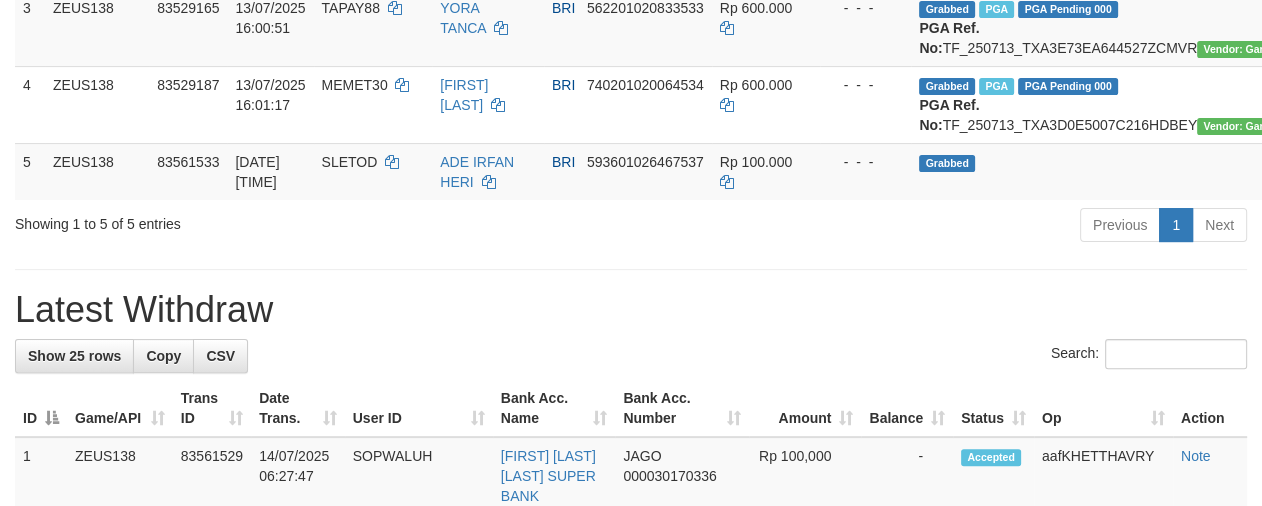 scroll, scrollTop: 464, scrollLeft: 0, axis: vertical 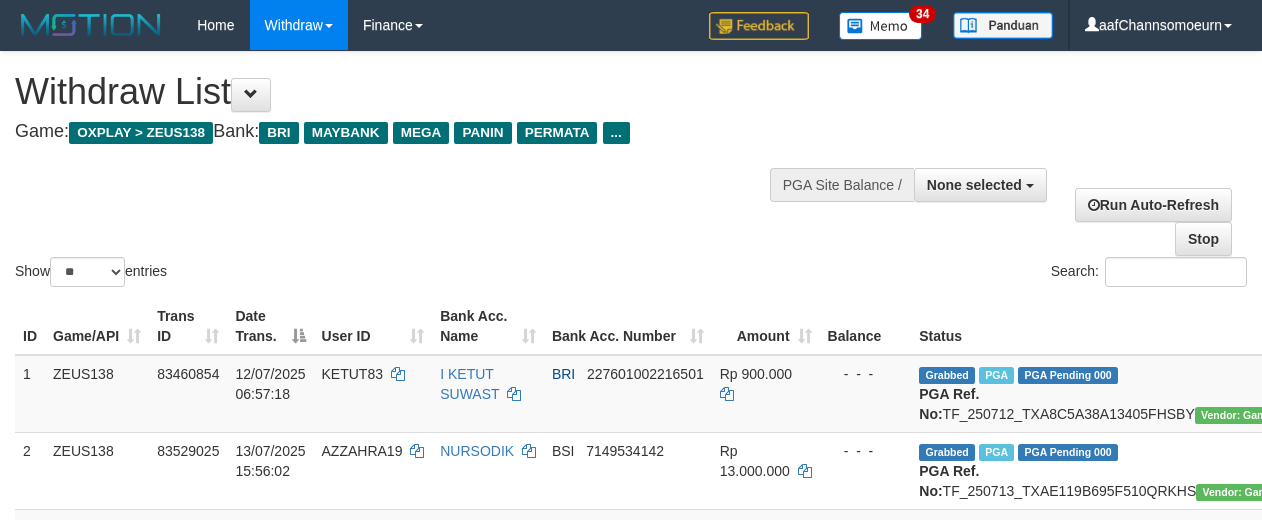 select 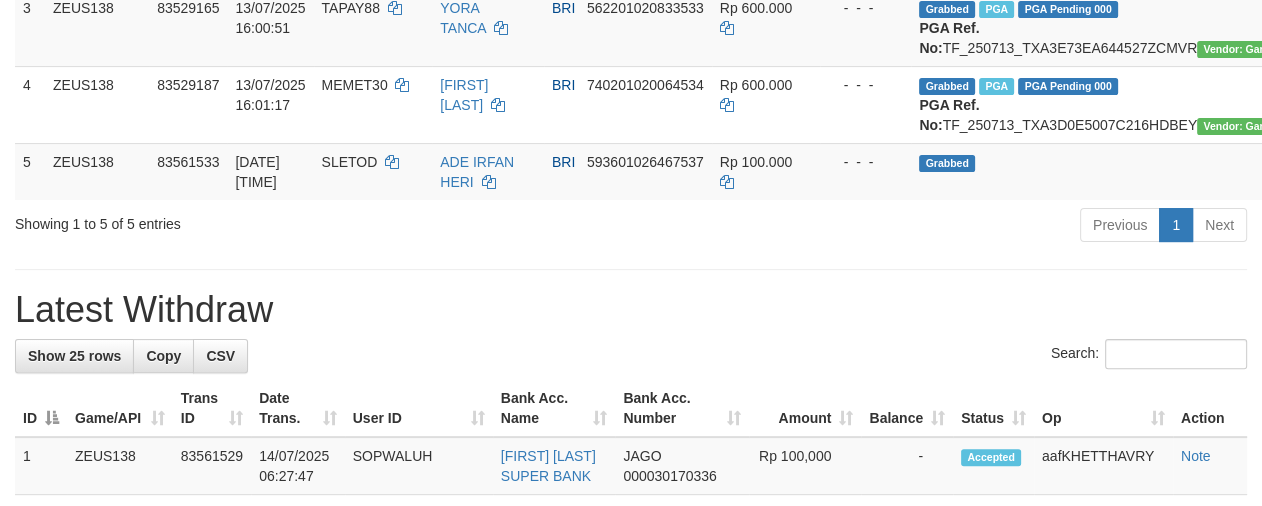 scroll, scrollTop: 464, scrollLeft: 0, axis: vertical 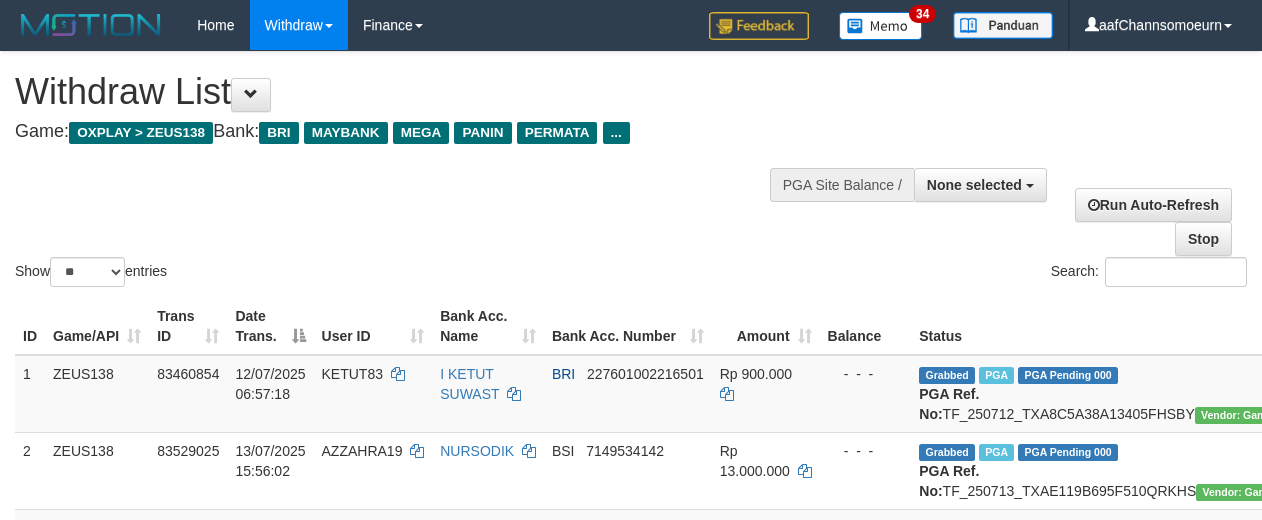 select 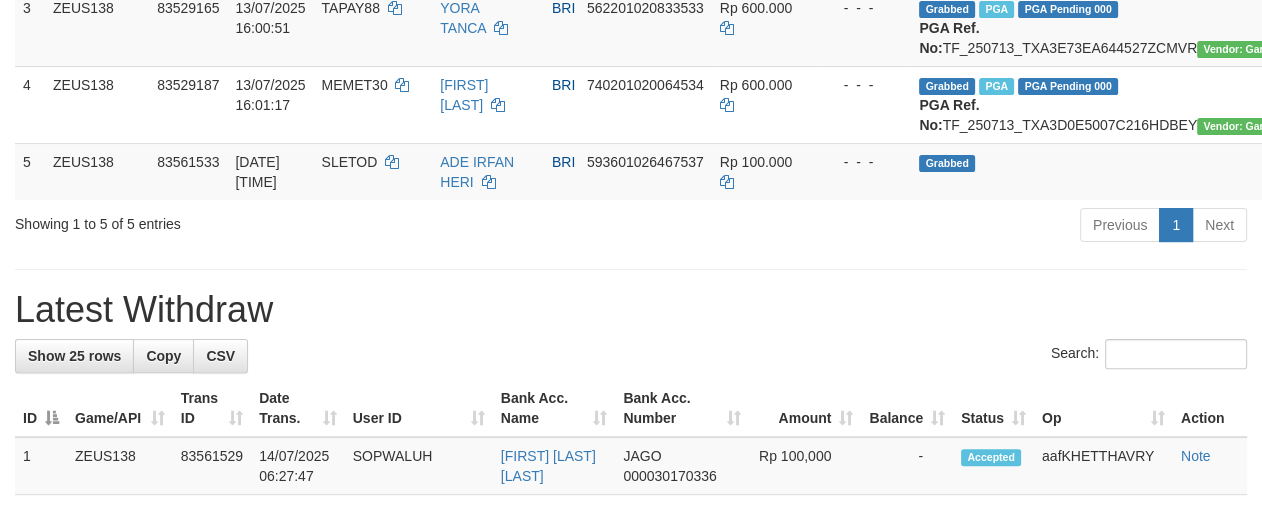 scroll, scrollTop: 464, scrollLeft: 0, axis: vertical 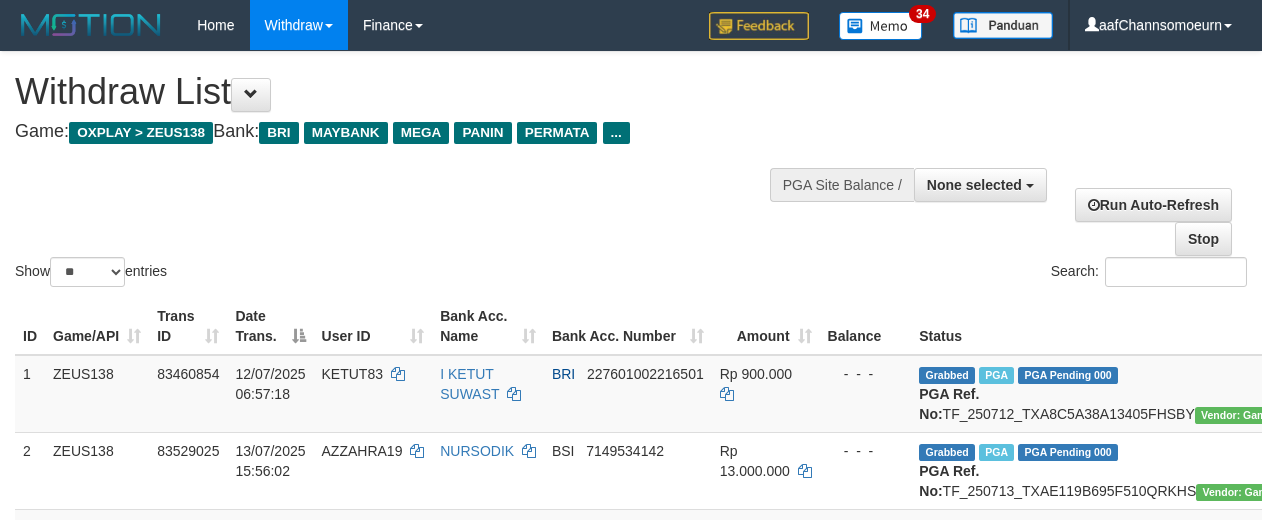 select 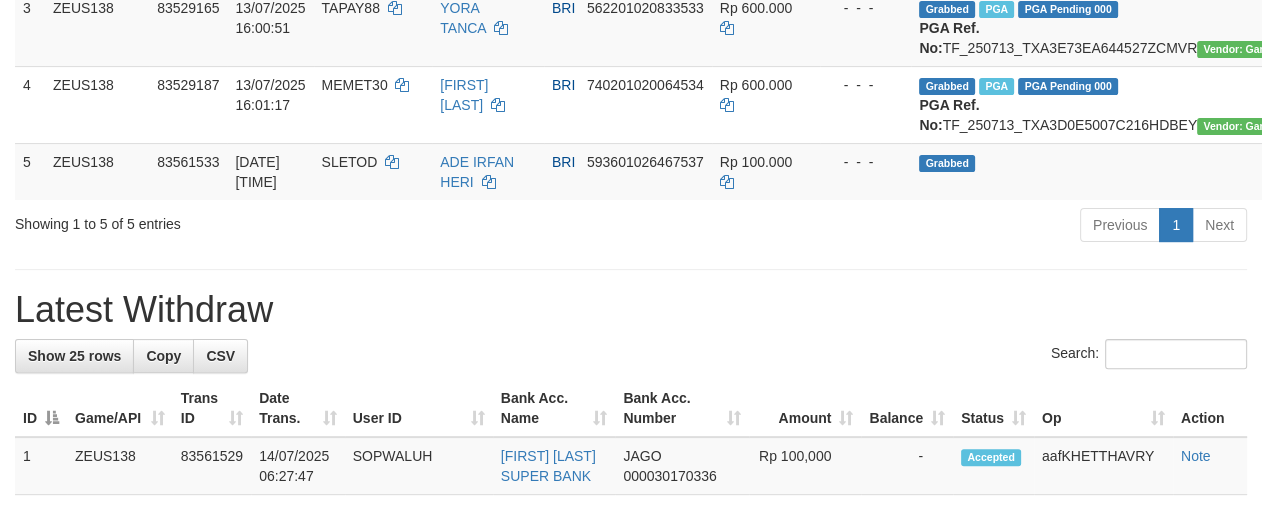 scroll, scrollTop: 464, scrollLeft: 0, axis: vertical 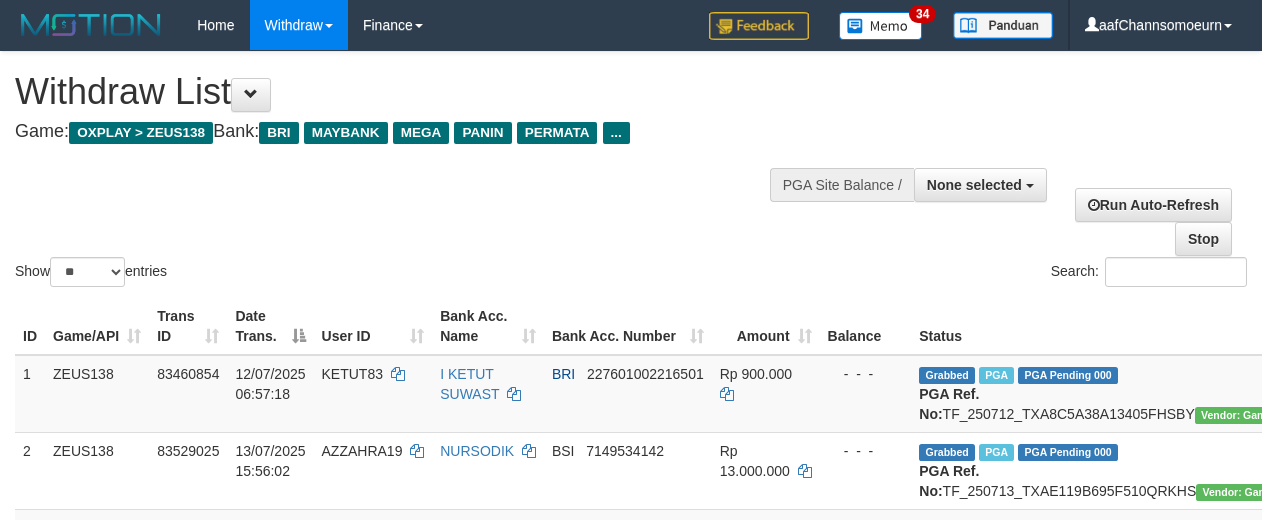 select 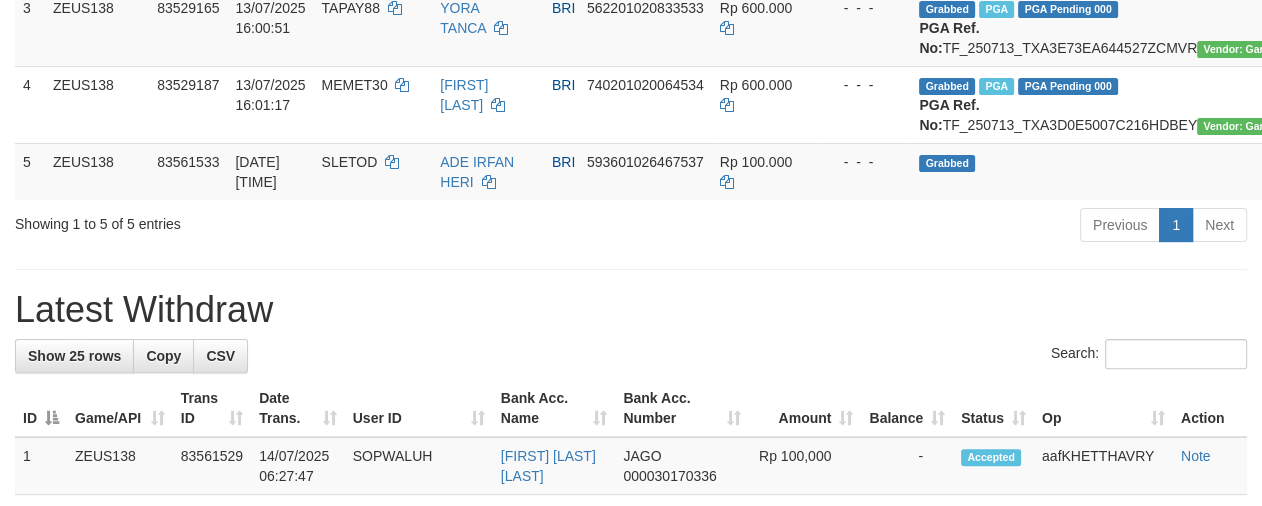 scroll, scrollTop: 464, scrollLeft: 0, axis: vertical 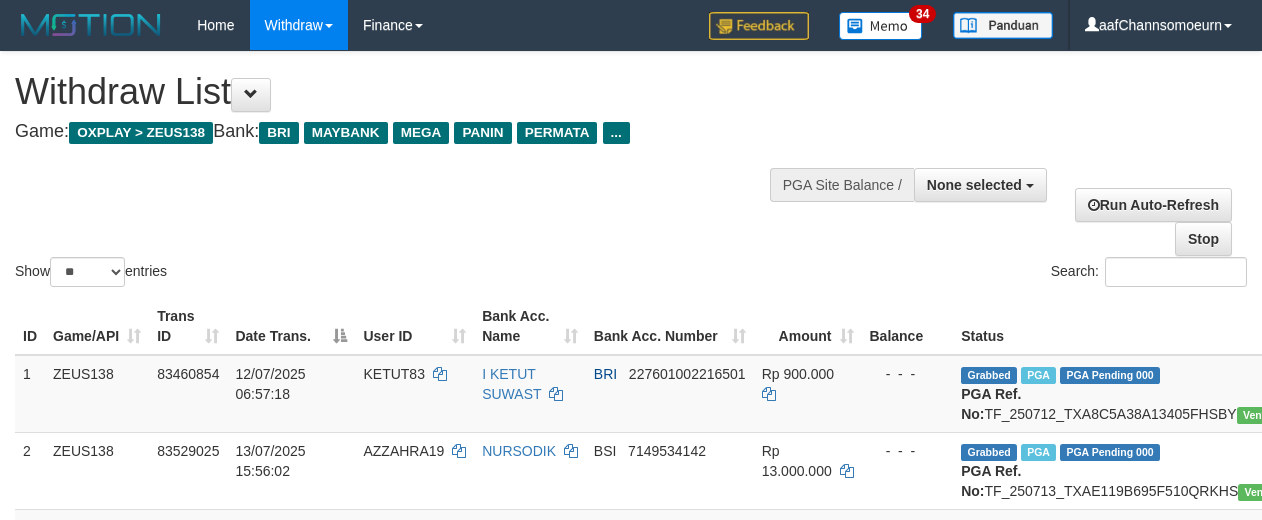 select 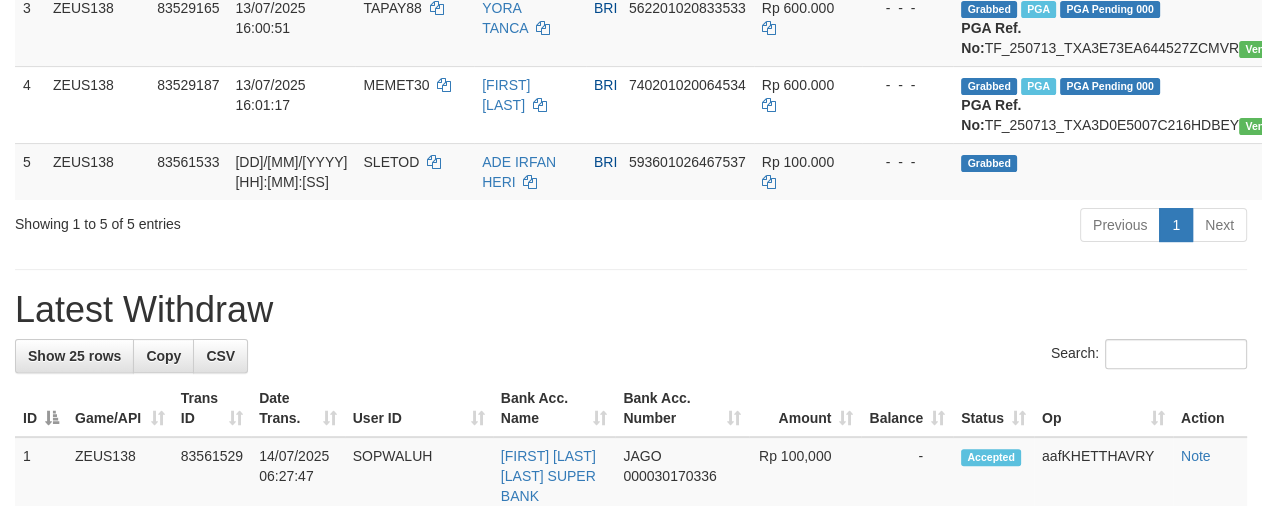 scroll, scrollTop: 464, scrollLeft: 0, axis: vertical 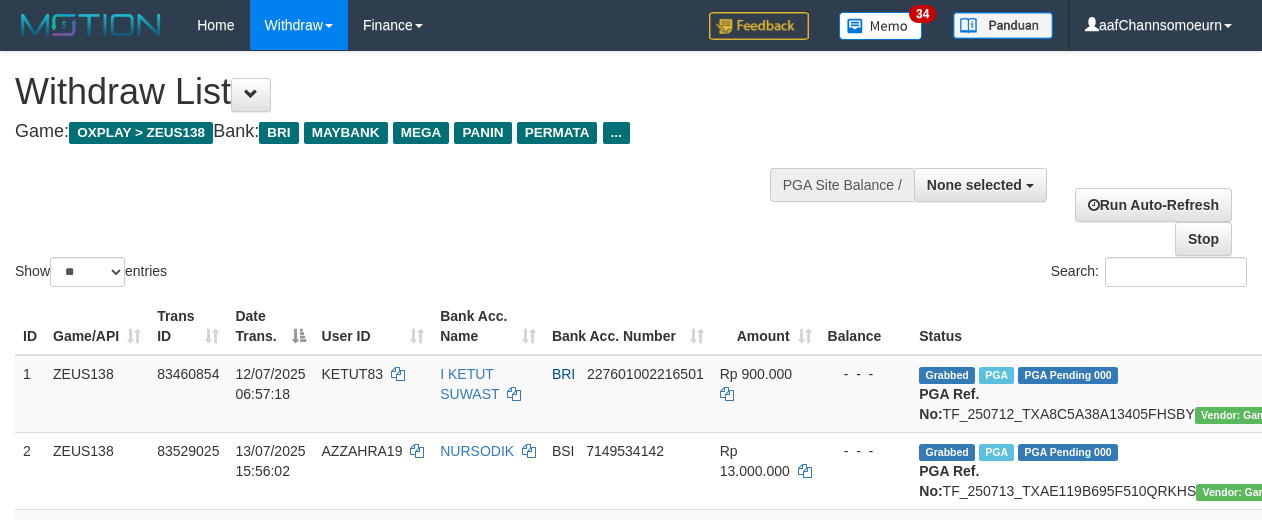 select 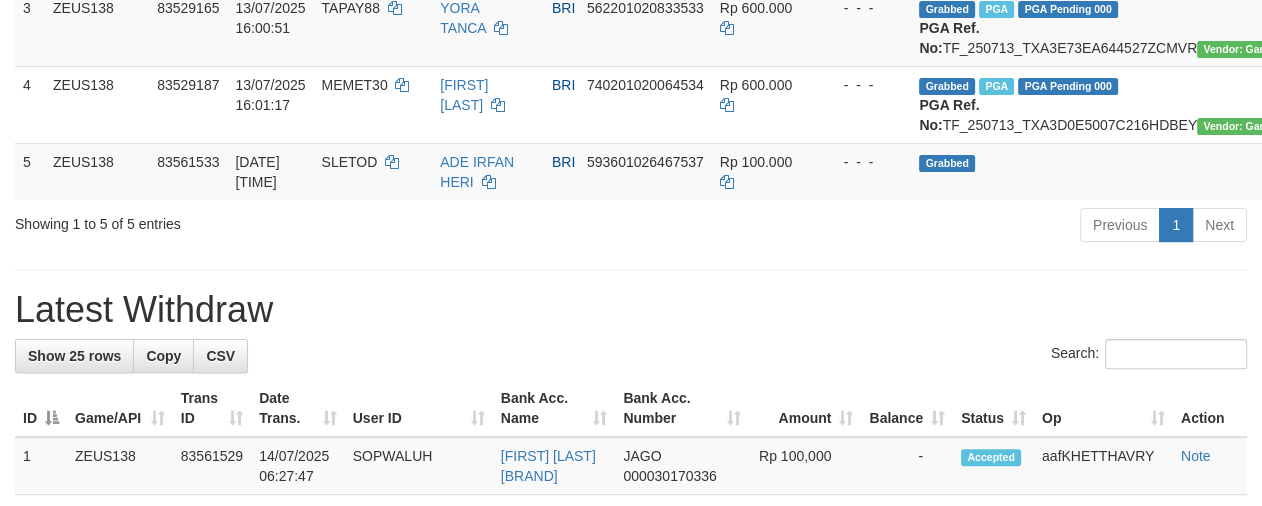 scroll, scrollTop: 464, scrollLeft: 0, axis: vertical 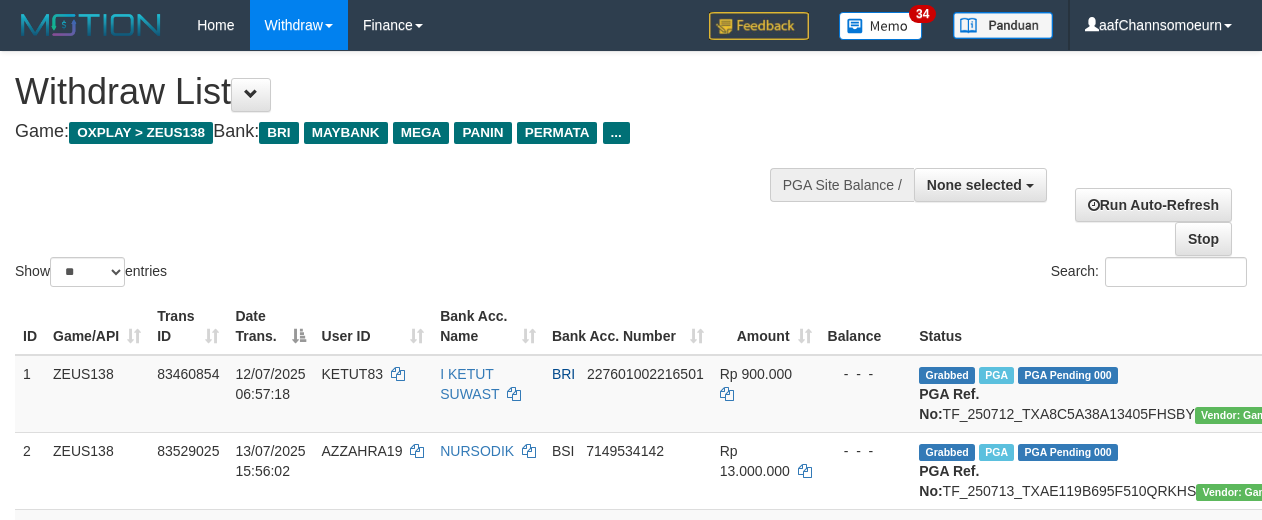 select 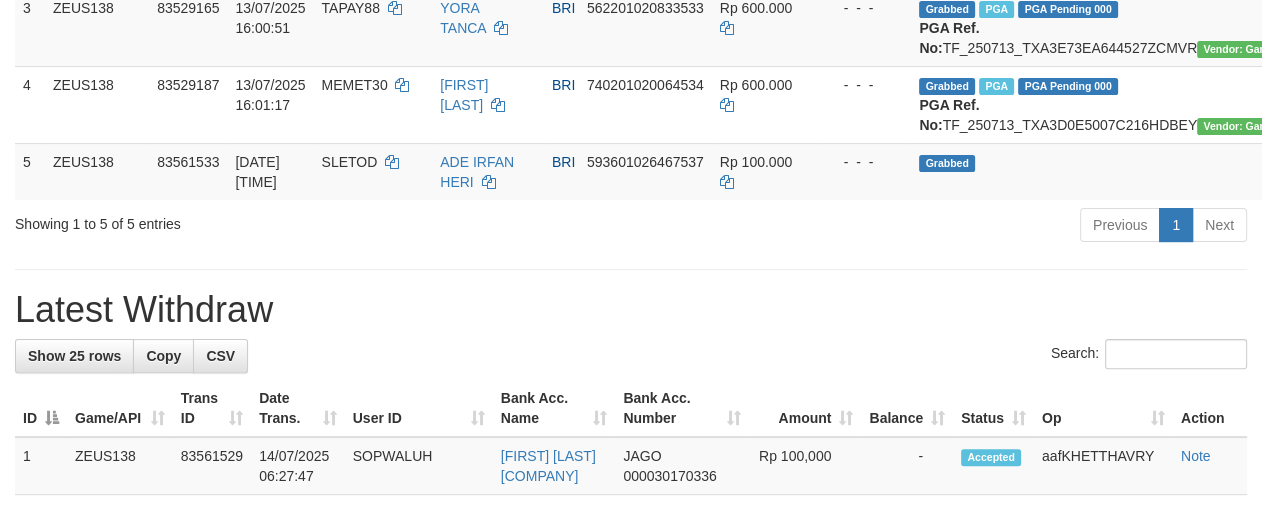 scroll, scrollTop: 464, scrollLeft: 0, axis: vertical 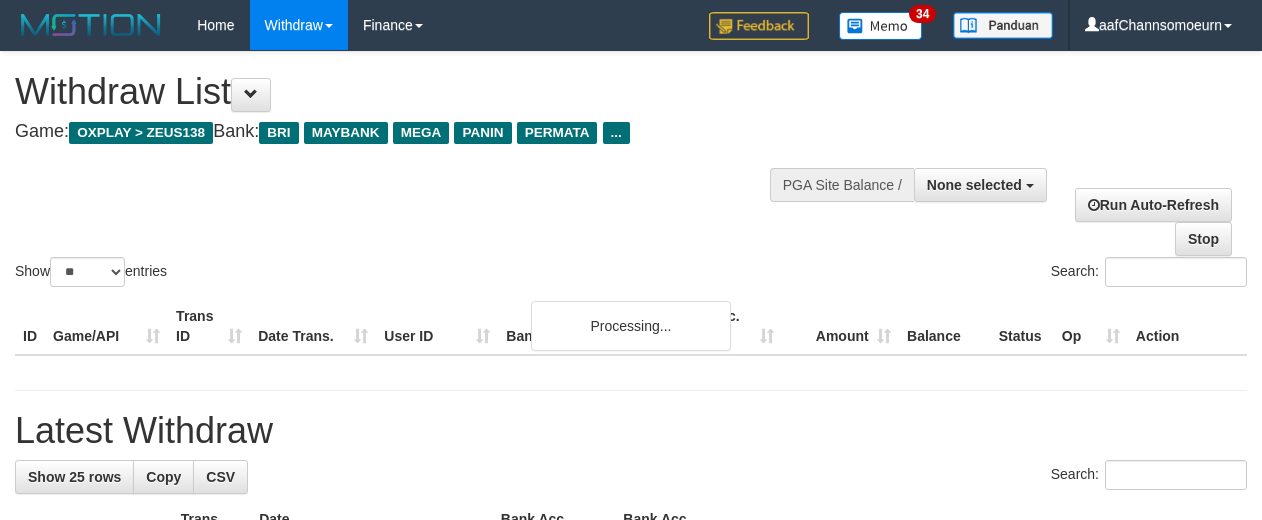 select 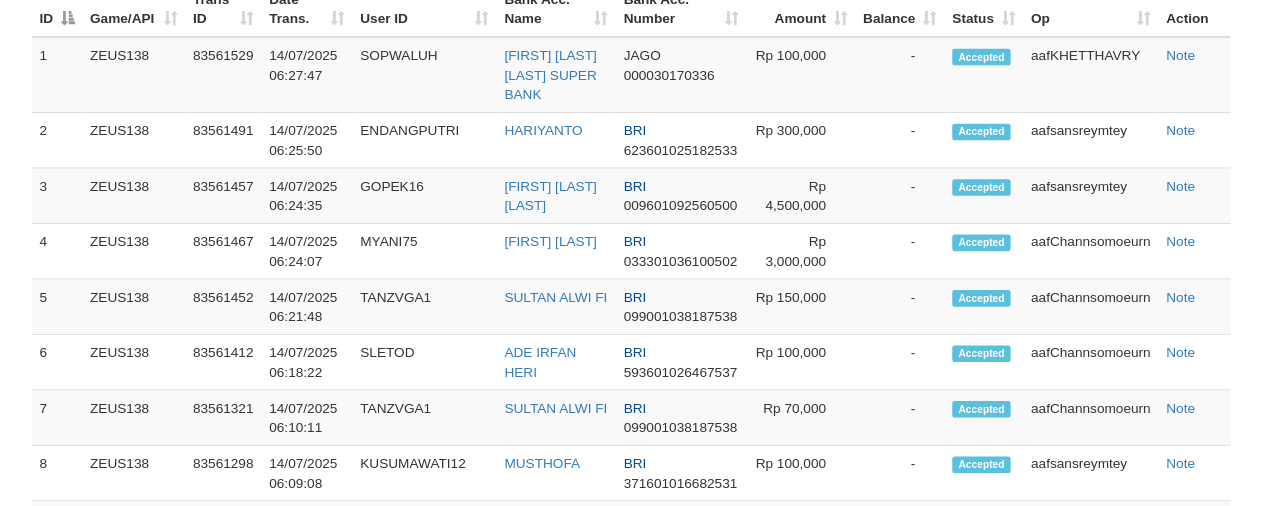scroll, scrollTop: 943, scrollLeft: 0, axis: vertical 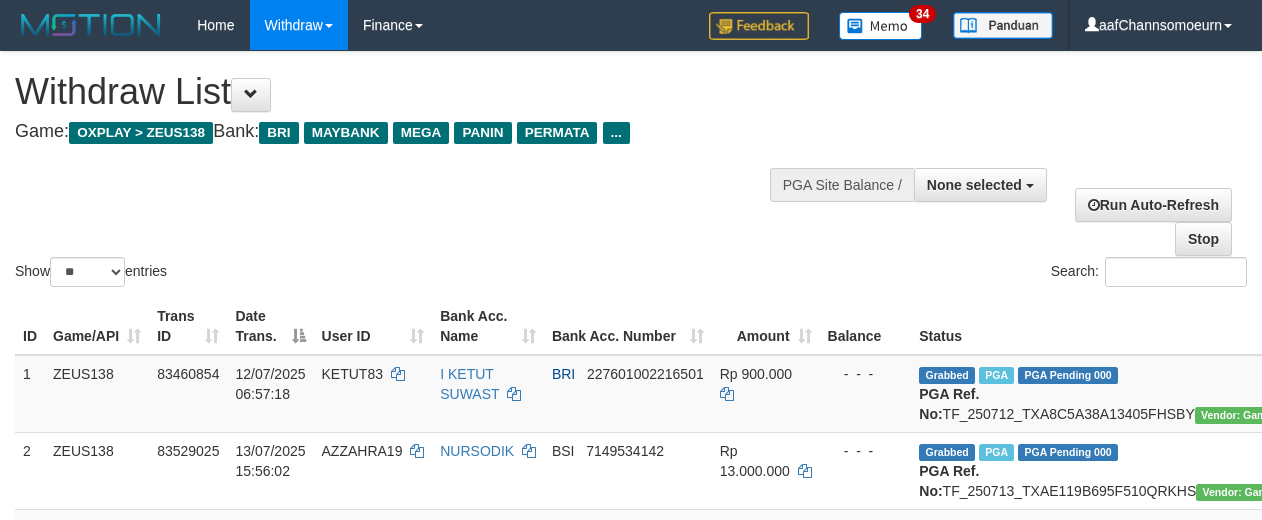 select 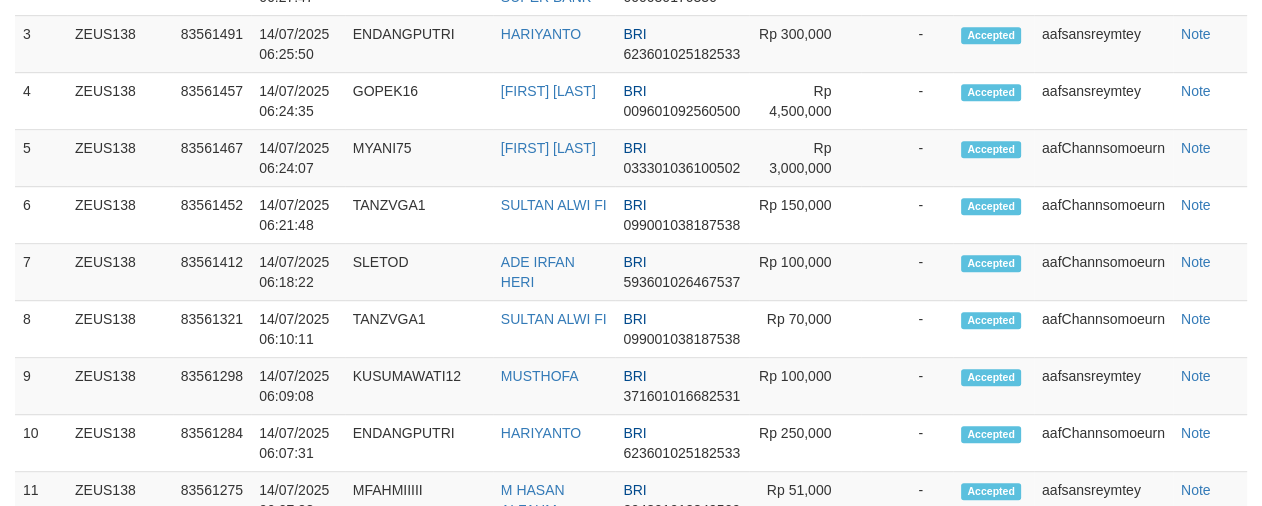 scroll, scrollTop: 943, scrollLeft: 0, axis: vertical 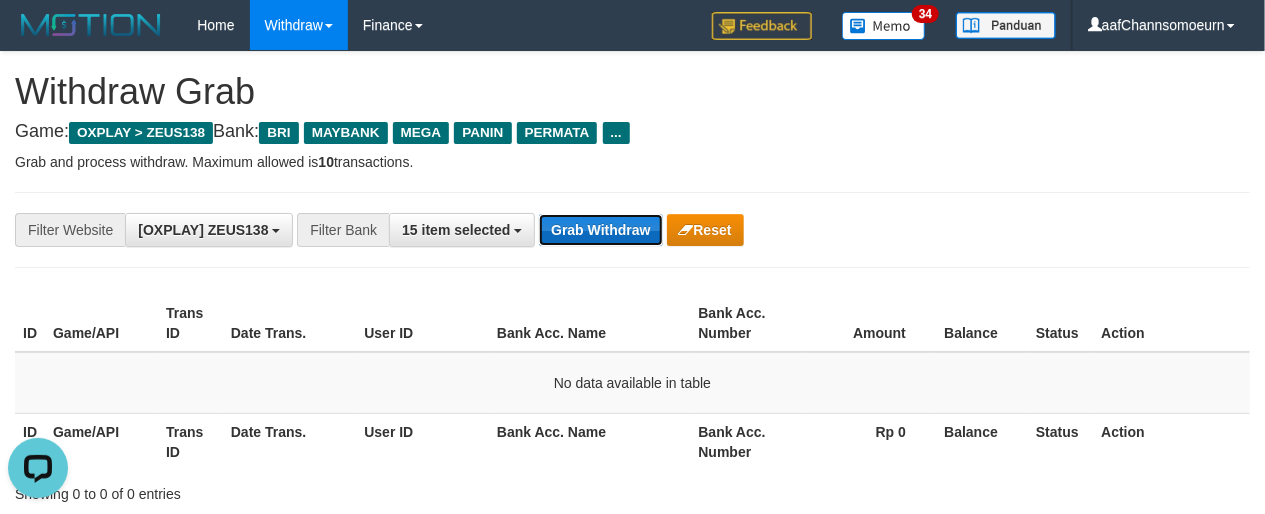 click on "Grab Withdraw" at bounding box center [600, 230] 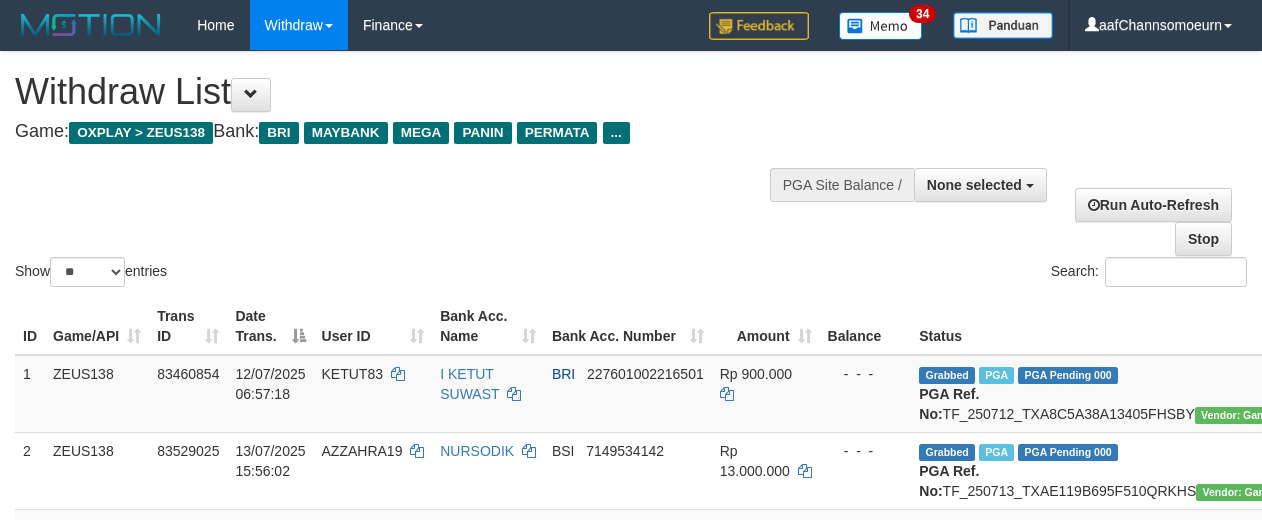 select 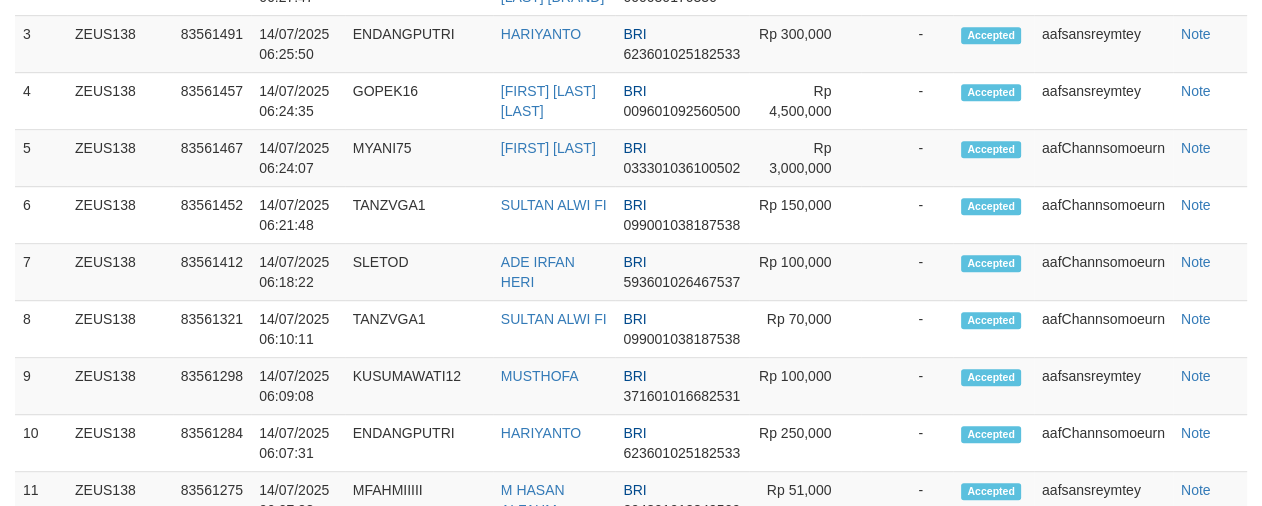 scroll, scrollTop: 943, scrollLeft: 0, axis: vertical 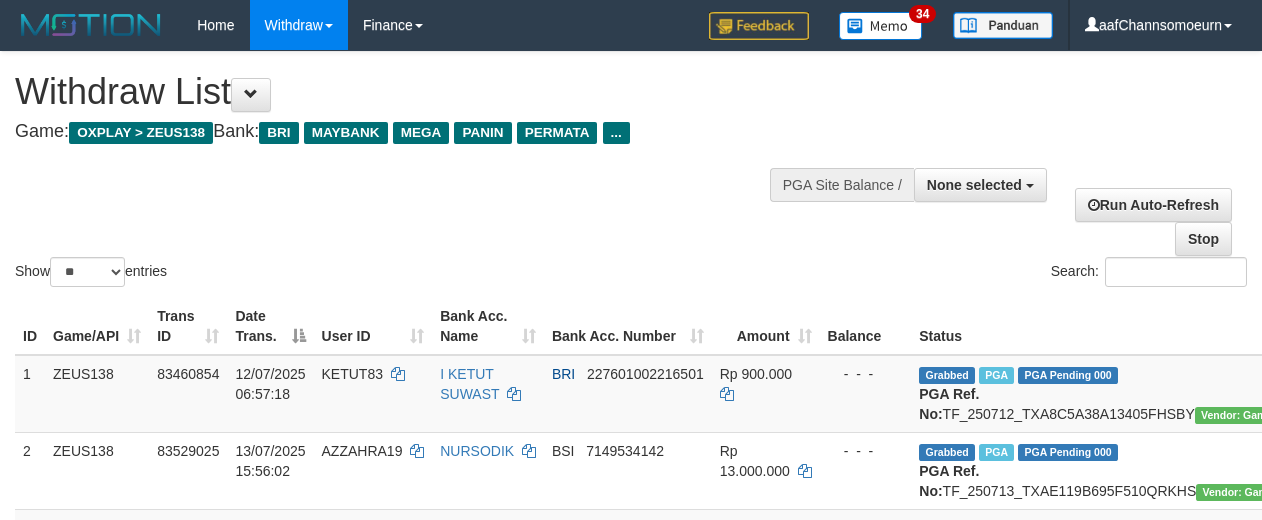 select 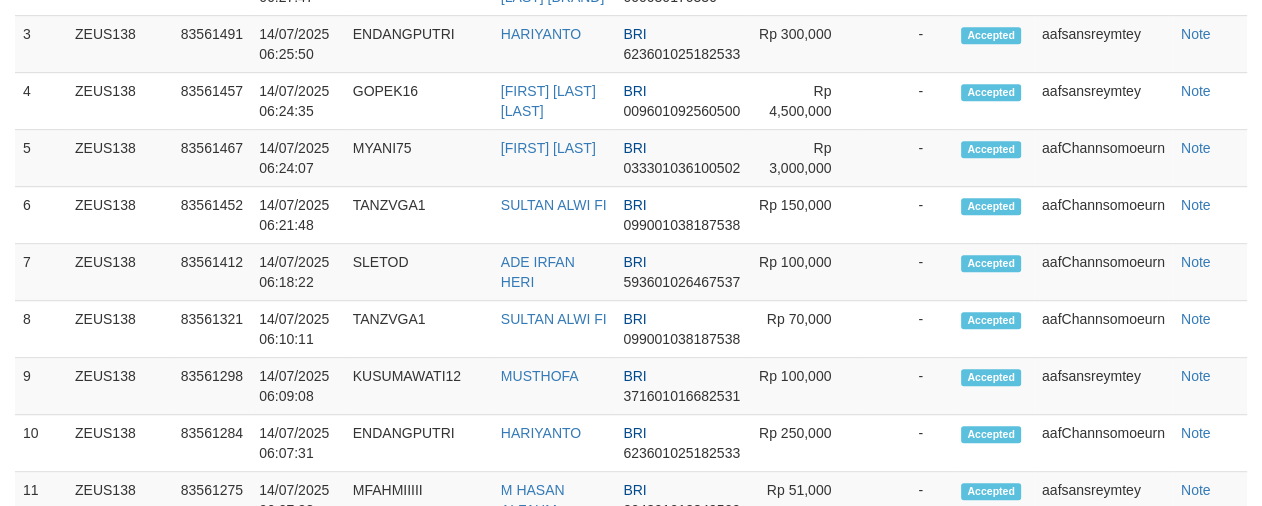 scroll, scrollTop: 943, scrollLeft: 0, axis: vertical 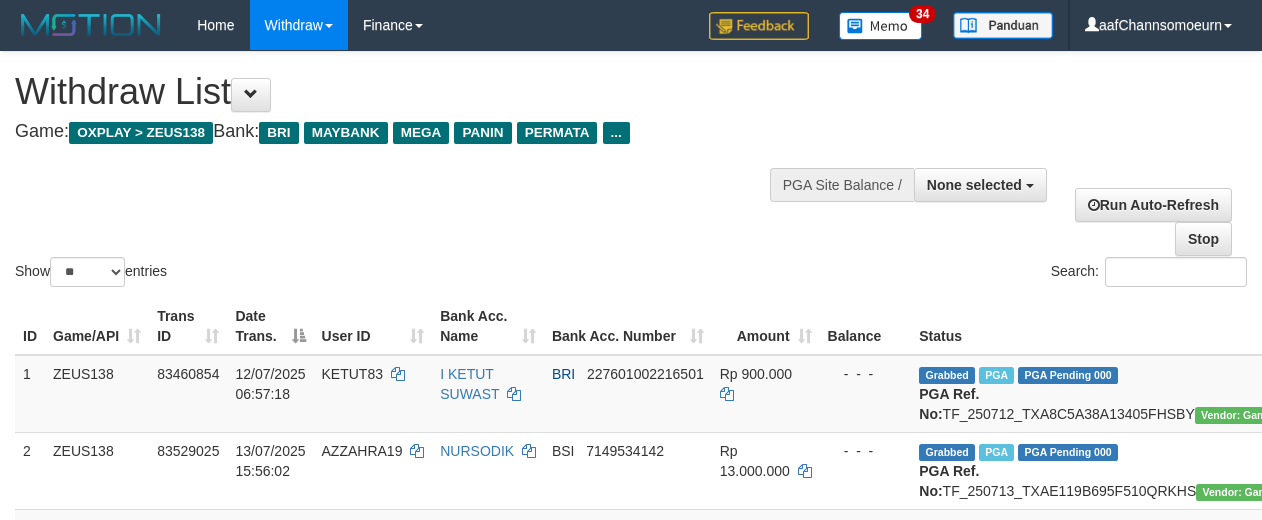 select 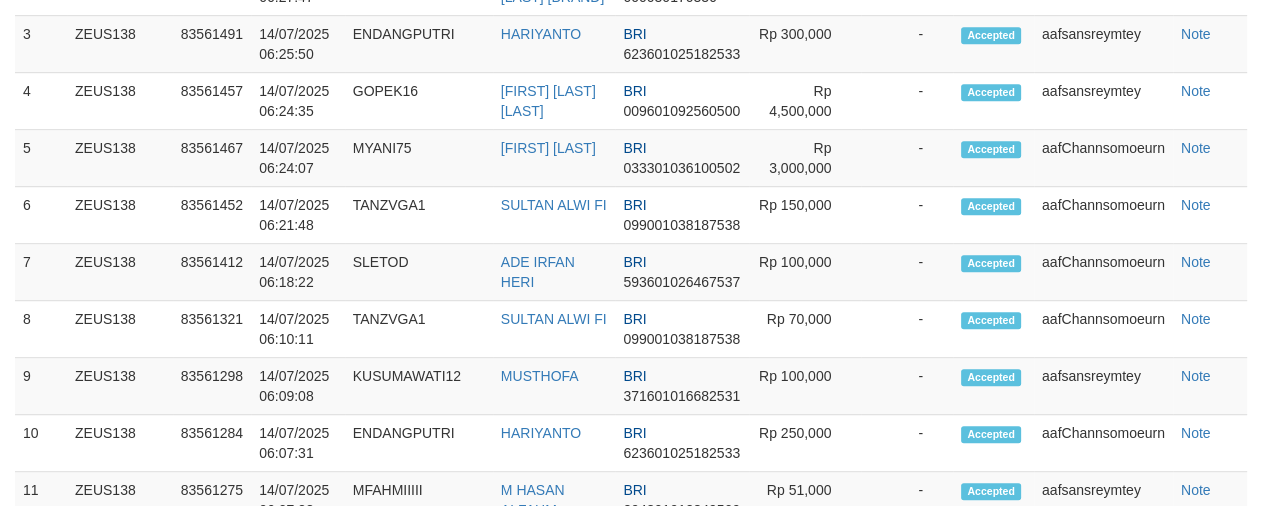 scroll, scrollTop: 943, scrollLeft: 0, axis: vertical 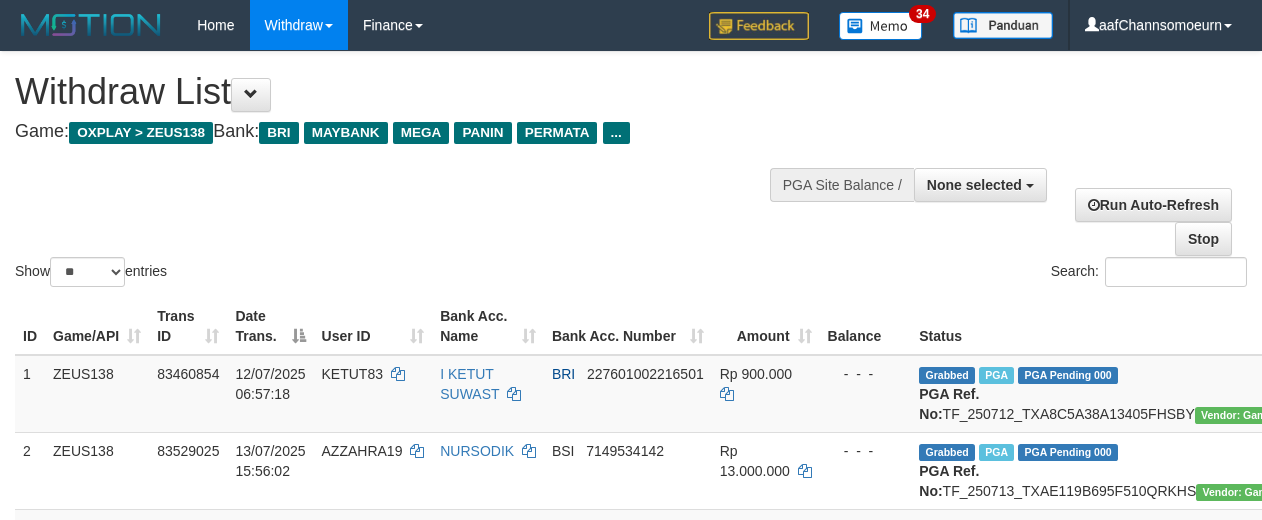 select 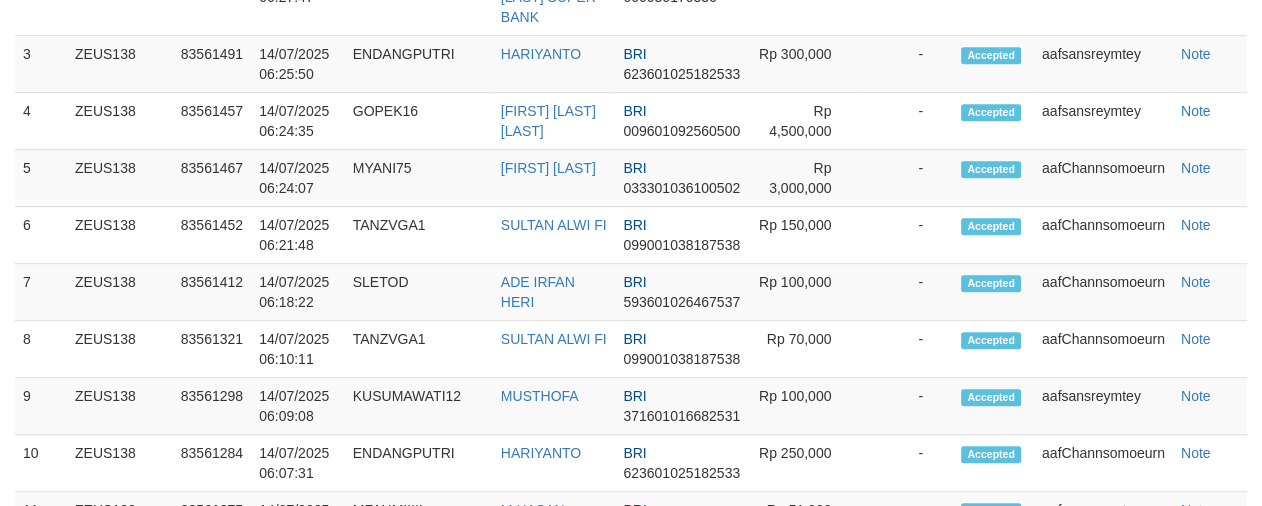 scroll, scrollTop: 943, scrollLeft: 0, axis: vertical 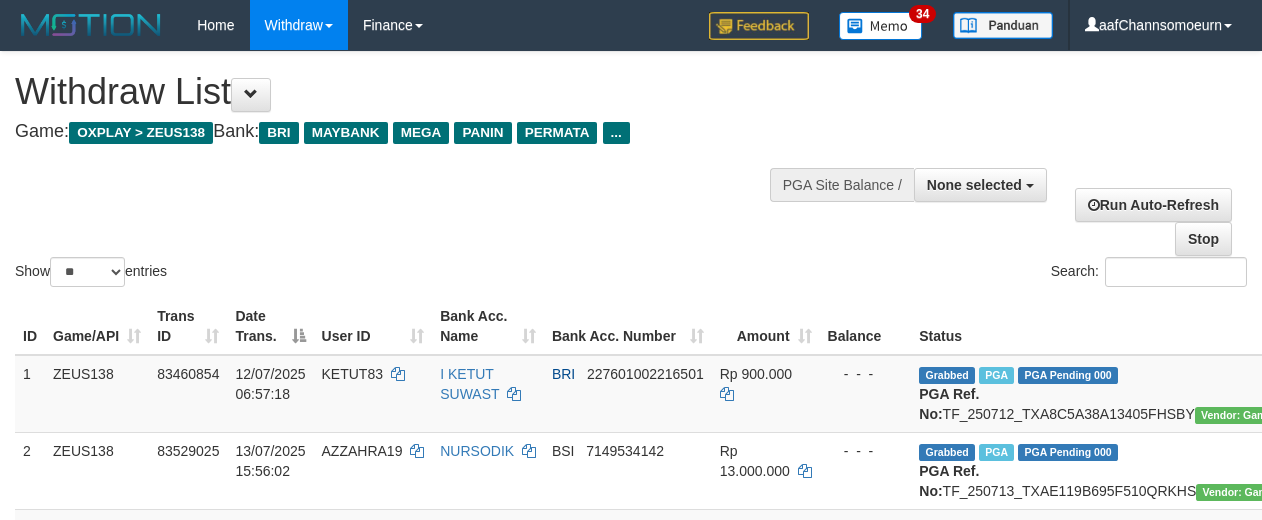 select 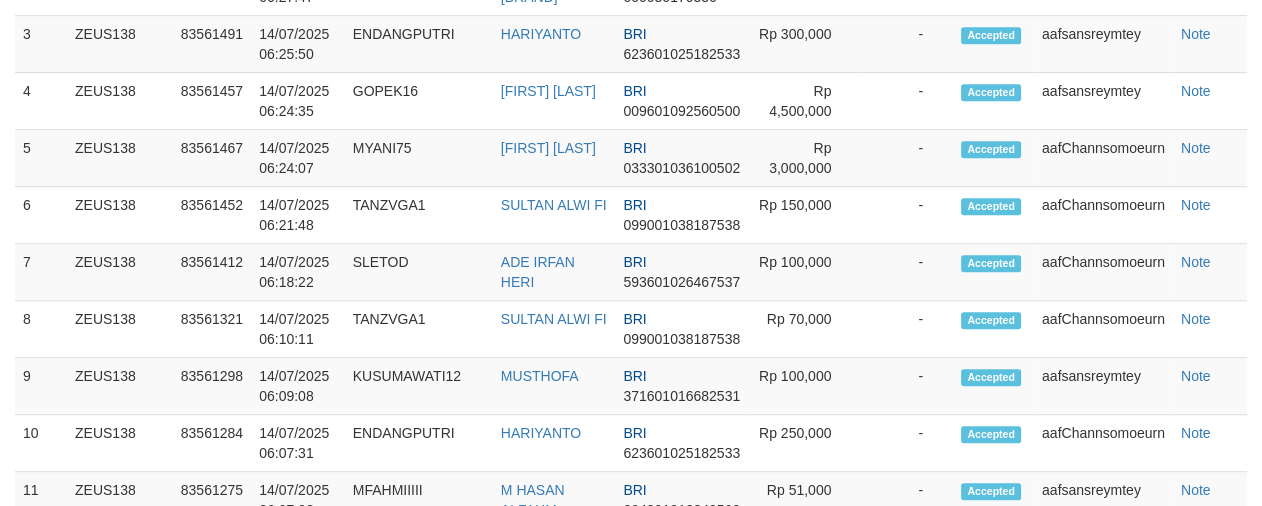 scroll, scrollTop: 943, scrollLeft: 0, axis: vertical 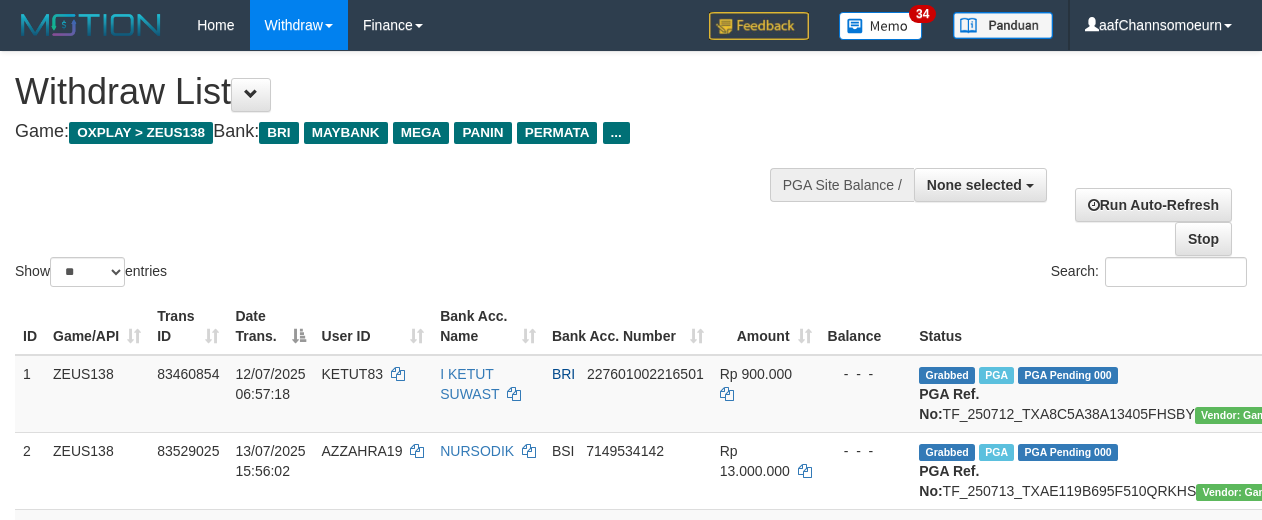 select 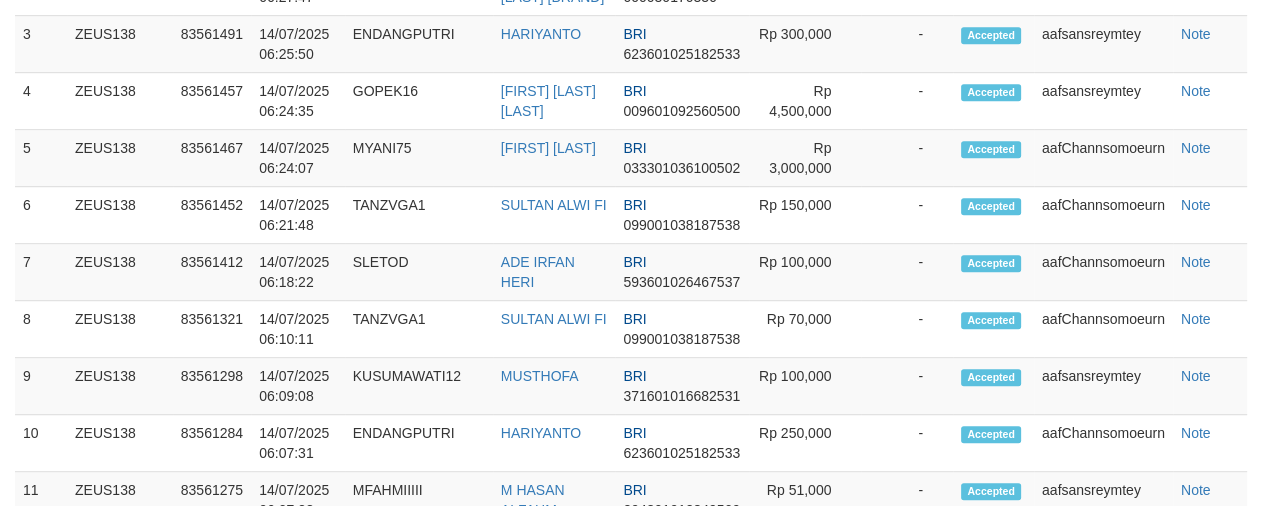 scroll, scrollTop: 943, scrollLeft: 0, axis: vertical 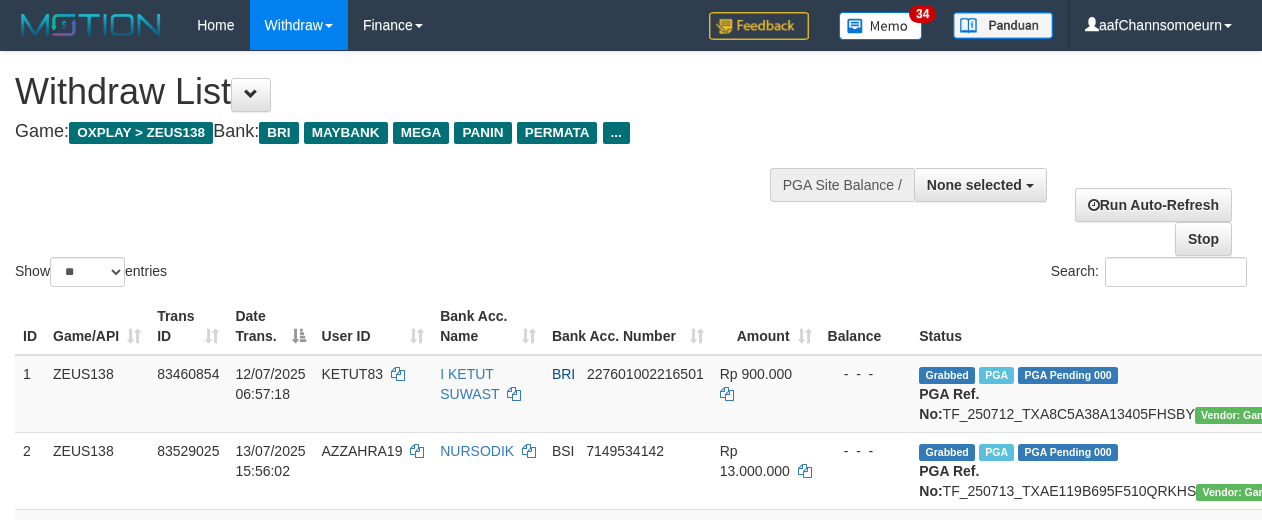 select 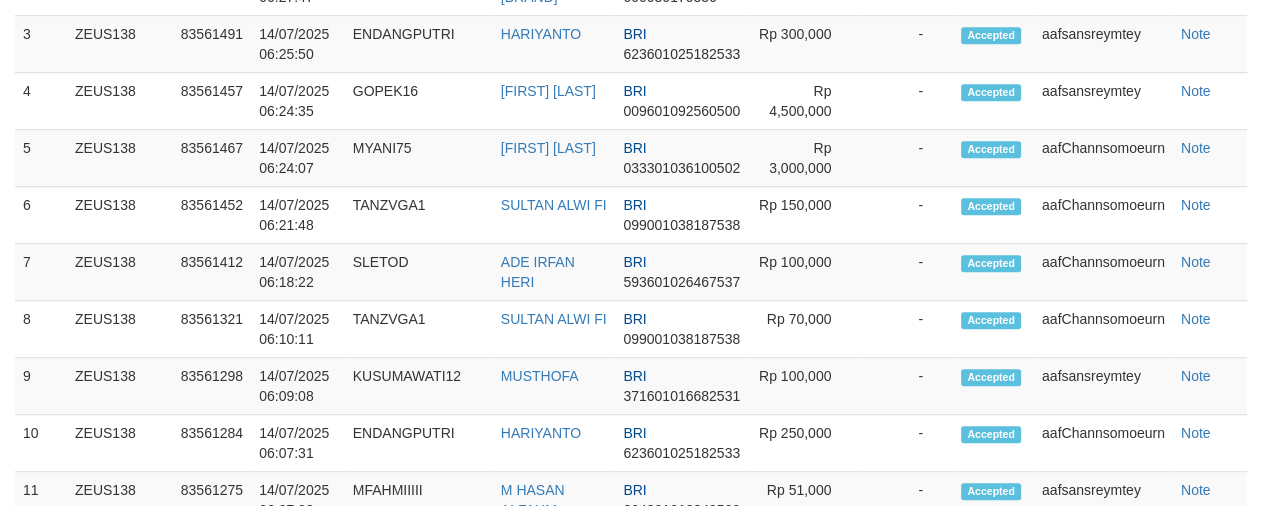 scroll, scrollTop: 943, scrollLeft: 0, axis: vertical 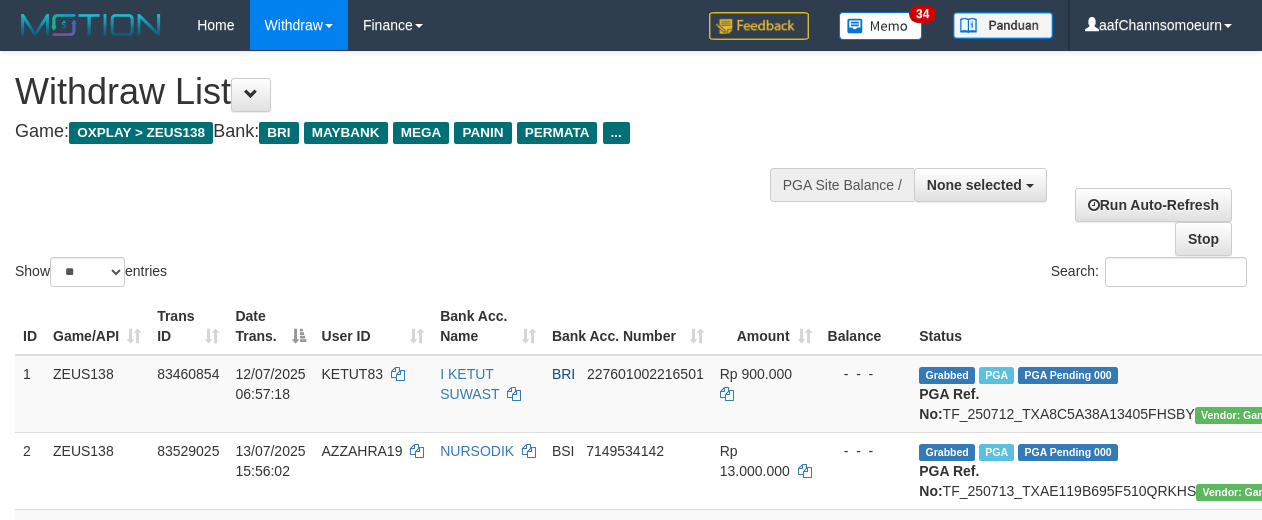 select 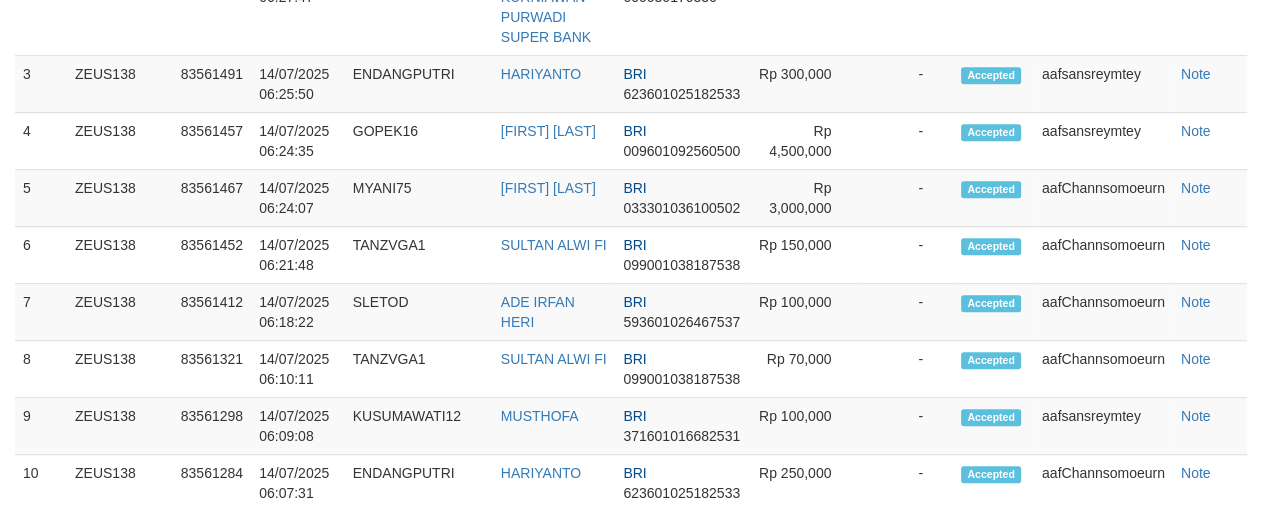 scroll, scrollTop: 943, scrollLeft: 0, axis: vertical 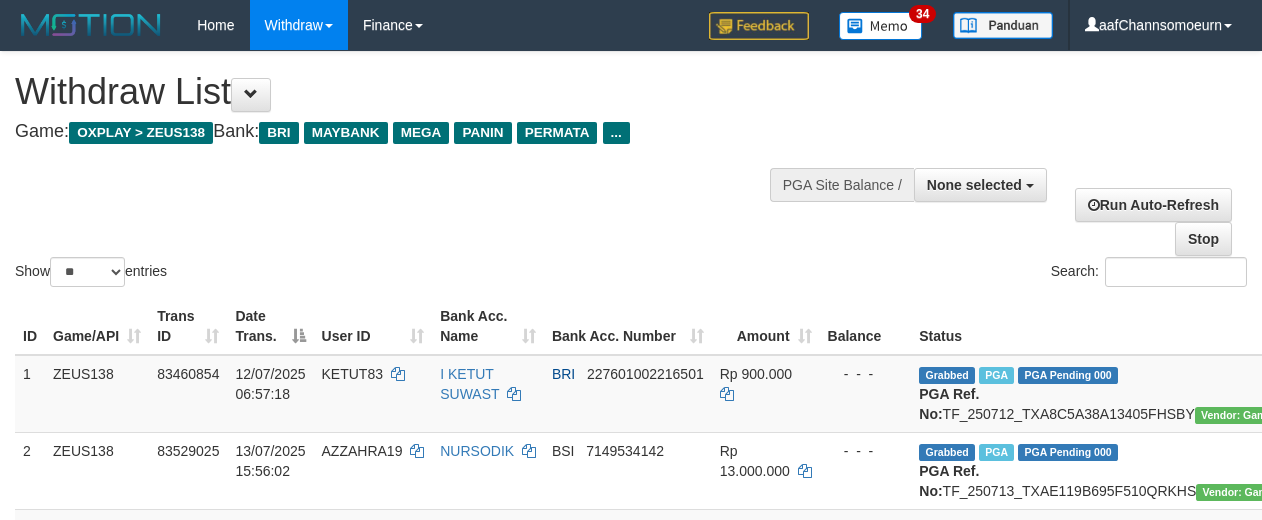 select 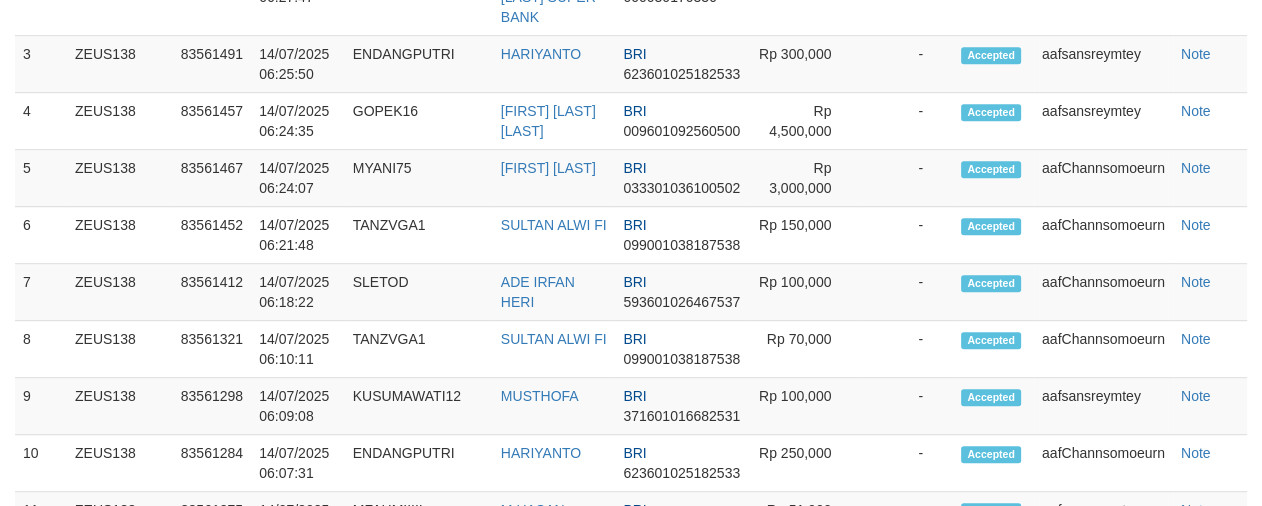scroll, scrollTop: 943, scrollLeft: 0, axis: vertical 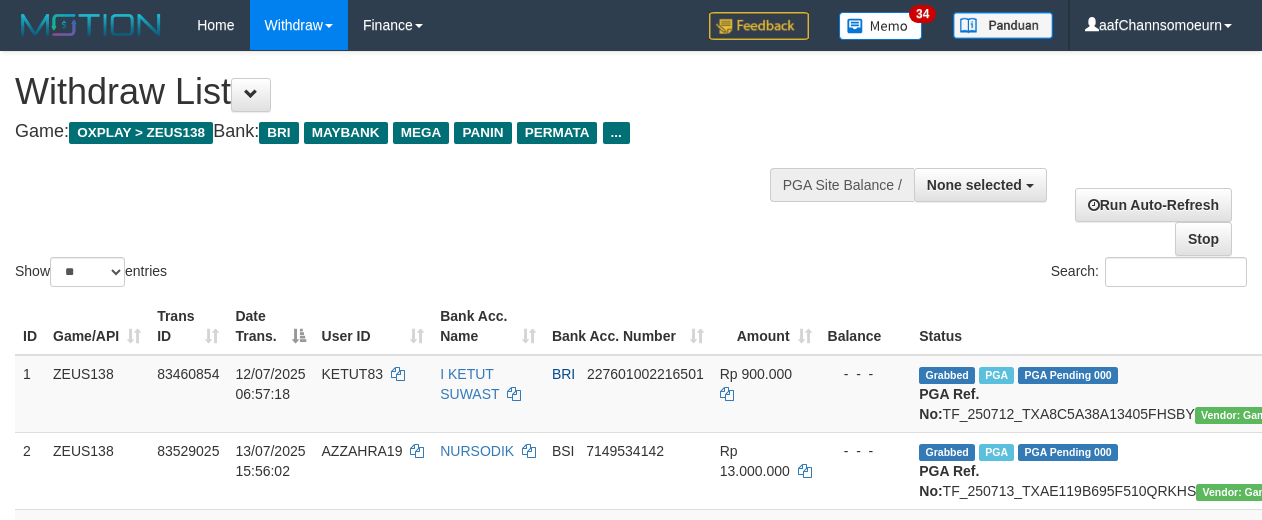 select 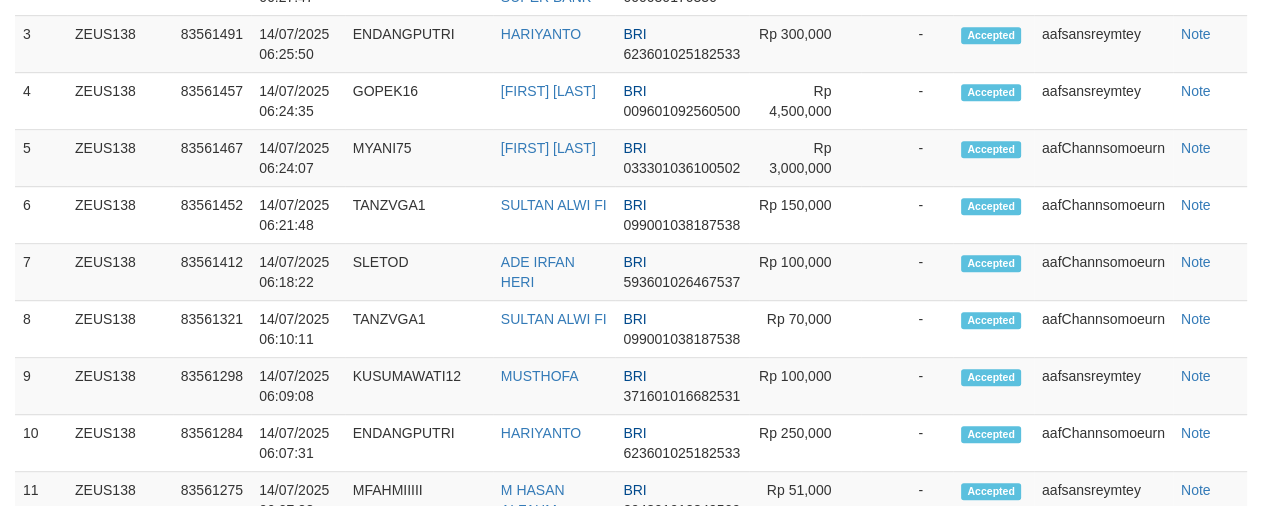 scroll, scrollTop: 943, scrollLeft: 0, axis: vertical 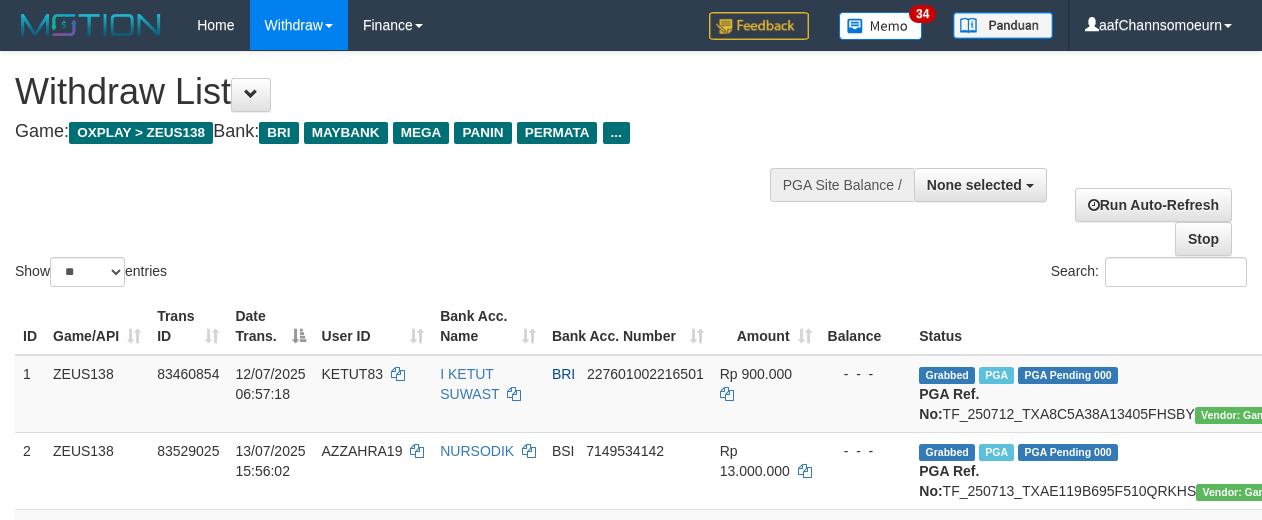 select 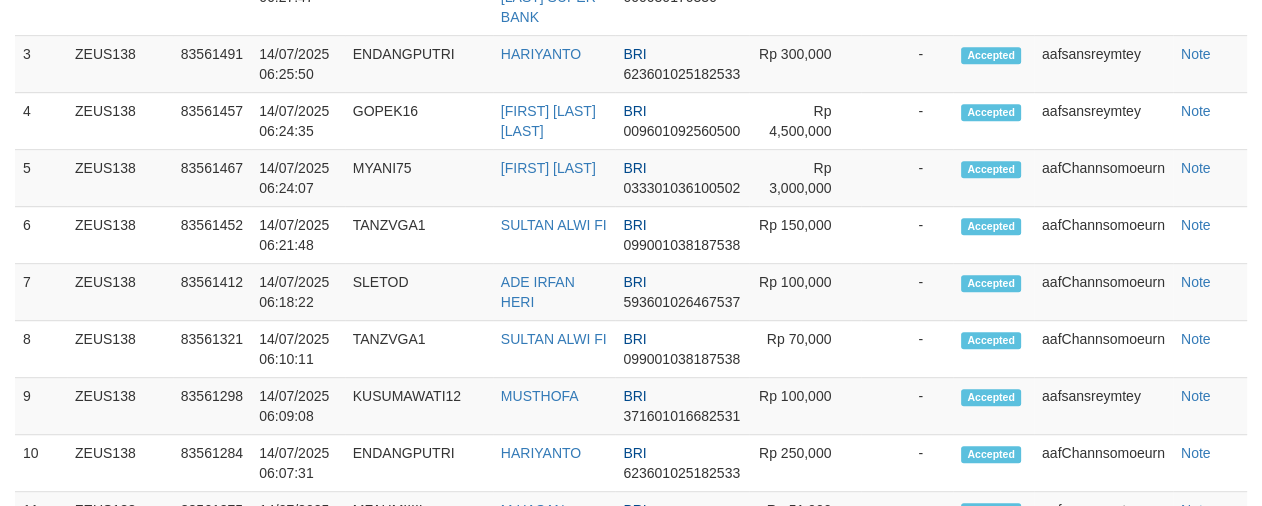 scroll, scrollTop: 943, scrollLeft: 0, axis: vertical 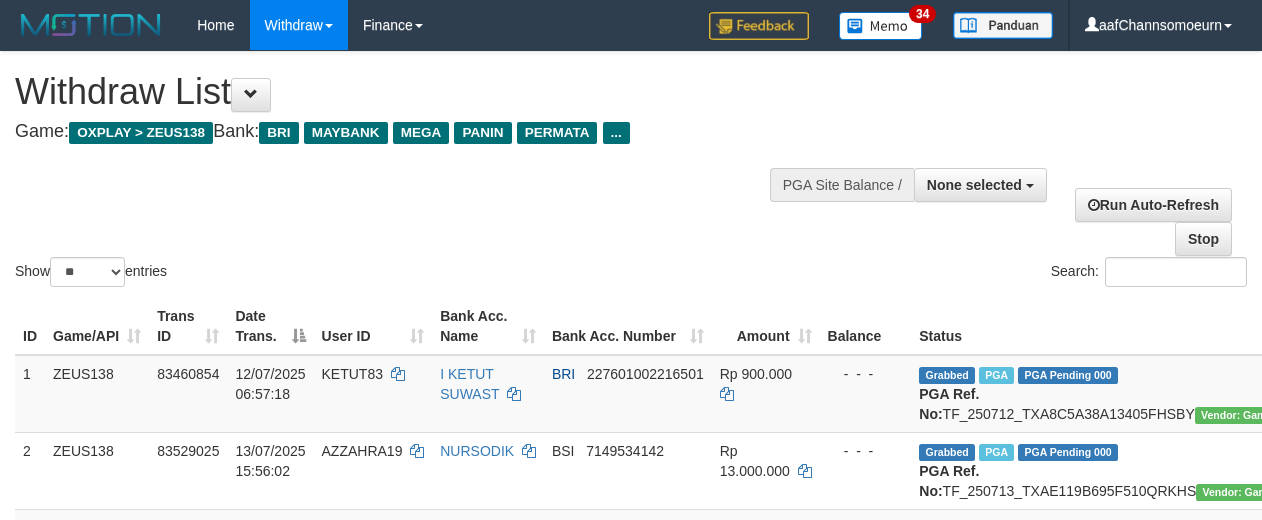 select 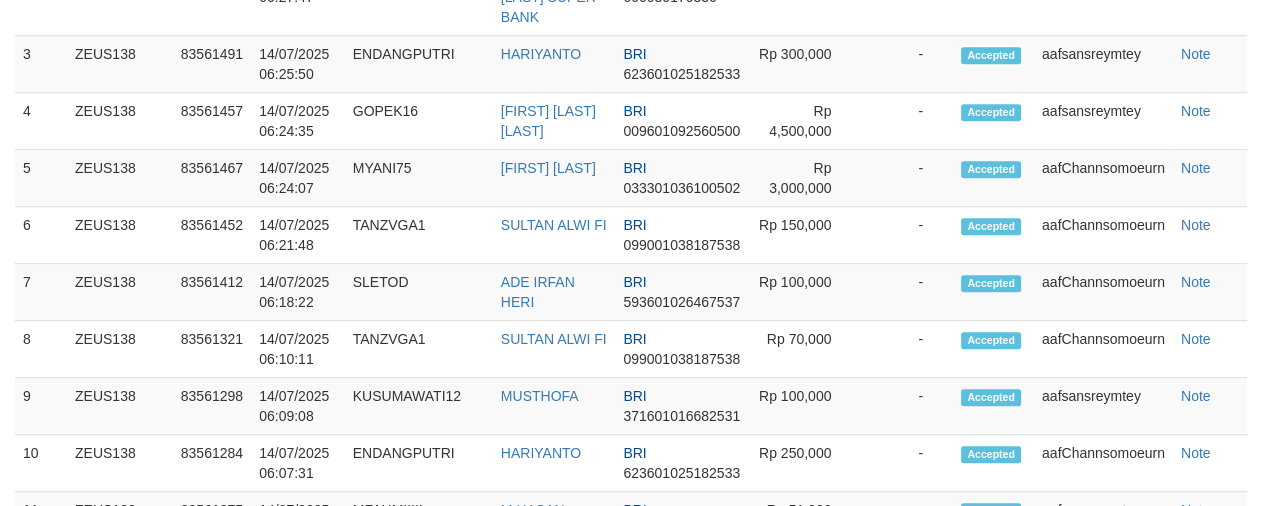 scroll, scrollTop: 943, scrollLeft: 0, axis: vertical 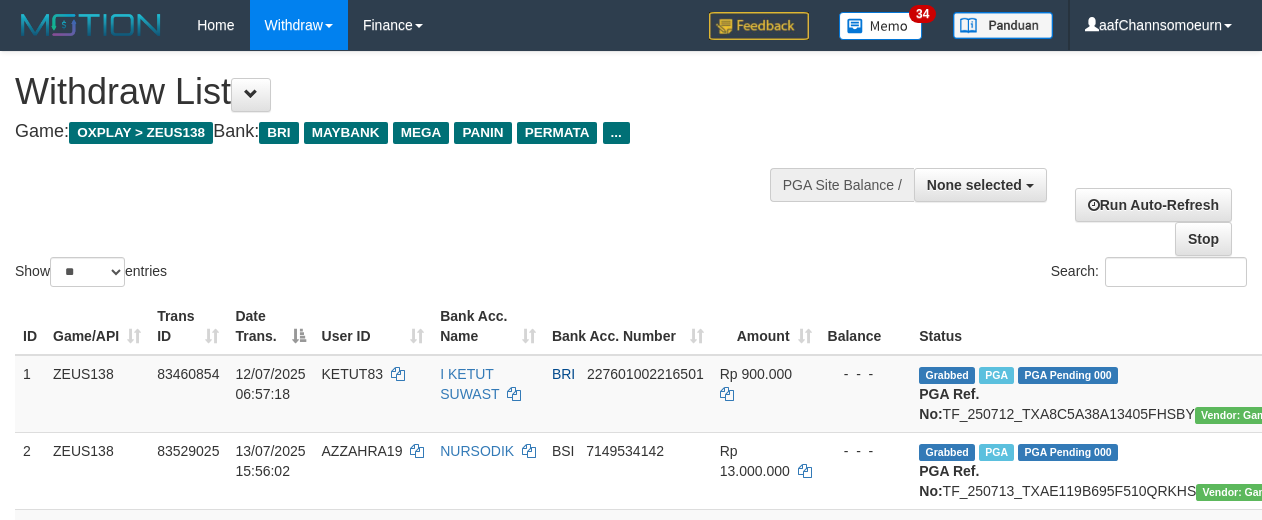 select 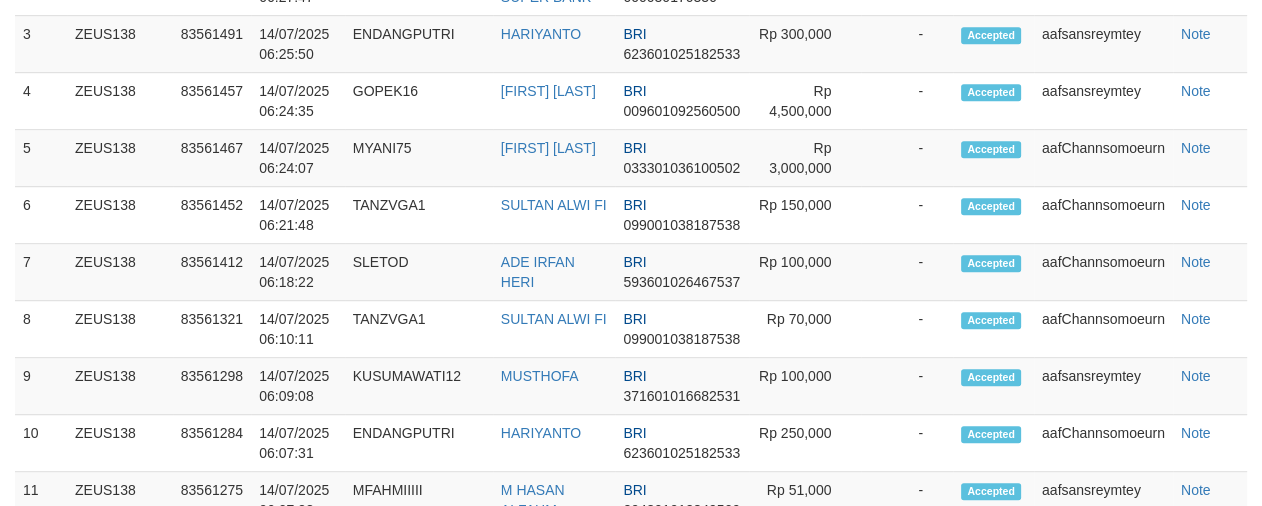 scroll, scrollTop: 943, scrollLeft: 0, axis: vertical 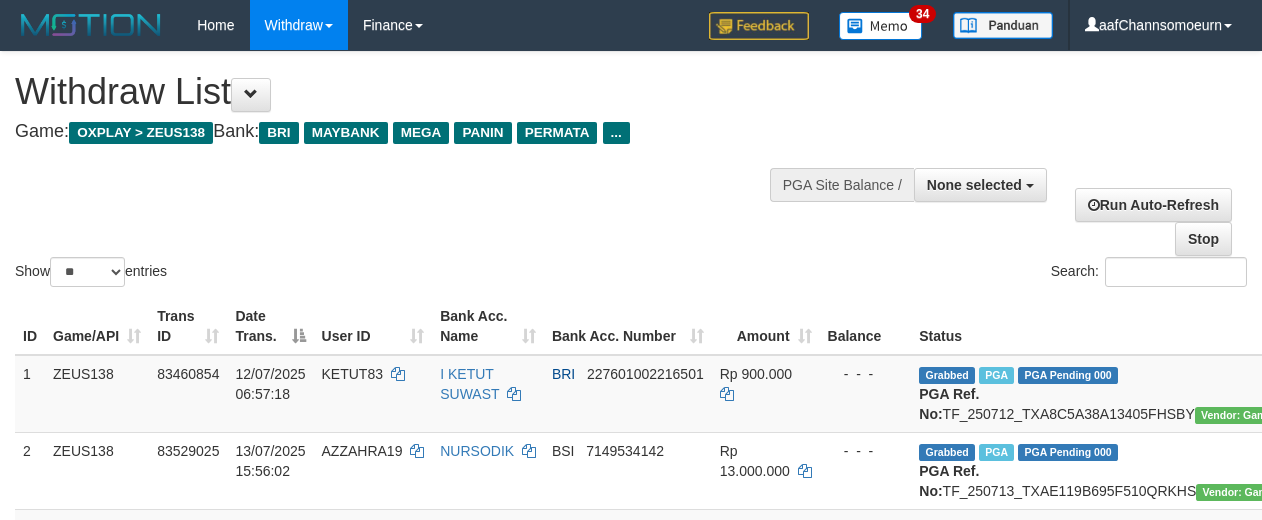 select 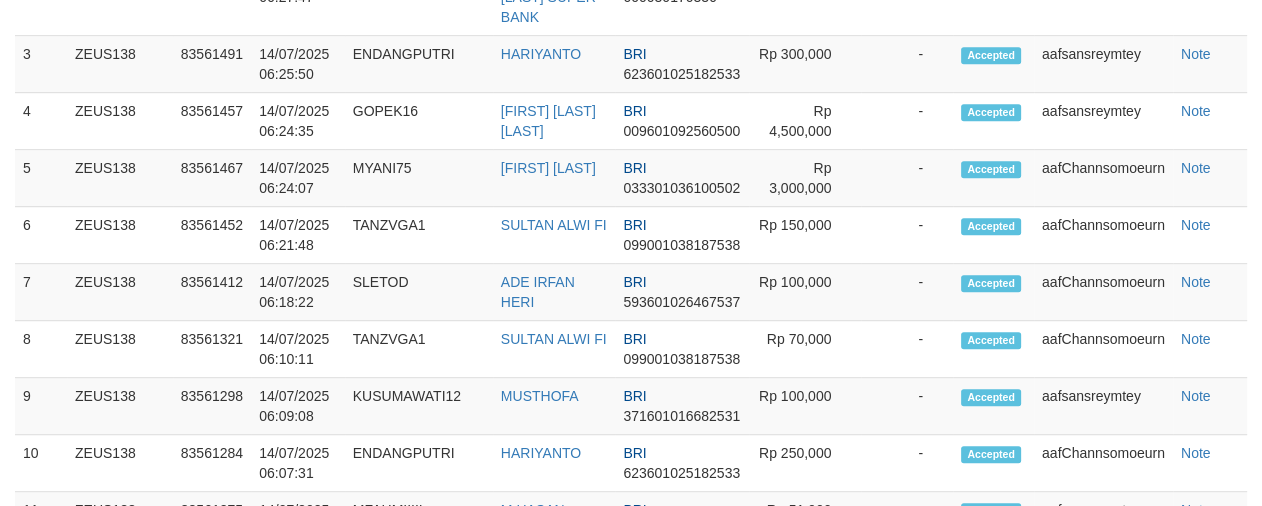 scroll, scrollTop: 943, scrollLeft: 0, axis: vertical 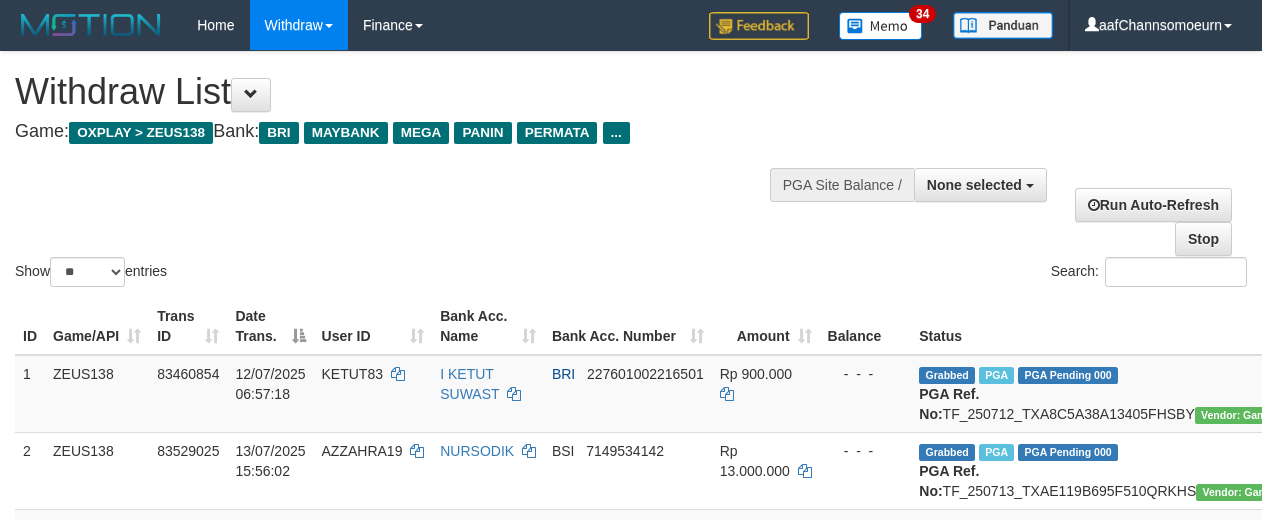 select 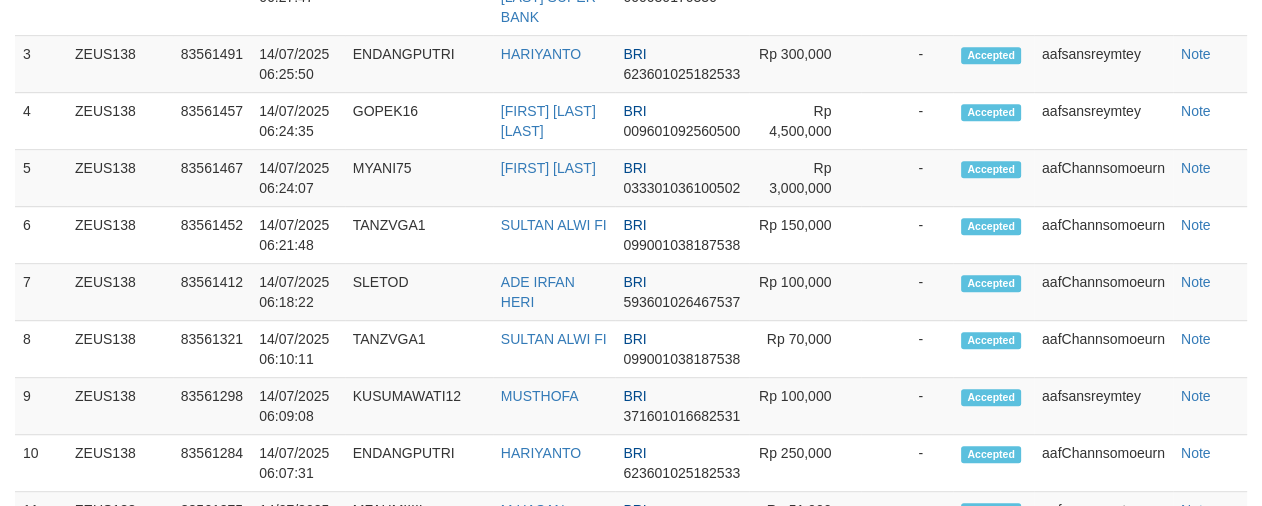 scroll, scrollTop: 943, scrollLeft: 0, axis: vertical 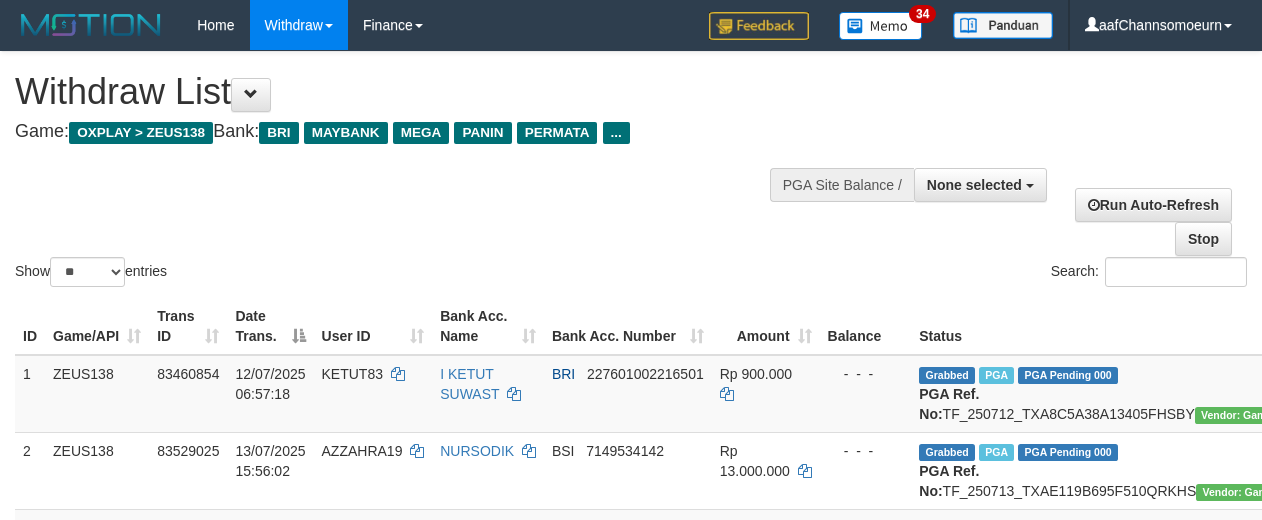 select 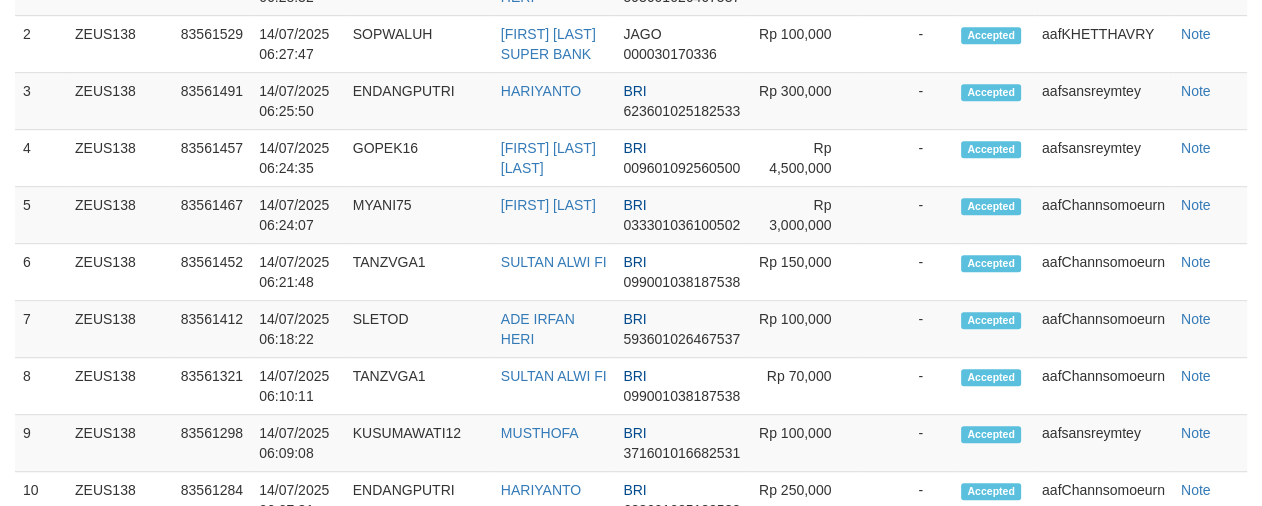 scroll, scrollTop: 943, scrollLeft: 0, axis: vertical 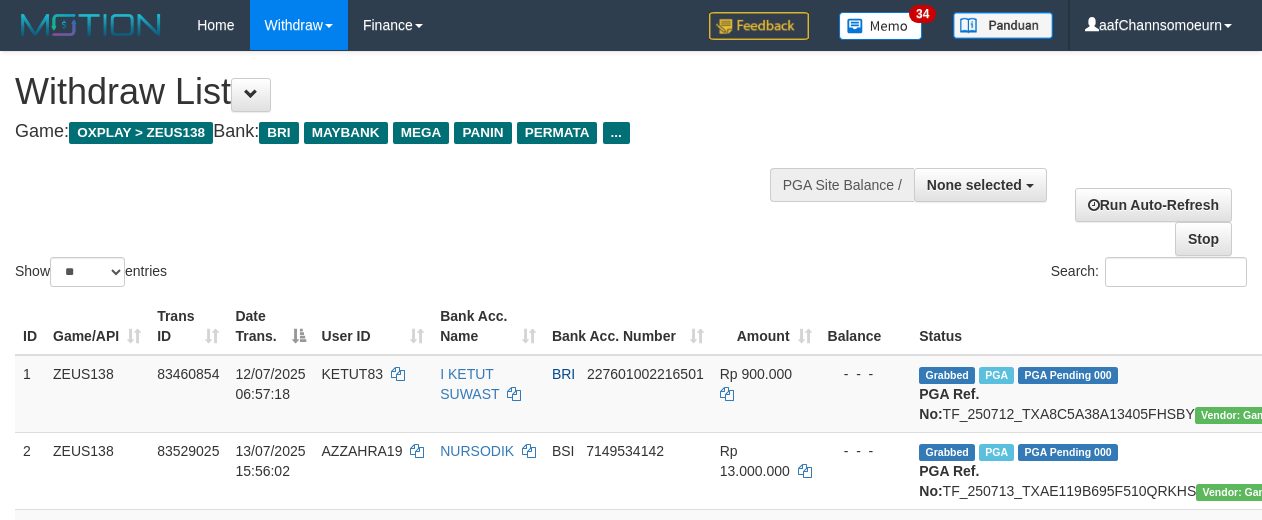 select 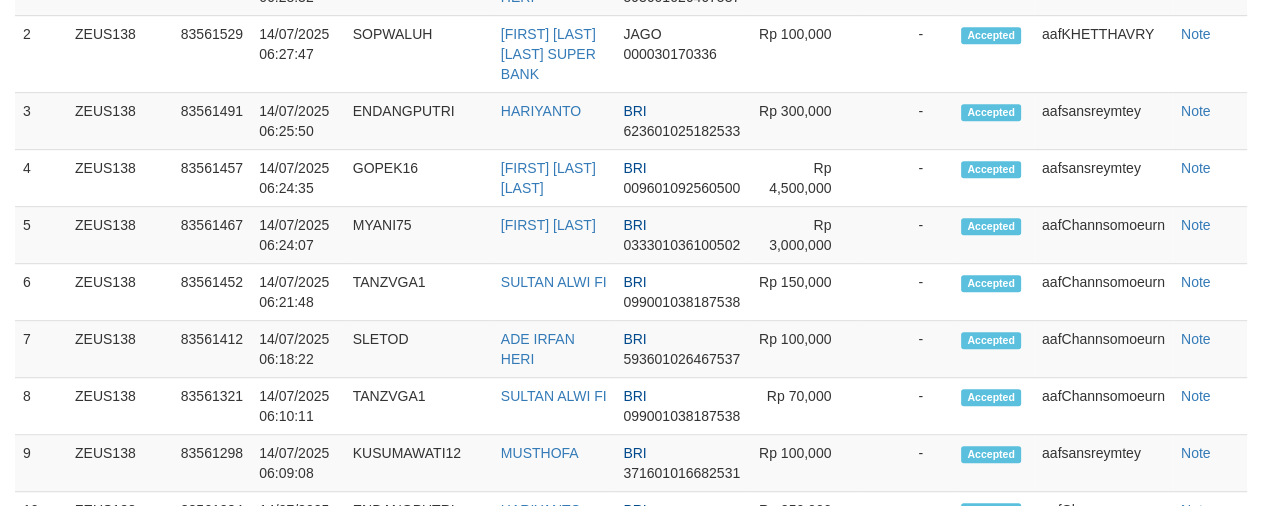scroll, scrollTop: 943, scrollLeft: 0, axis: vertical 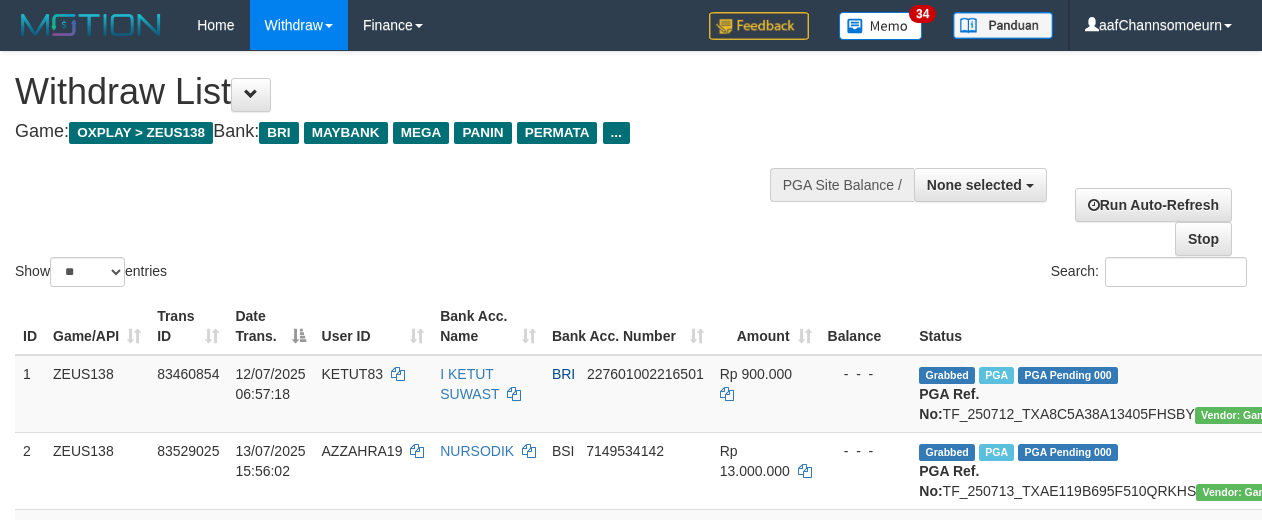 select 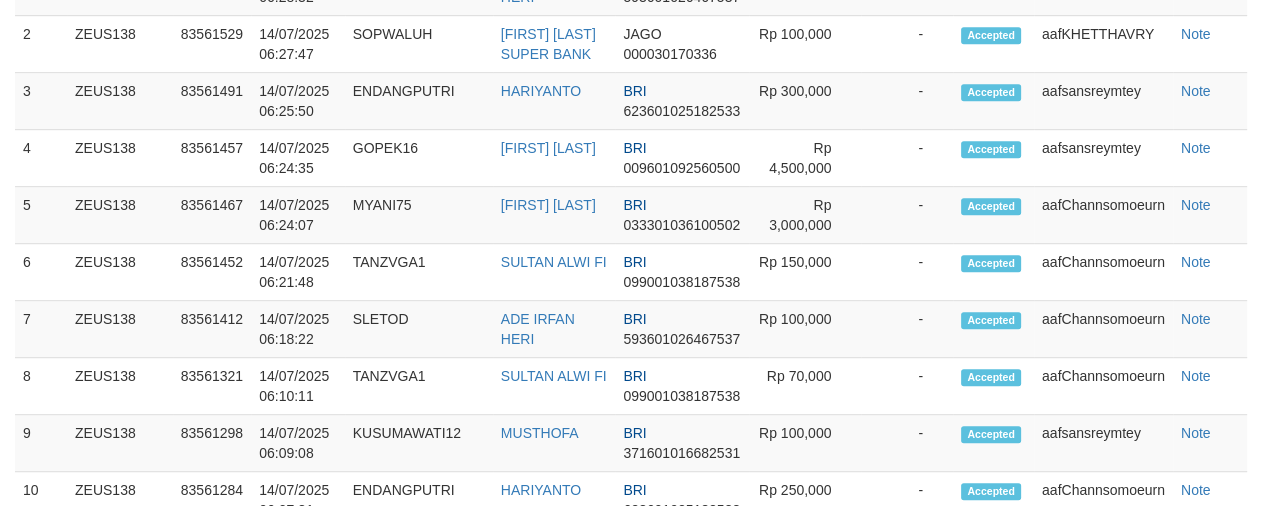 scroll, scrollTop: 943, scrollLeft: 0, axis: vertical 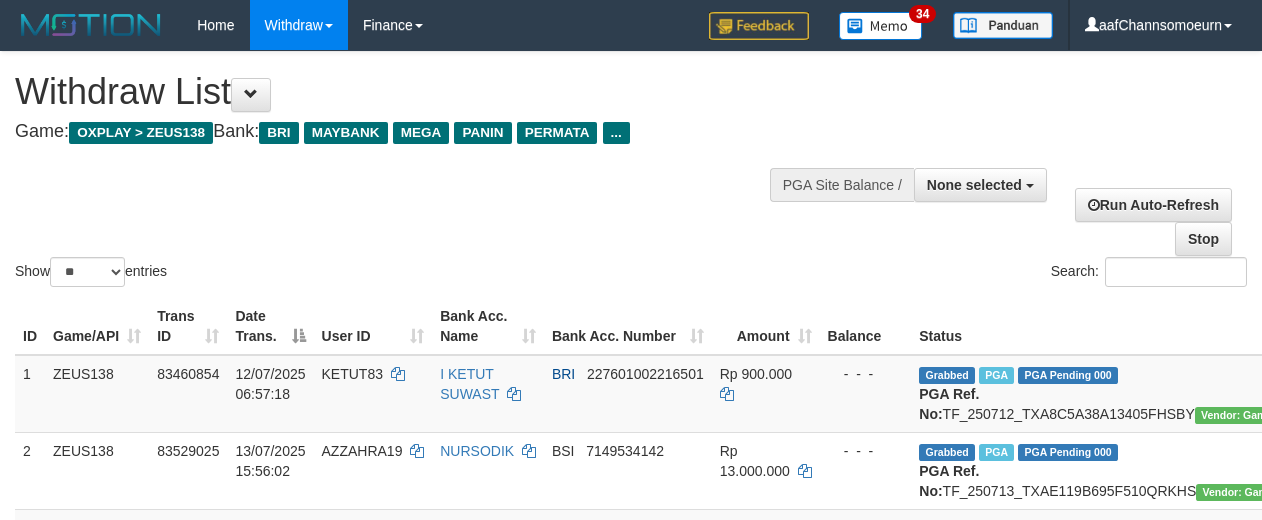 select 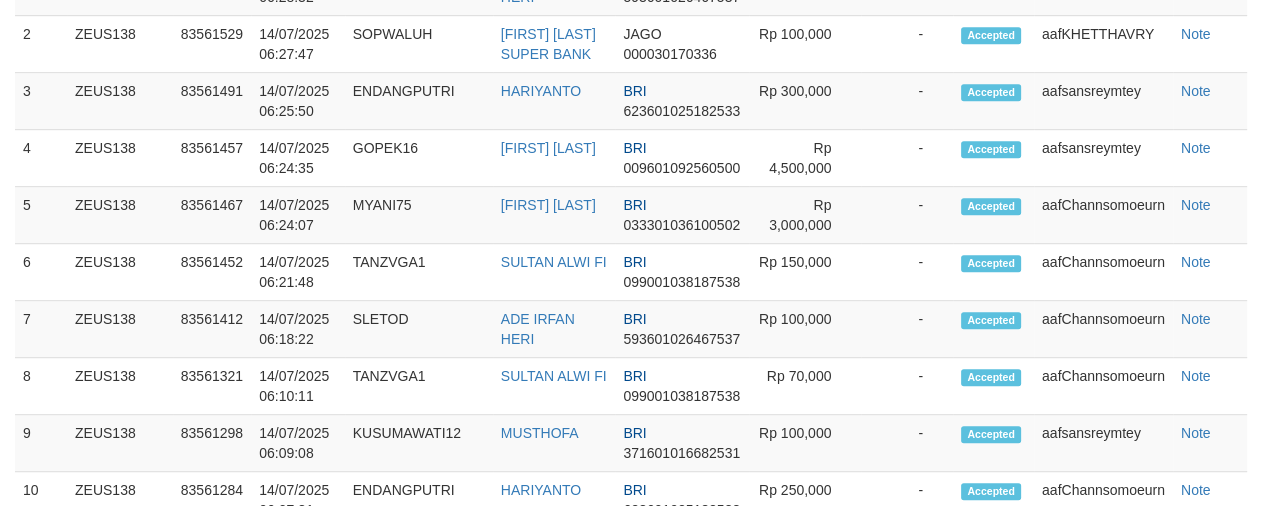 scroll, scrollTop: 943, scrollLeft: 0, axis: vertical 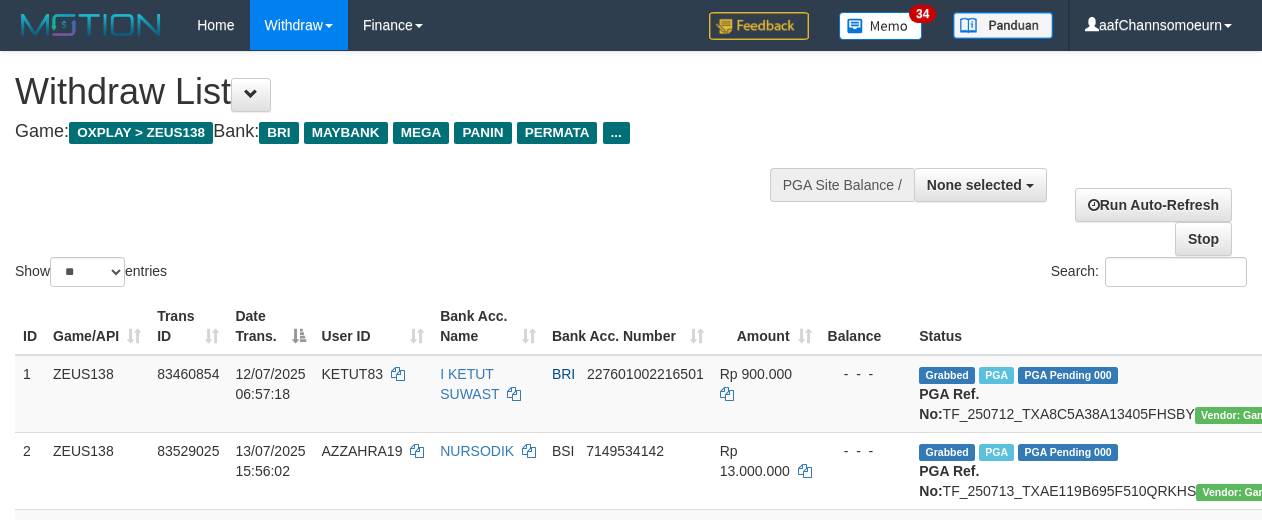 select 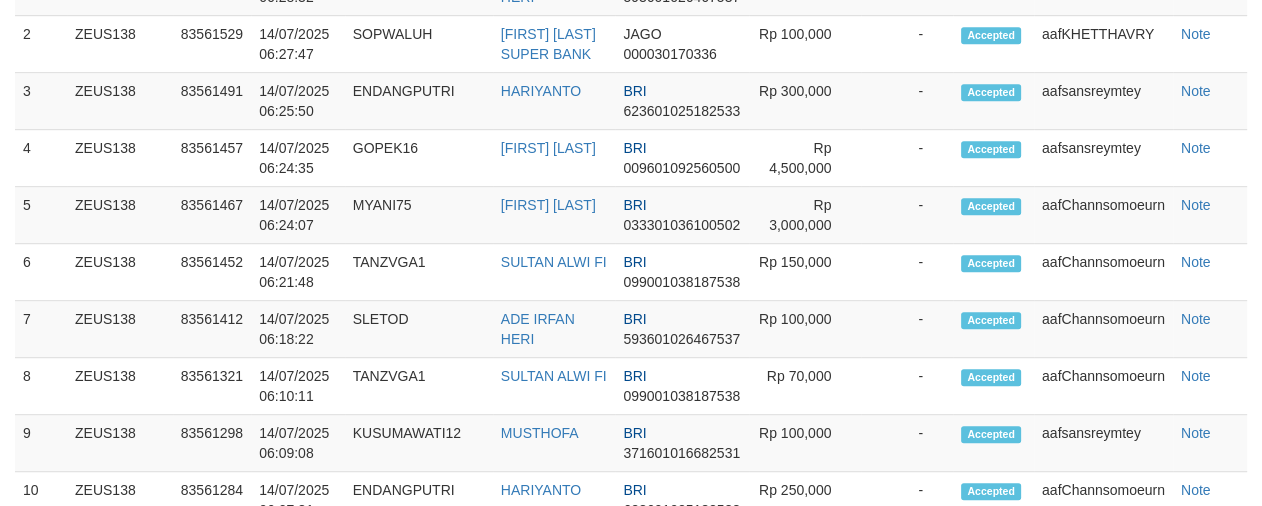 scroll, scrollTop: 943, scrollLeft: 0, axis: vertical 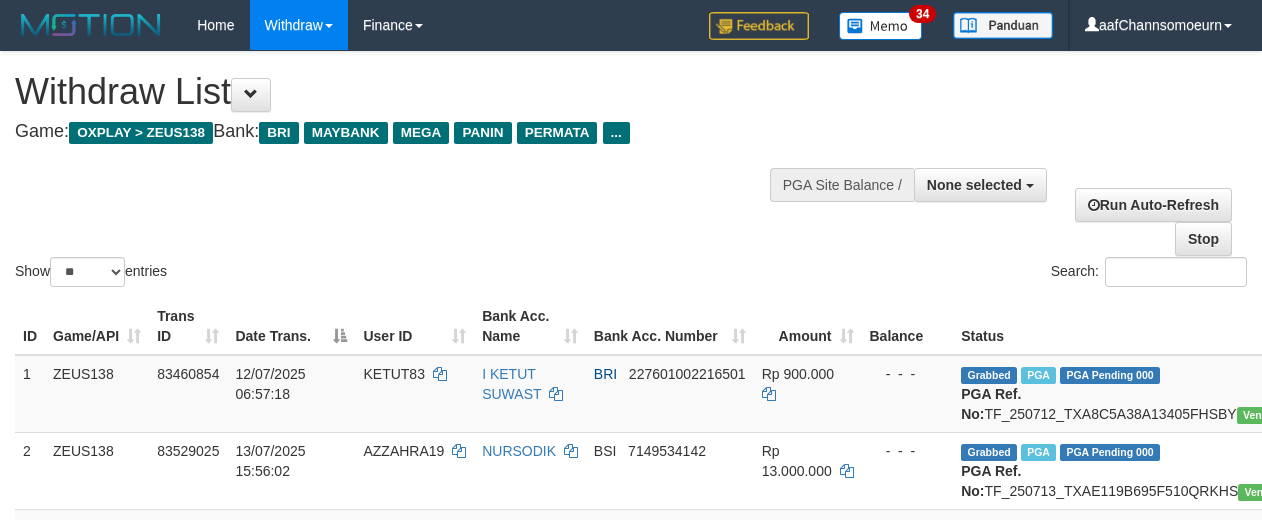 select 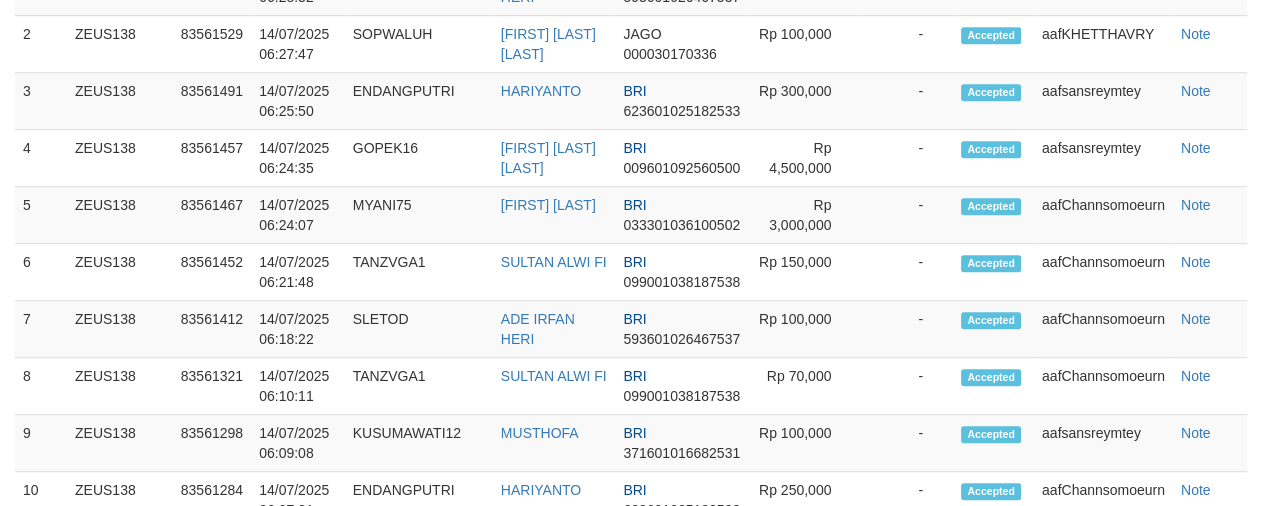 scroll, scrollTop: 943, scrollLeft: 0, axis: vertical 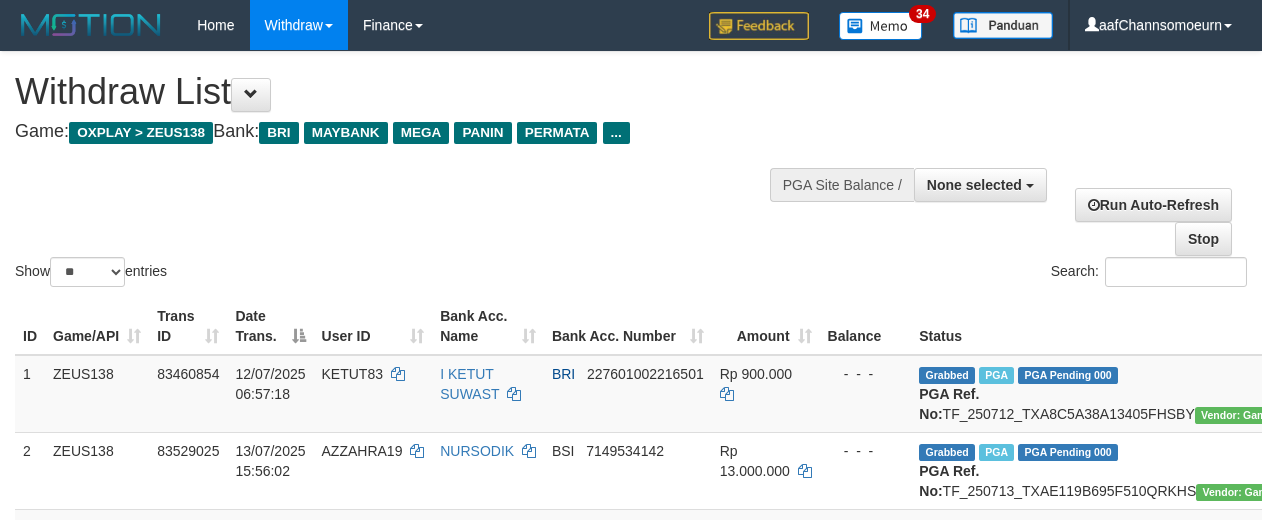 select 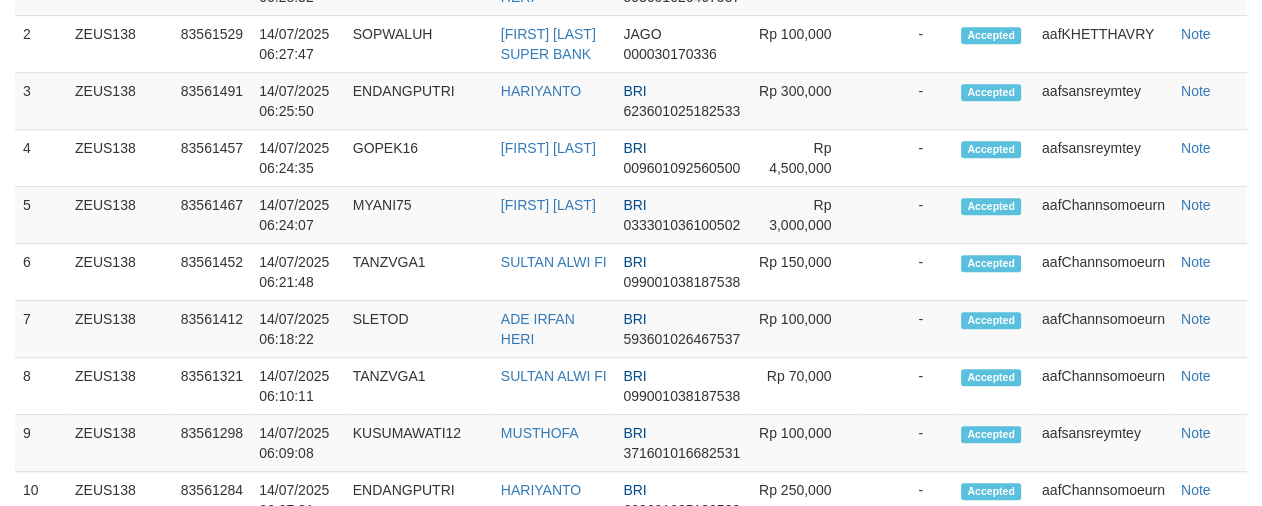 scroll, scrollTop: 943, scrollLeft: 0, axis: vertical 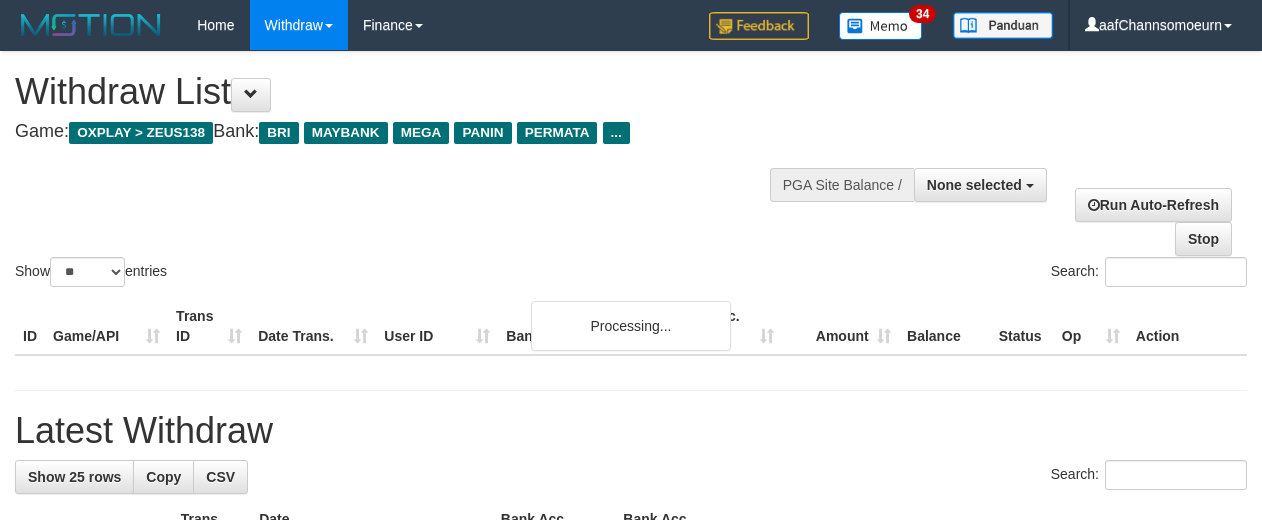 select 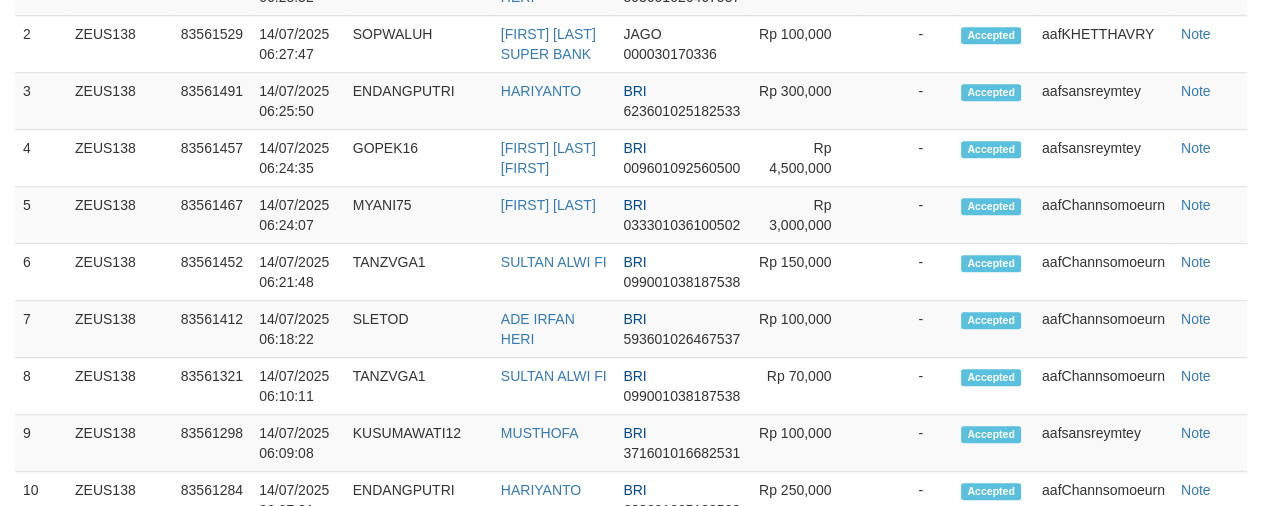 scroll, scrollTop: 943, scrollLeft: 0, axis: vertical 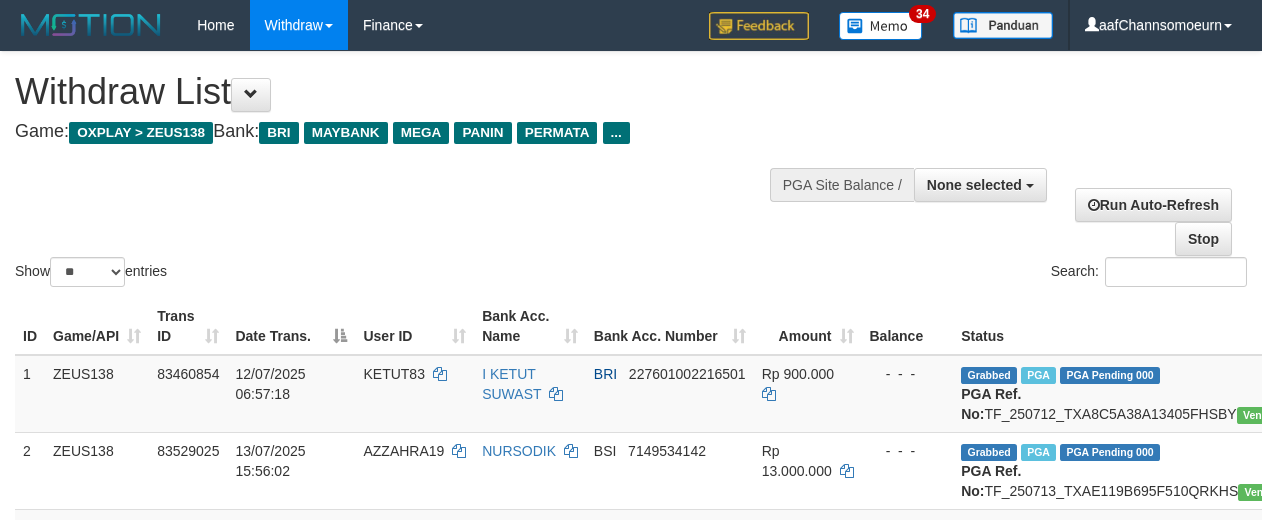 select 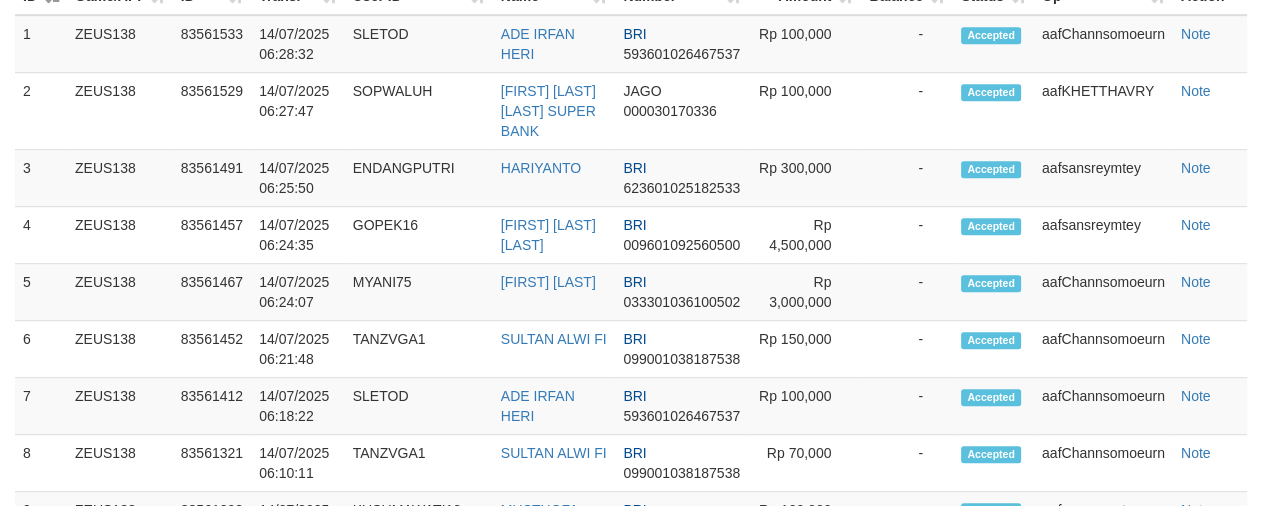 scroll, scrollTop: 943, scrollLeft: 0, axis: vertical 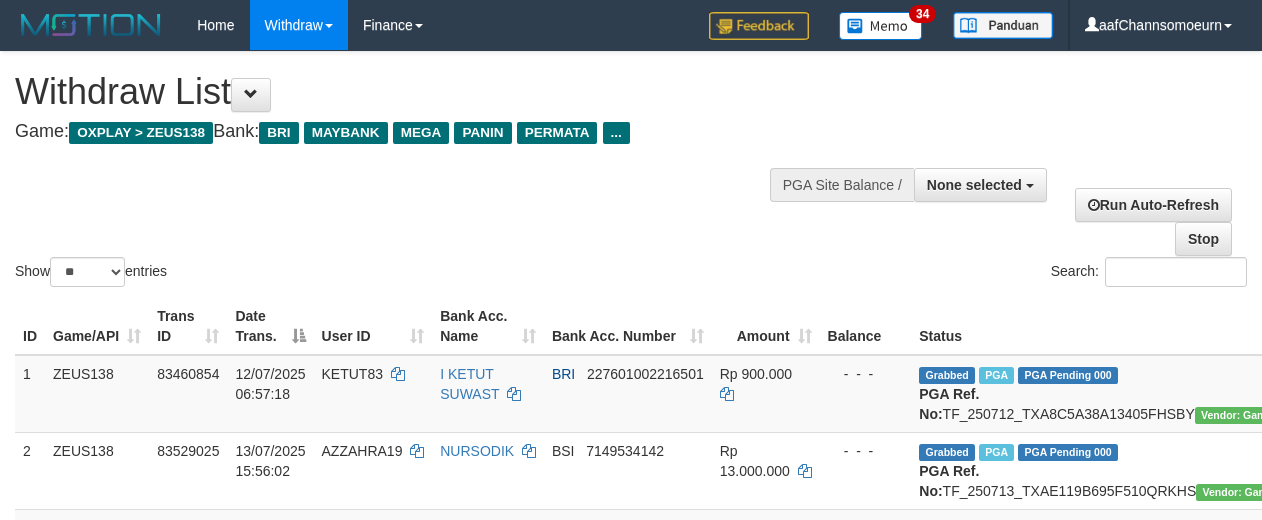 select 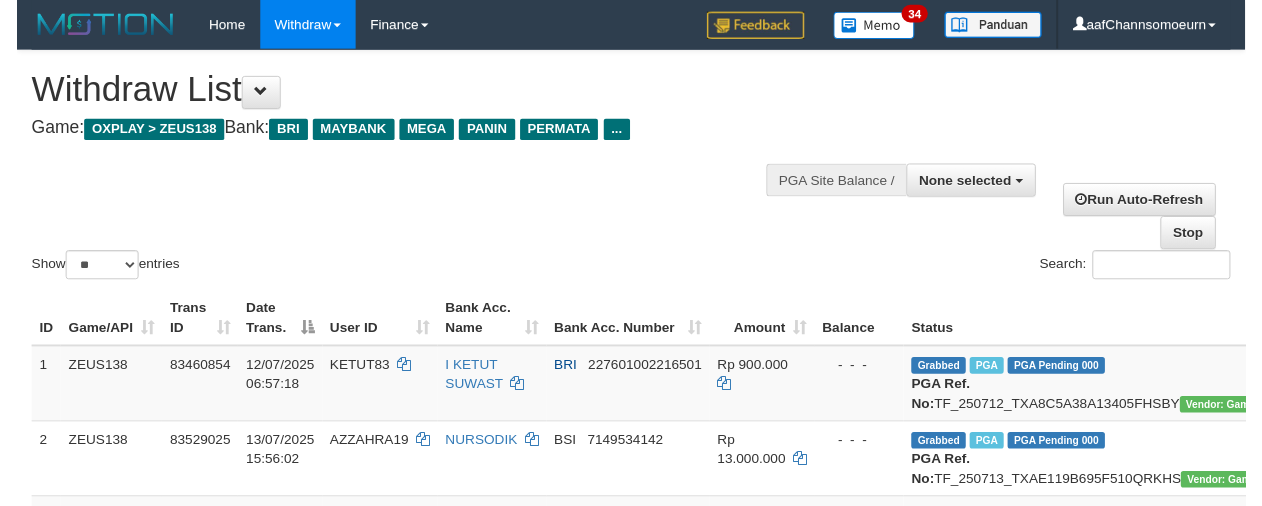 scroll, scrollTop: 352, scrollLeft: 0, axis: vertical 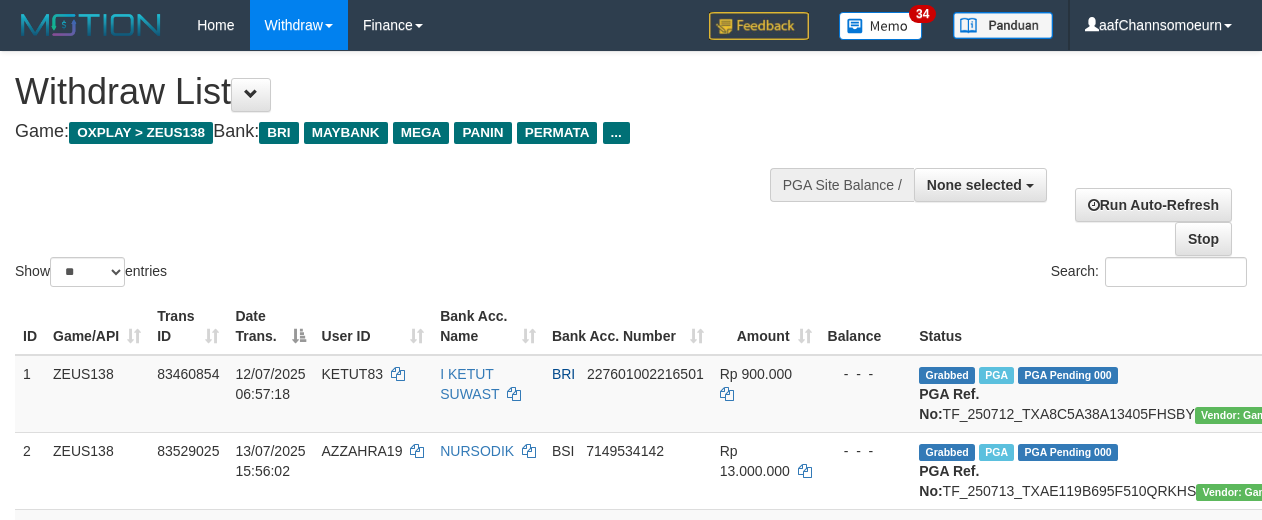 select 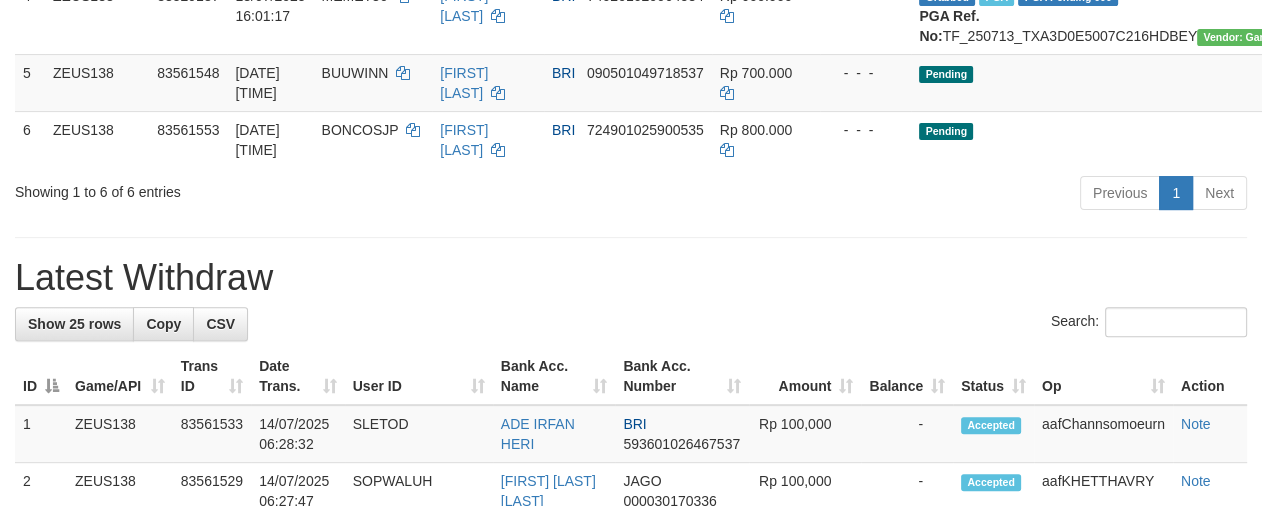 scroll, scrollTop: 352, scrollLeft: 0, axis: vertical 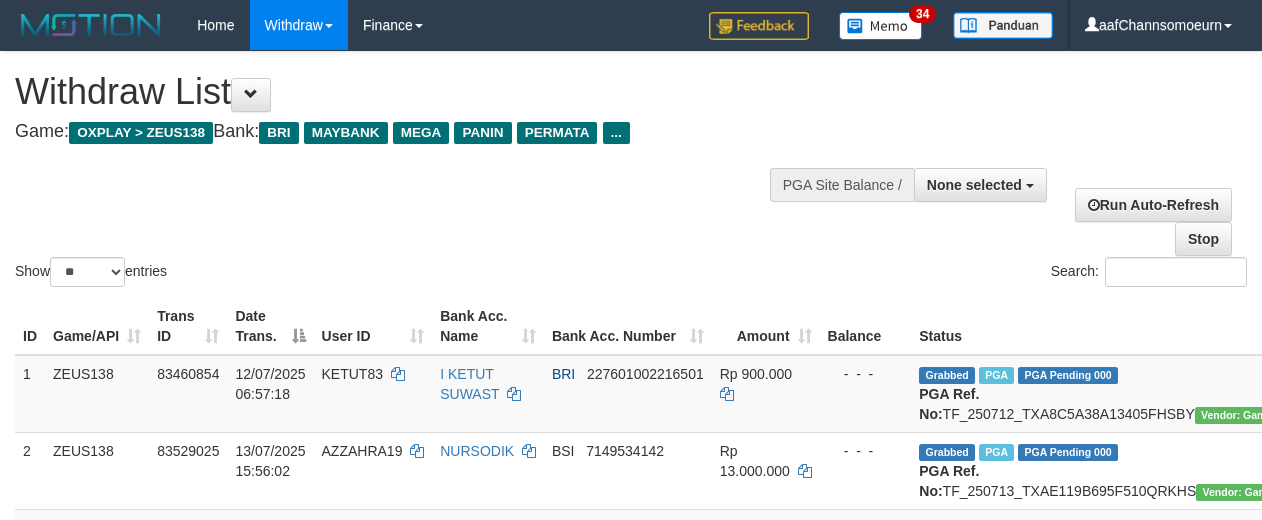 select 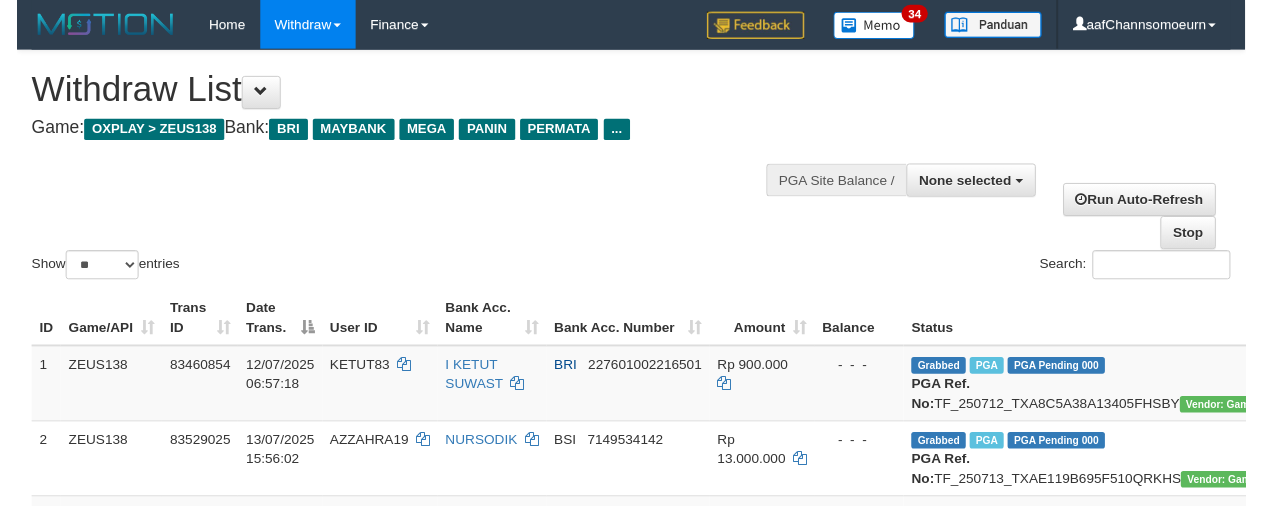 scroll, scrollTop: 311, scrollLeft: 0, axis: vertical 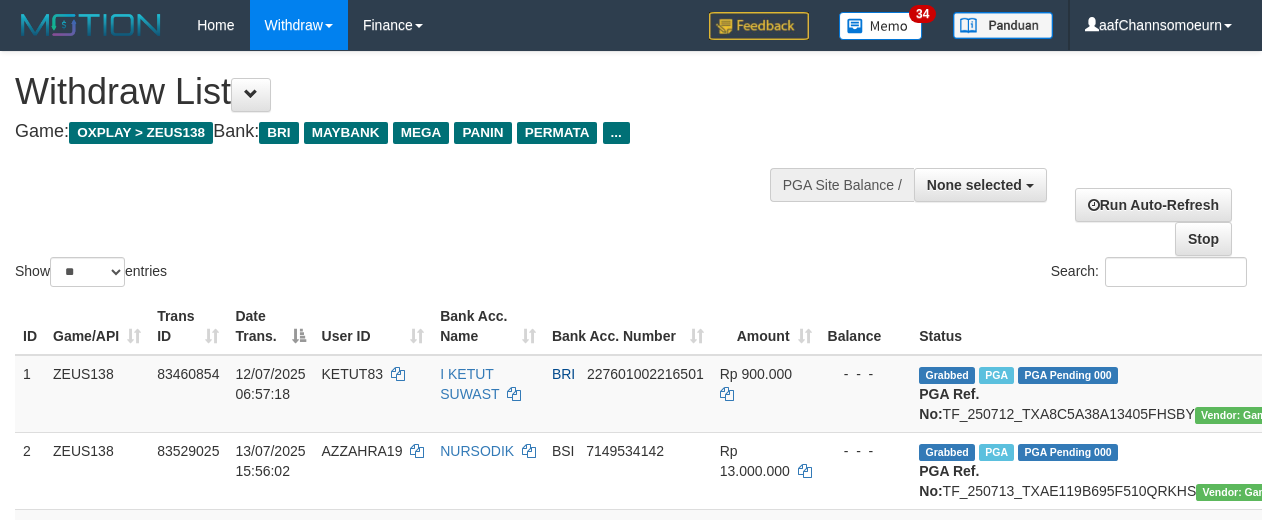 select 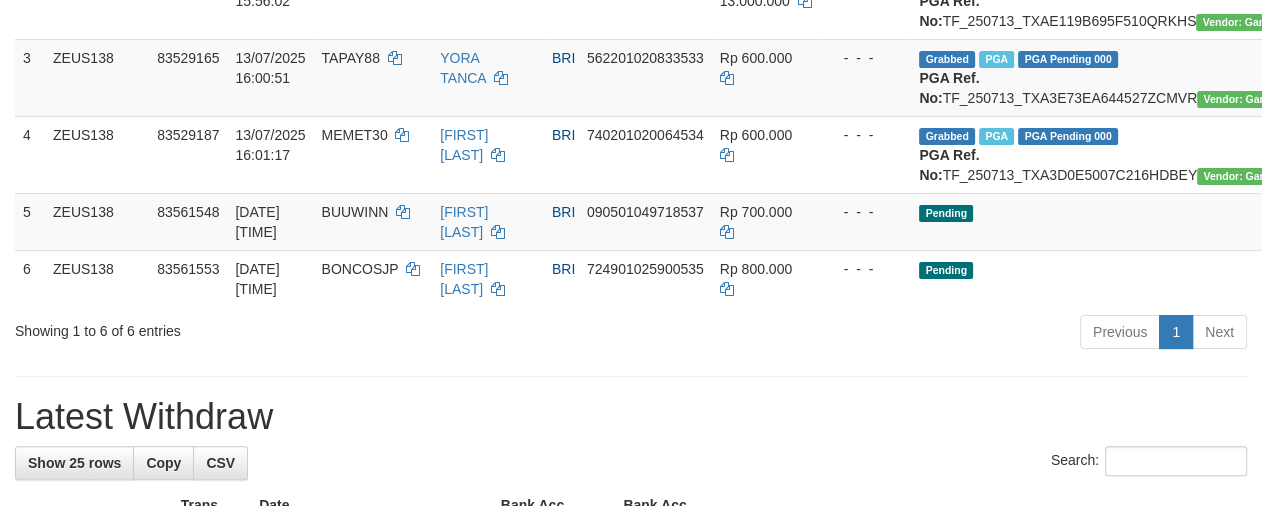 scroll, scrollTop: 311, scrollLeft: 0, axis: vertical 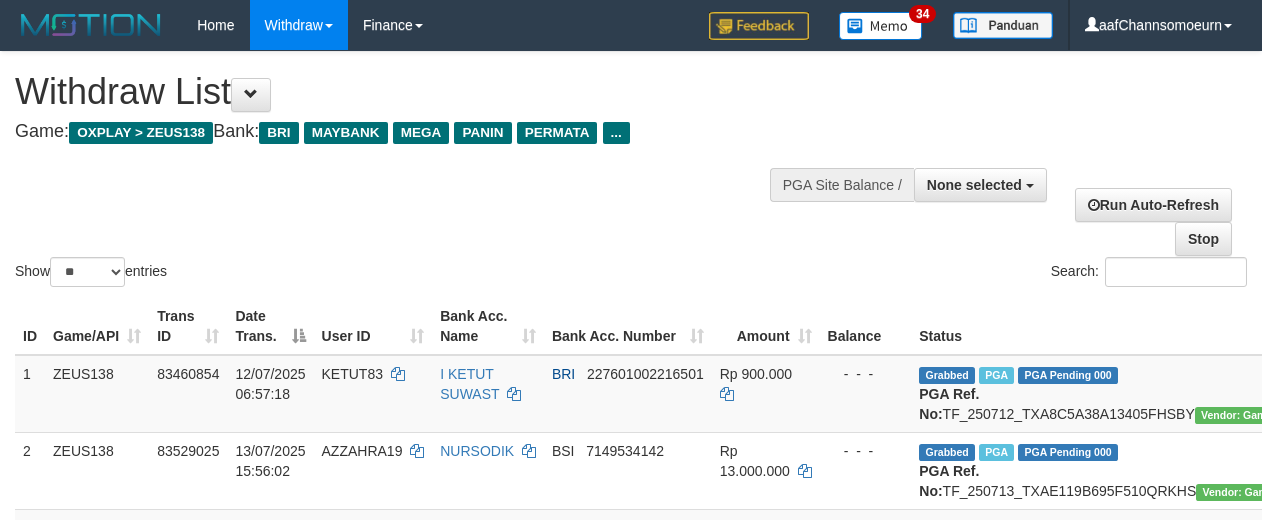 select 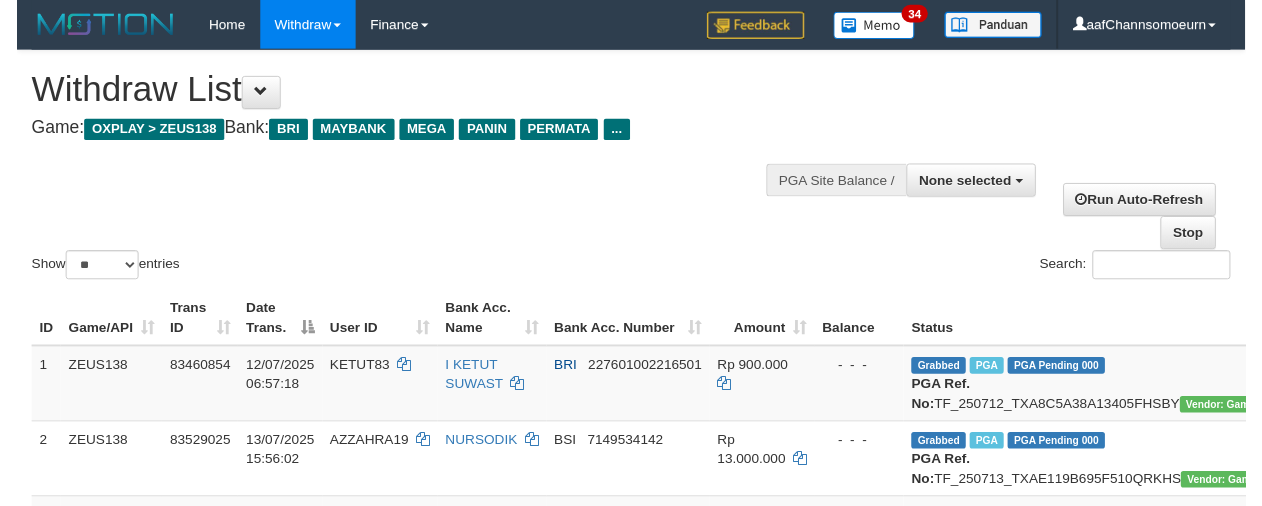 scroll, scrollTop: 240, scrollLeft: 0, axis: vertical 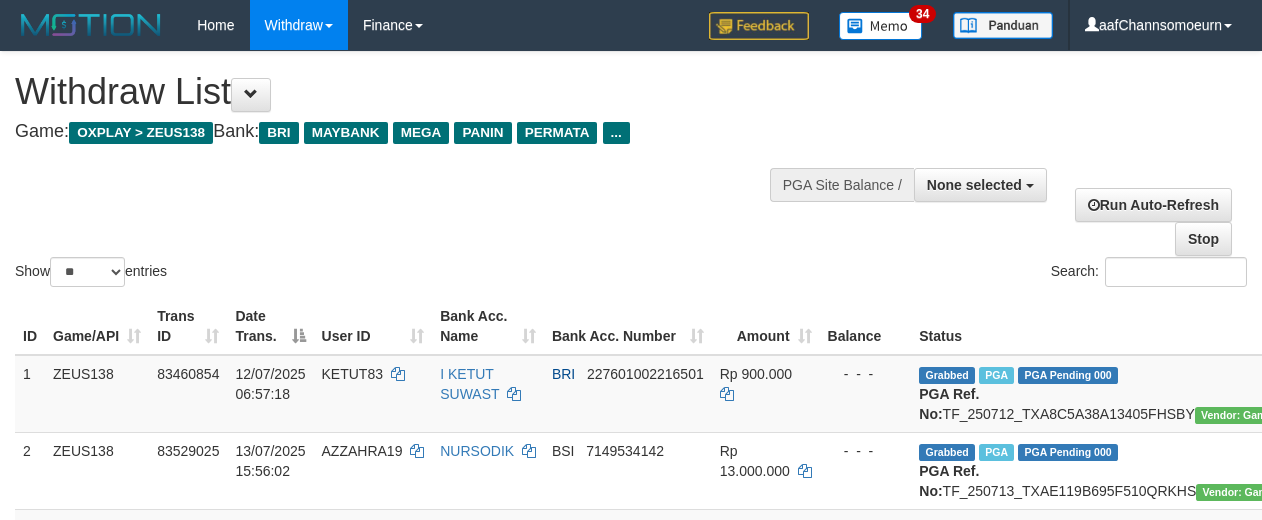 select 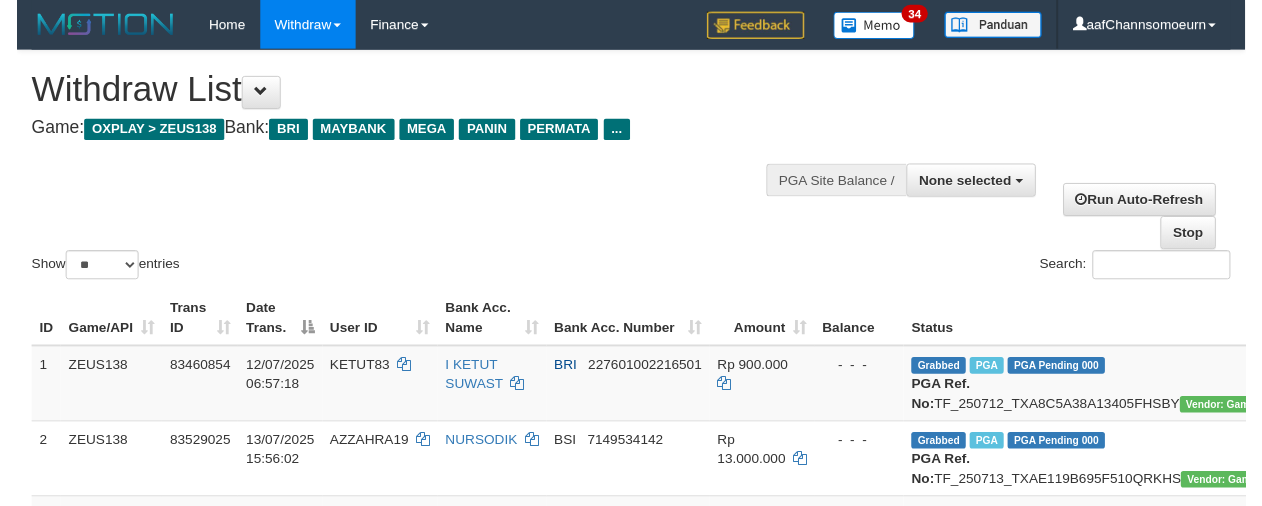 scroll, scrollTop: 344, scrollLeft: 0, axis: vertical 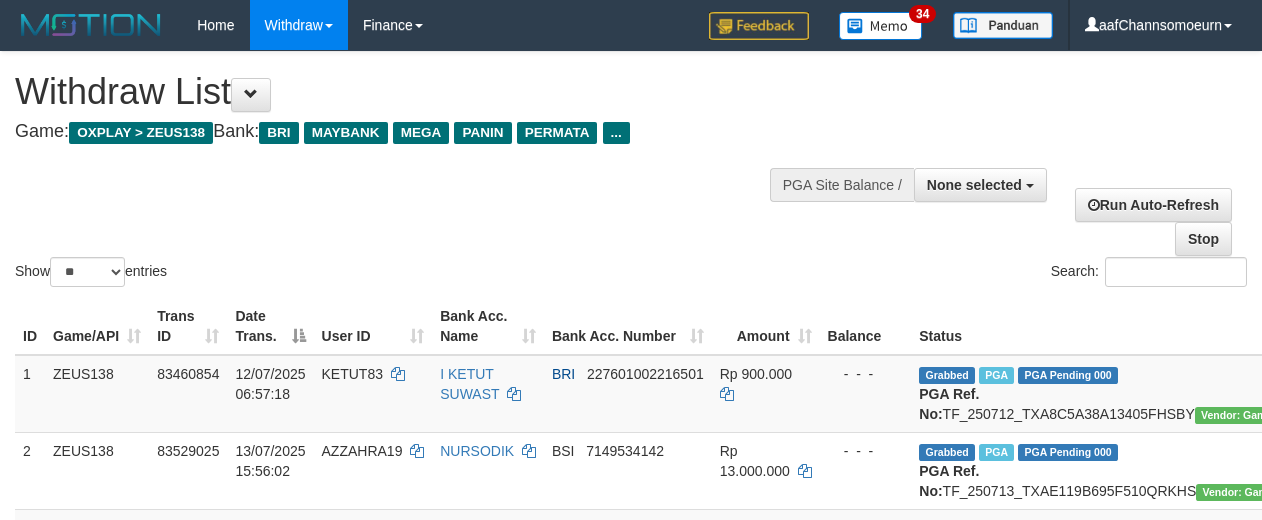 select 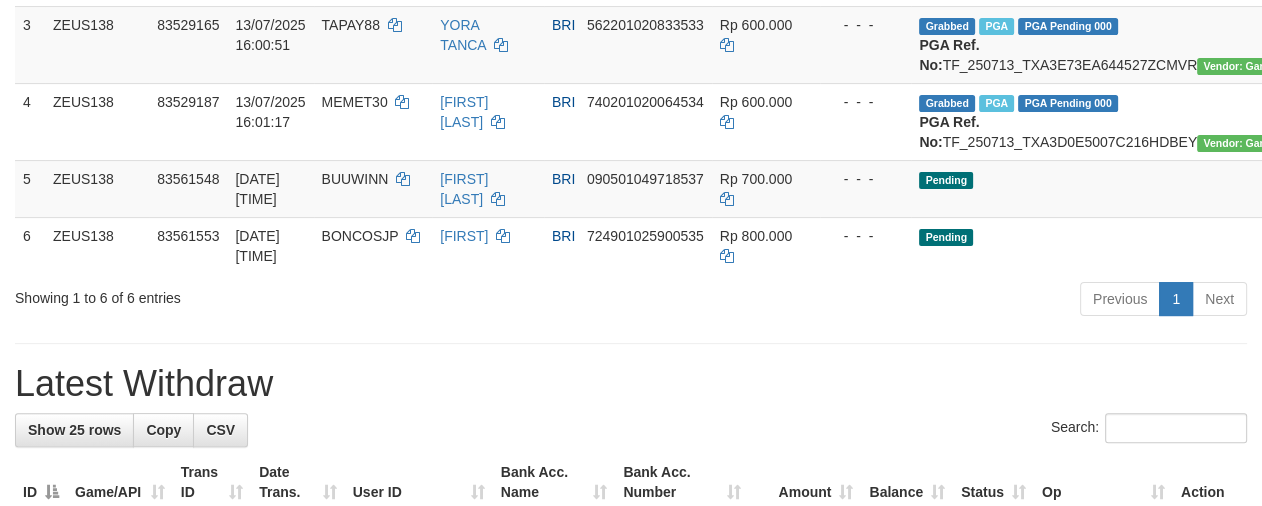 scroll, scrollTop: 344, scrollLeft: 0, axis: vertical 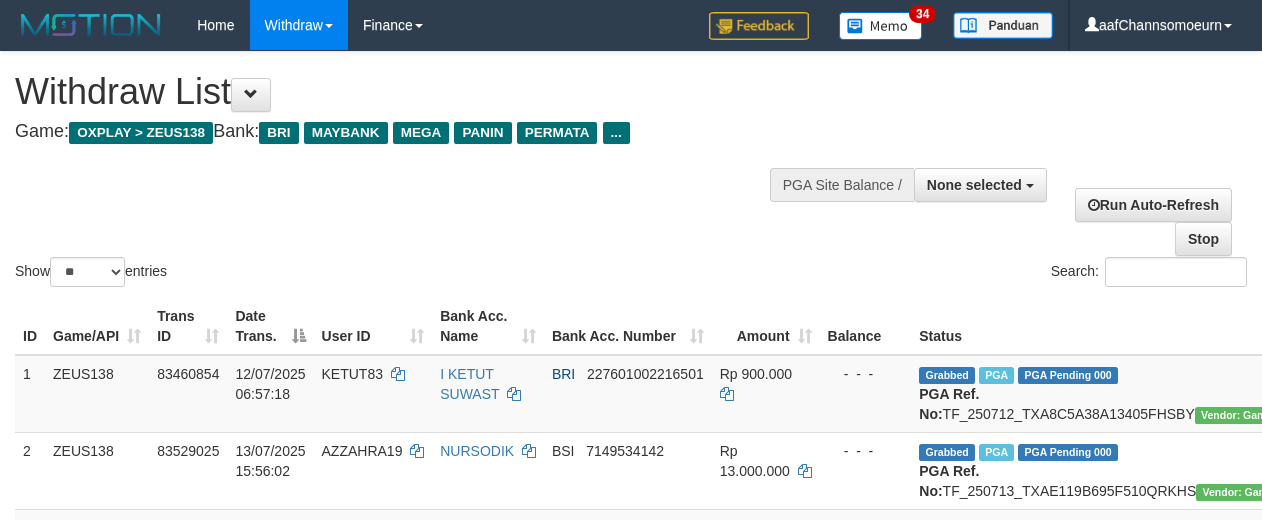 select 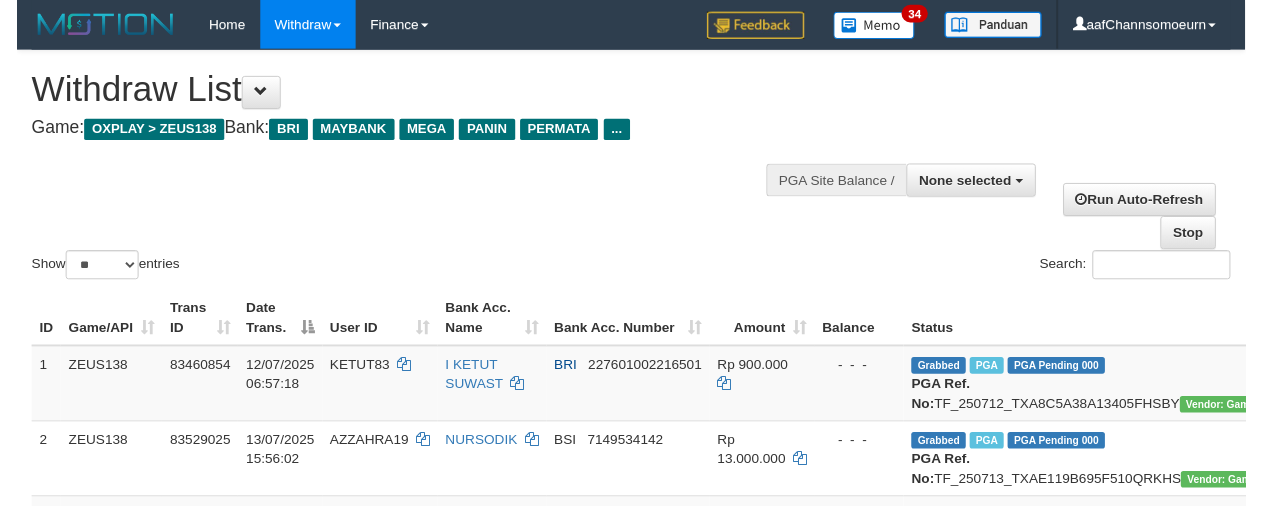 scroll, scrollTop: 303, scrollLeft: 0, axis: vertical 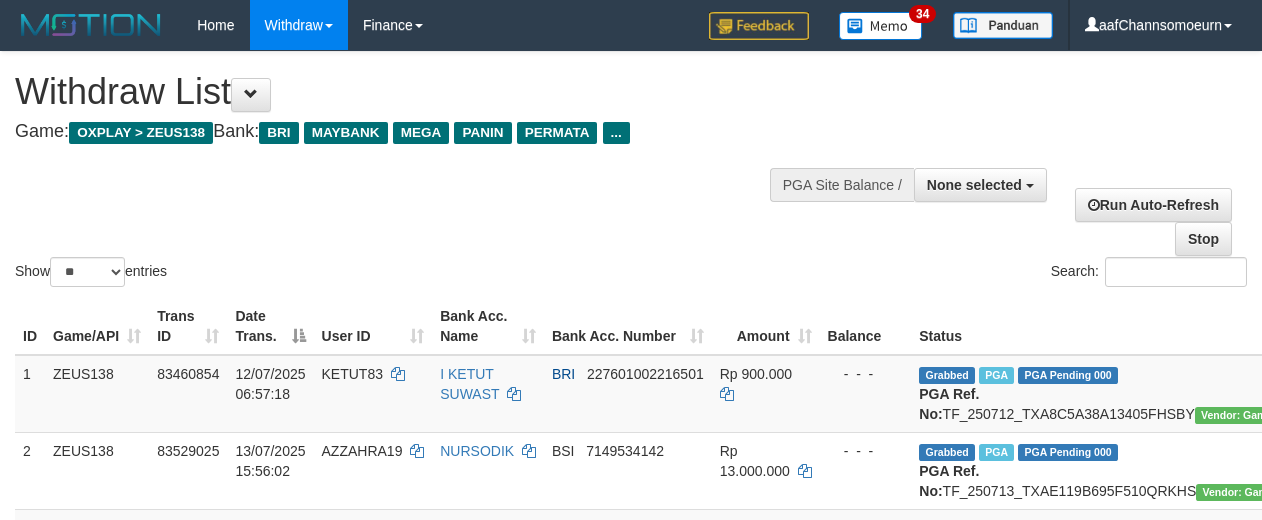 select 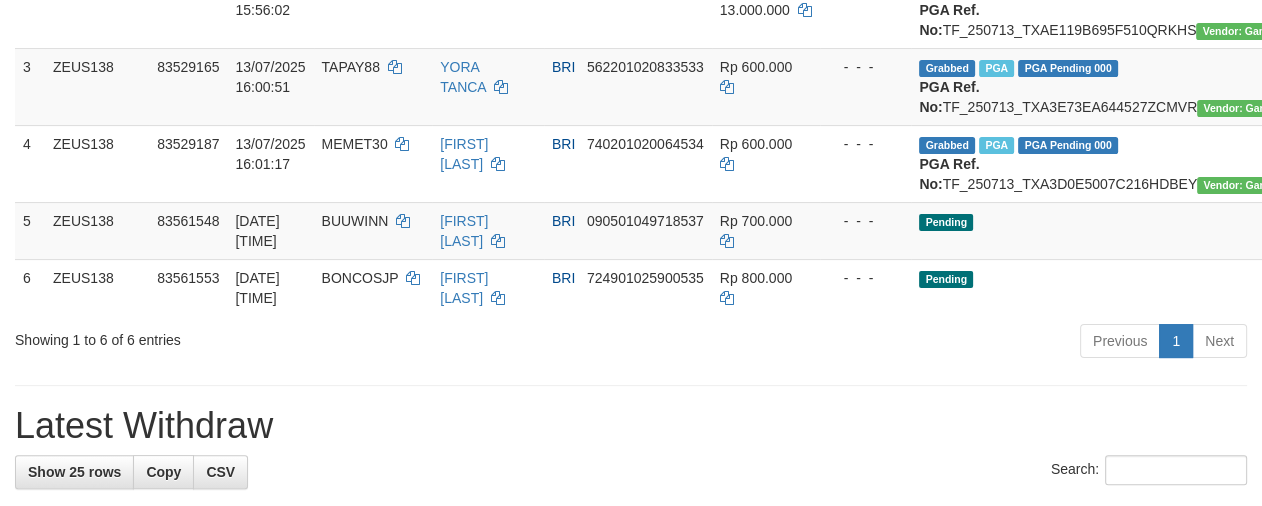 scroll, scrollTop: 303, scrollLeft: 0, axis: vertical 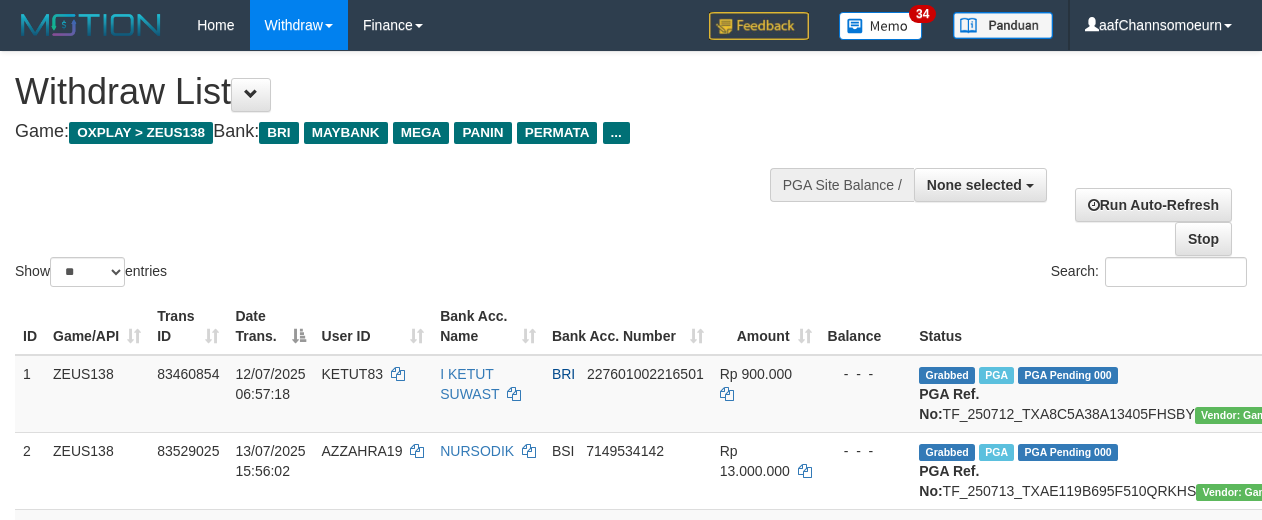 select 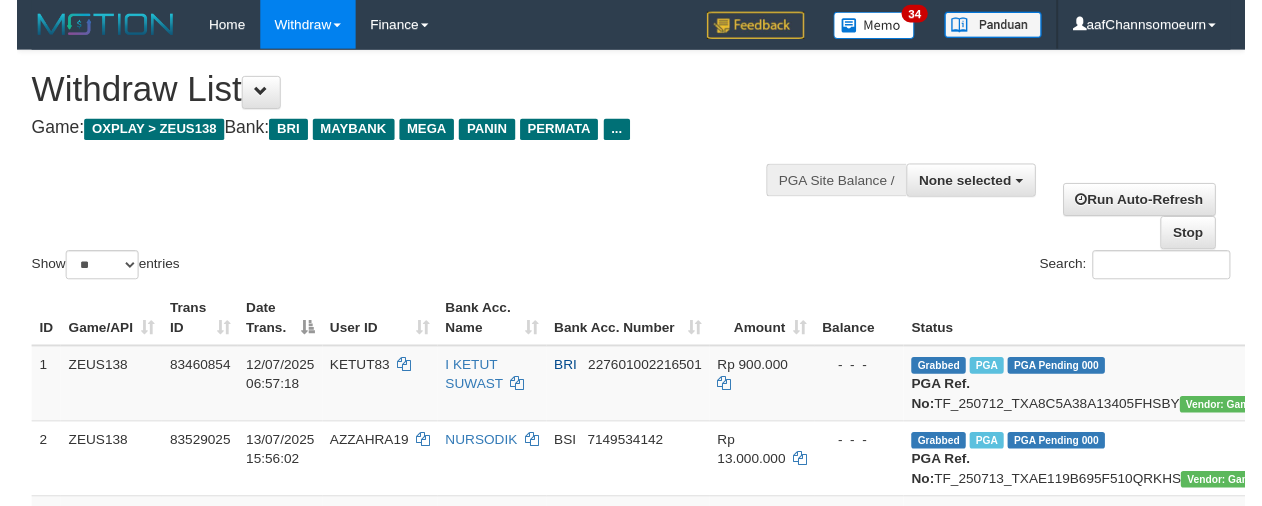 scroll, scrollTop: 232, scrollLeft: 0, axis: vertical 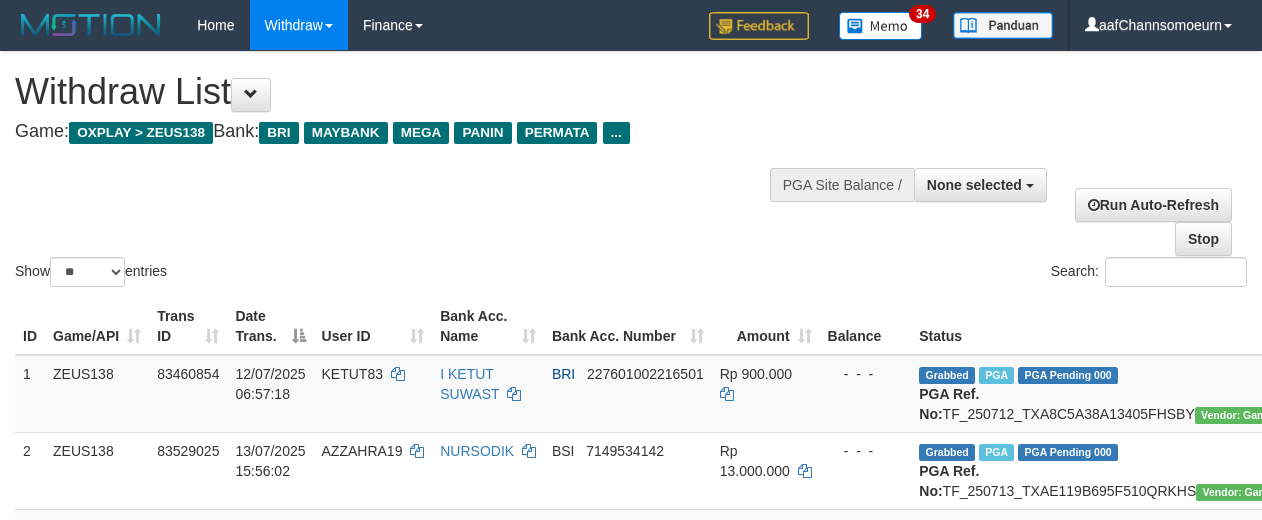 select 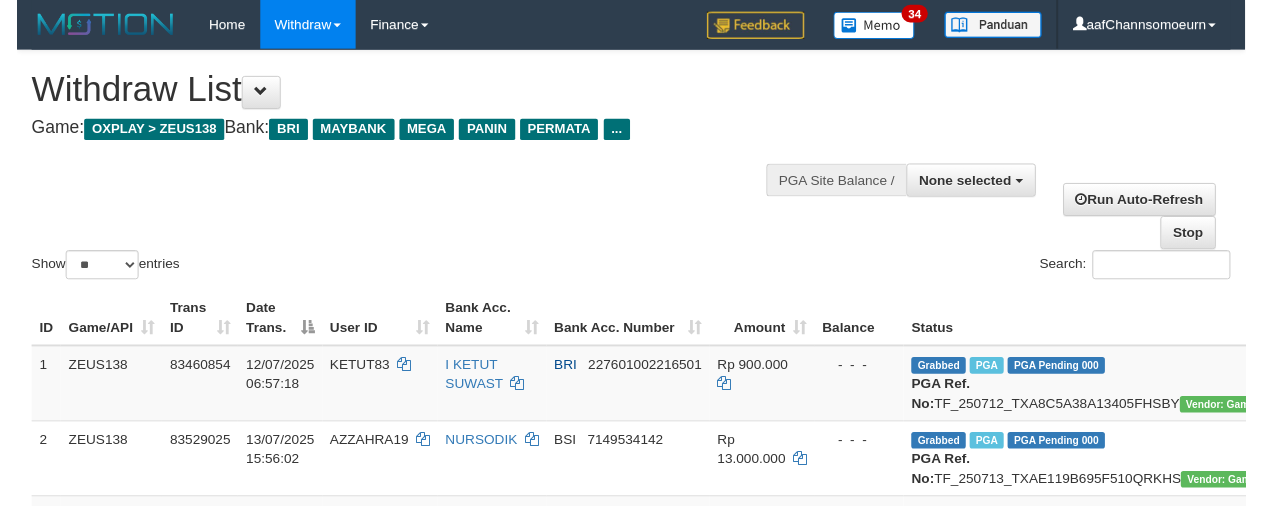 scroll, scrollTop: 336, scrollLeft: 0, axis: vertical 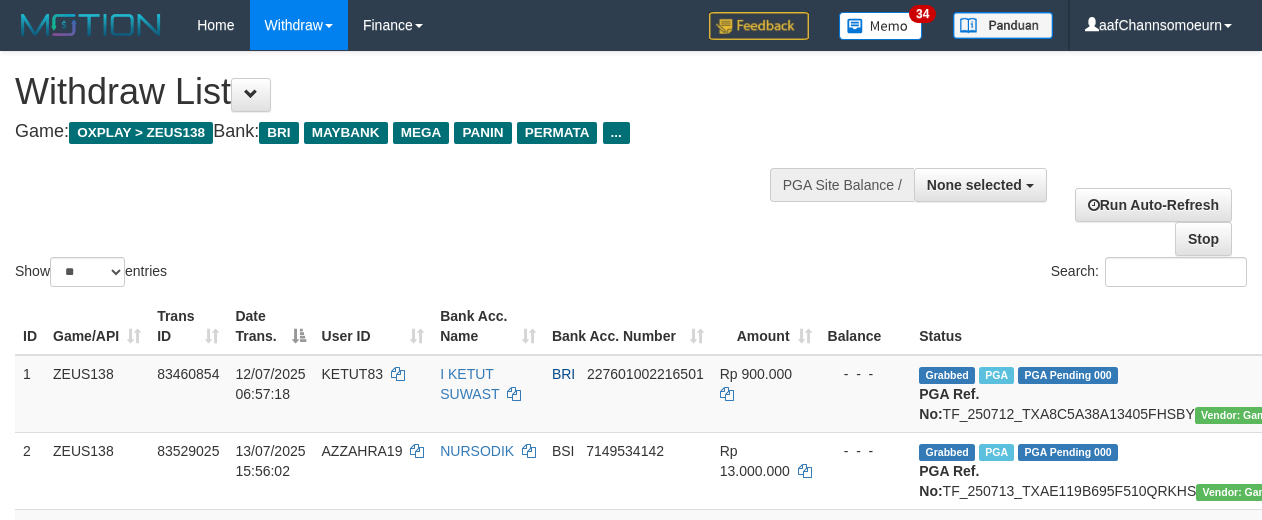 select 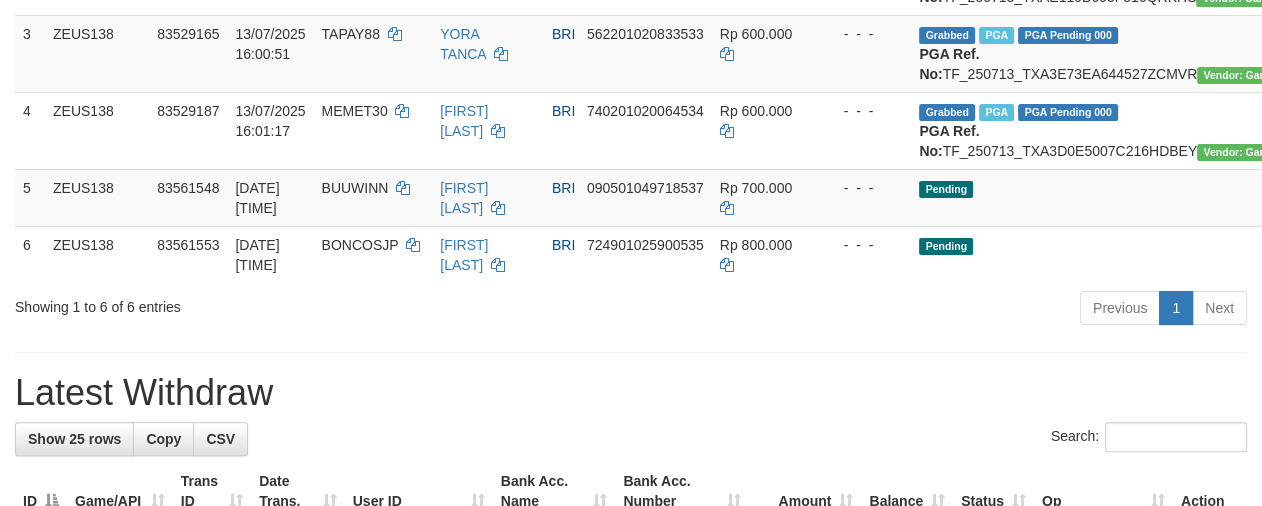 scroll, scrollTop: 336, scrollLeft: 0, axis: vertical 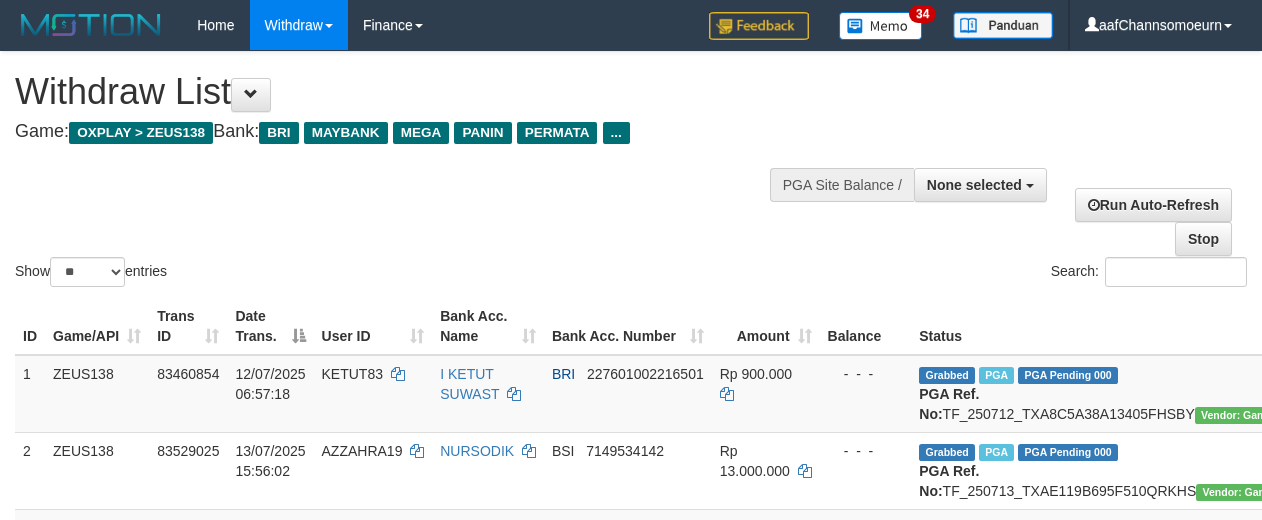 select 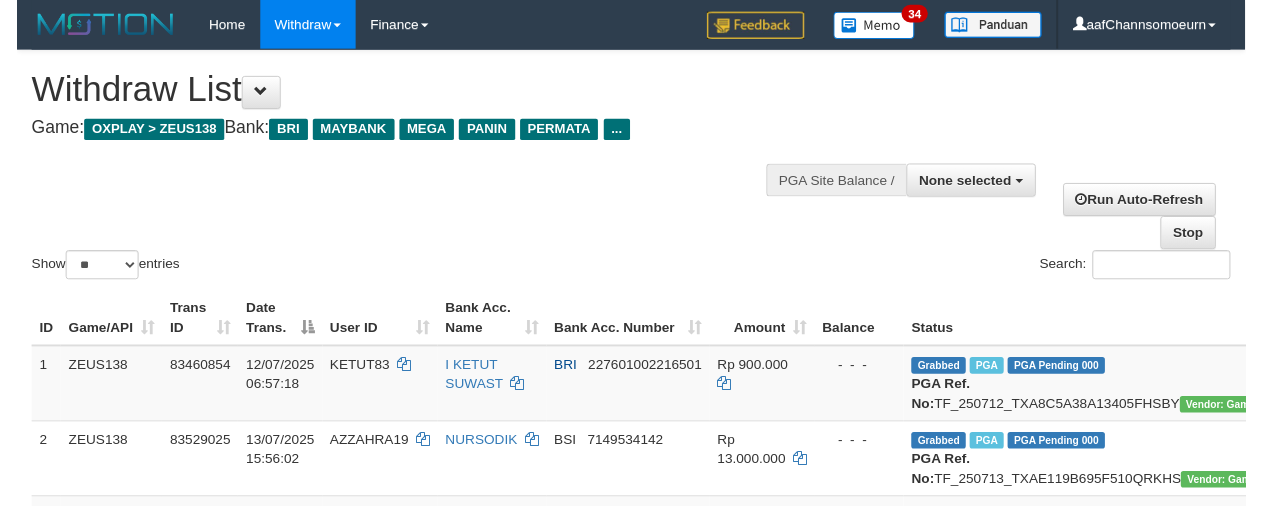 scroll, scrollTop: 265, scrollLeft: 0, axis: vertical 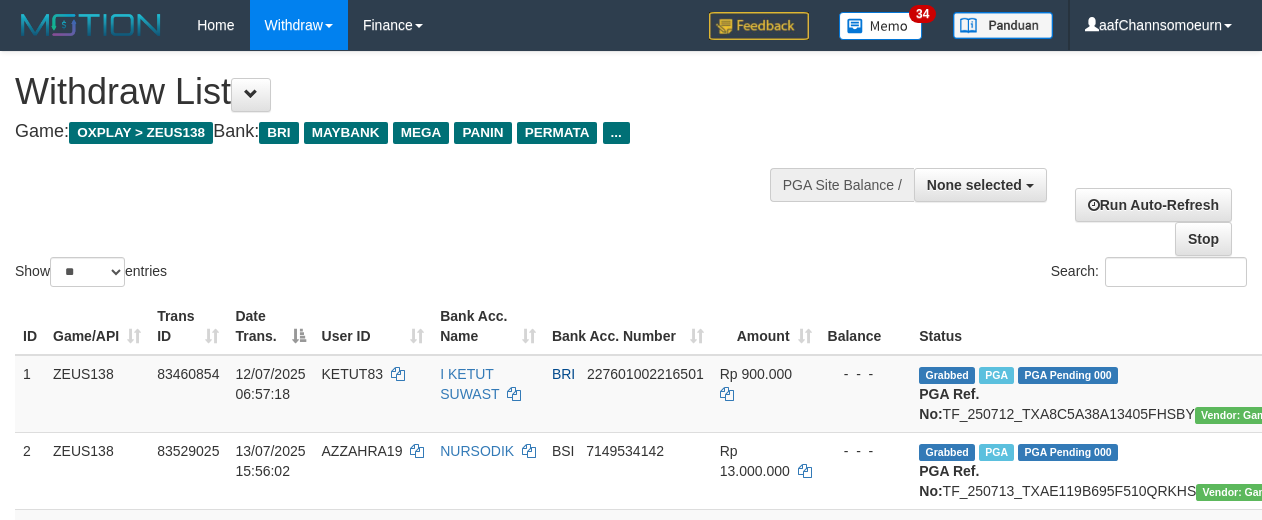 select 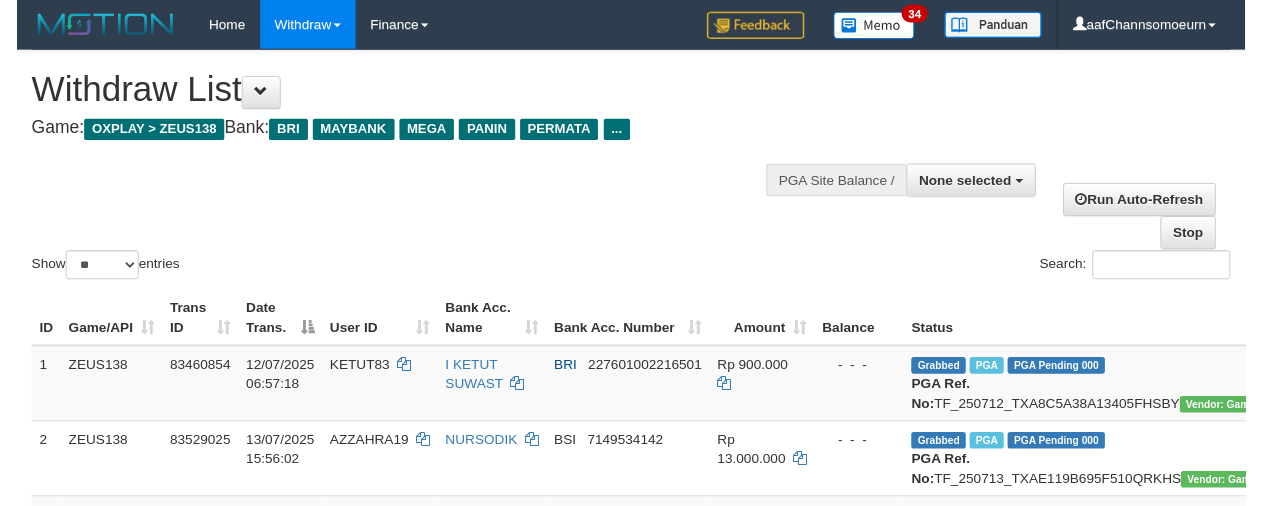 scroll, scrollTop: 960, scrollLeft: 0, axis: vertical 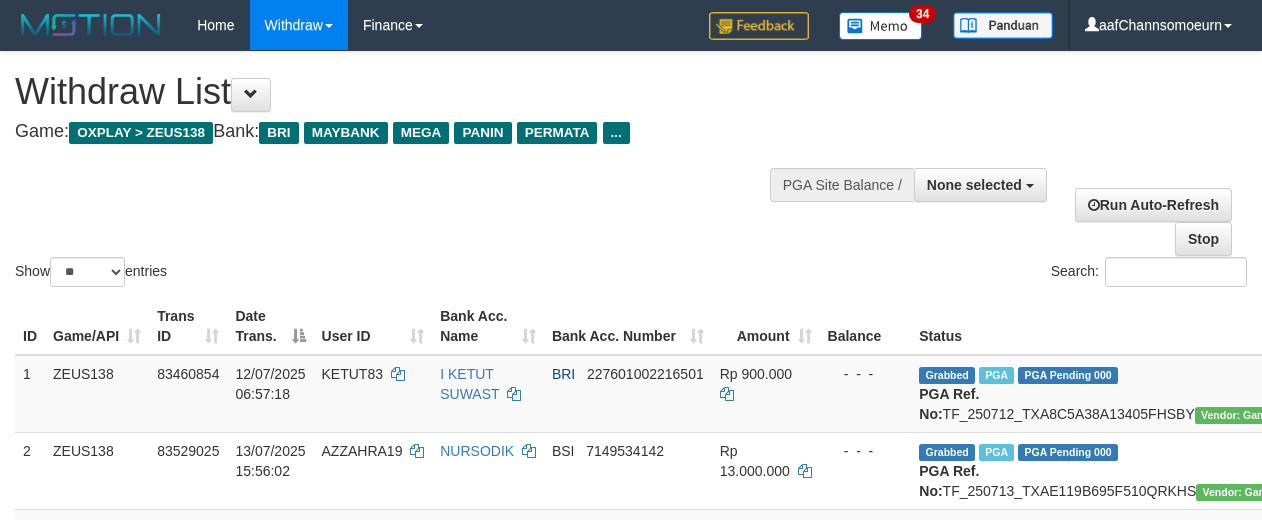 select 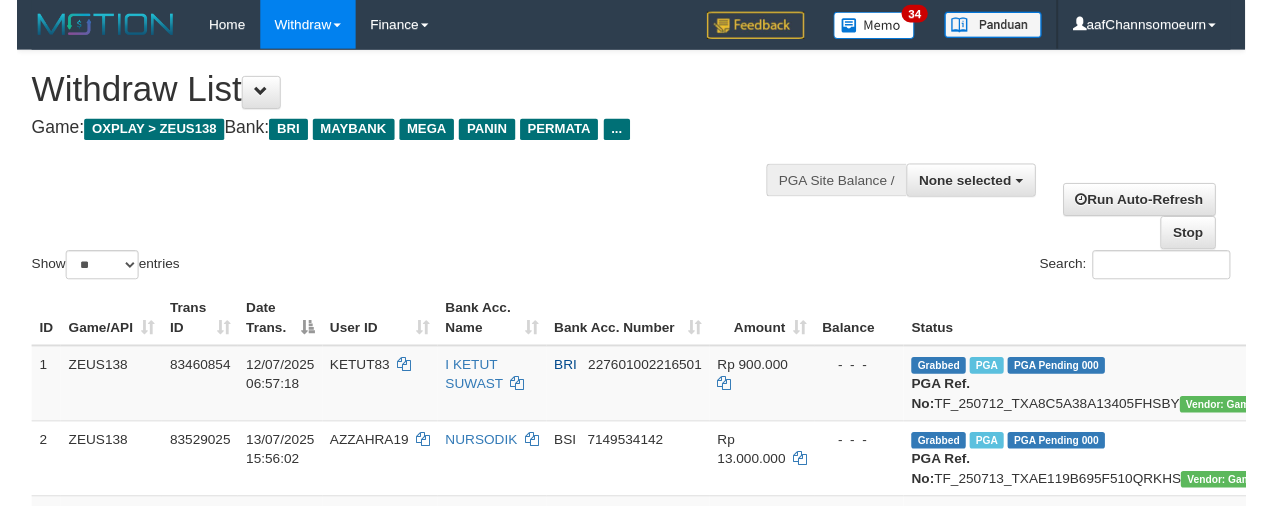 scroll, scrollTop: 271, scrollLeft: 0, axis: vertical 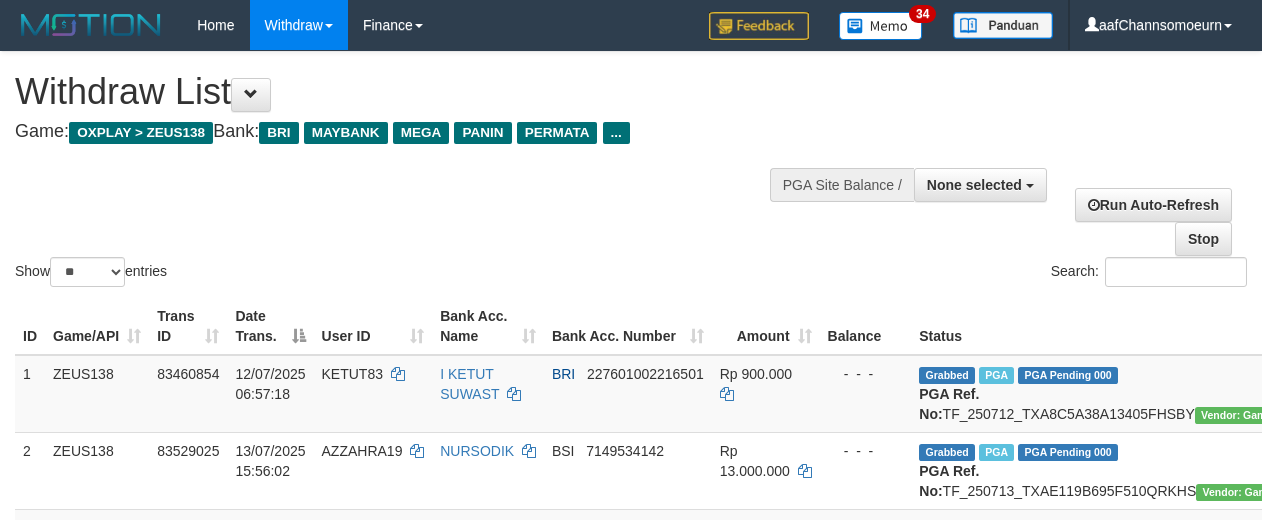 select 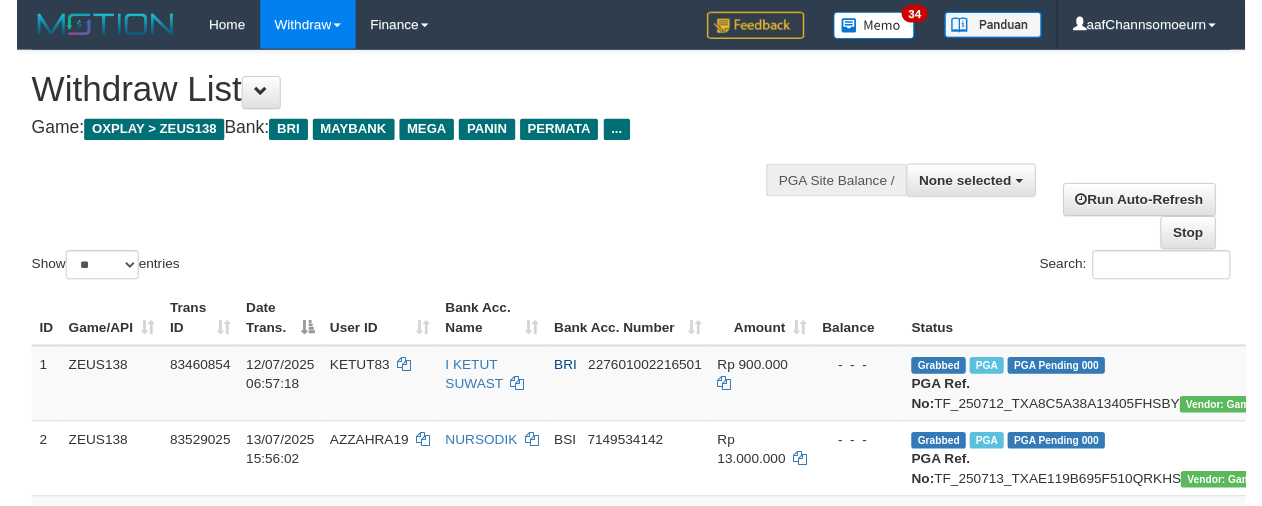 scroll, scrollTop: 966, scrollLeft: 0, axis: vertical 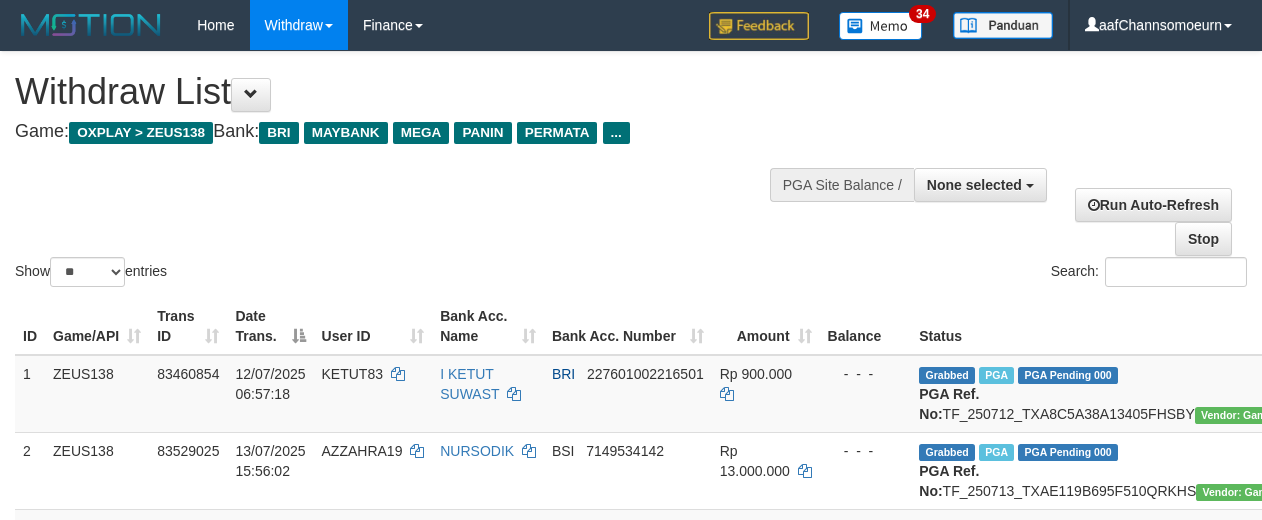 select 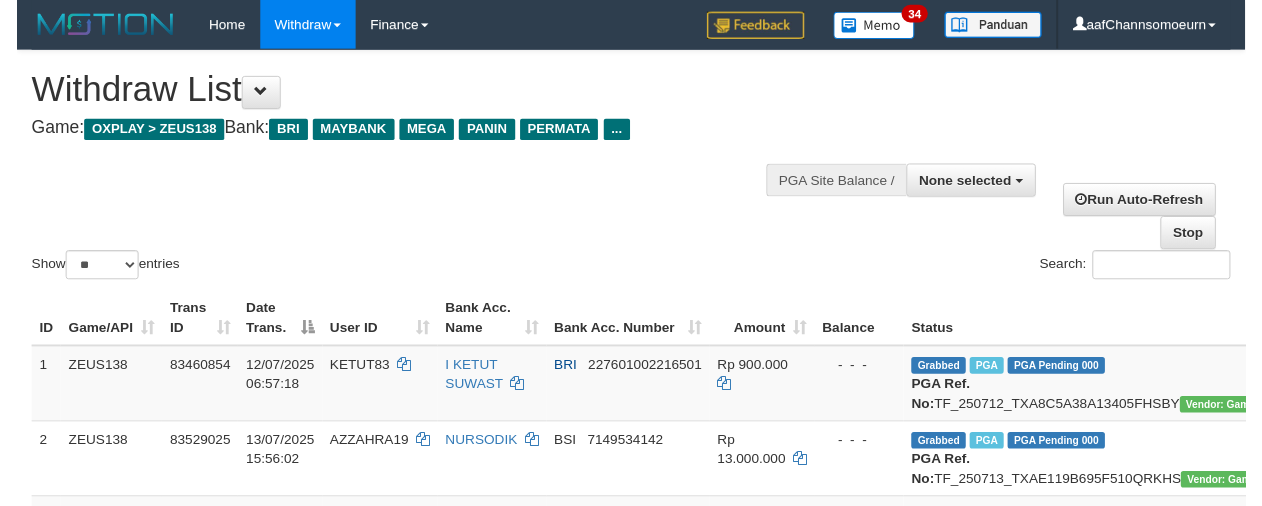 scroll, scrollTop: 278, scrollLeft: 0, axis: vertical 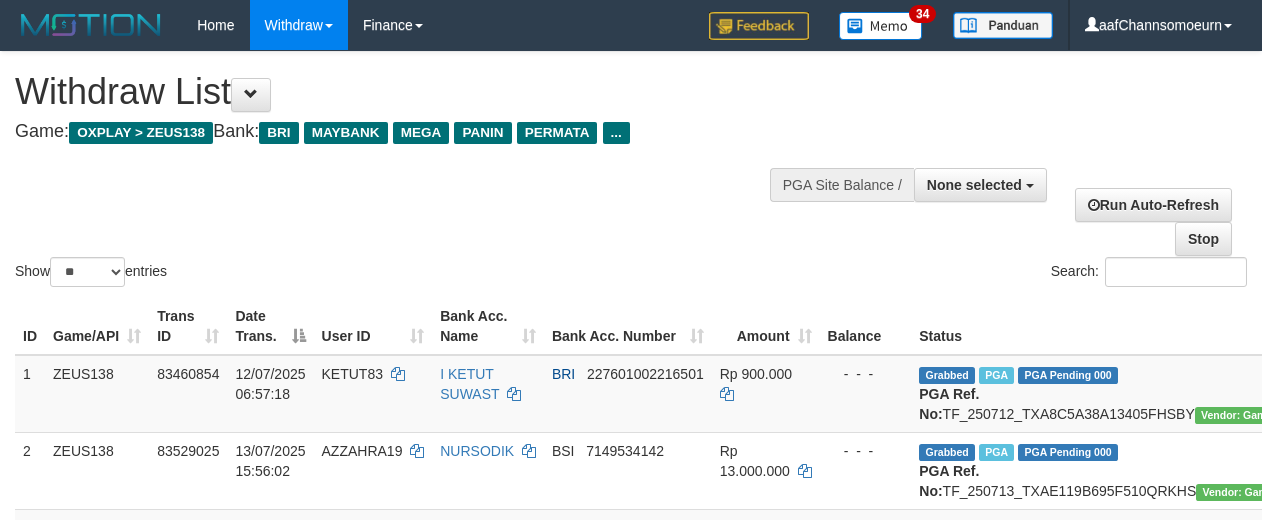 select 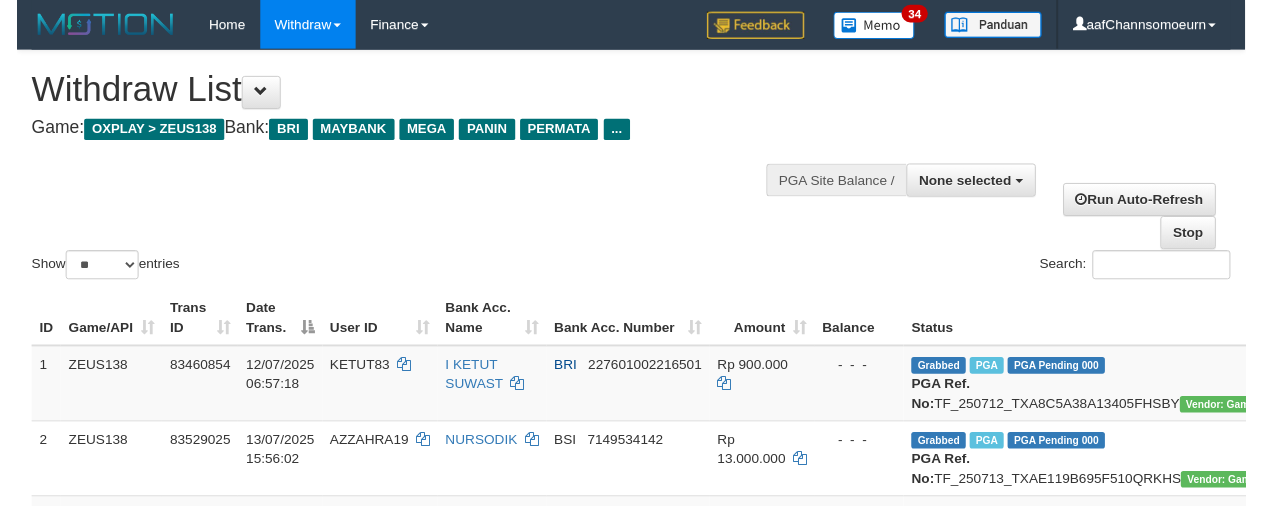 scroll, scrollTop: 972, scrollLeft: 0, axis: vertical 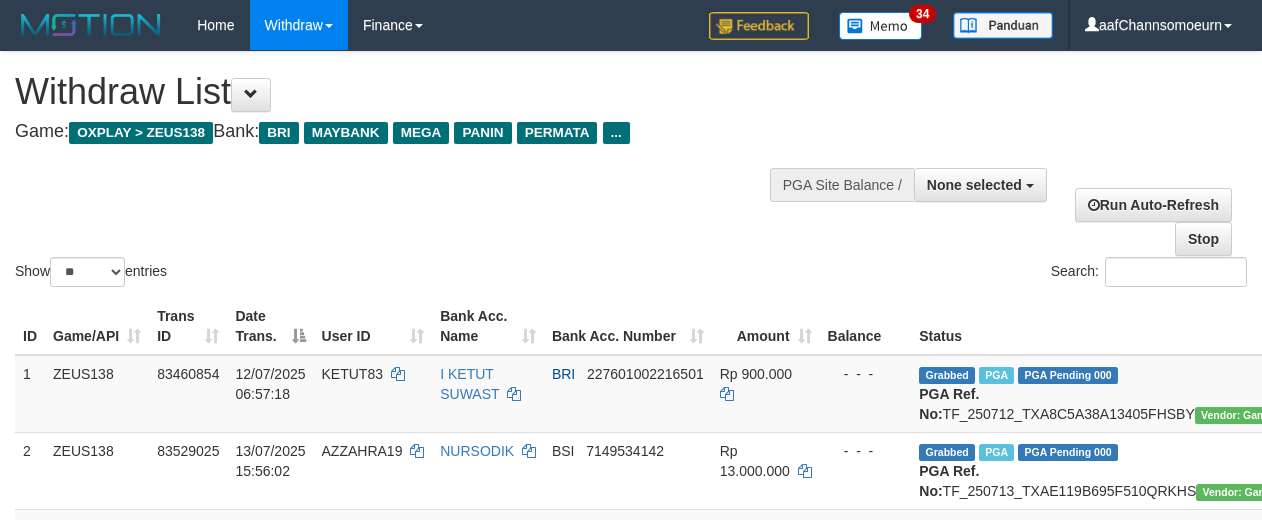 select 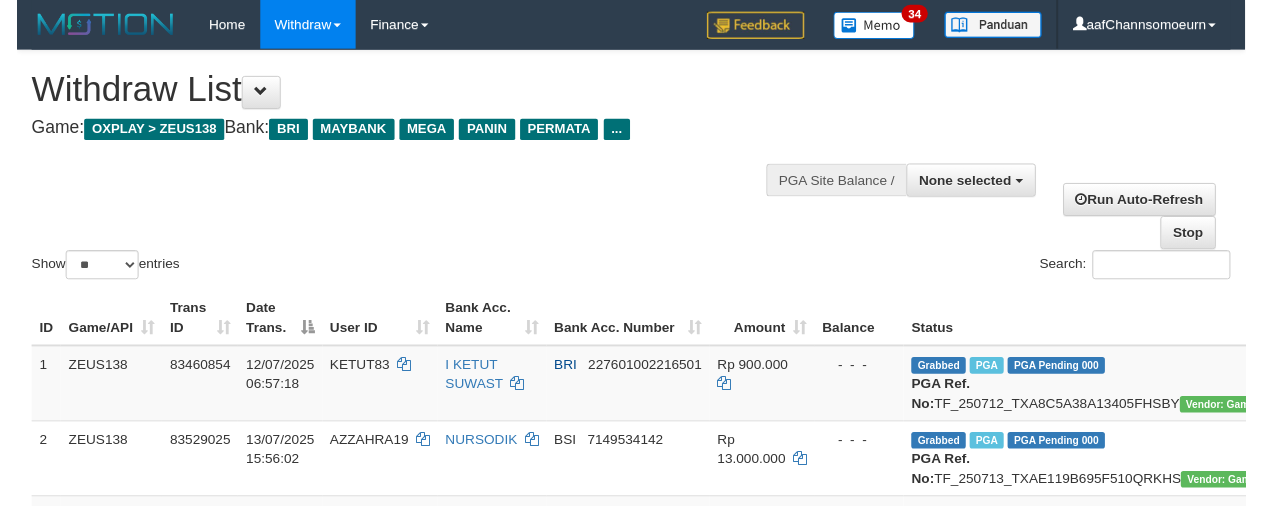 scroll, scrollTop: 284, scrollLeft: 0, axis: vertical 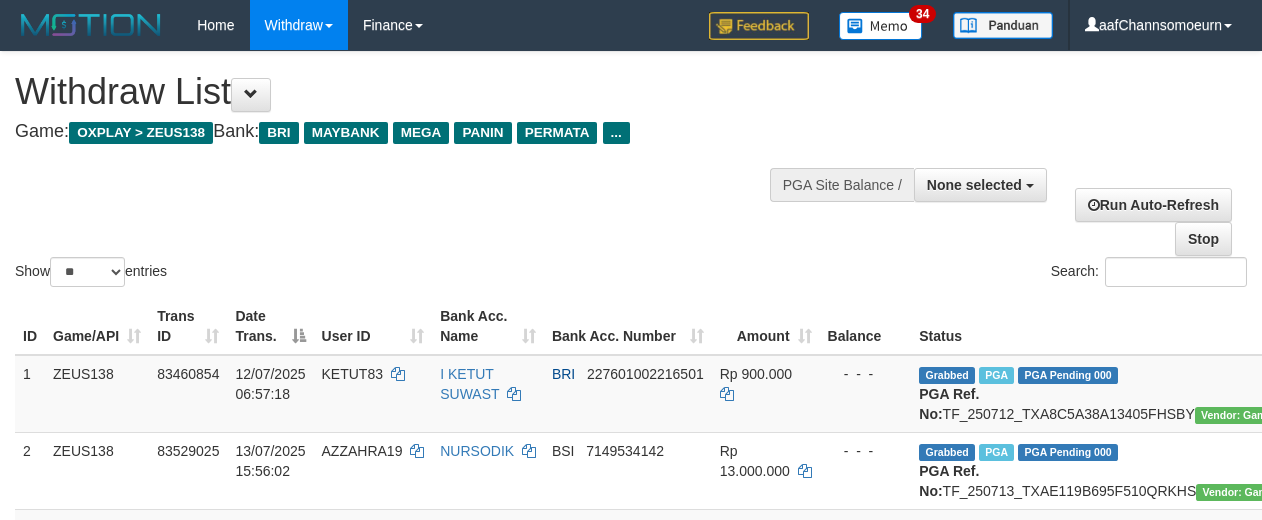select 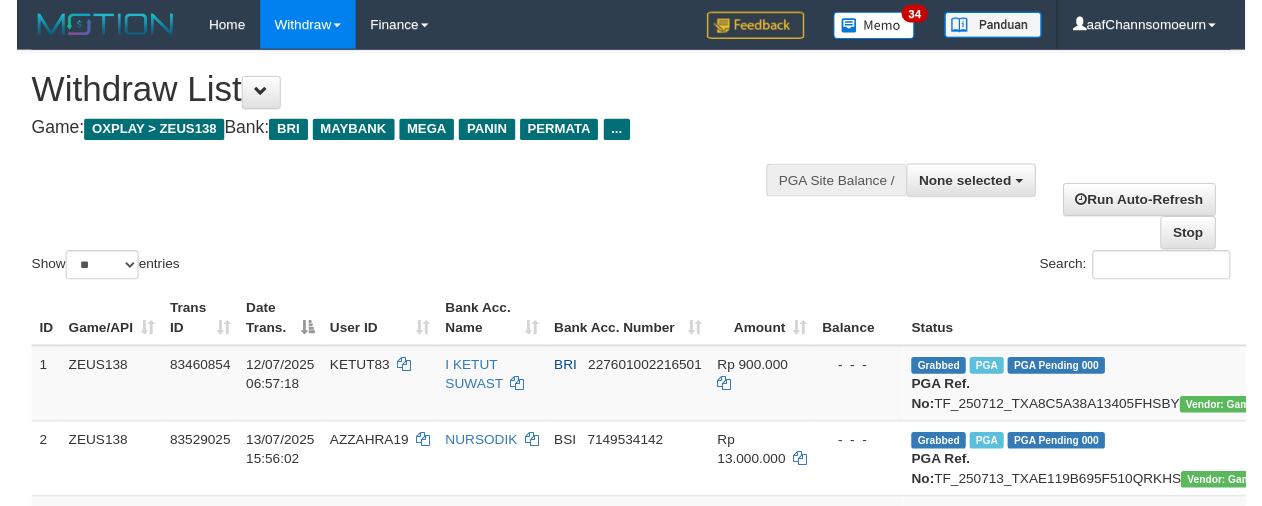 scroll, scrollTop: 979, scrollLeft: 0, axis: vertical 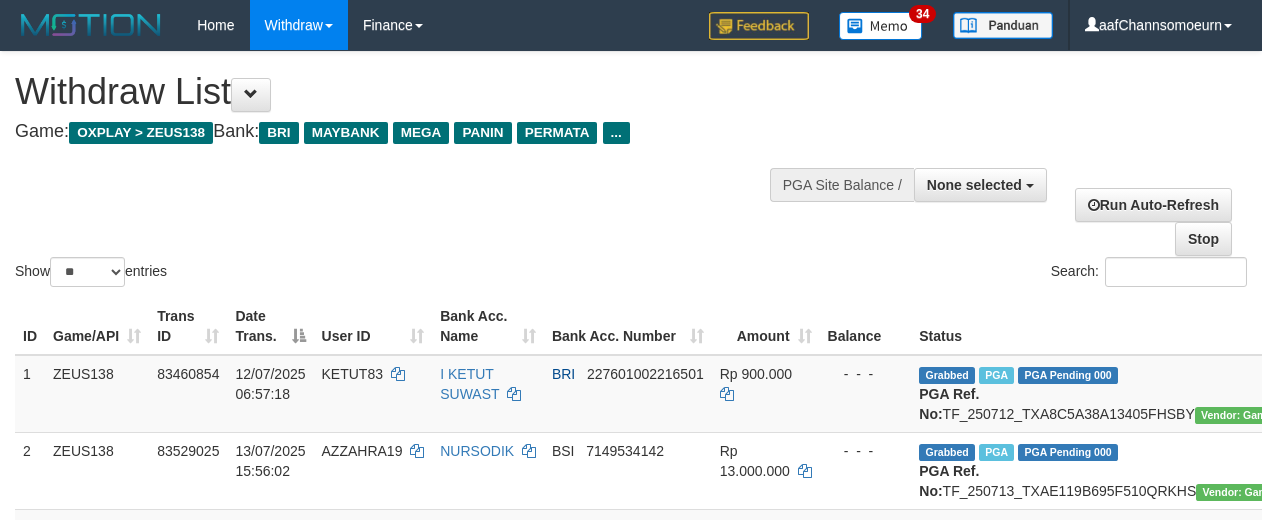 select 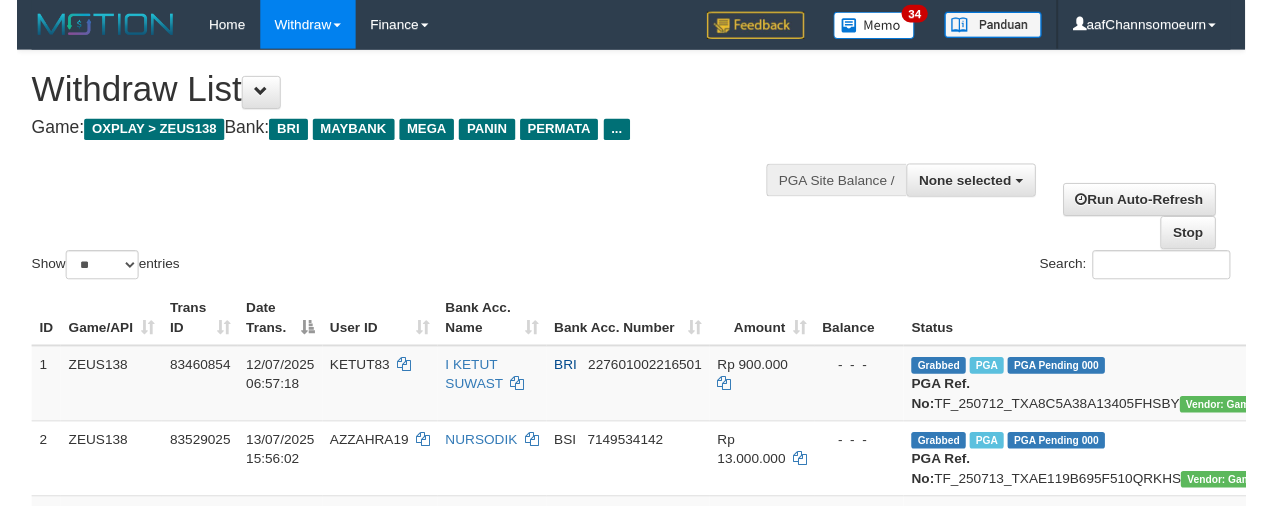 scroll, scrollTop: 290, scrollLeft: 0, axis: vertical 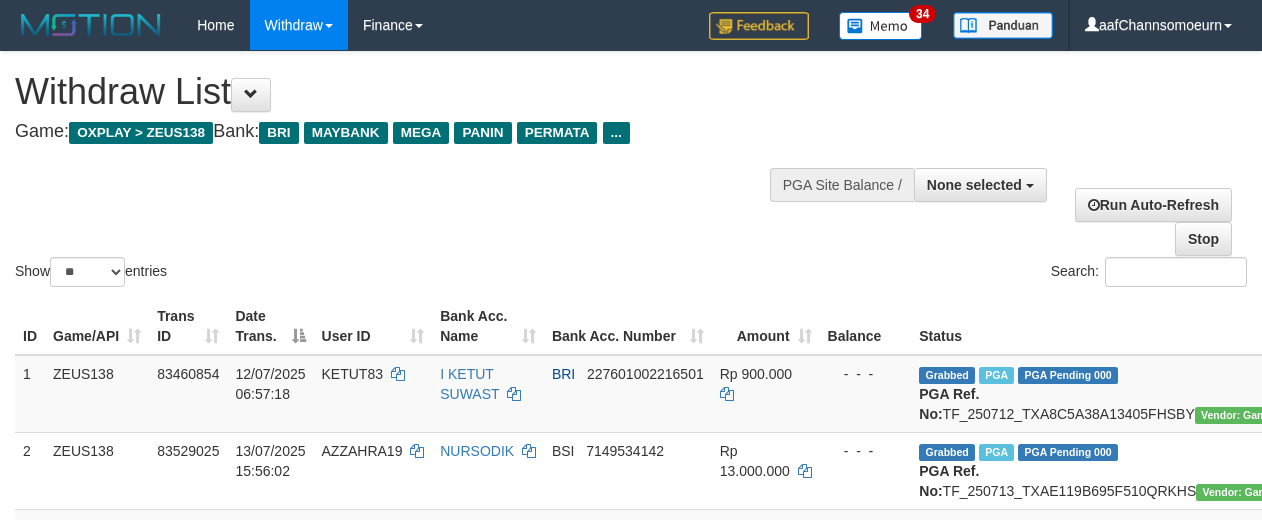 select 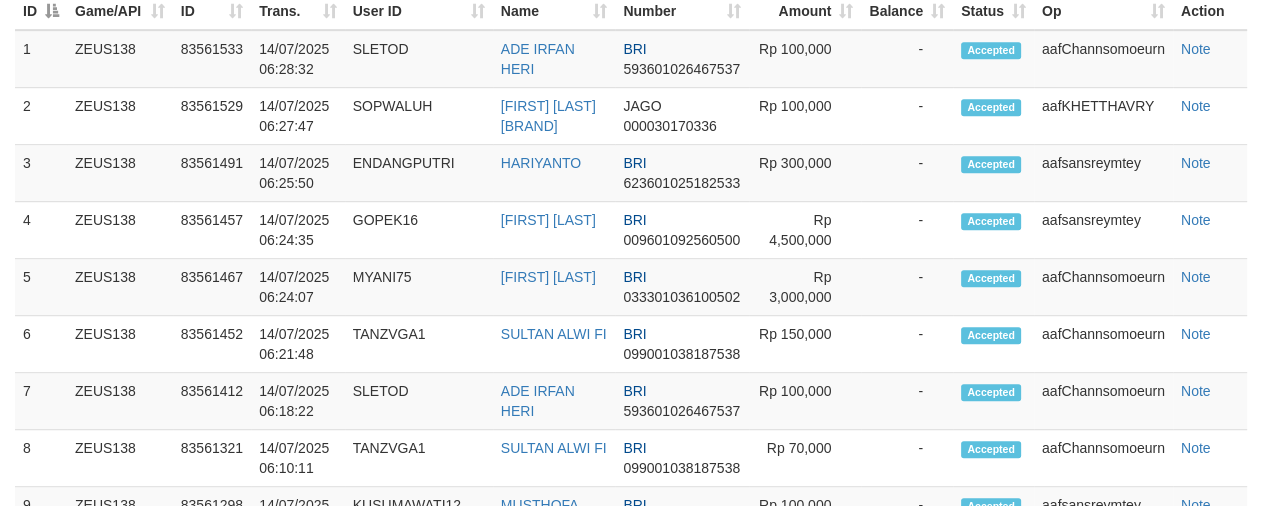 scroll, scrollTop: 290, scrollLeft: 0, axis: vertical 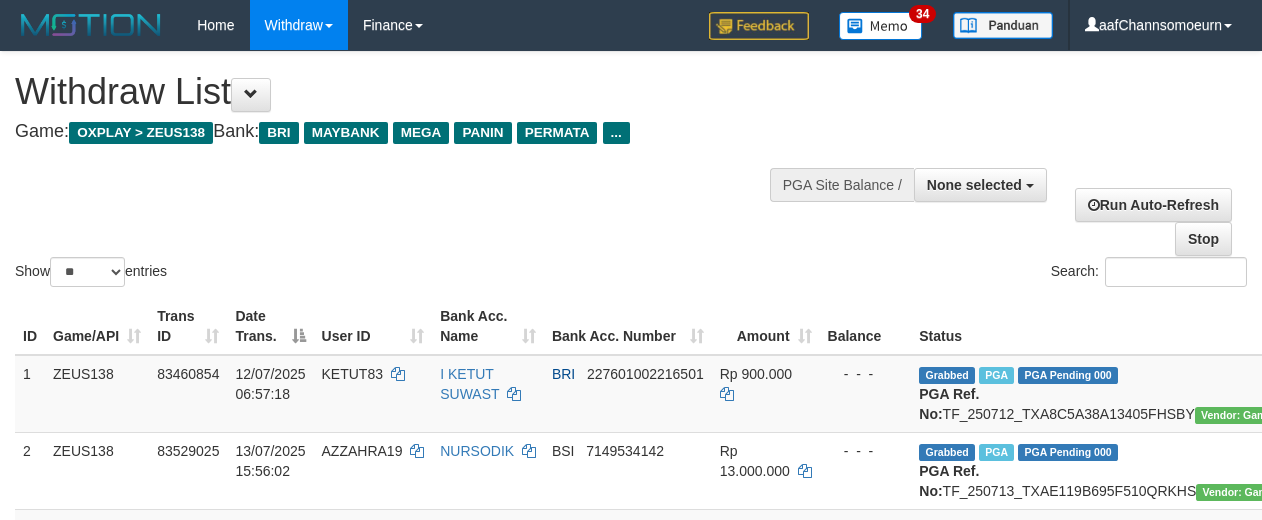 select 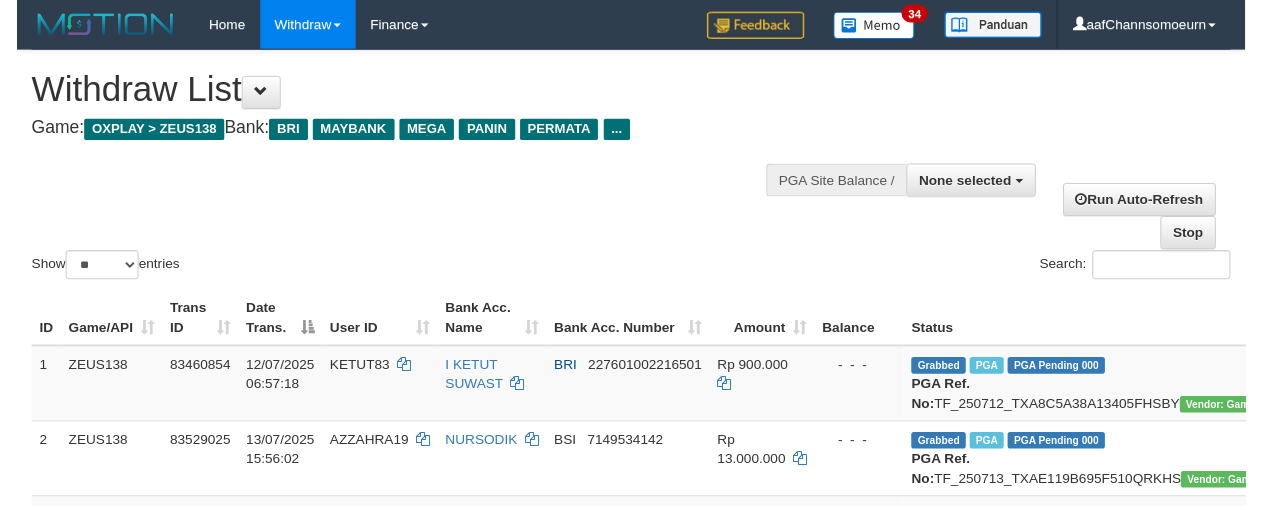 scroll, scrollTop: 290, scrollLeft: 0, axis: vertical 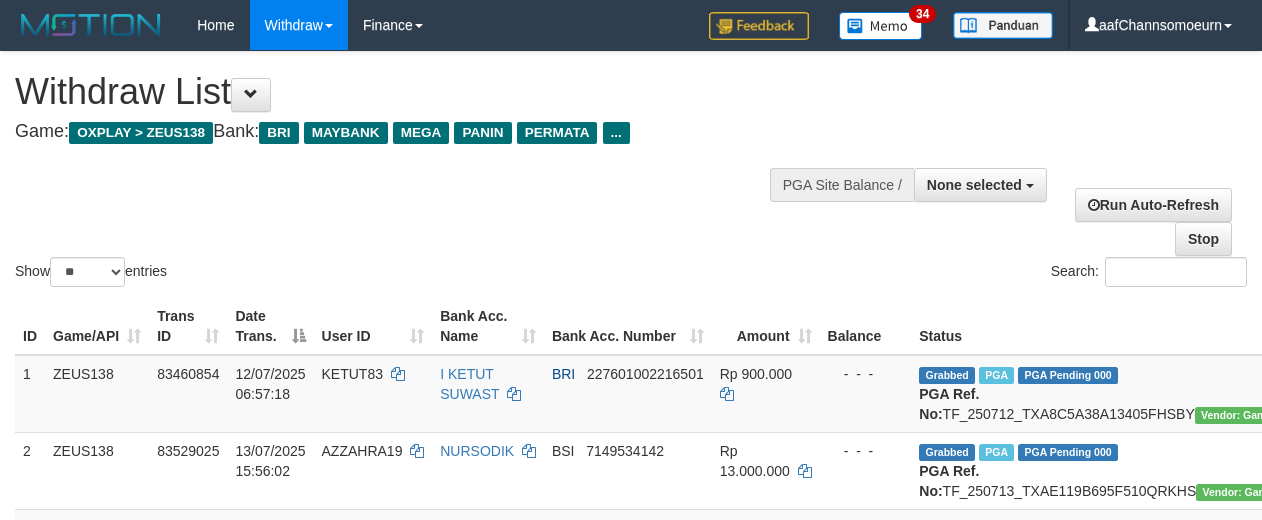 select 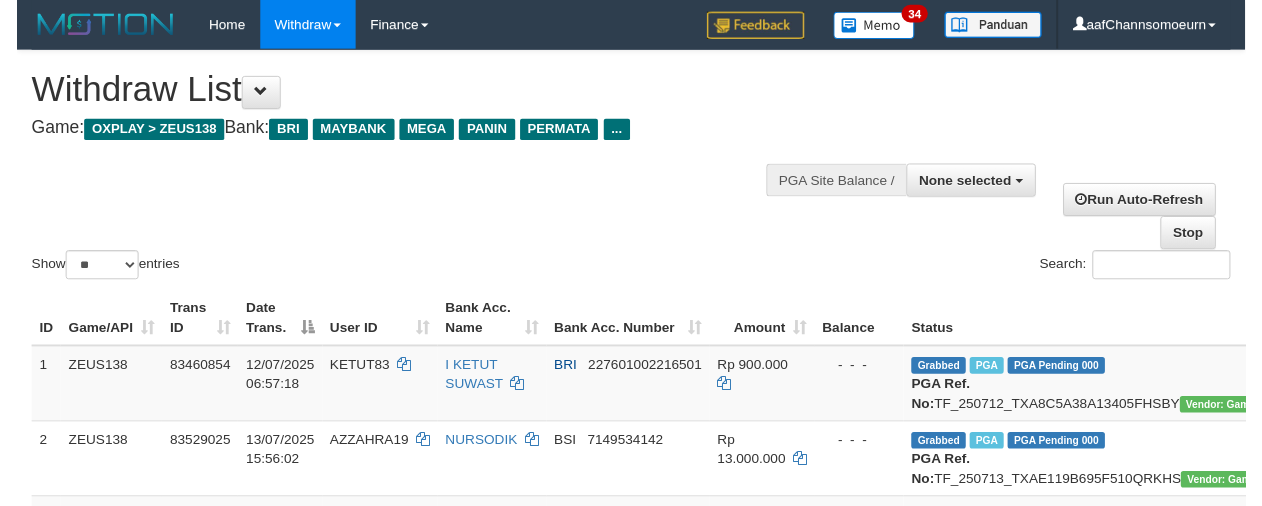 scroll, scrollTop: 290, scrollLeft: 0, axis: vertical 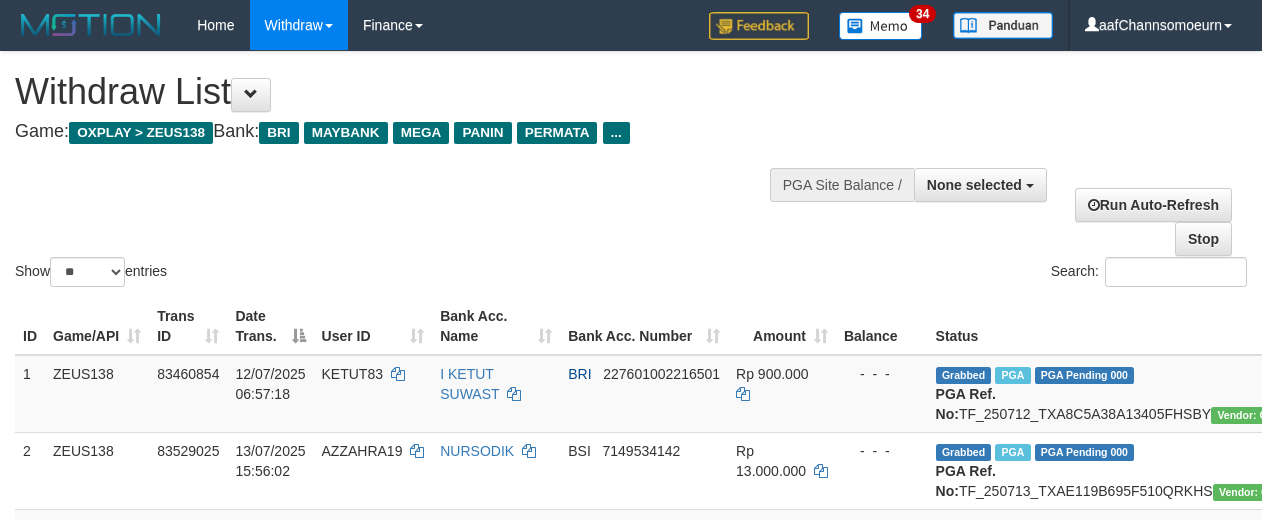select 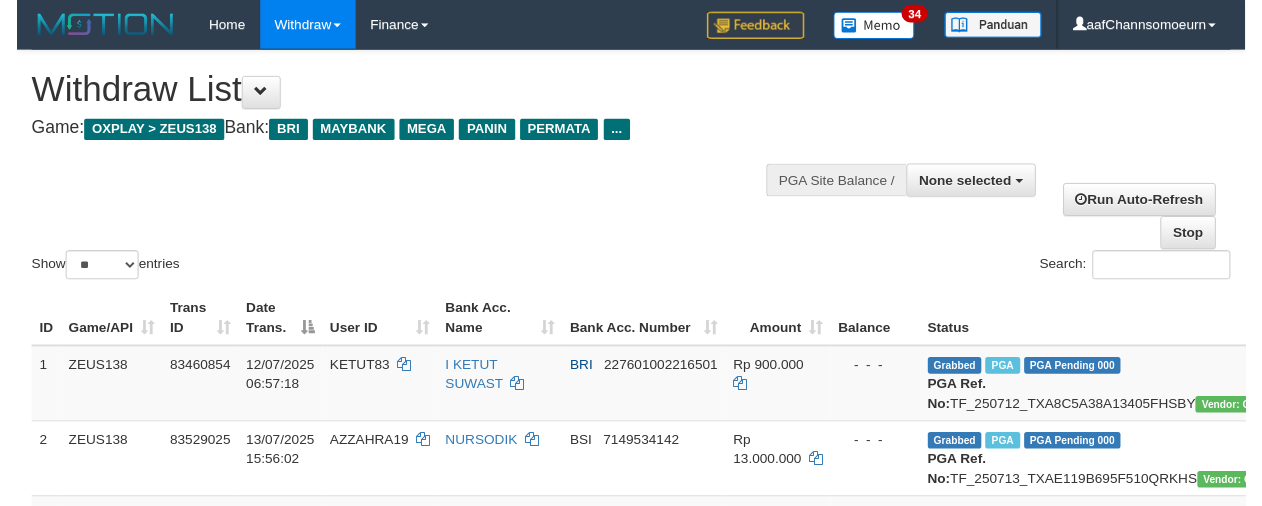 scroll, scrollTop: 290, scrollLeft: 0, axis: vertical 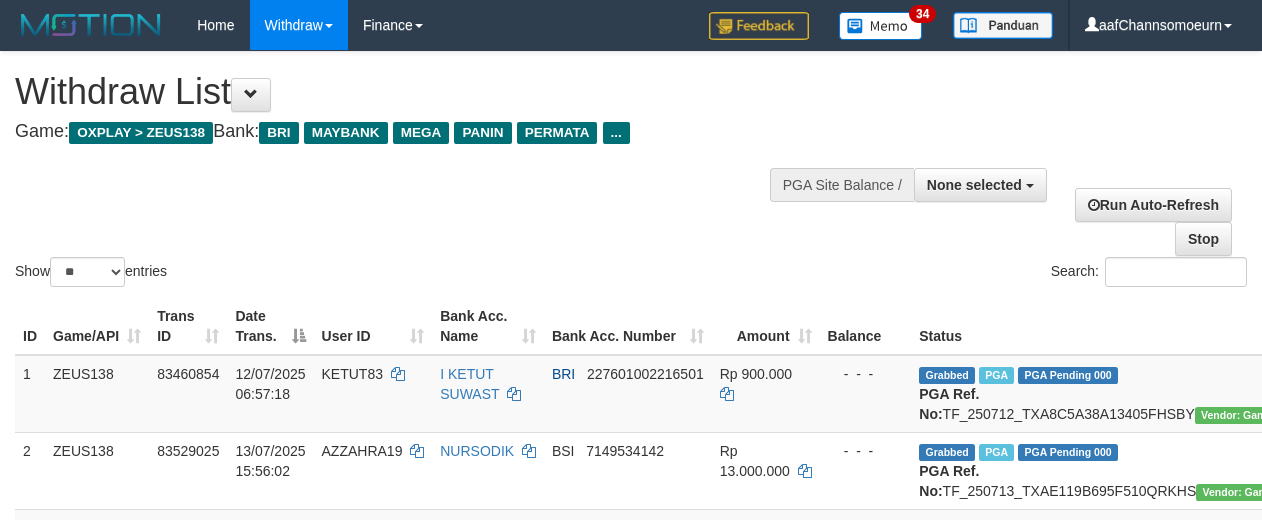 select 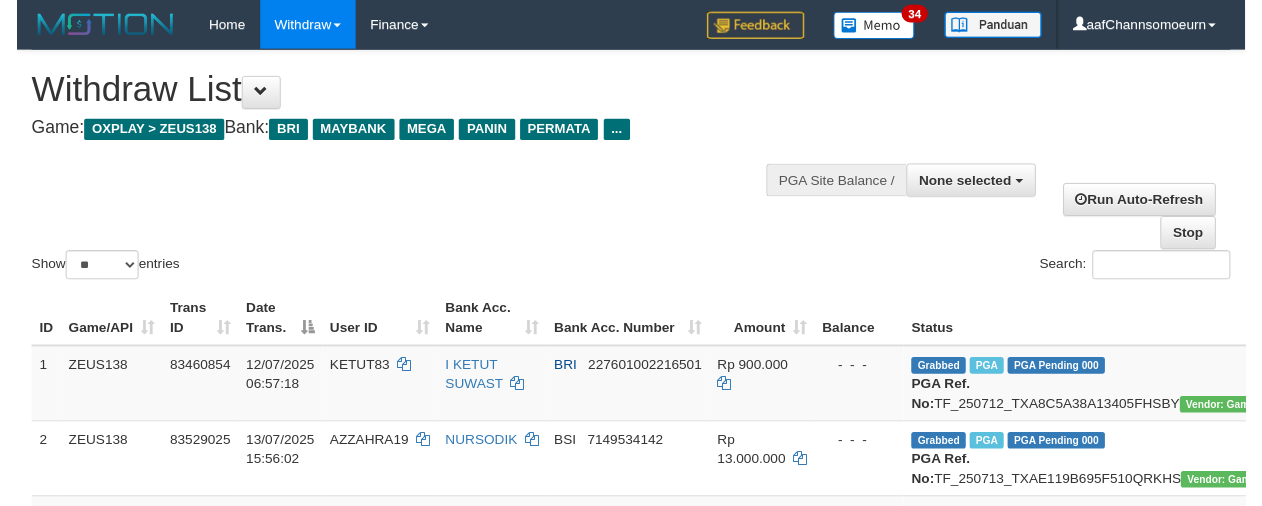 scroll, scrollTop: 290, scrollLeft: 0, axis: vertical 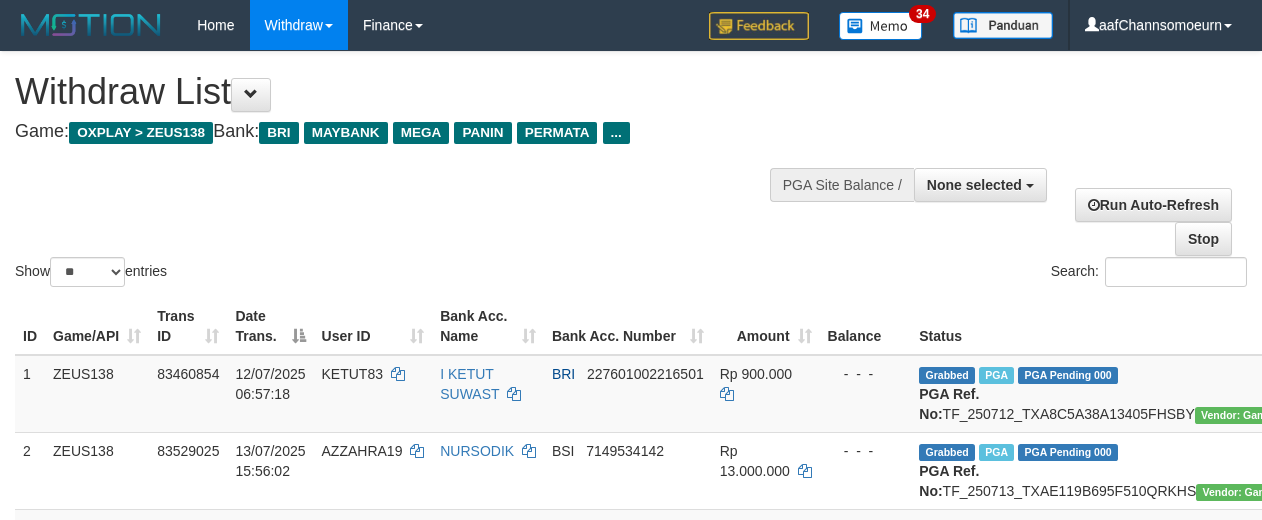 select 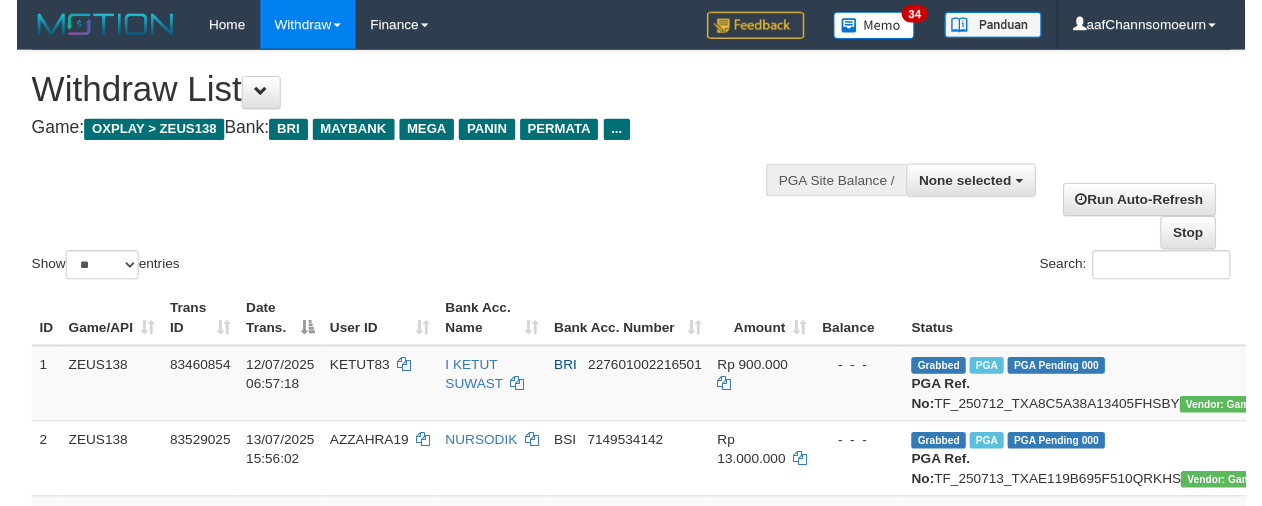 scroll, scrollTop: 290, scrollLeft: 0, axis: vertical 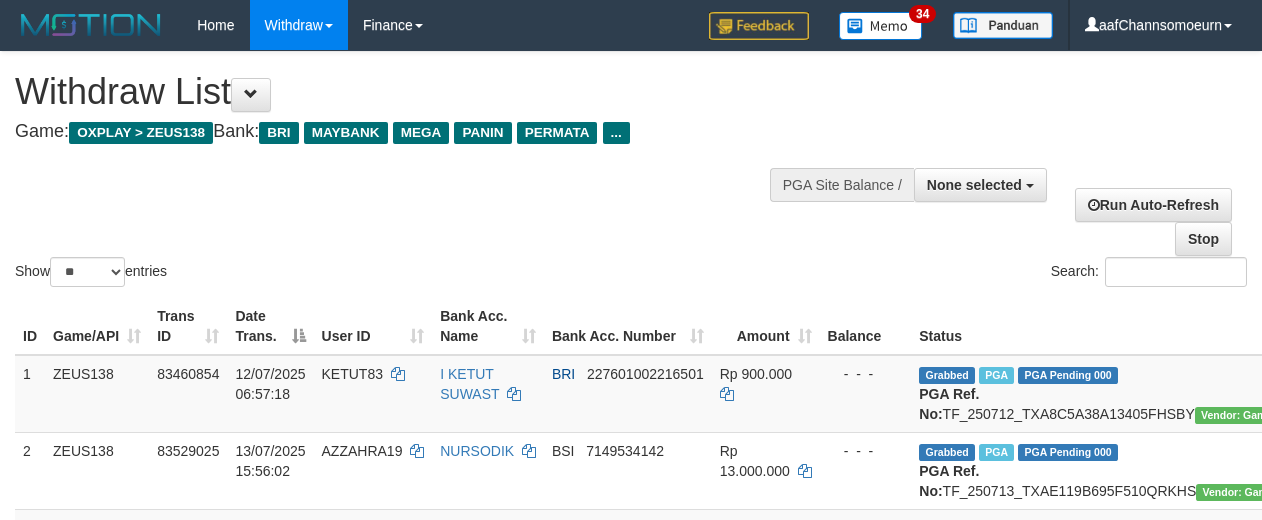 select 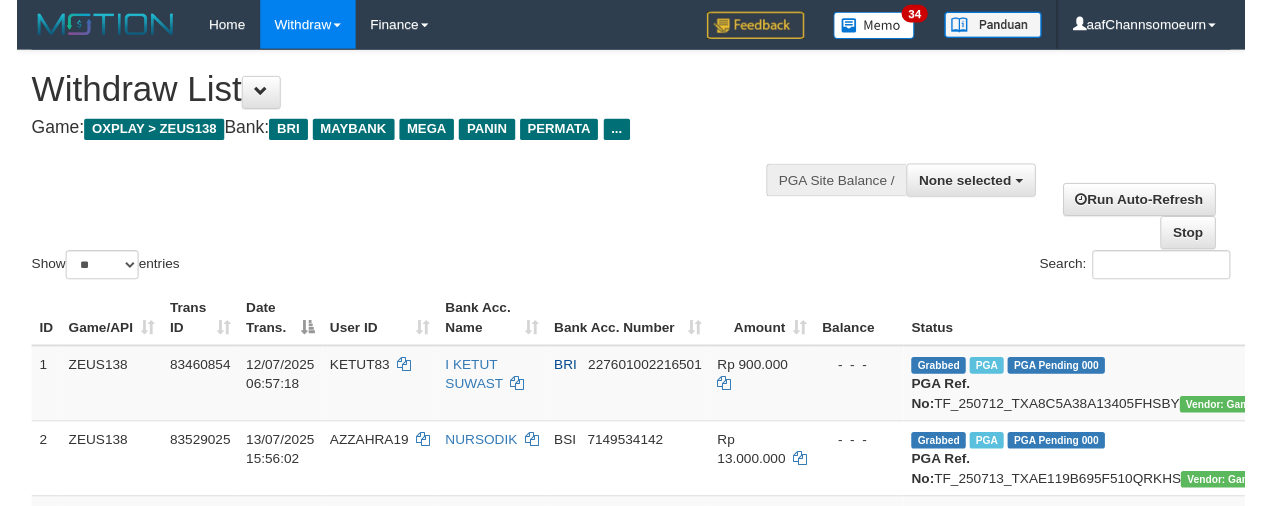 scroll, scrollTop: 290, scrollLeft: 0, axis: vertical 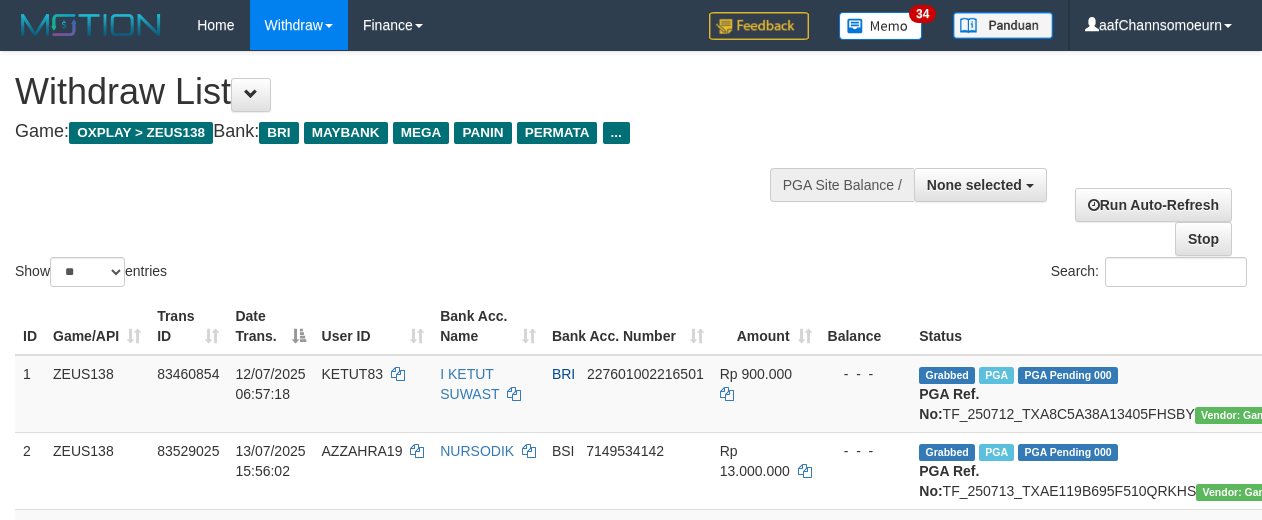 select 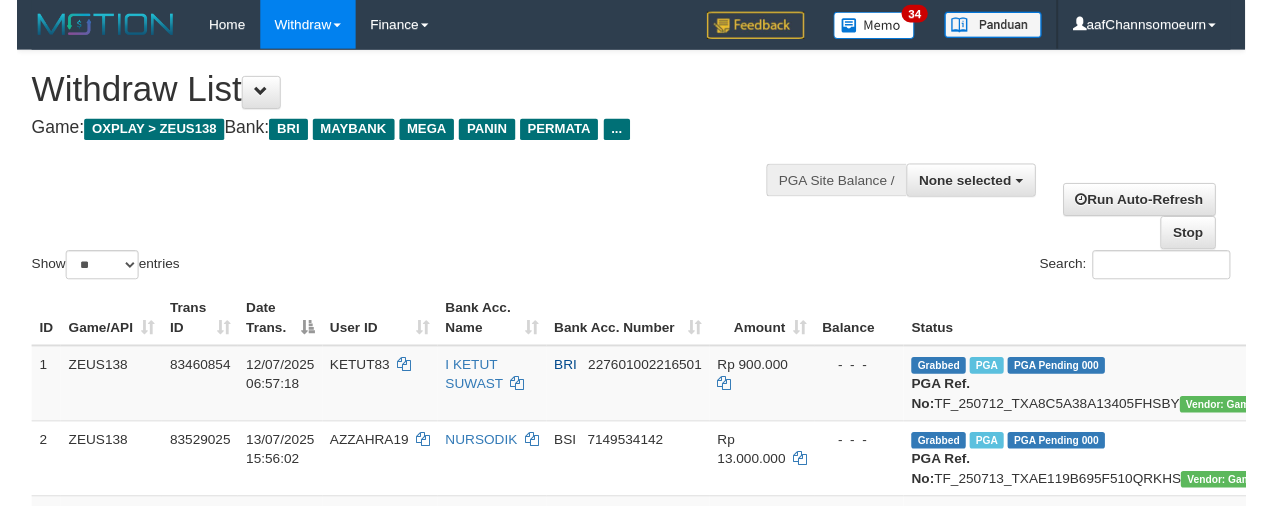 scroll, scrollTop: 290, scrollLeft: 0, axis: vertical 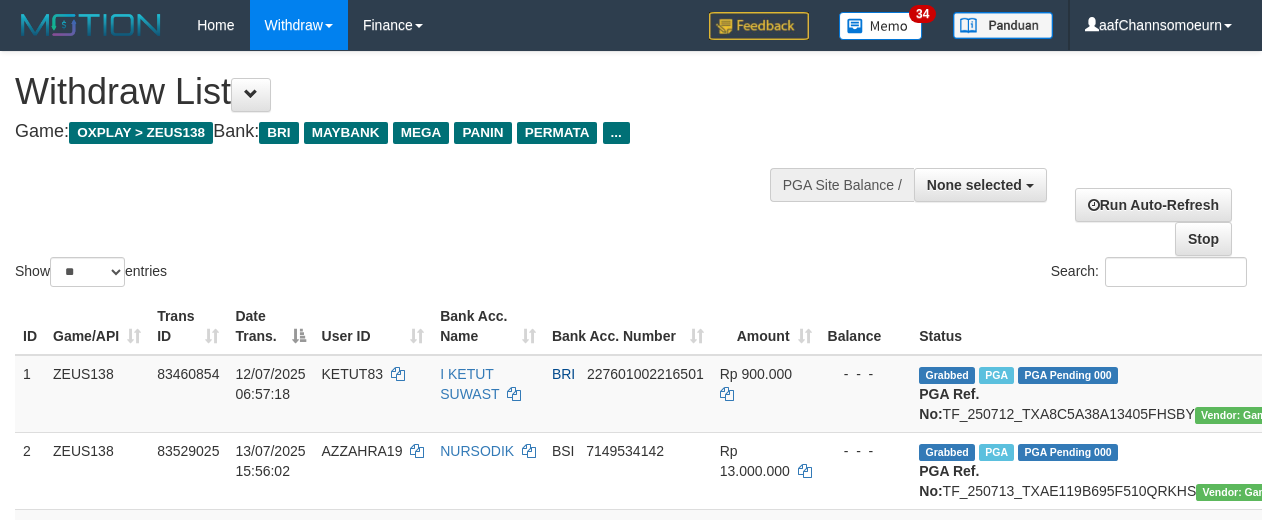 select 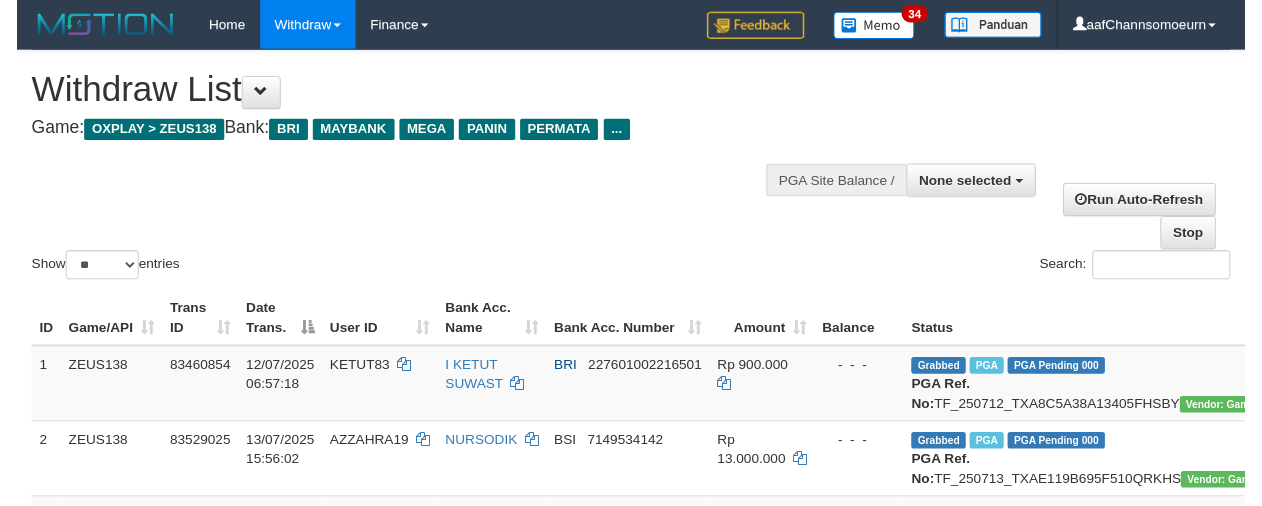 scroll, scrollTop: 290, scrollLeft: 0, axis: vertical 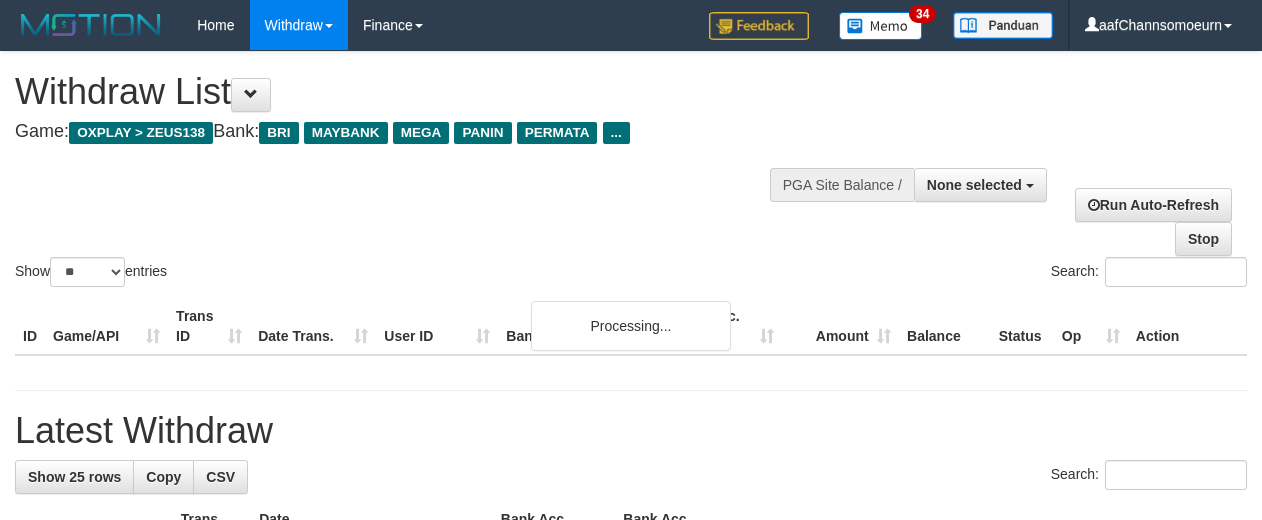 select 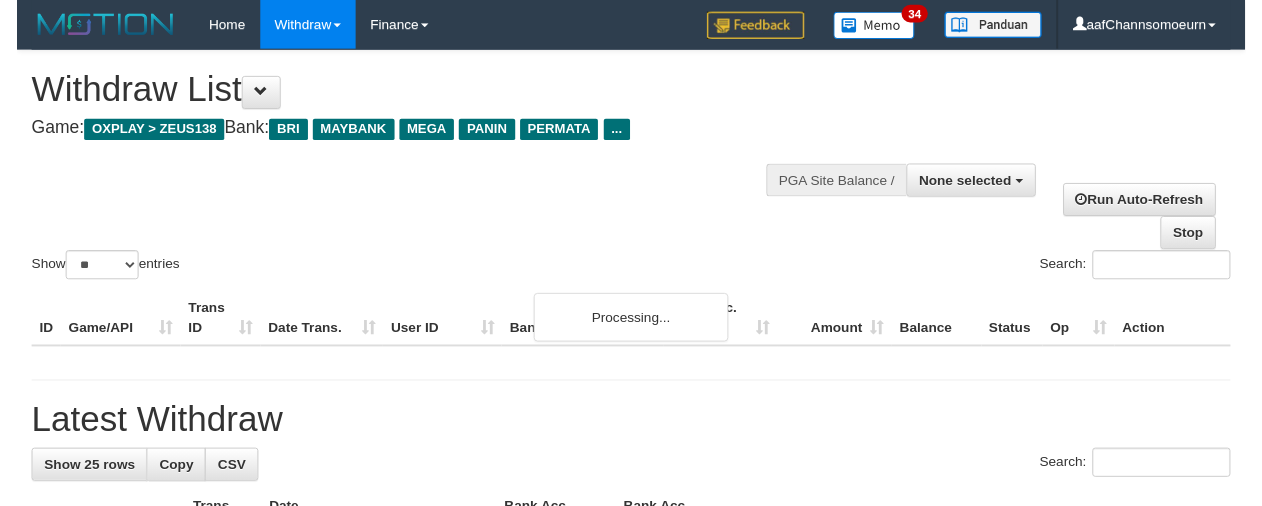 scroll, scrollTop: 290, scrollLeft: 0, axis: vertical 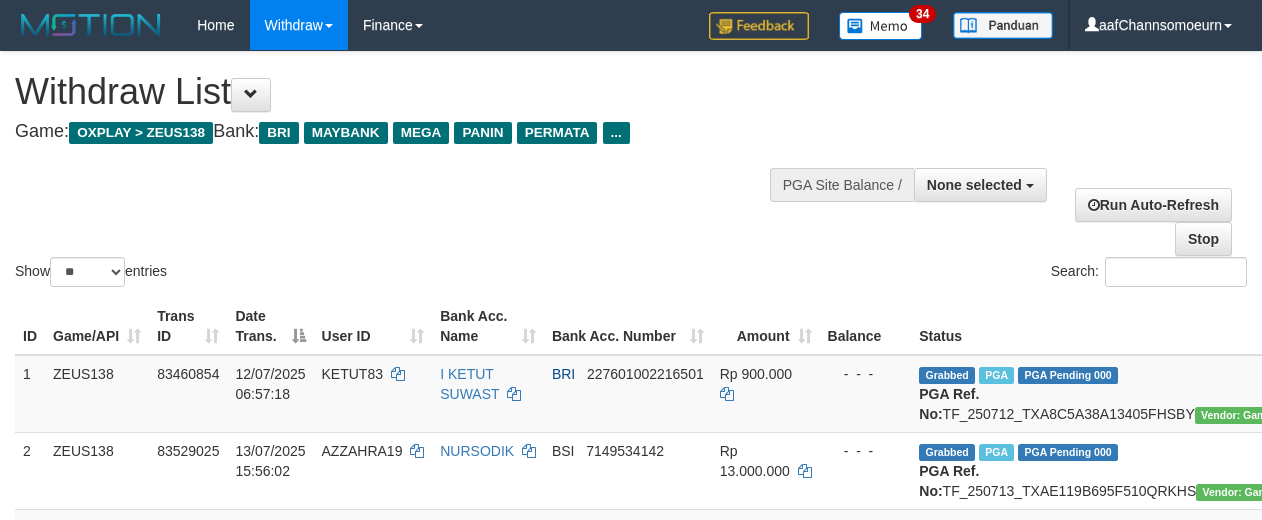 select 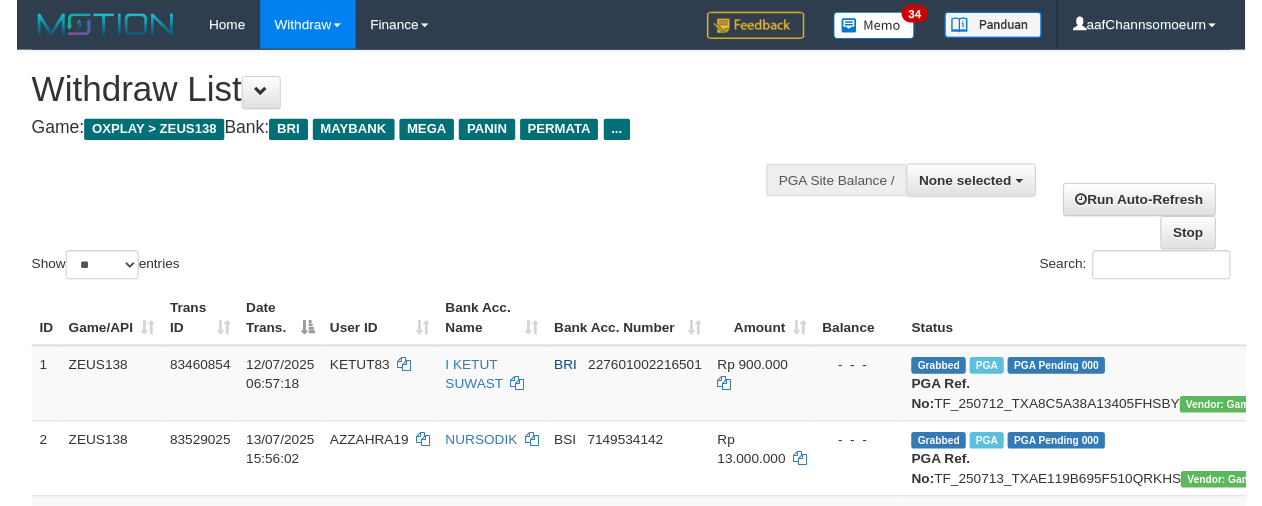 scroll, scrollTop: 290, scrollLeft: 0, axis: vertical 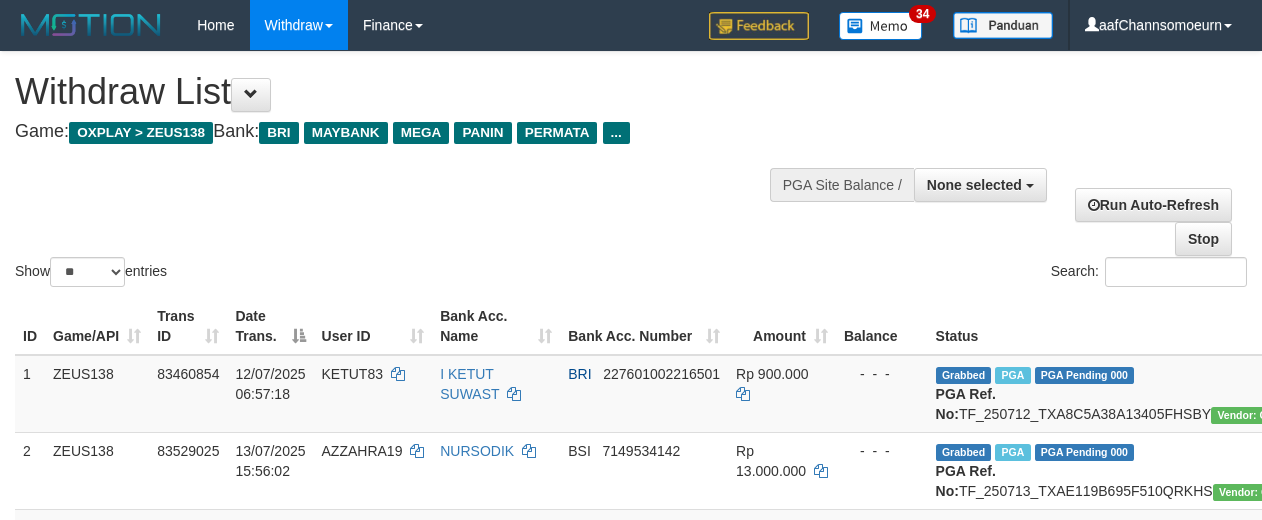 select 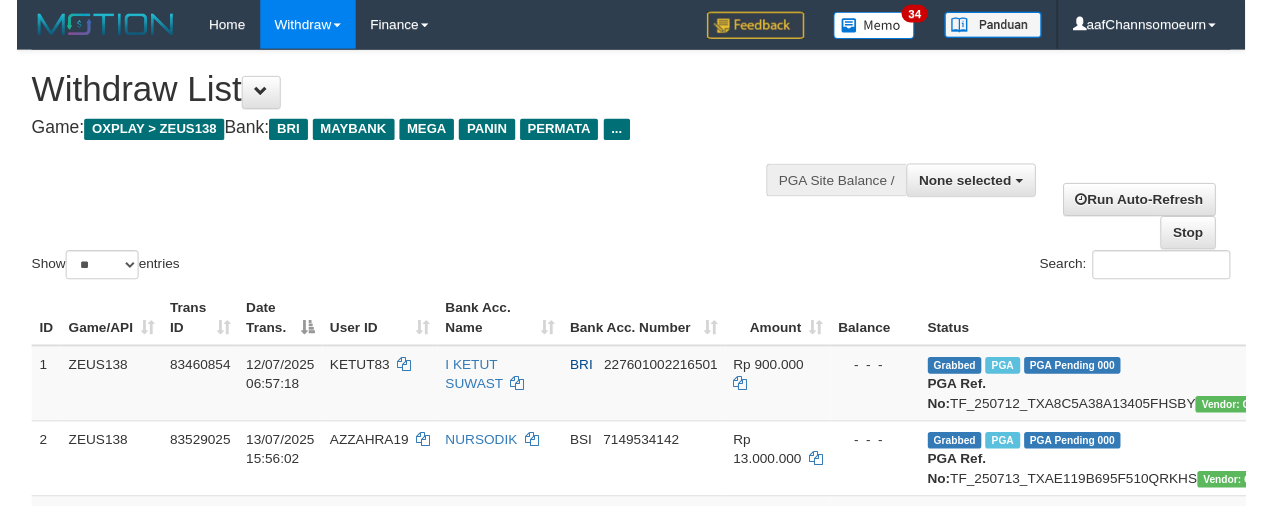 scroll, scrollTop: 290, scrollLeft: 0, axis: vertical 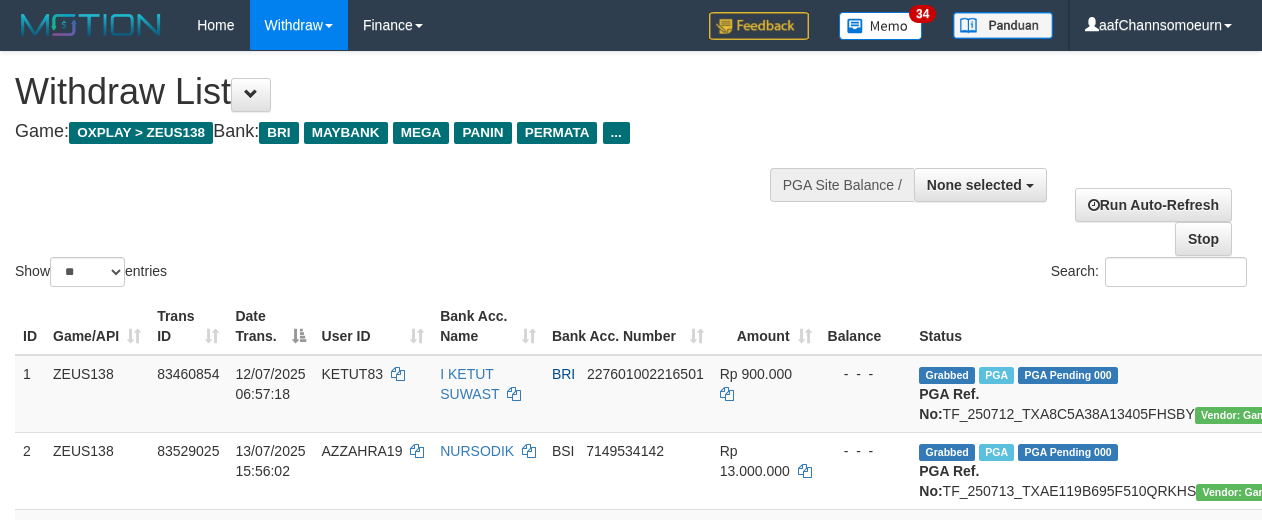 select 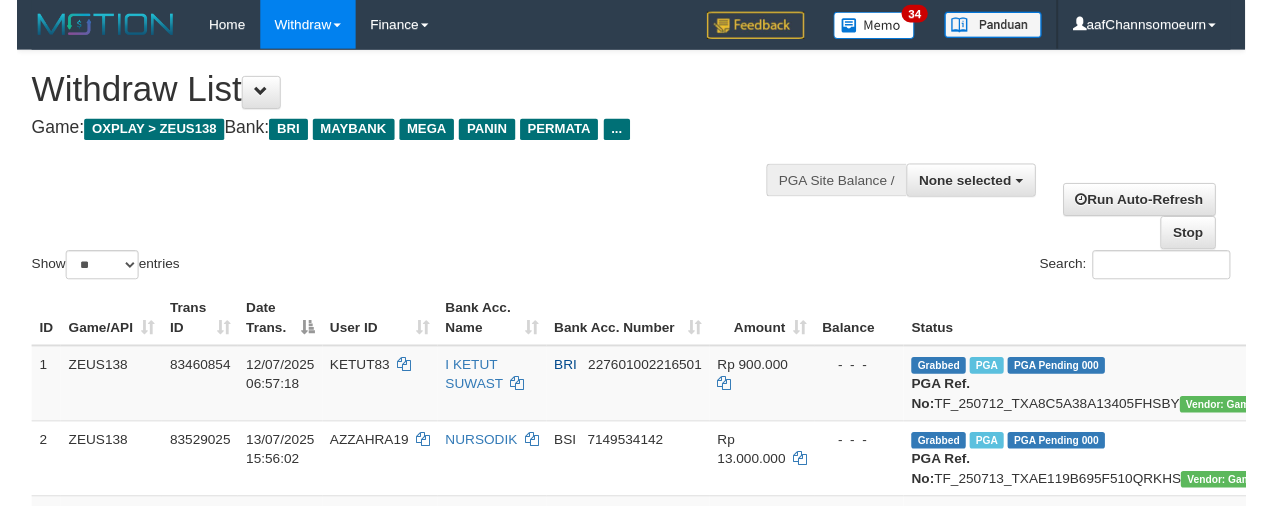 scroll, scrollTop: 290, scrollLeft: 0, axis: vertical 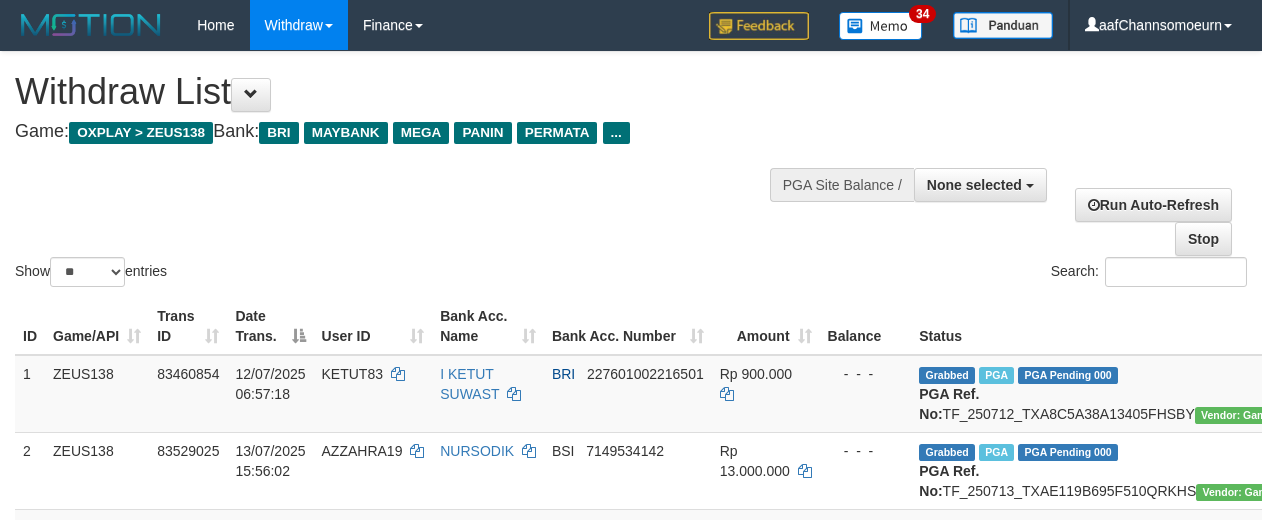 select 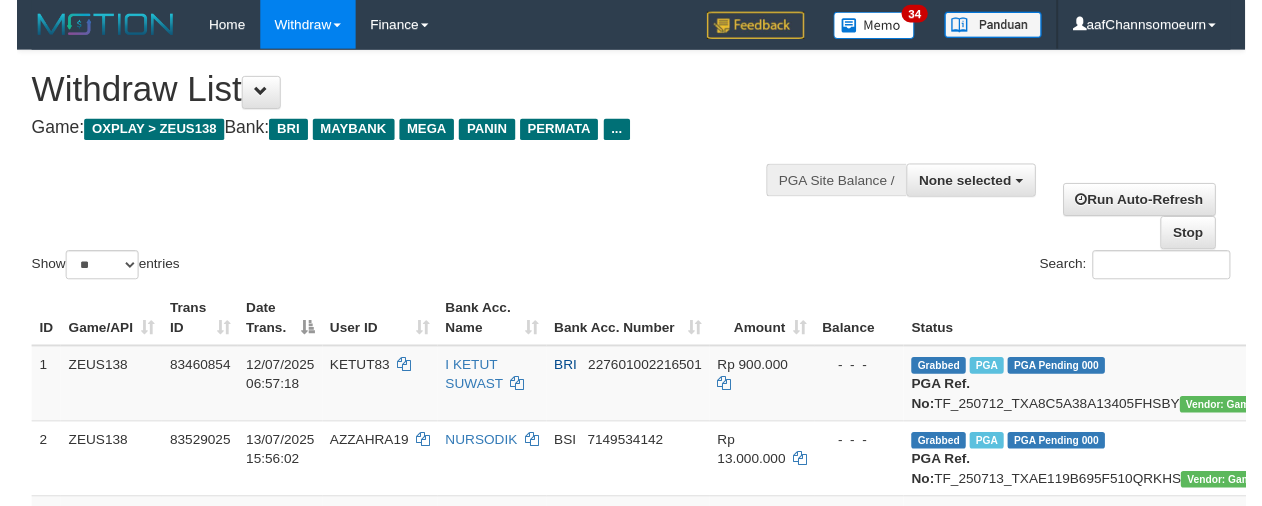 scroll, scrollTop: 290, scrollLeft: 0, axis: vertical 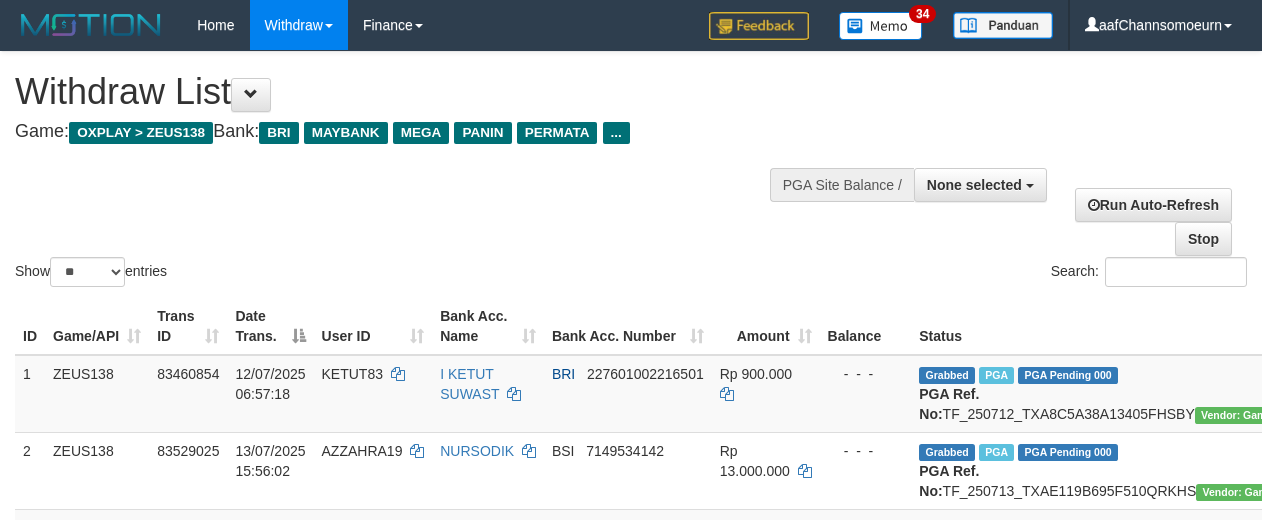select 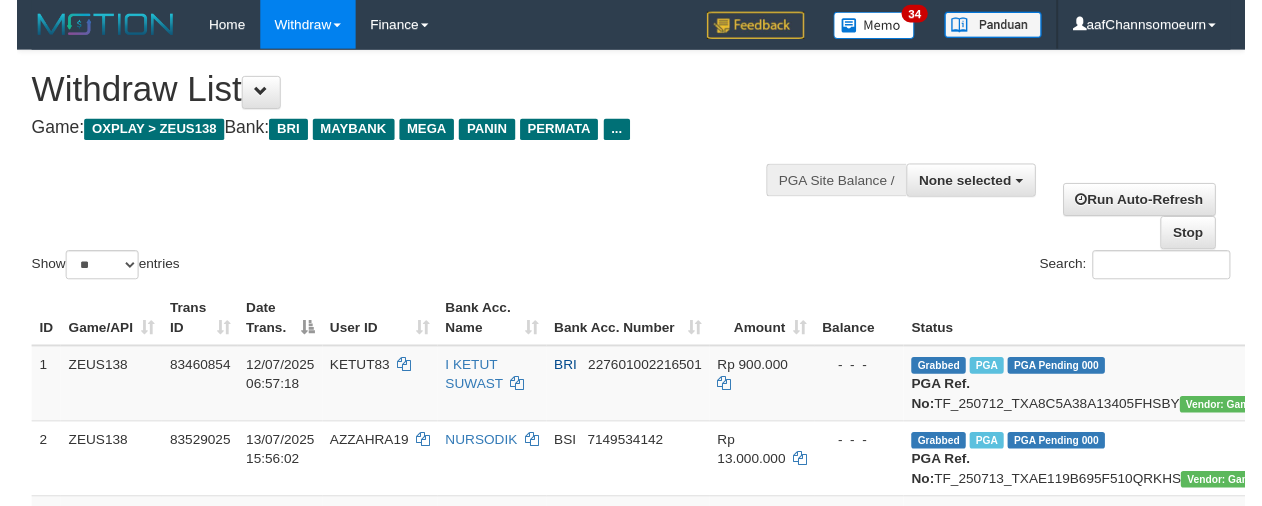scroll, scrollTop: 290, scrollLeft: 0, axis: vertical 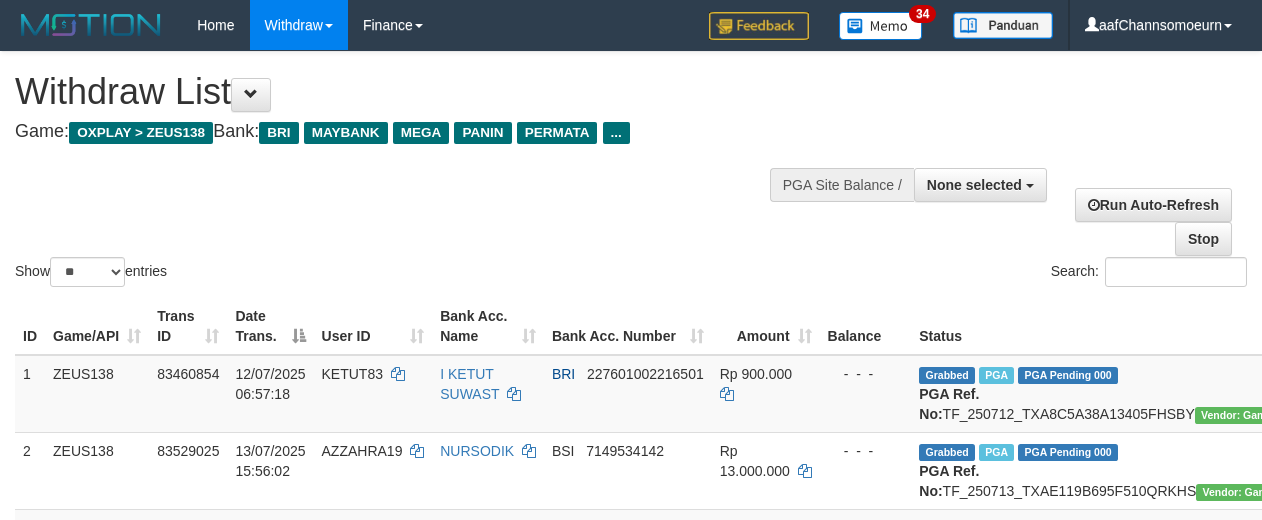 select 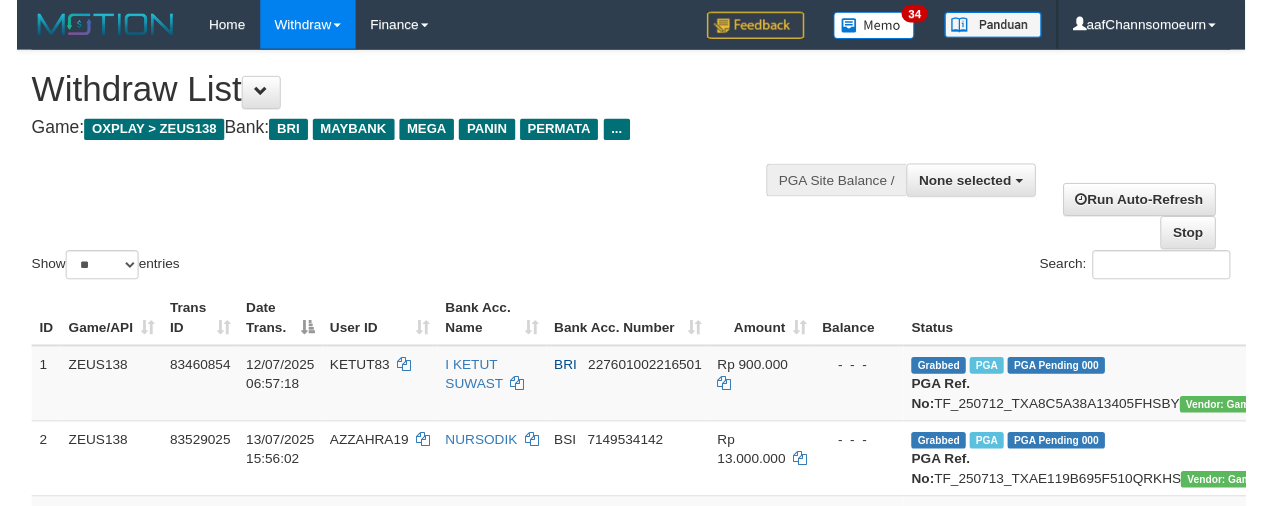 scroll, scrollTop: 290, scrollLeft: 0, axis: vertical 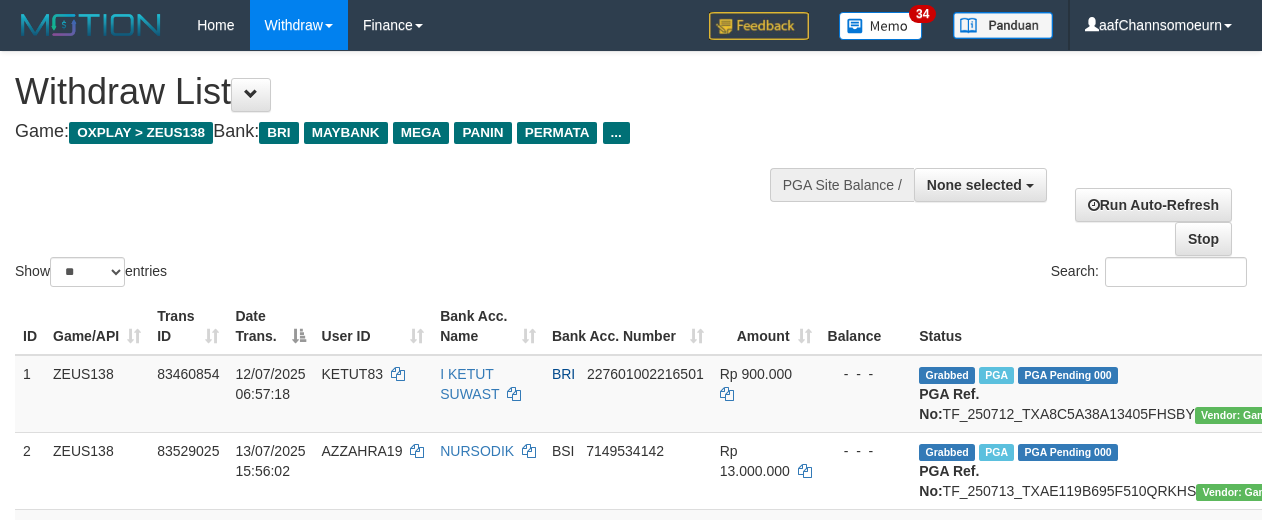 select 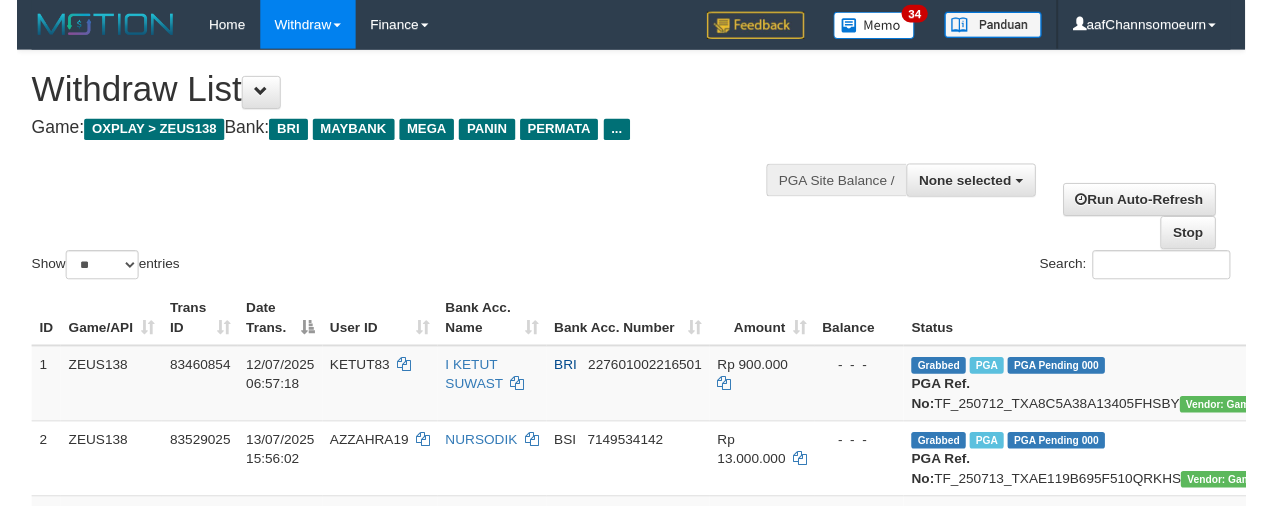 scroll, scrollTop: 290, scrollLeft: 0, axis: vertical 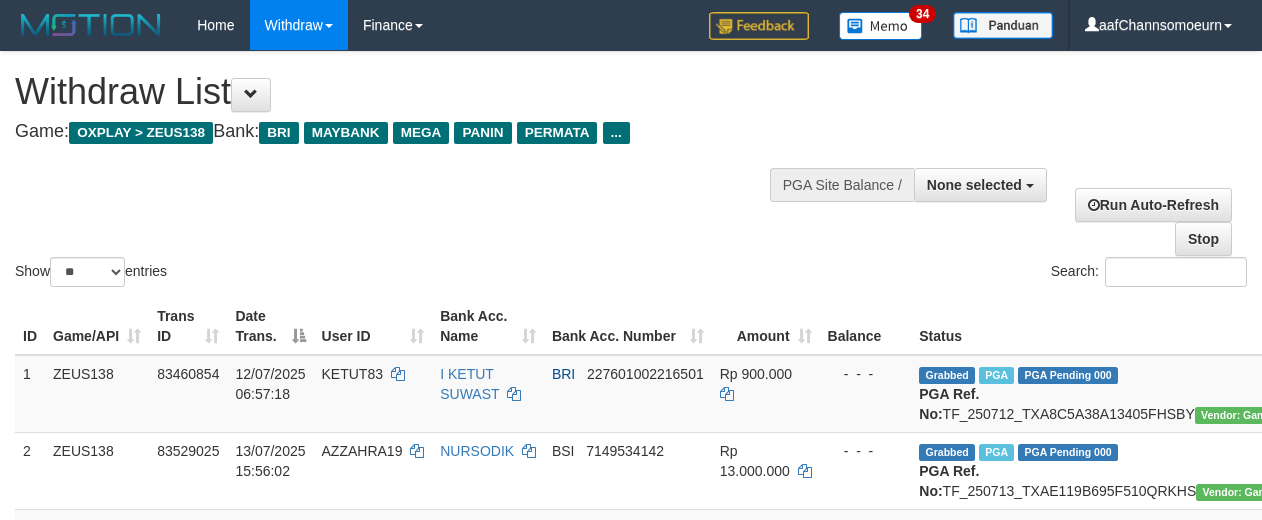 select 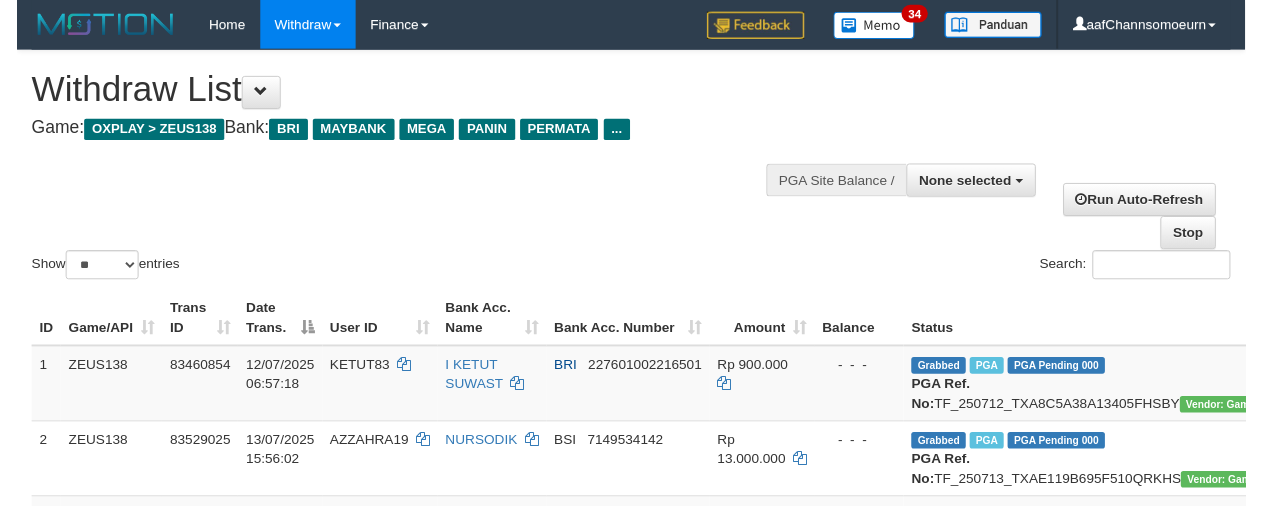 scroll, scrollTop: 290, scrollLeft: 0, axis: vertical 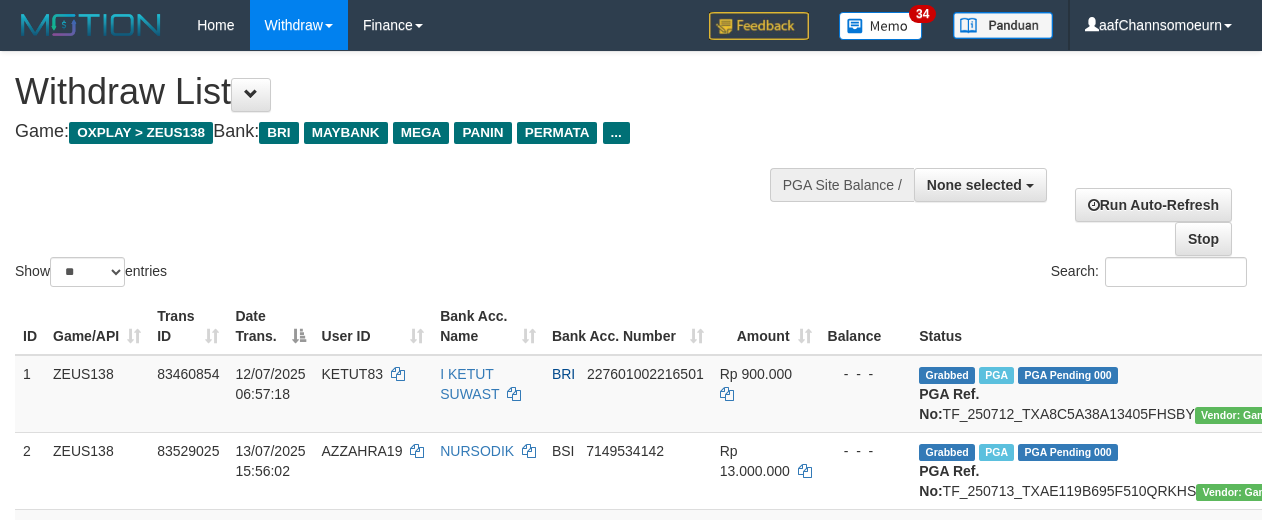 select 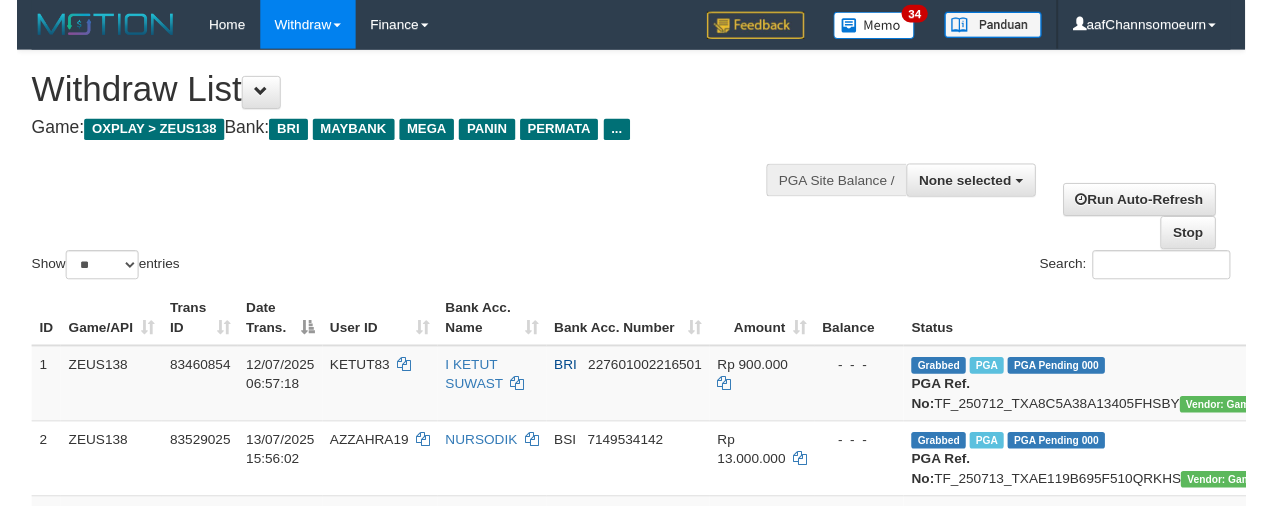 scroll, scrollTop: 290, scrollLeft: 0, axis: vertical 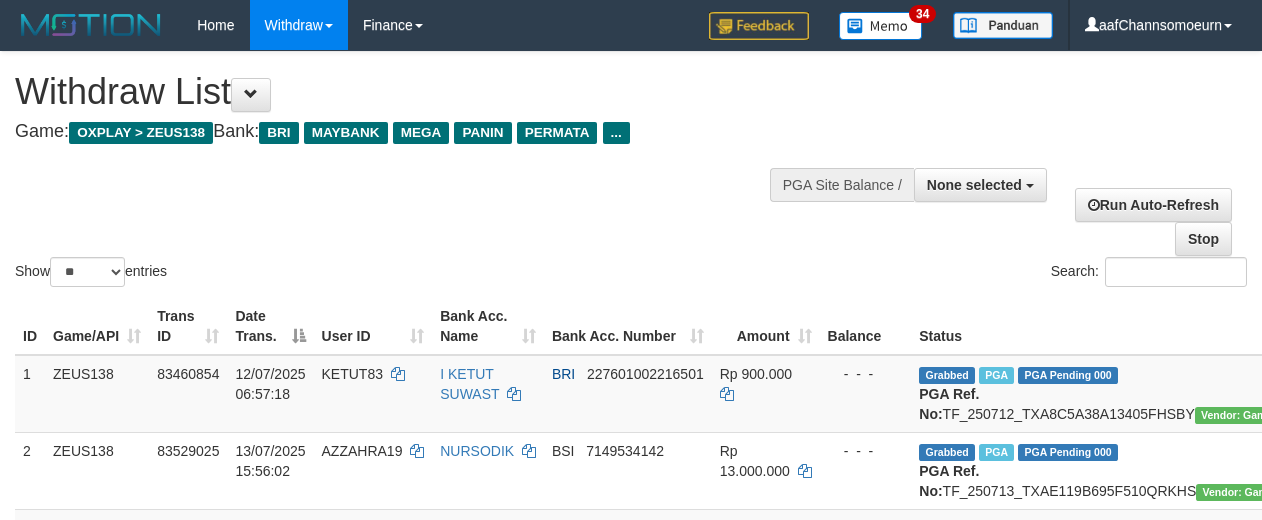 select 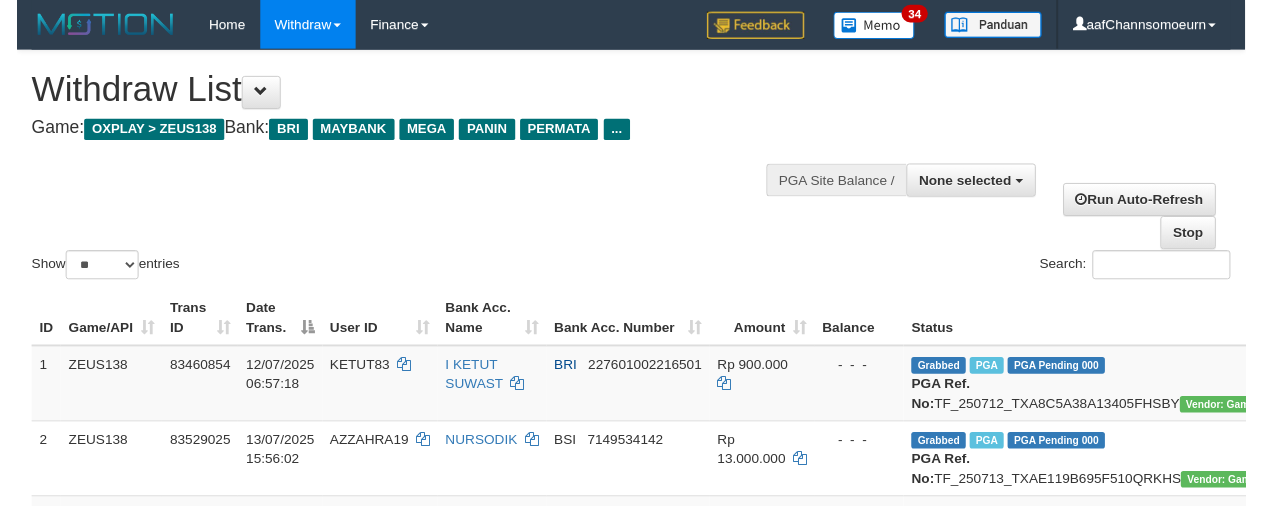 scroll, scrollTop: 290, scrollLeft: 0, axis: vertical 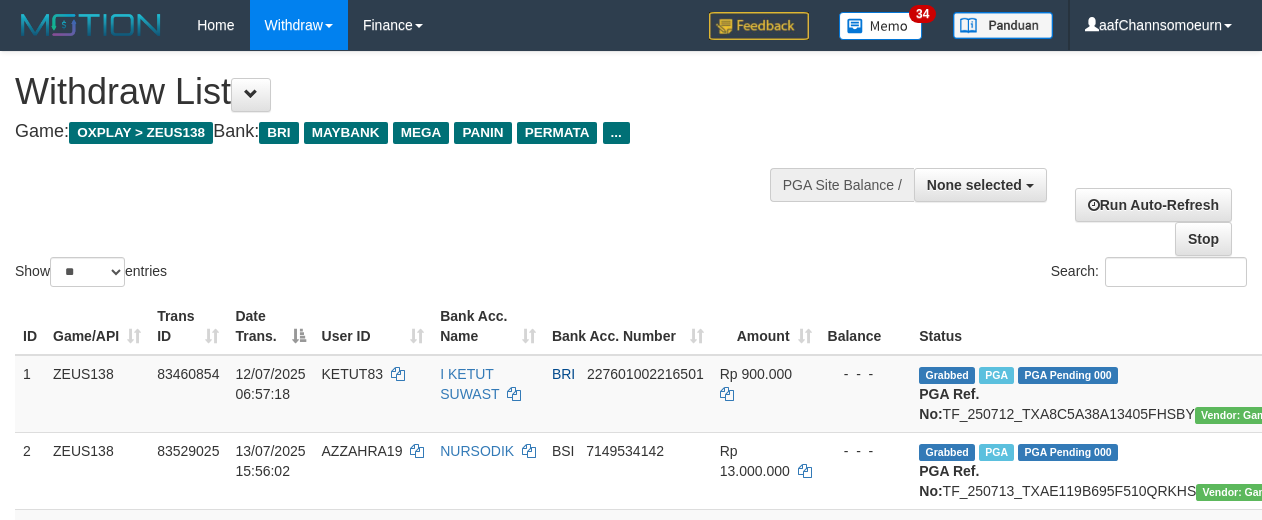 select 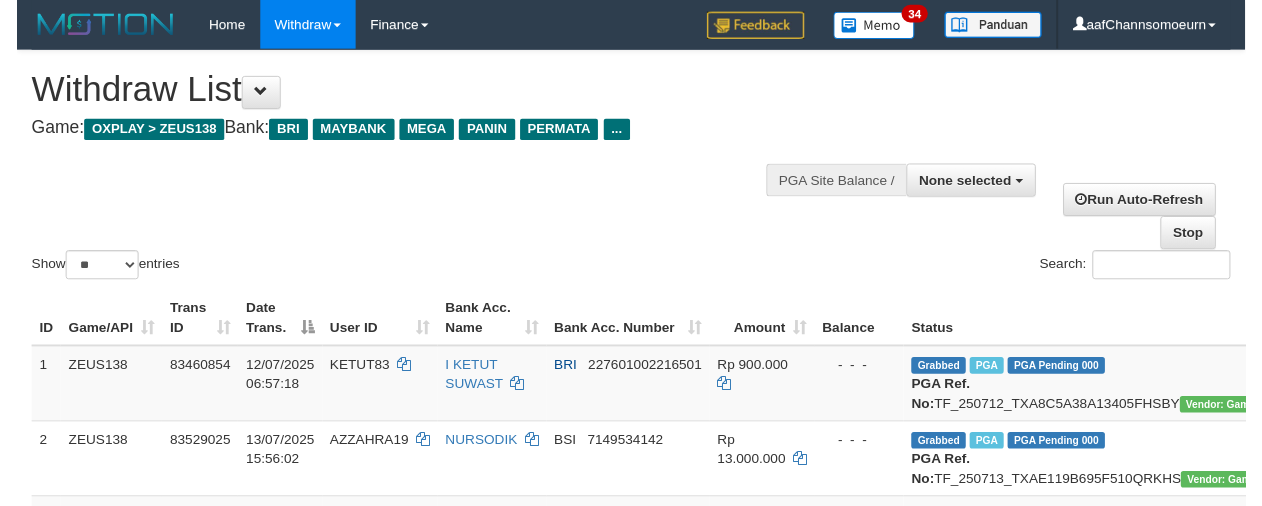 scroll, scrollTop: 290, scrollLeft: 0, axis: vertical 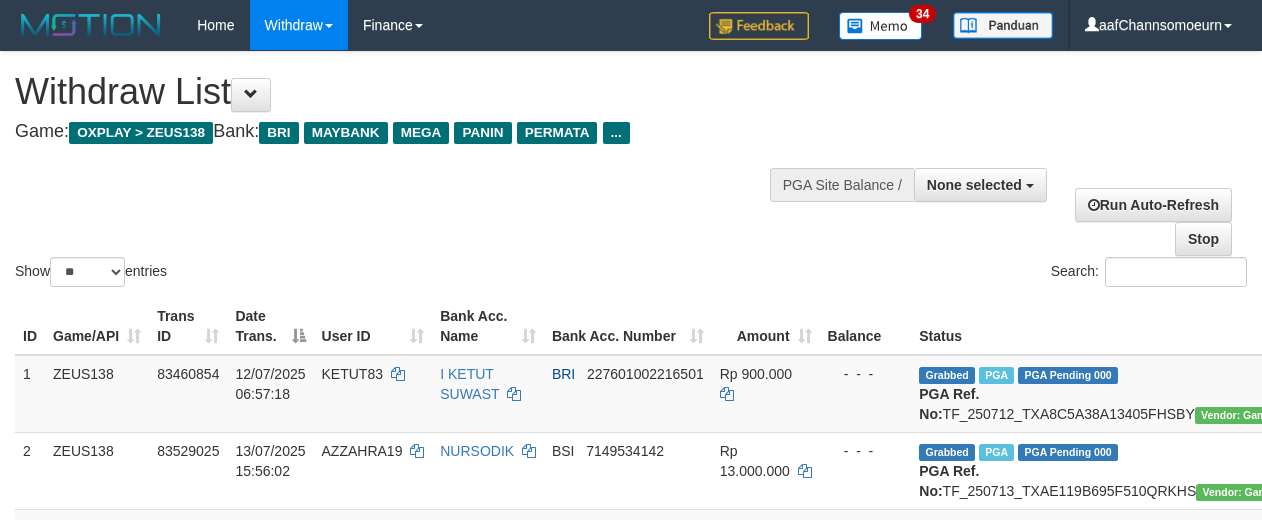 select 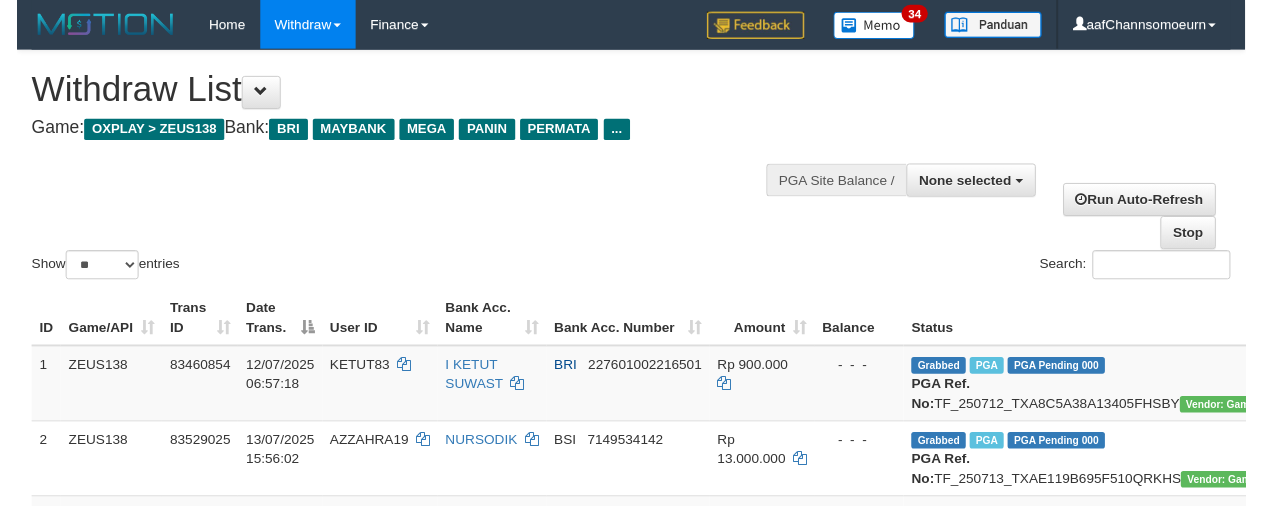 scroll, scrollTop: 290, scrollLeft: 0, axis: vertical 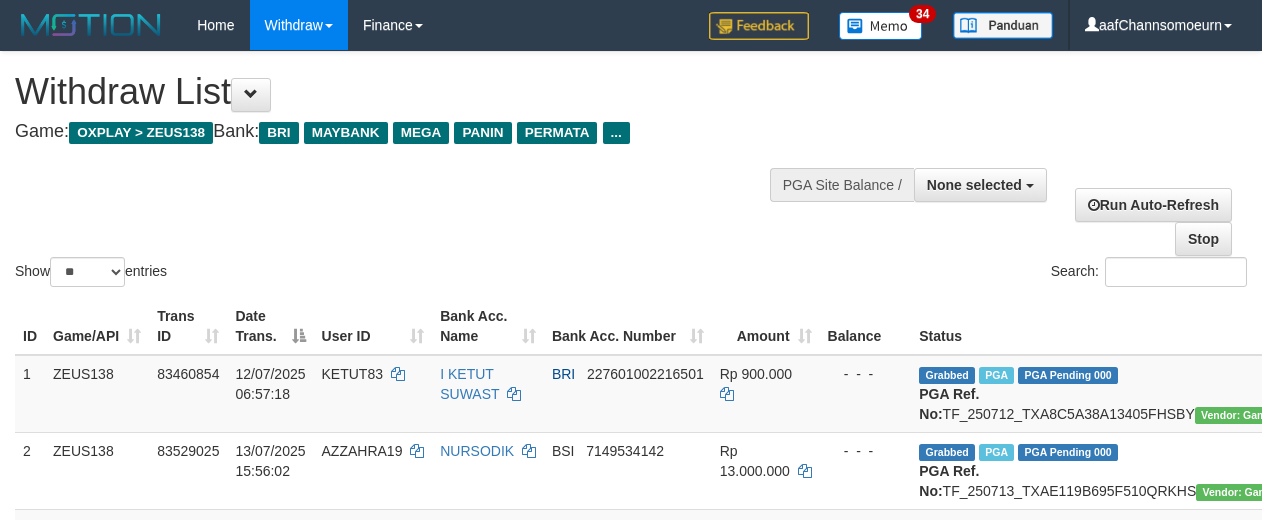 select 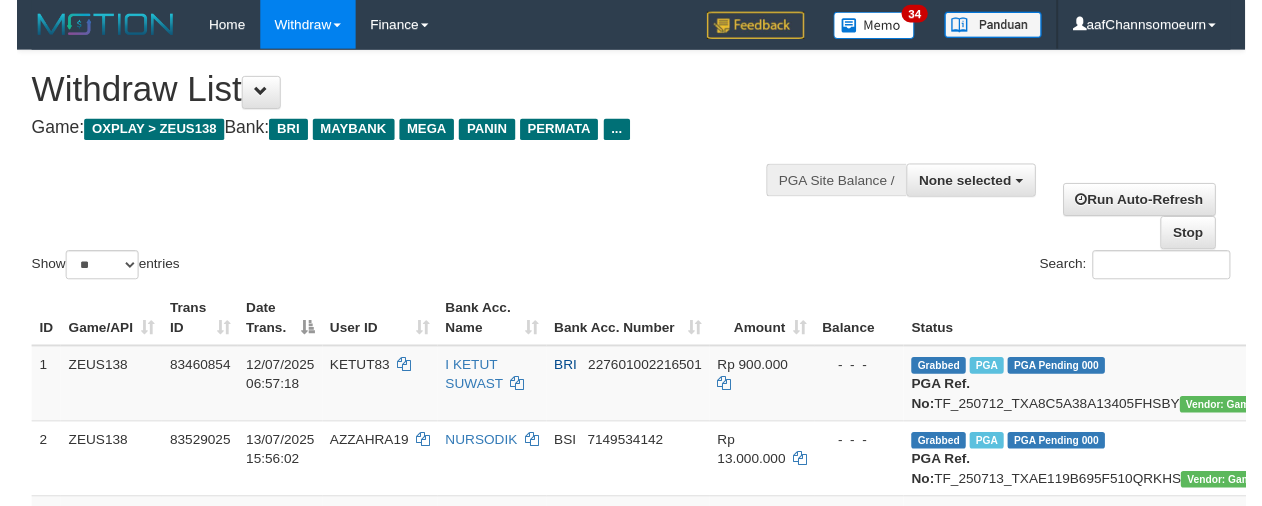 scroll, scrollTop: 290, scrollLeft: 0, axis: vertical 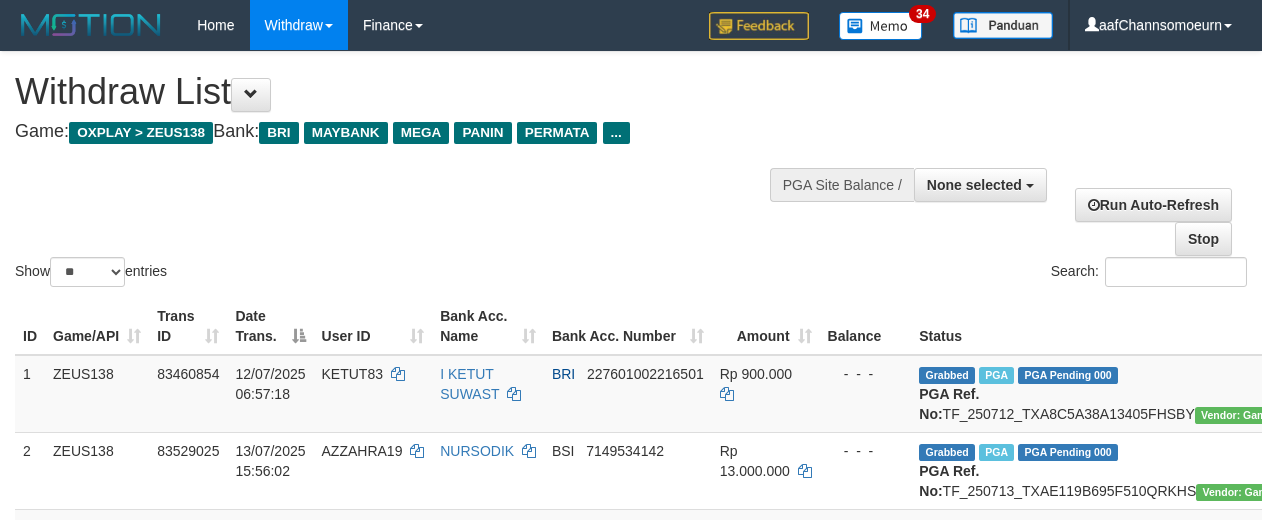 select 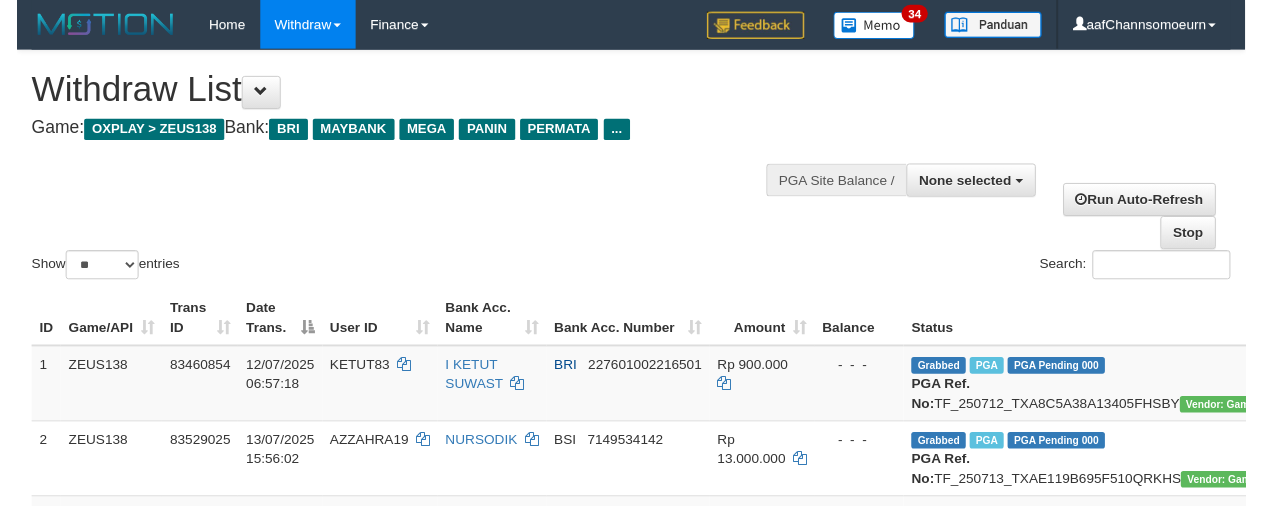 scroll, scrollTop: 290, scrollLeft: 0, axis: vertical 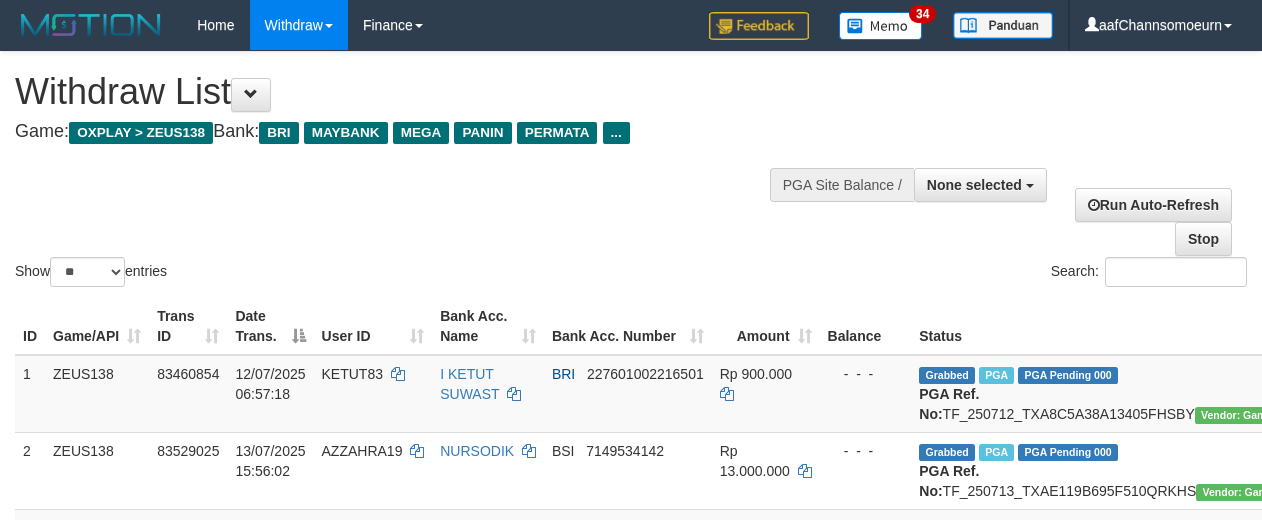 select 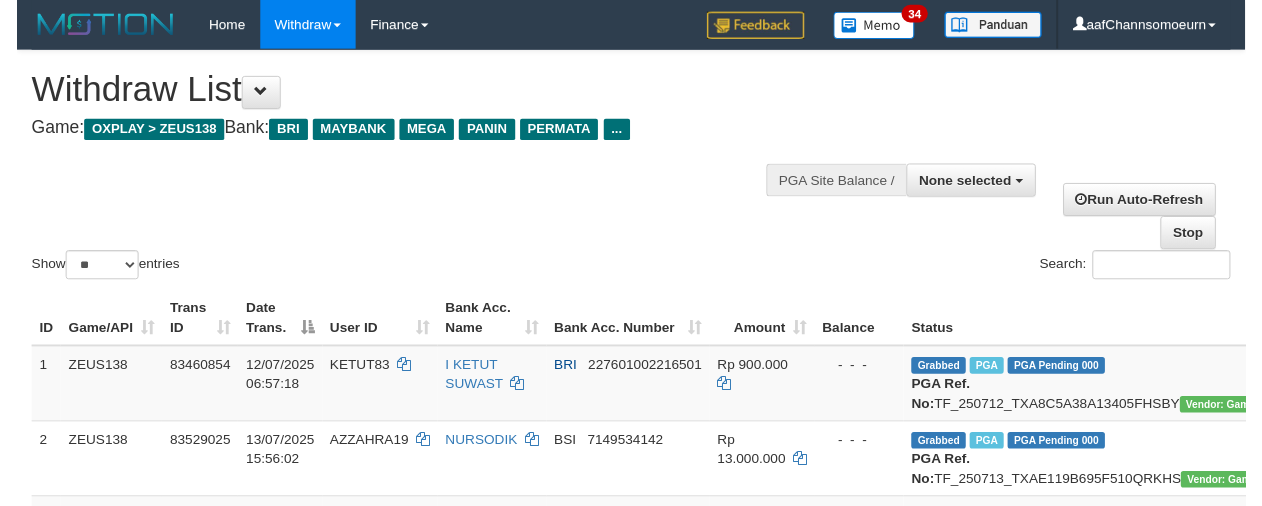 scroll, scrollTop: 290, scrollLeft: 0, axis: vertical 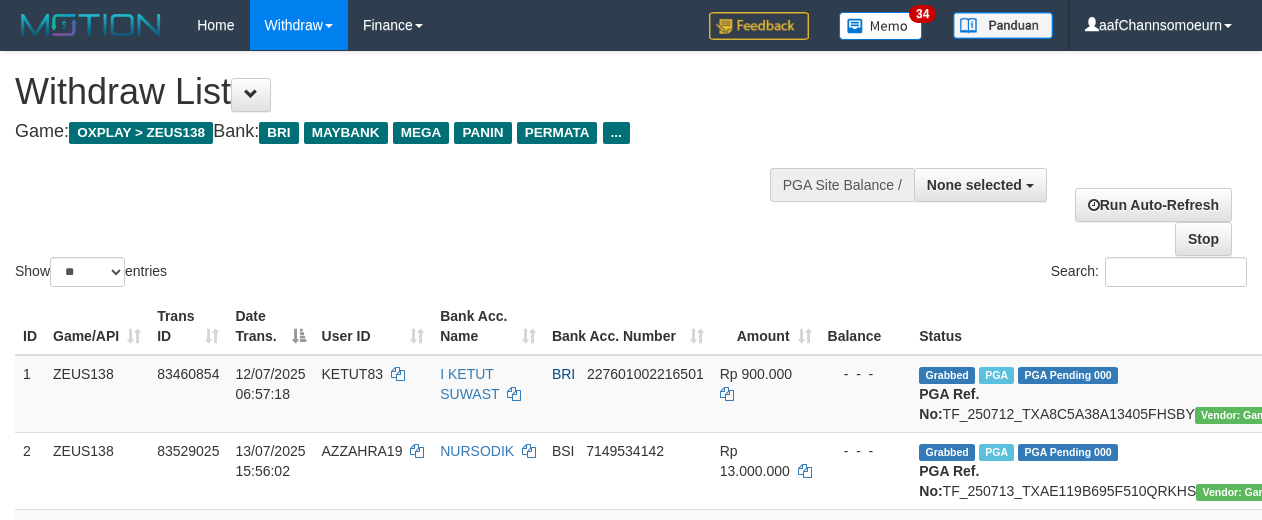 select 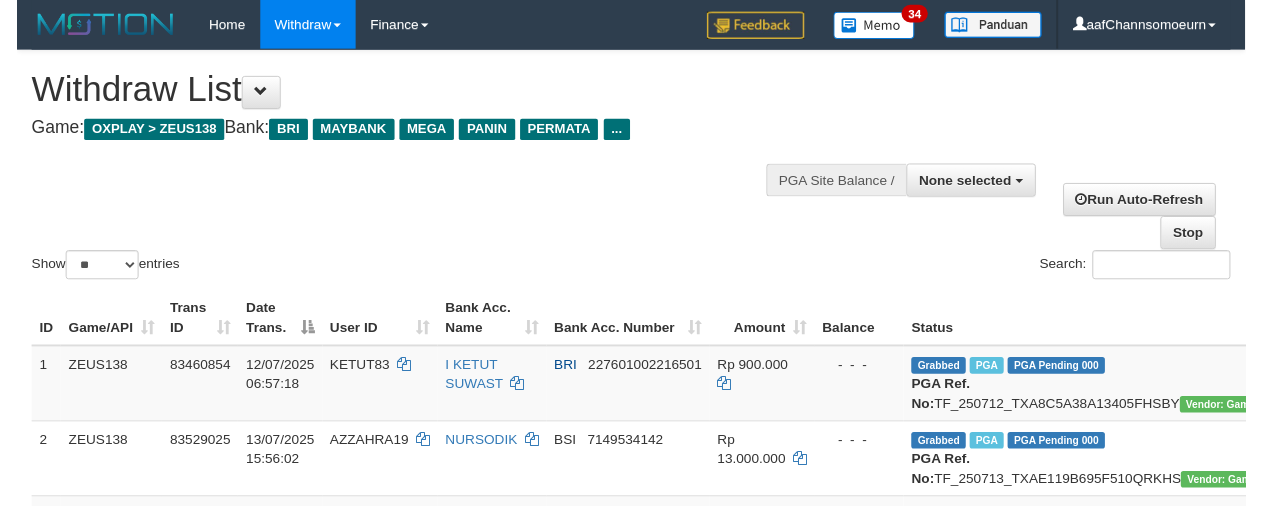 scroll, scrollTop: 290, scrollLeft: 0, axis: vertical 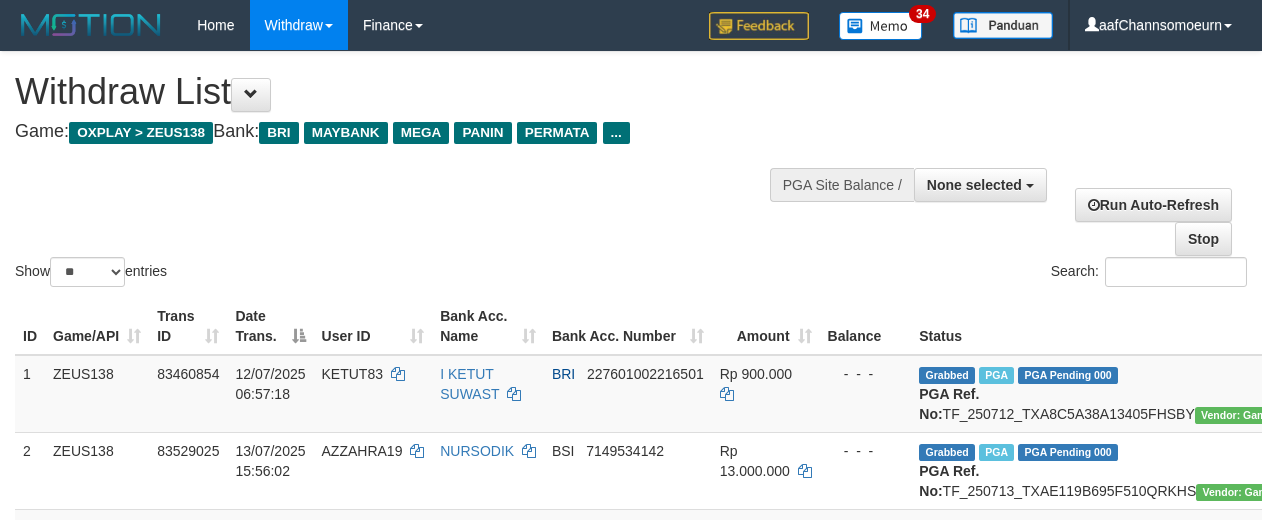 select 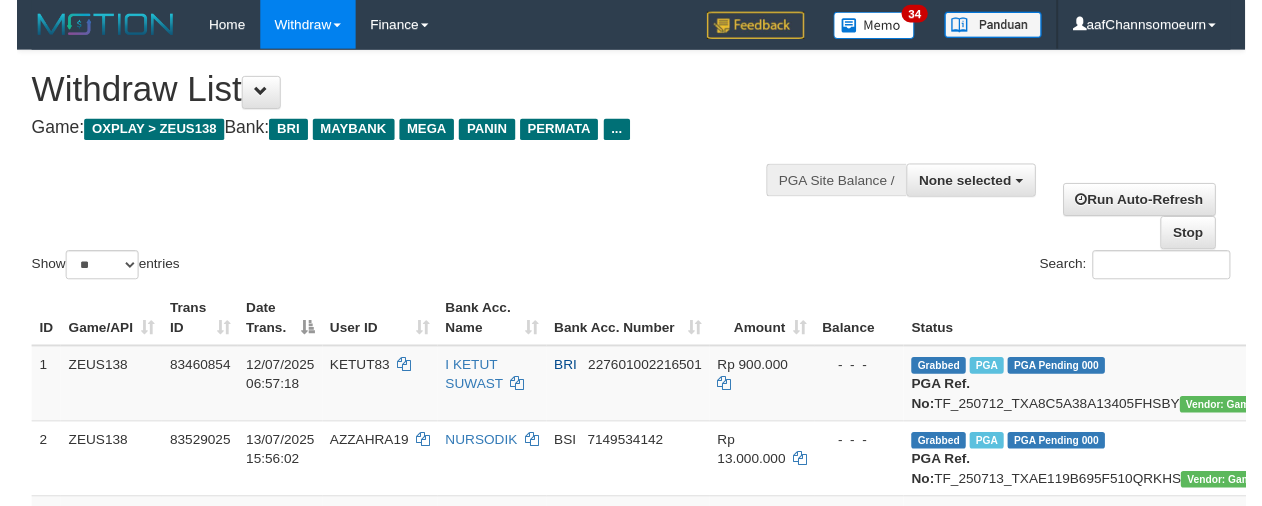 scroll, scrollTop: 290, scrollLeft: 0, axis: vertical 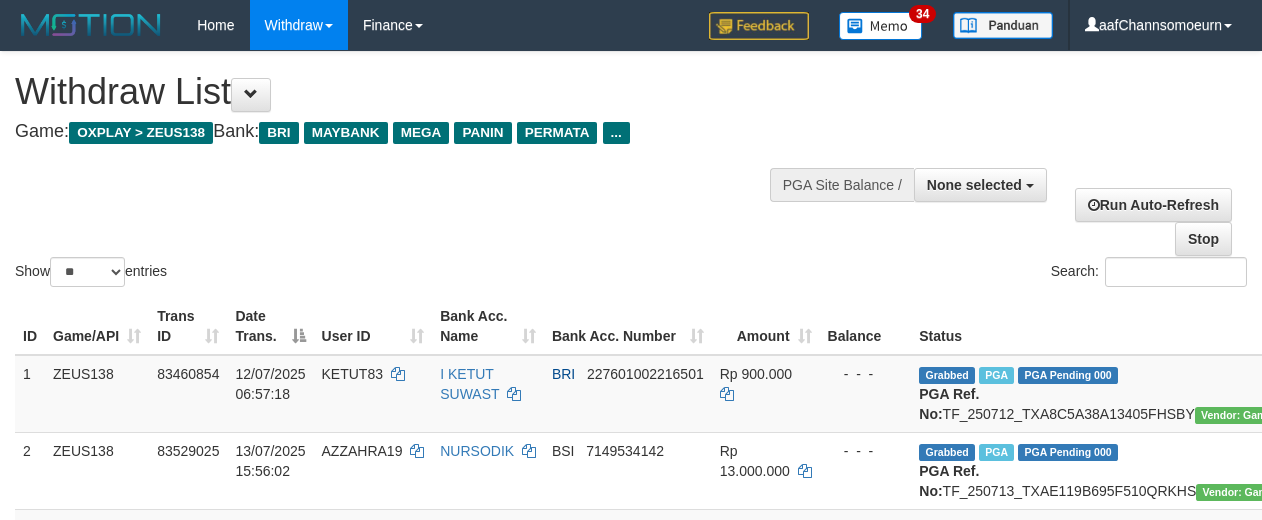 select 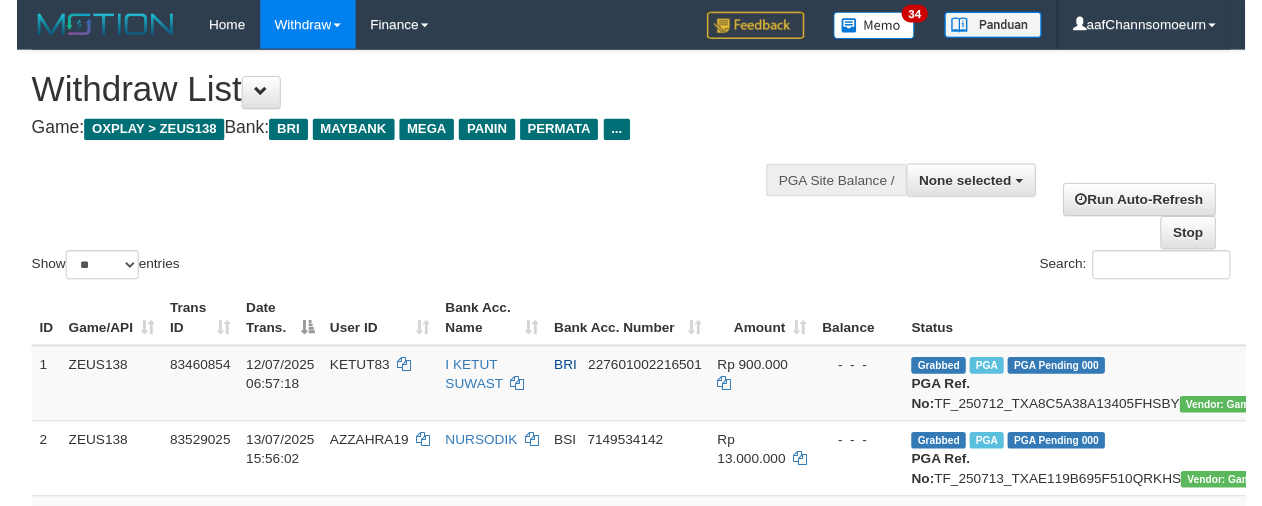 scroll, scrollTop: 290, scrollLeft: 0, axis: vertical 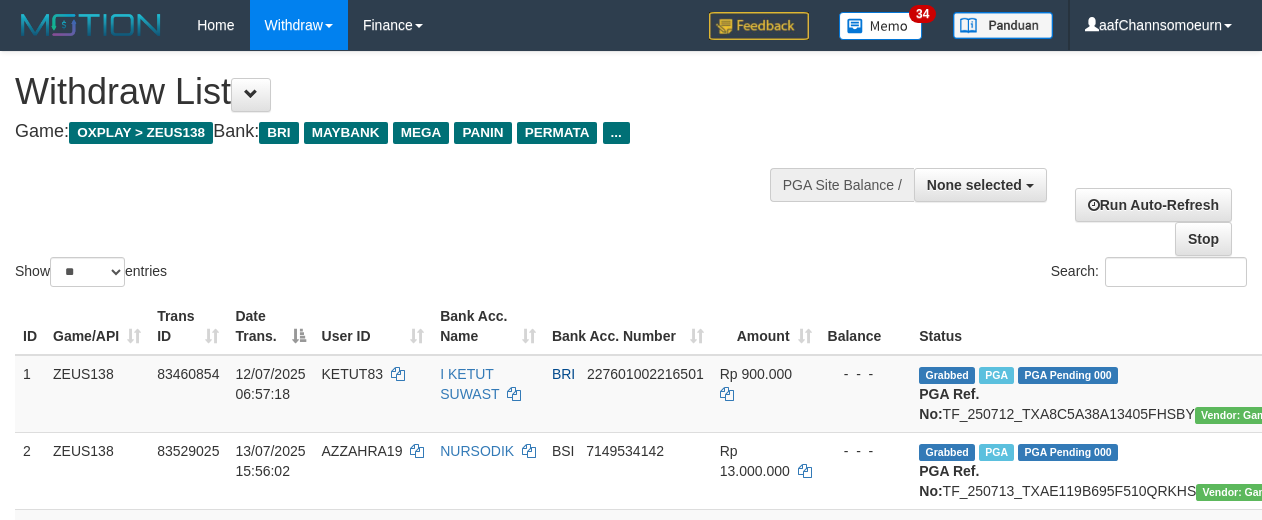 select 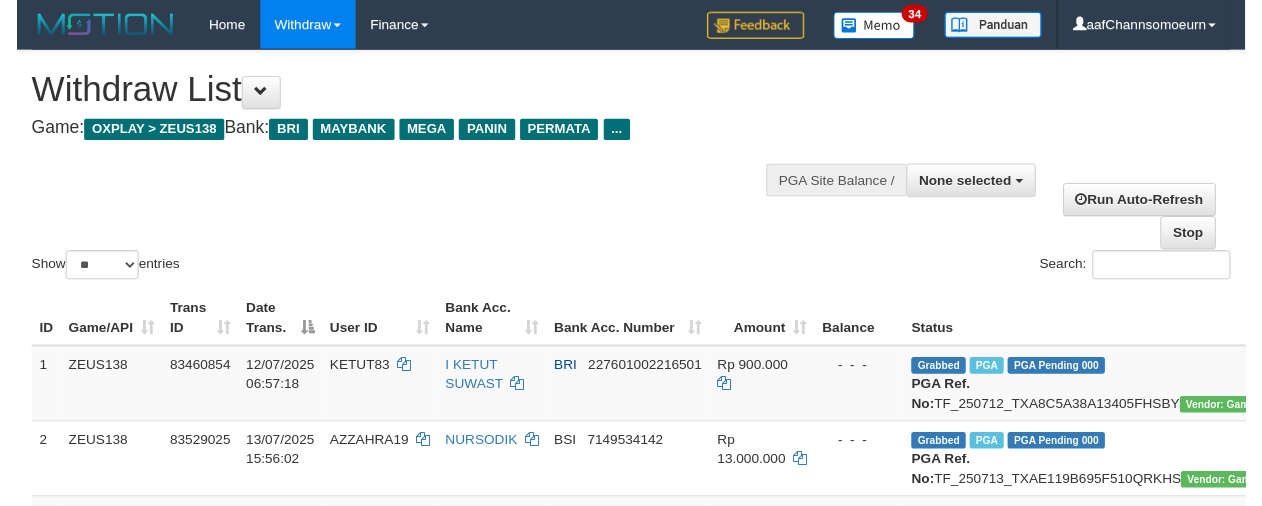 scroll, scrollTop: 290, scrollLeft: 0, axis: vertical 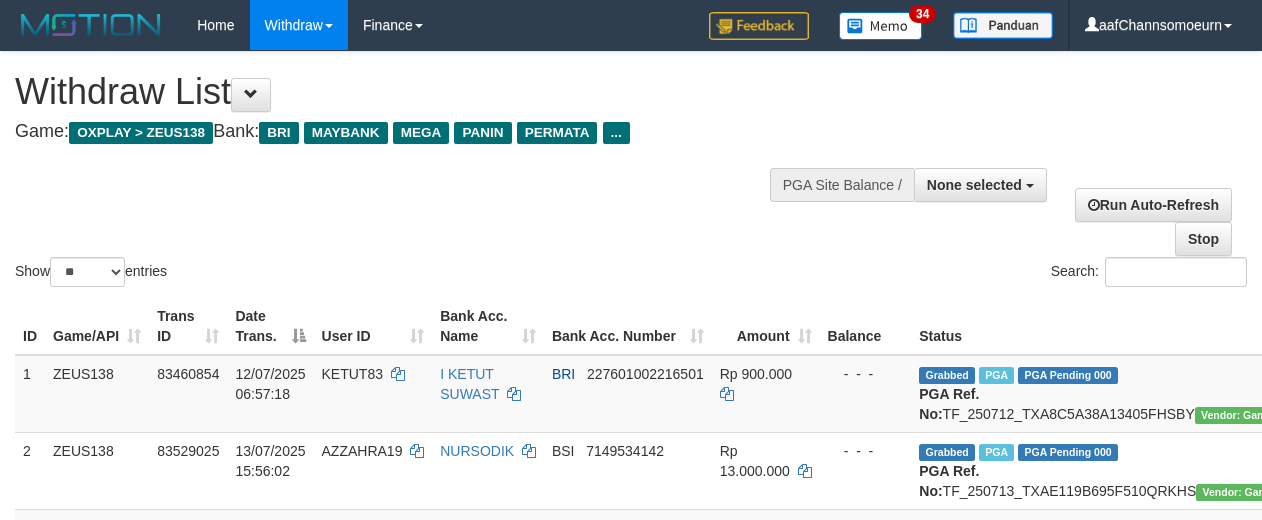 select 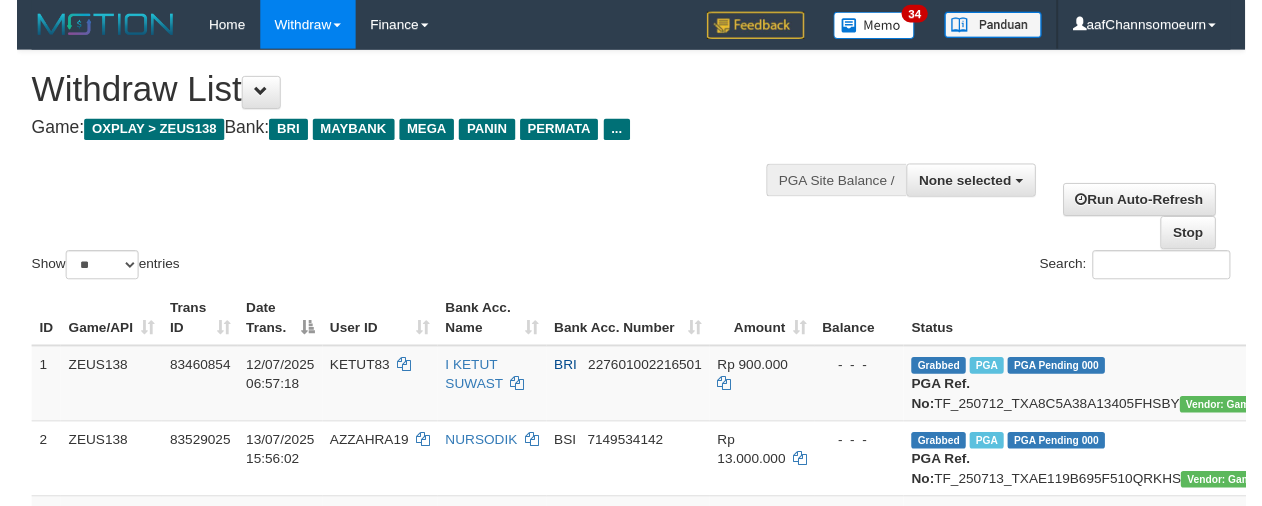 scroll, scrollTop: 290, scrollLeft: 0, axis: vertical 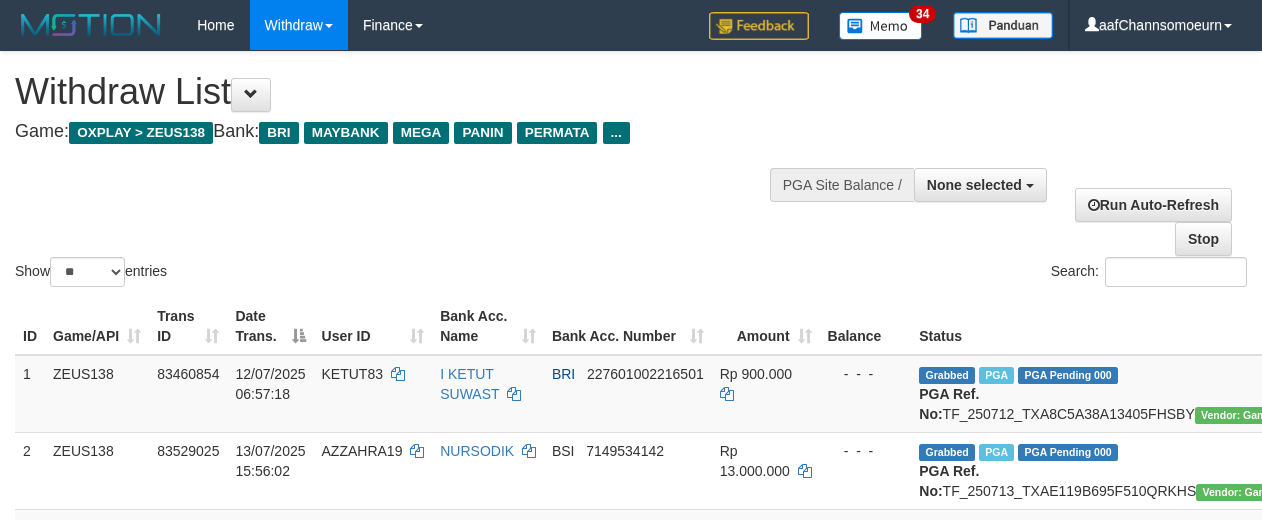 select 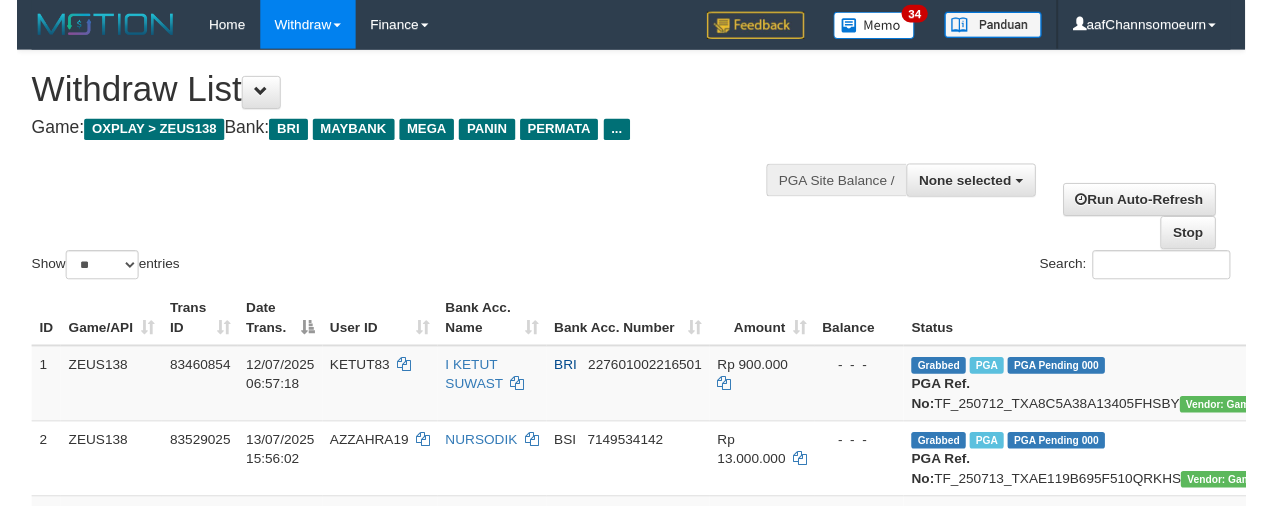 scroll, scrollTop: 290, scrollLeft: 0, axis: vertical 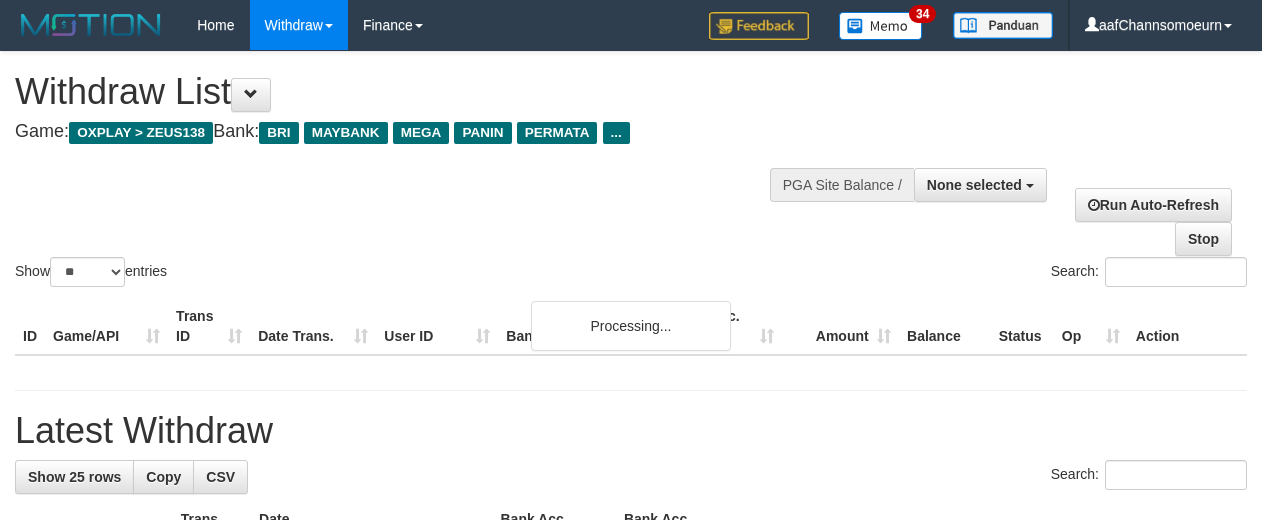 select 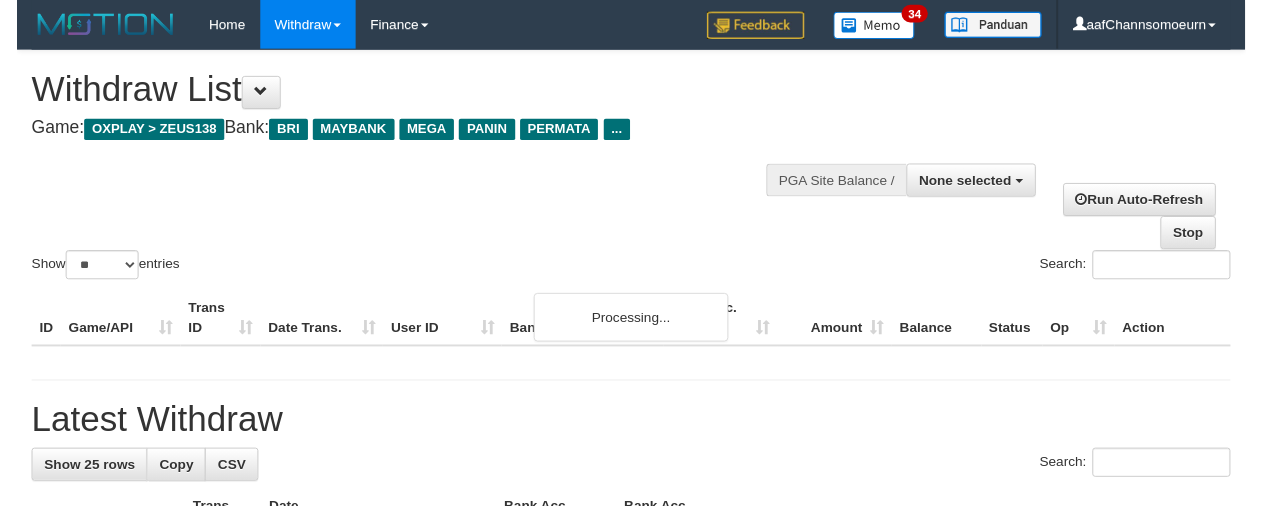 scroll, scrollTop: 290, scrollLeft: 0, axis: vertical 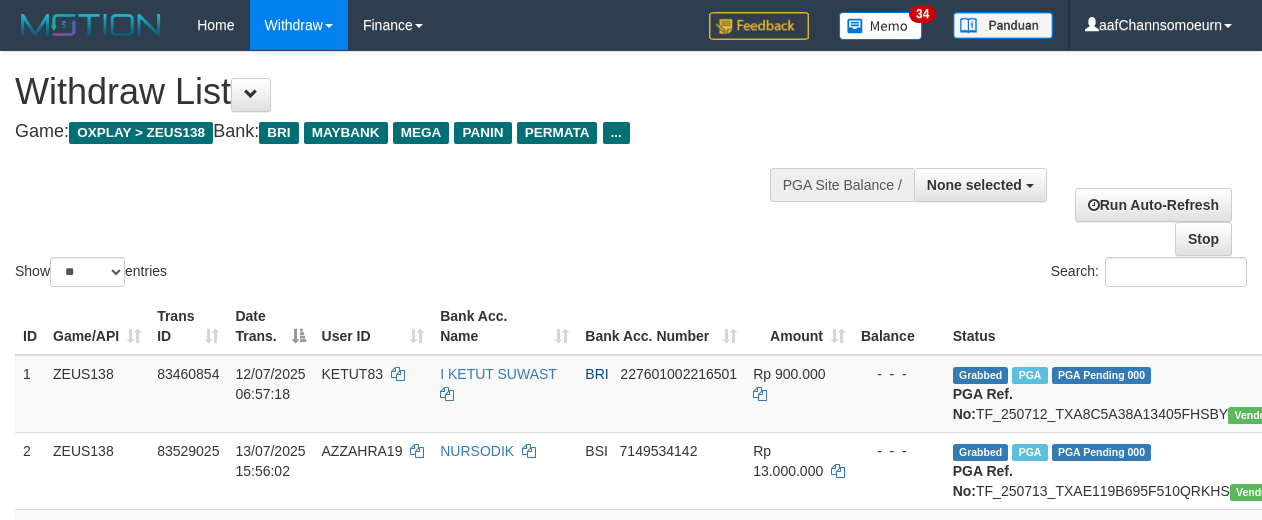 select 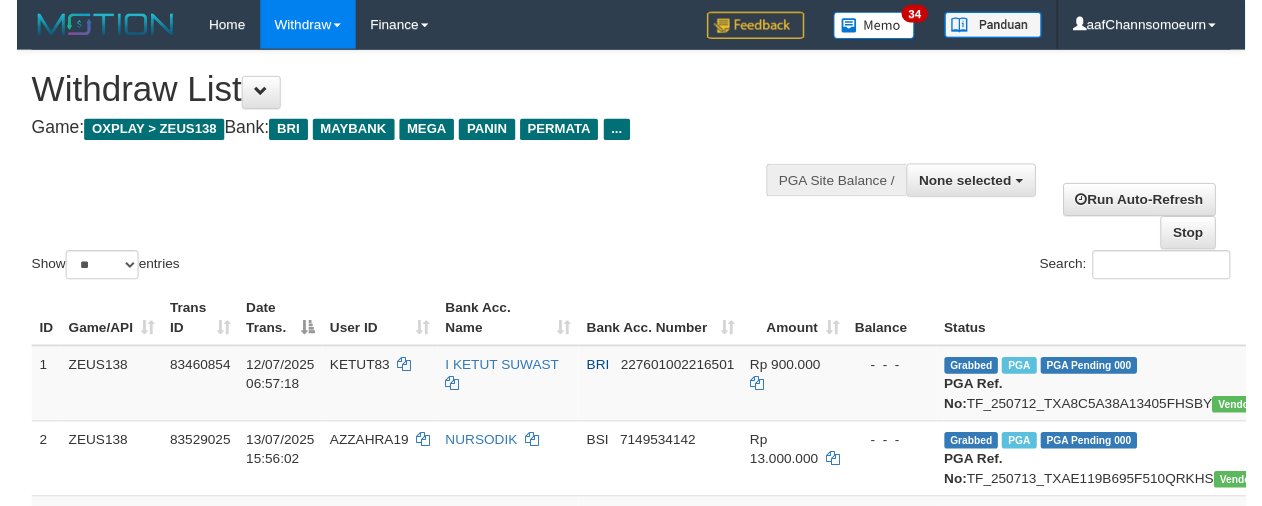 scroll, scrollTop: 290, scrollLeft: 0, axis: vertical 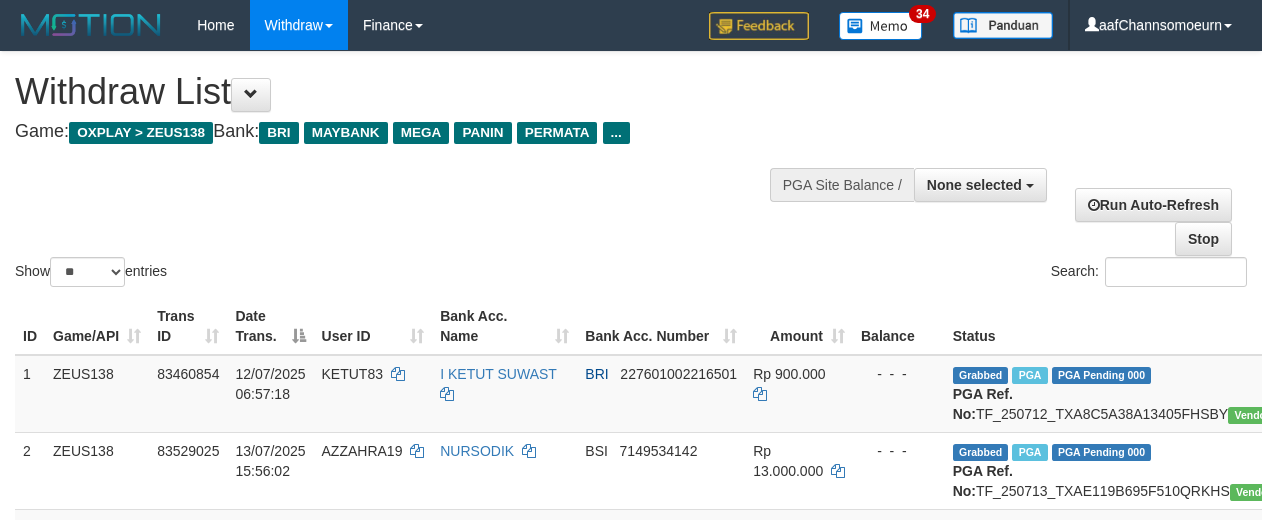 select 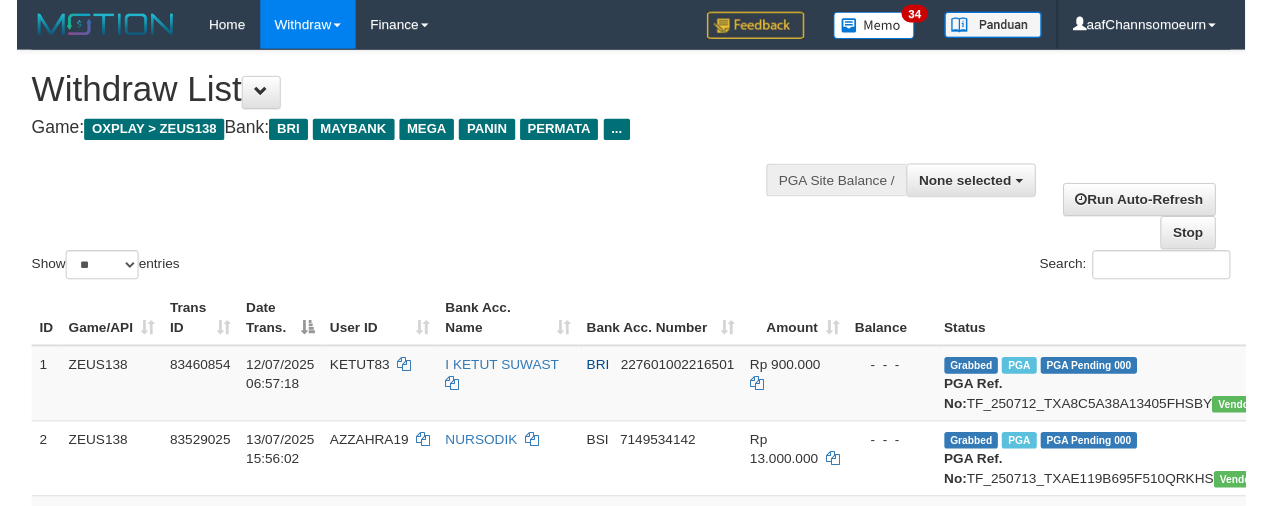 scroll, scrollTop: 290, scrollLeft: 0, axis: vertical 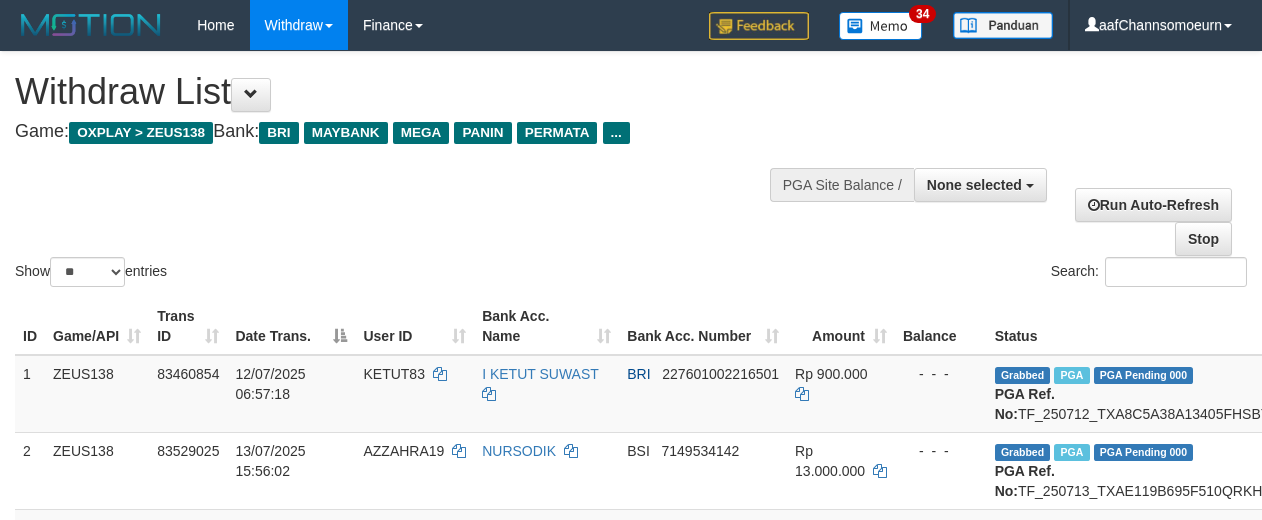 select 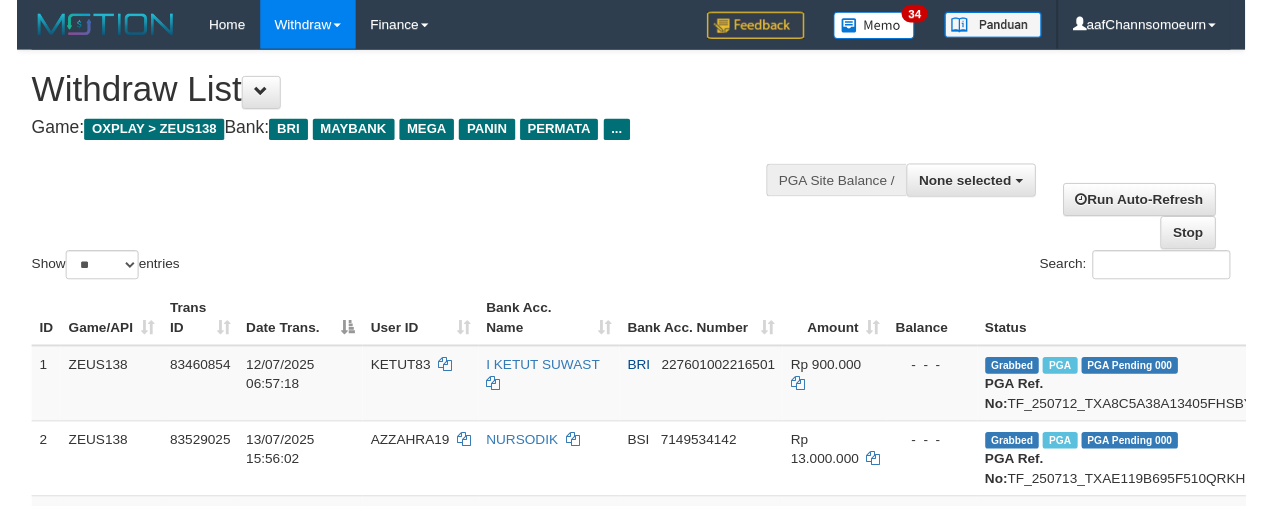 scroll, scrollTop: 290, scrollLeft: 0, axis: vertical 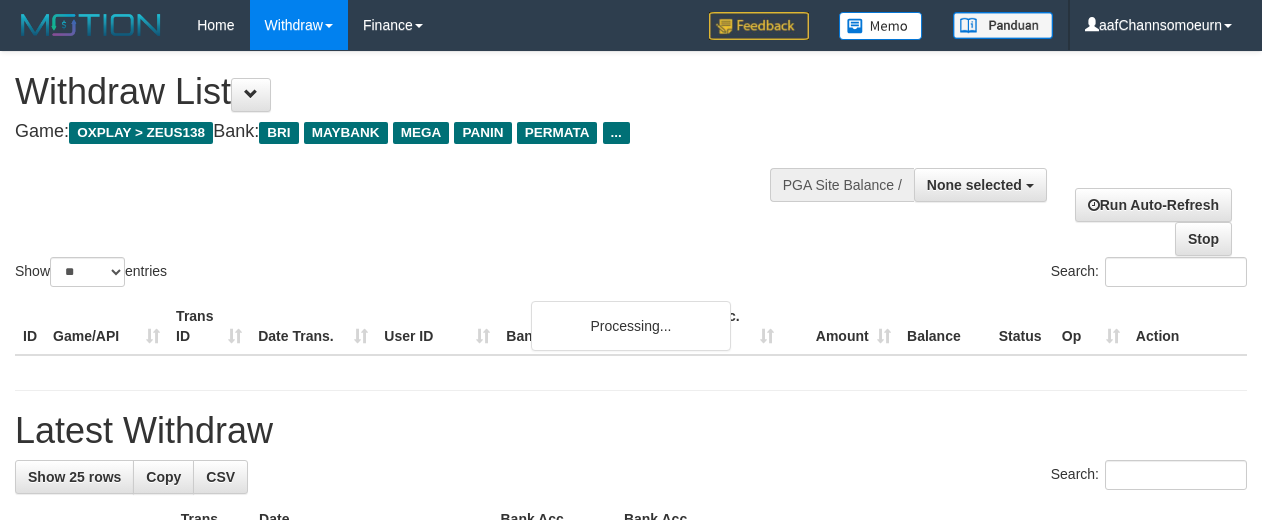 select 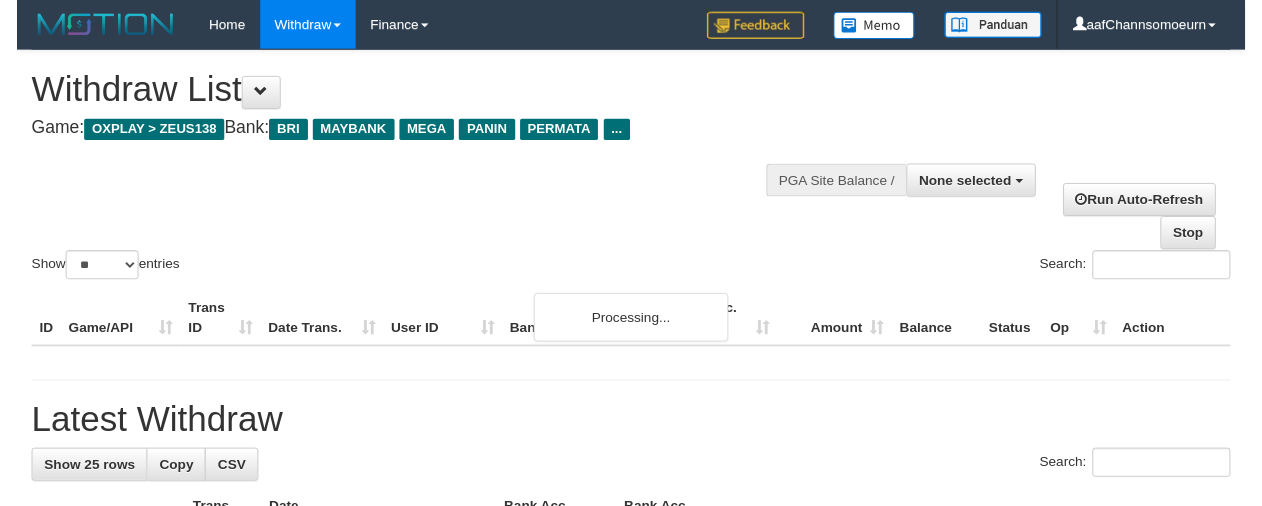 scroll, scrollTop: 290, scrollLeft: 0, axis: vertical 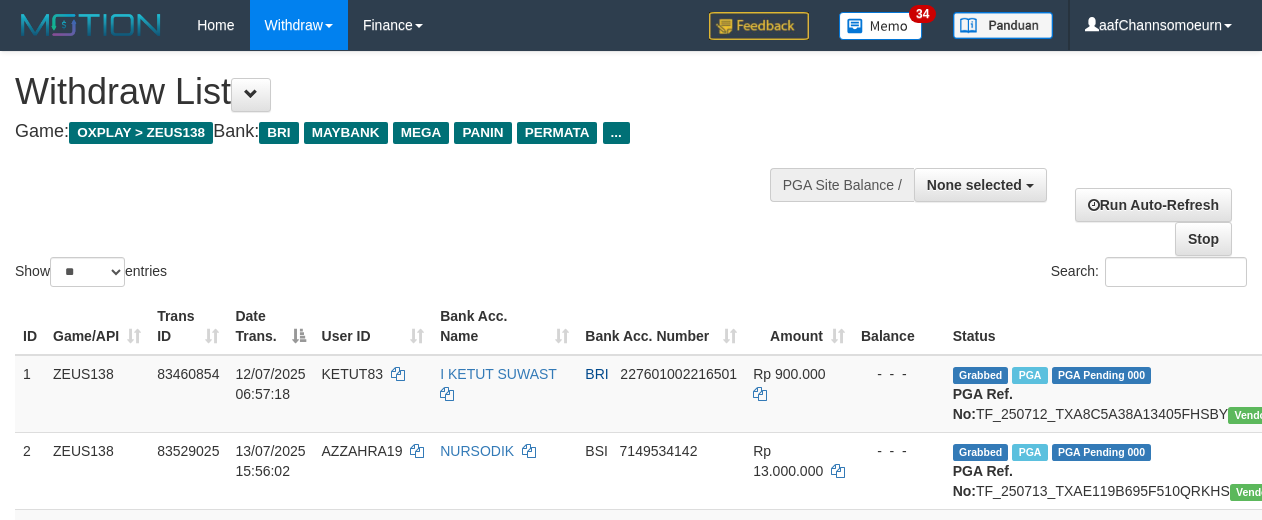 select 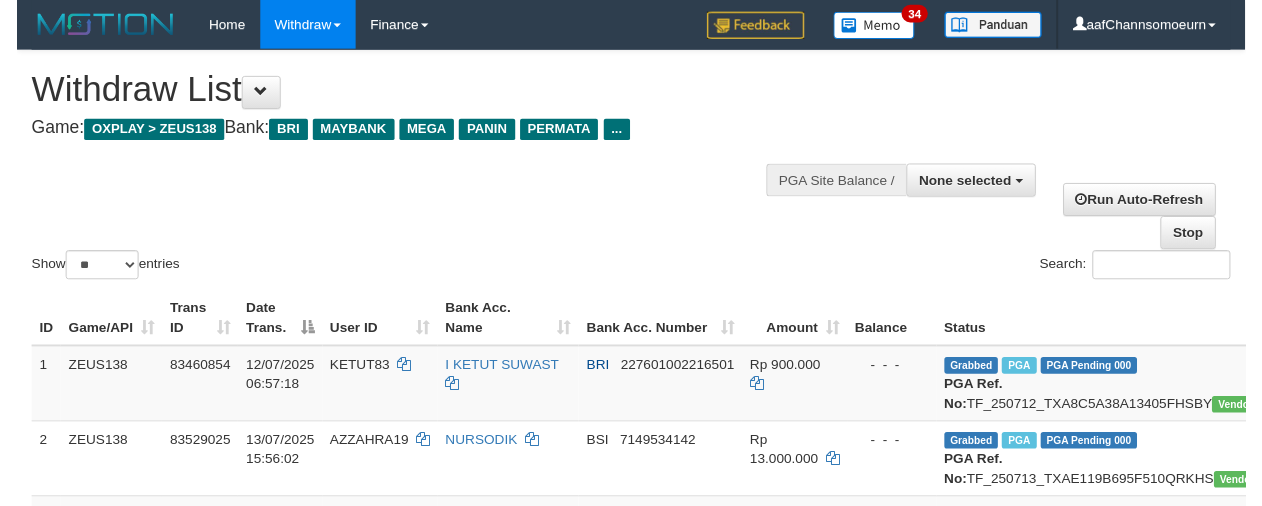 scroll, scrollTop: 290, scrollLeft: 0, axis: vertical 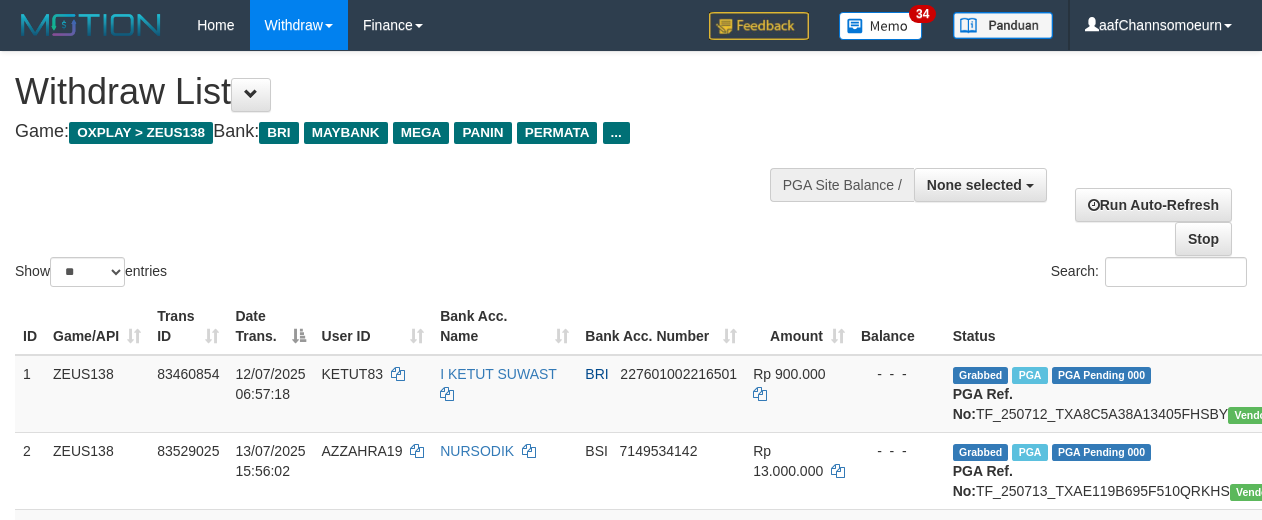 select 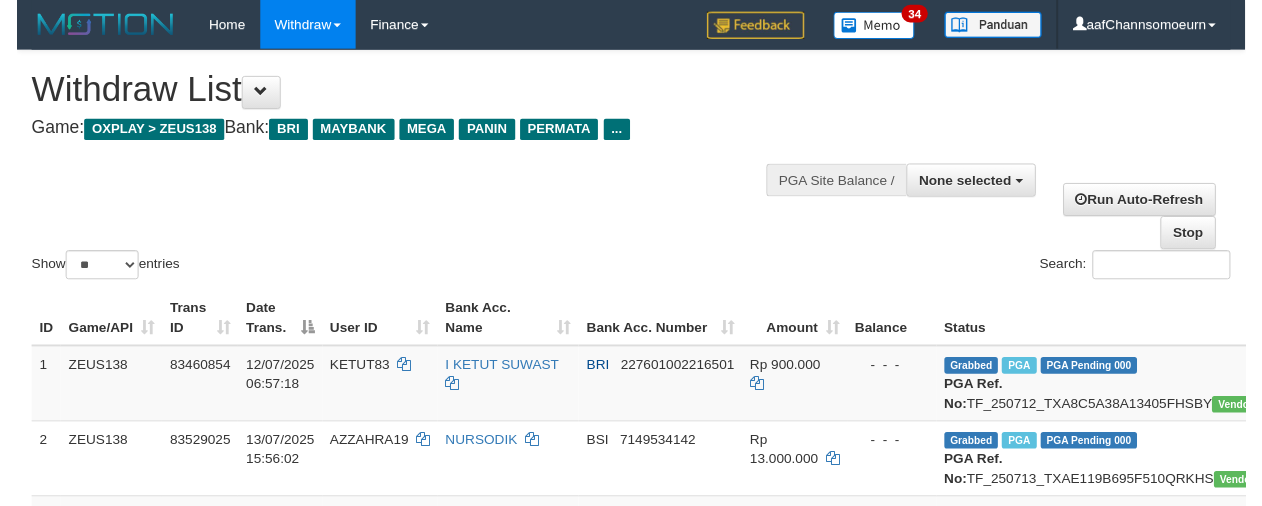 scroll, scrollTop: 290, scrollLeft: 0, axis: vertical 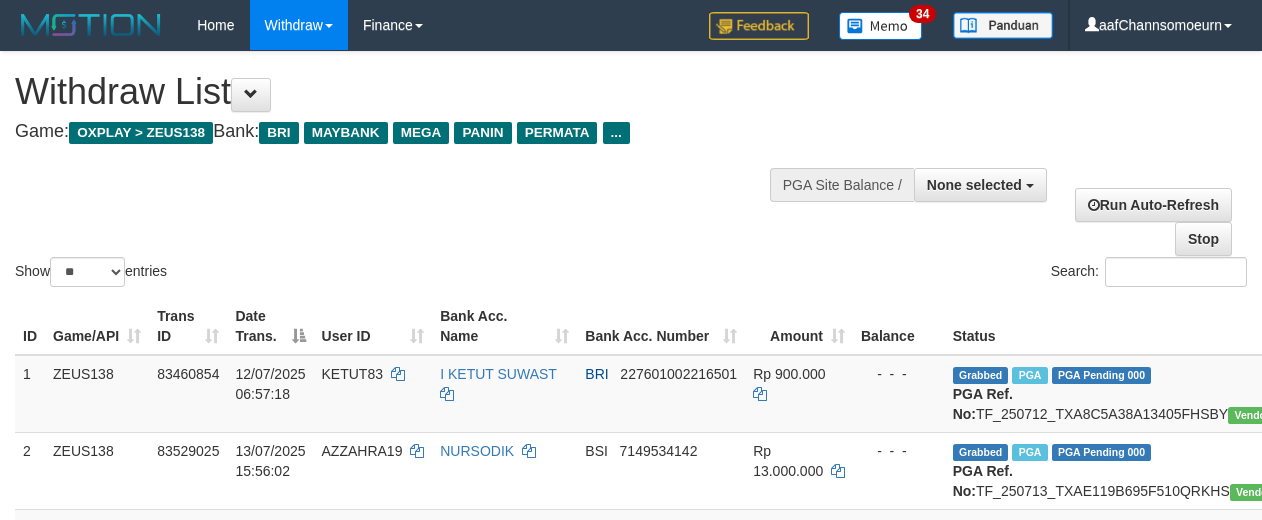 select 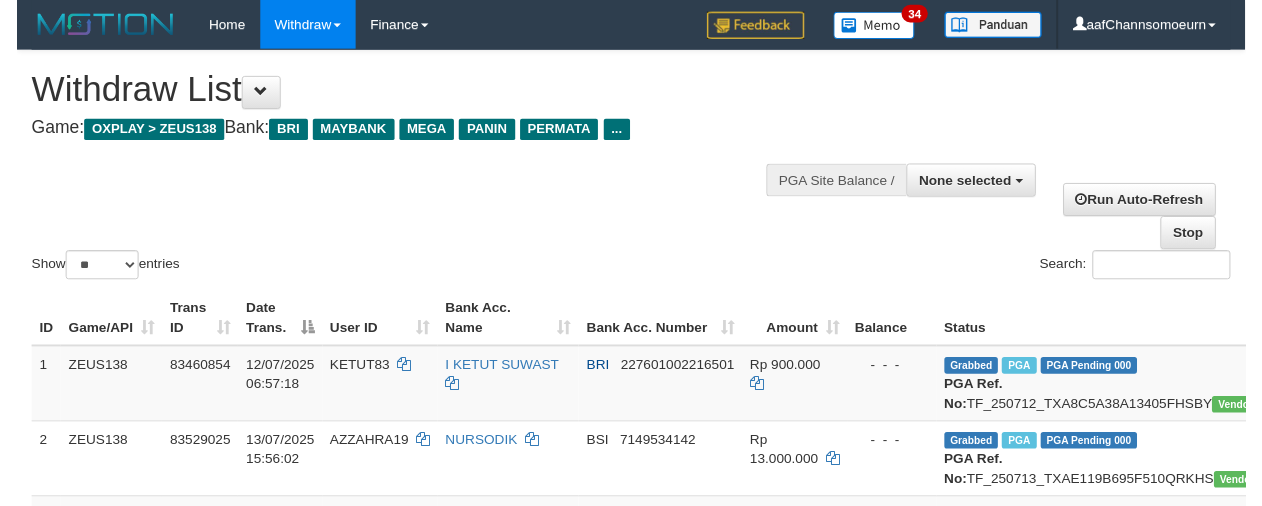 scroll, scrollTop: 290, scrollLeft: 0, axis: vertical 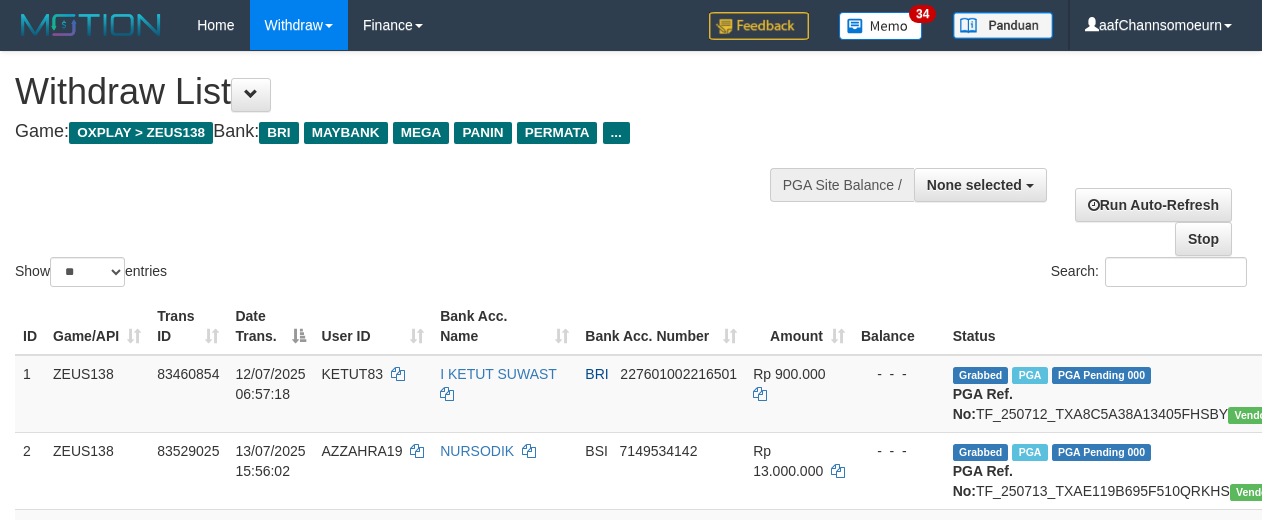 select 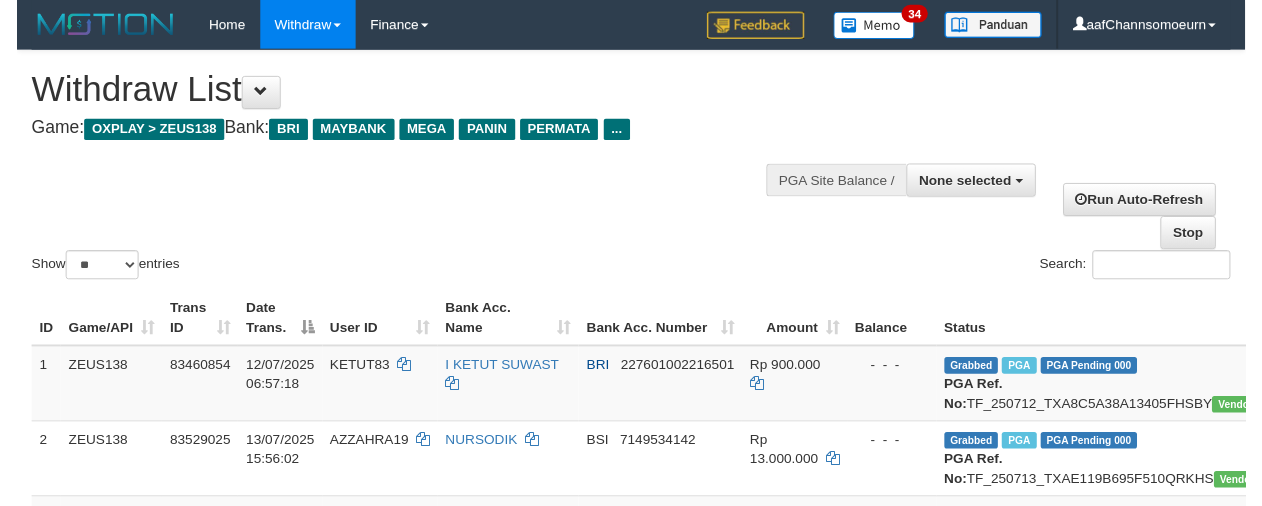 scroll, scrollTop: 290, scrollLeft: 0, axis: vertical 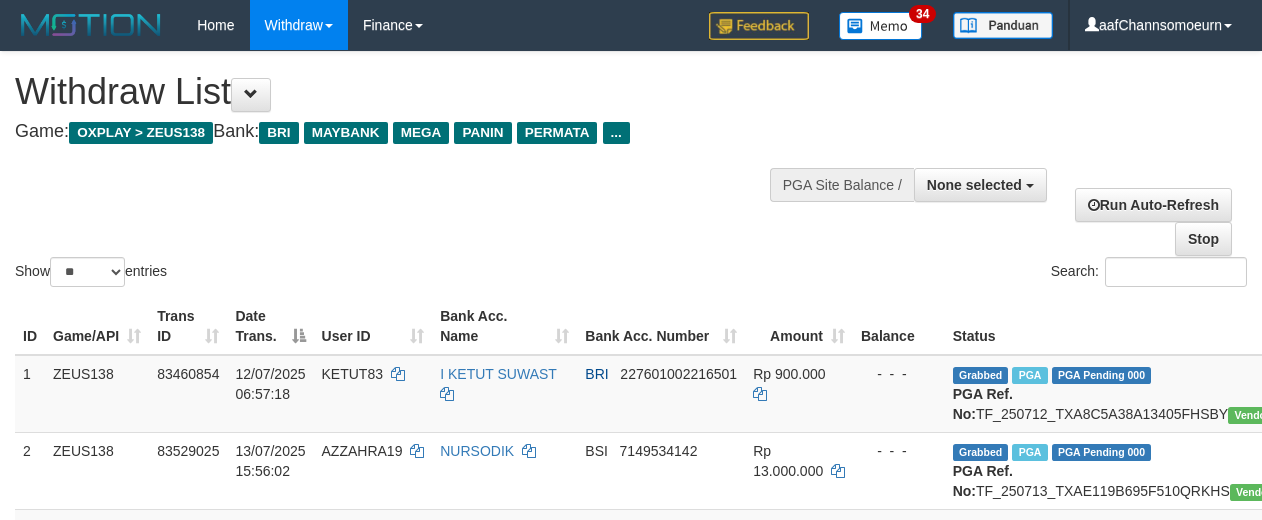select 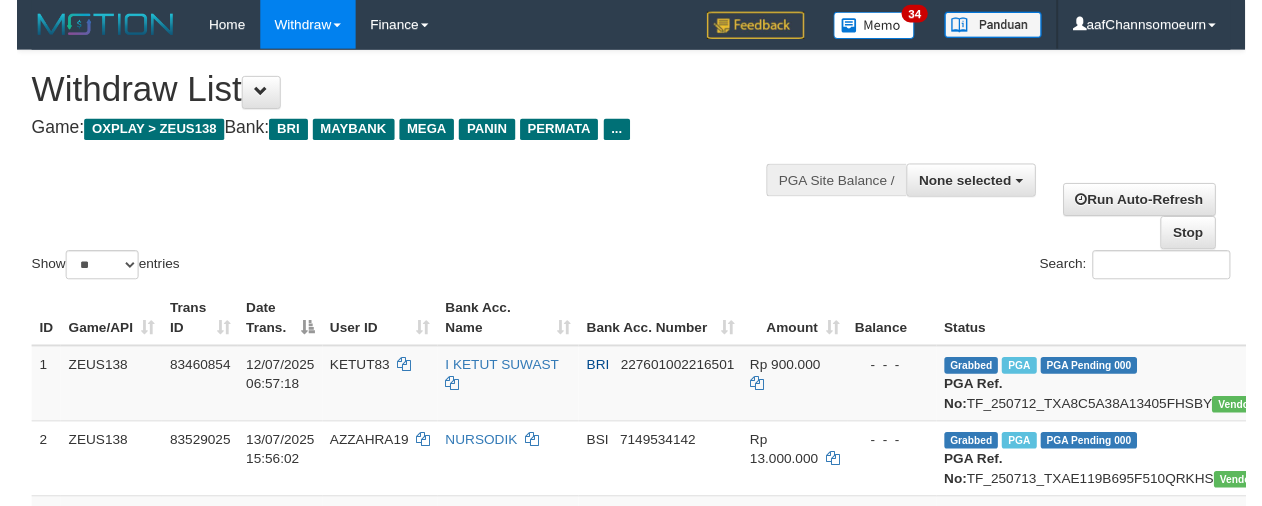 scroll, scrollTop: 290, scrollLeft: 0, axis: vertical 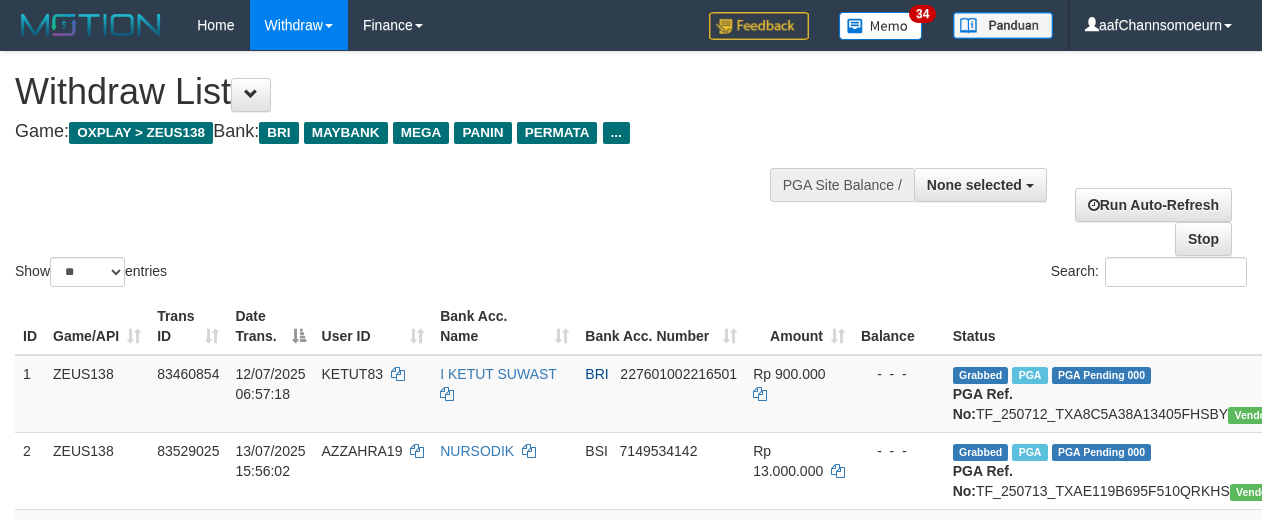 select 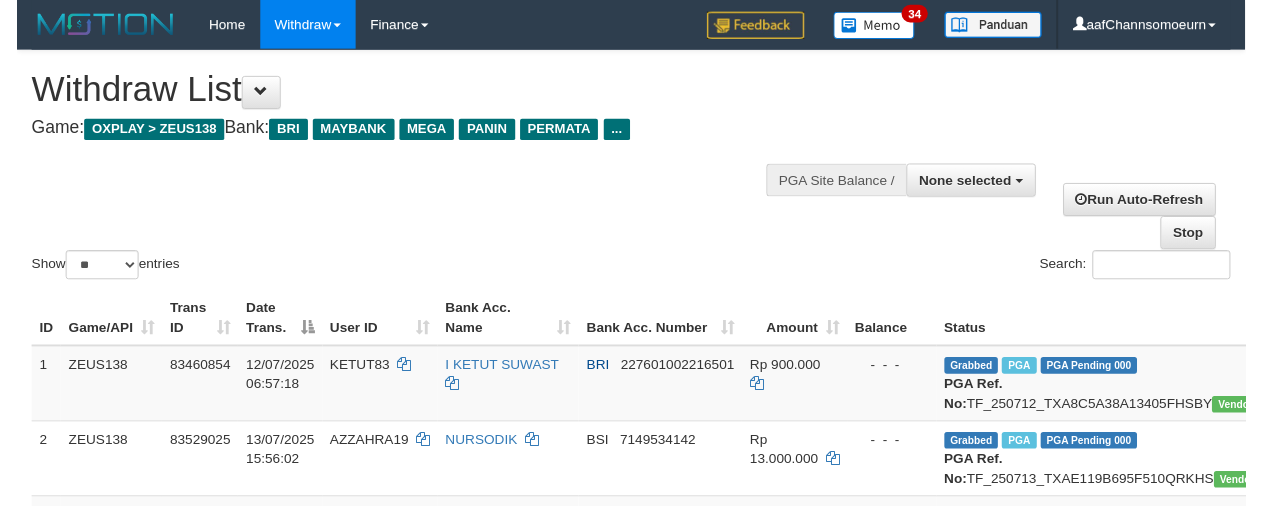 scroll, scrollTop: 290, scrollLeft: 0, axis: vertical 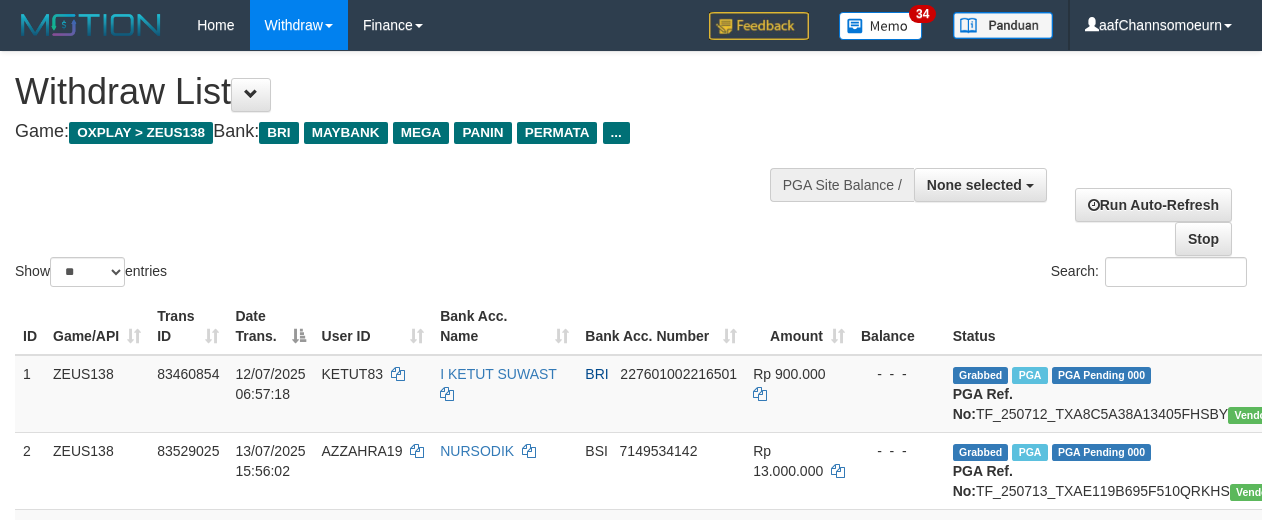 select 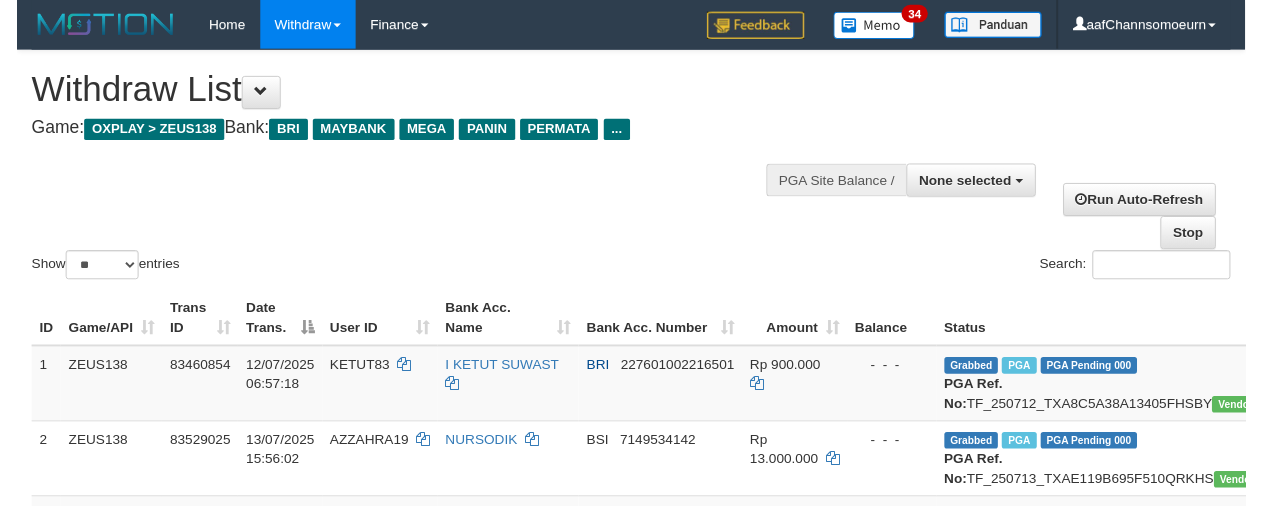 scroll, scrollTop: 290, scrollLeft: 0, axis: vertical 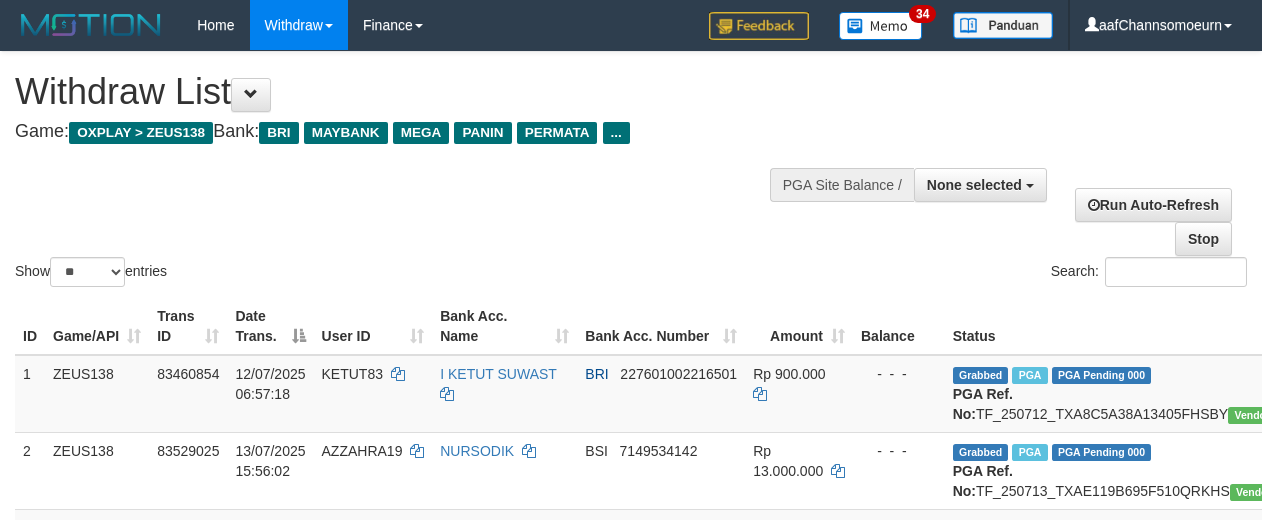 select 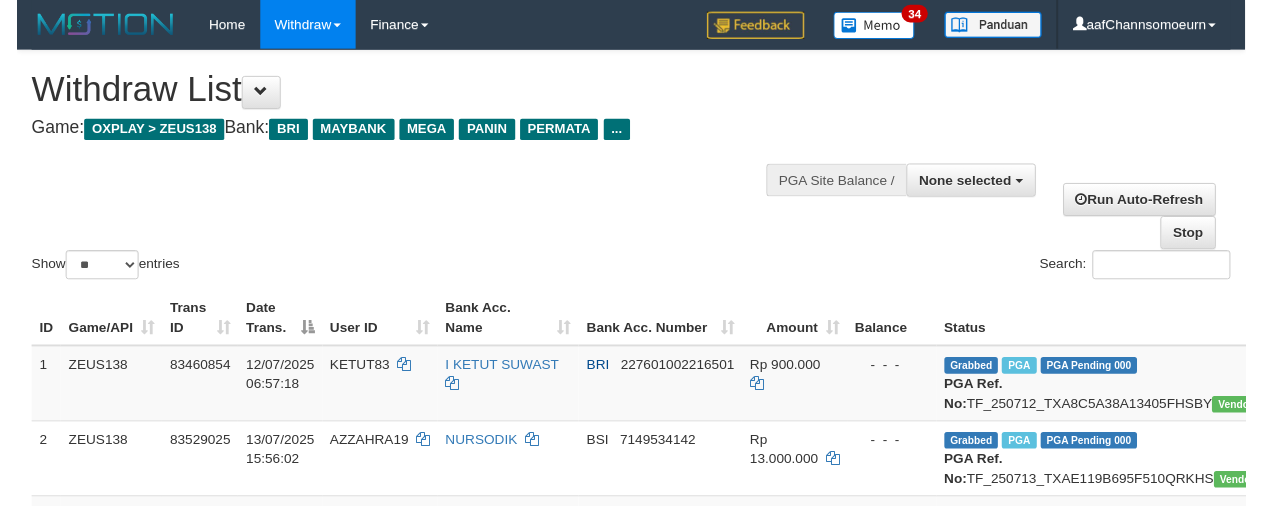 scroll, scrollTop: 290, scrollLeft: 0, axis: vertical 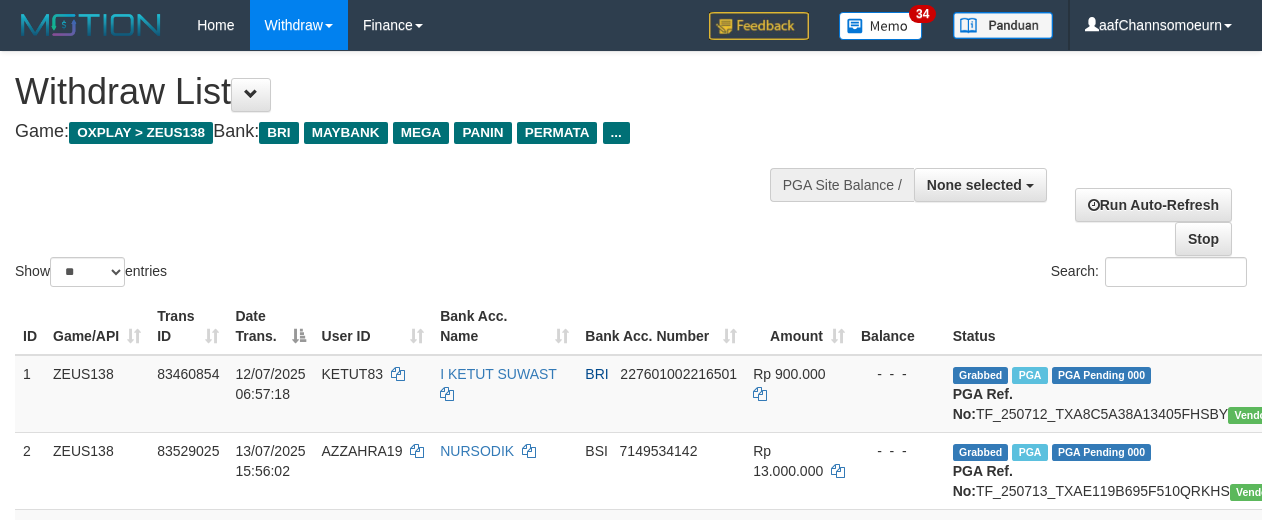 select 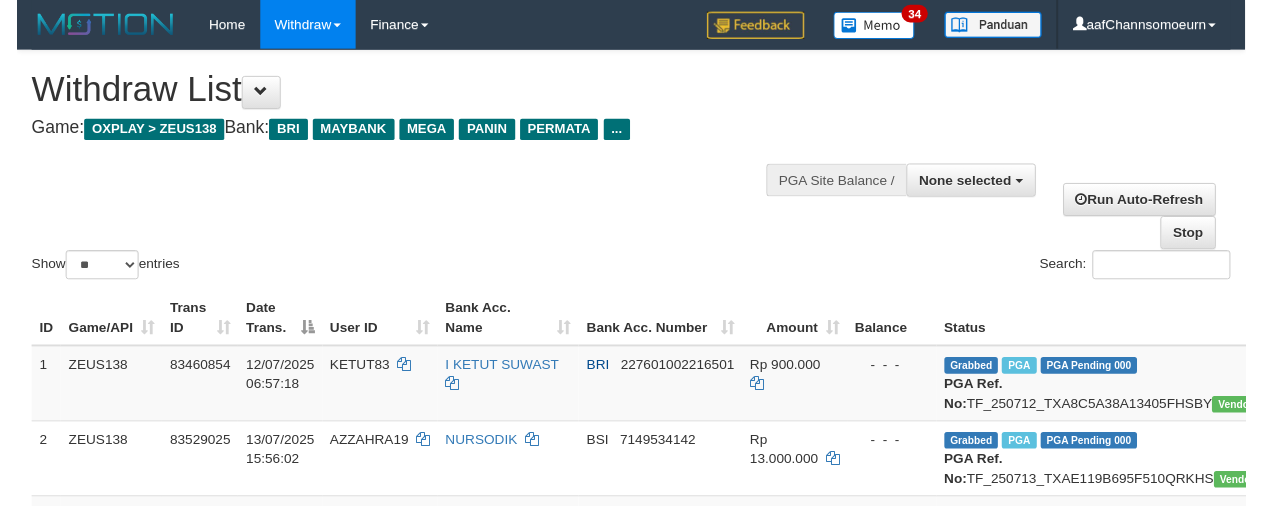 scroll, scrollTop: 290, scrollLeft: 0, axis: vertical 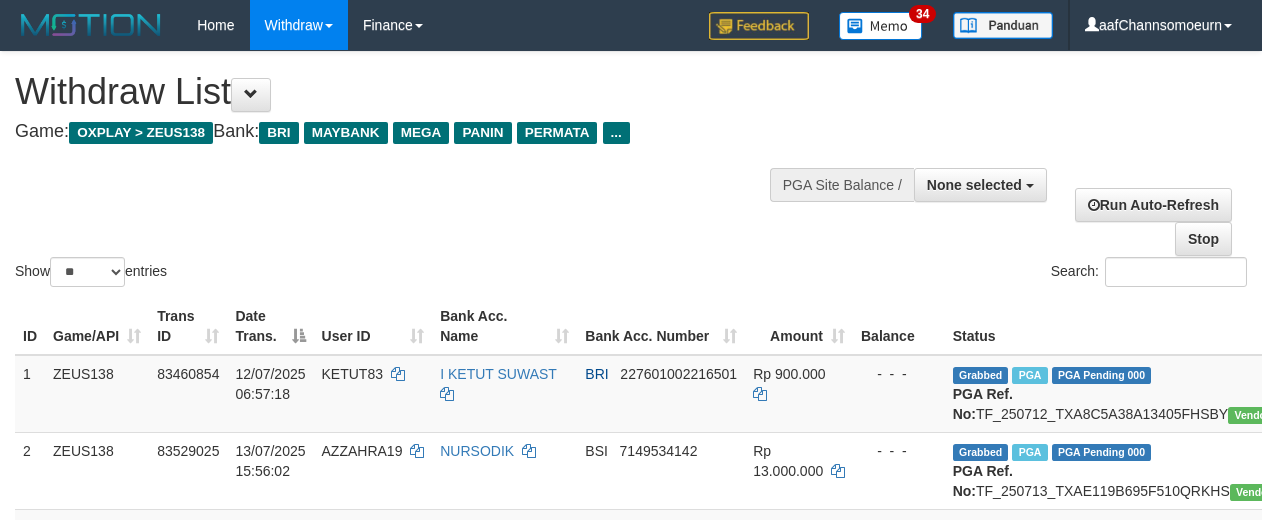 select 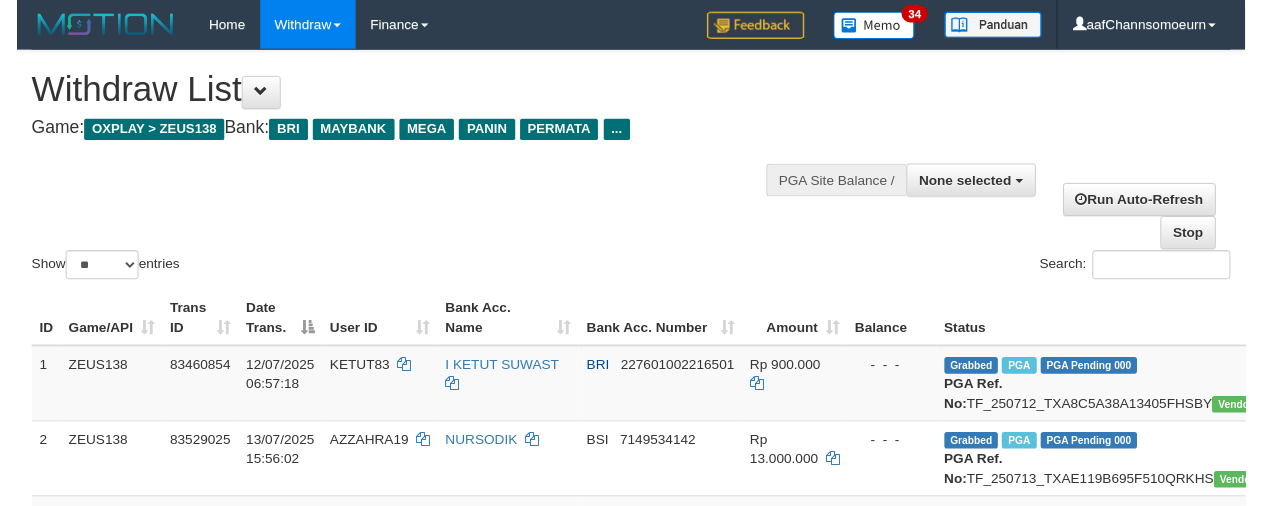 scroll, scrollTop: 290, scrollLeft: 0, axis: vertical 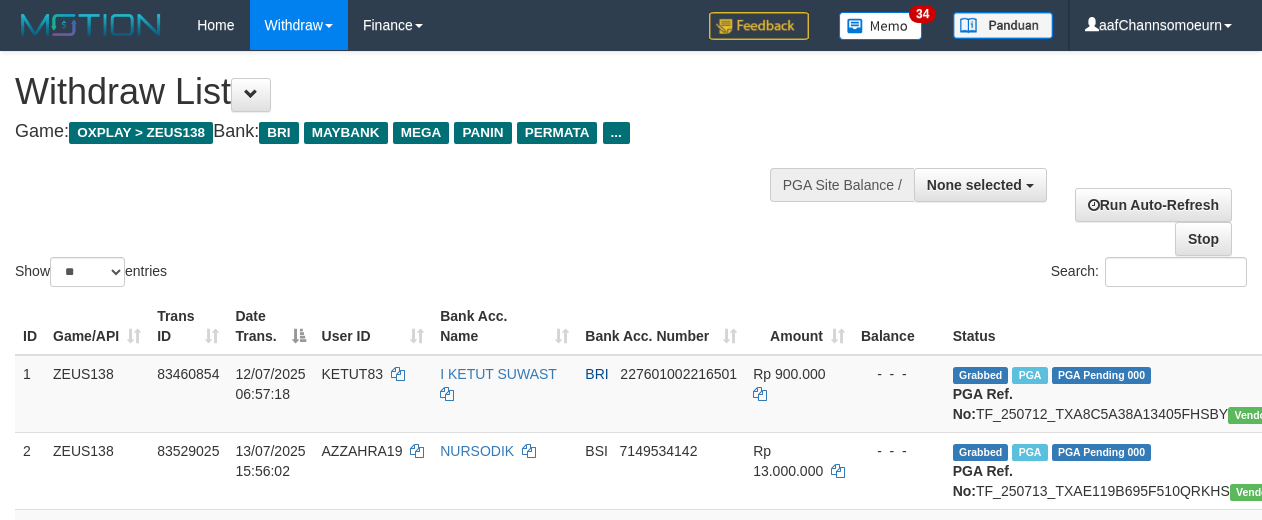 select 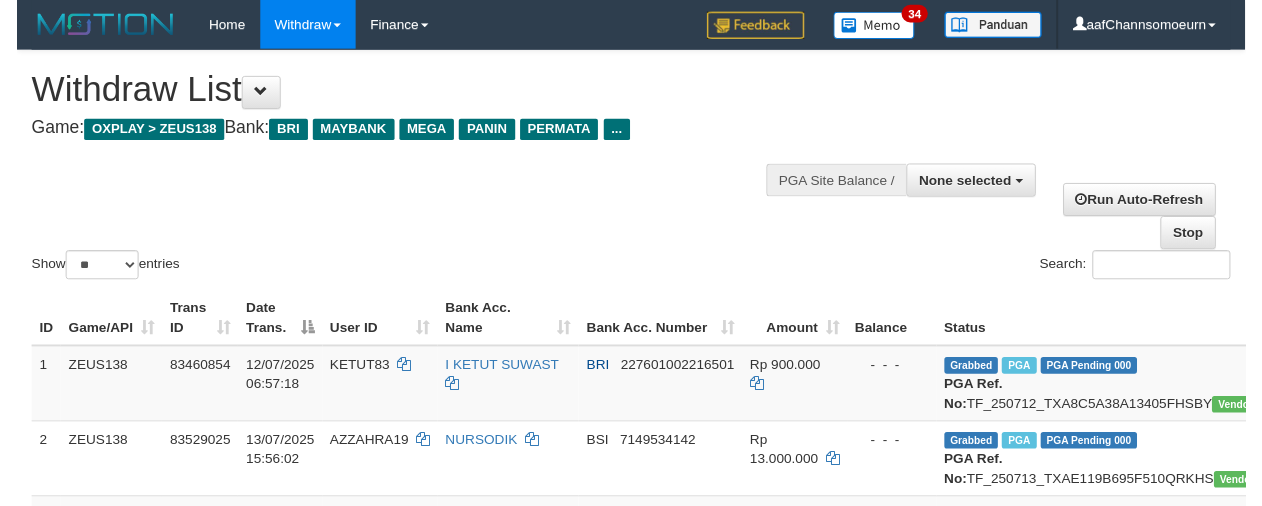 scroll, scrollTop: 290, scrollLeft: 0, axis: vertical 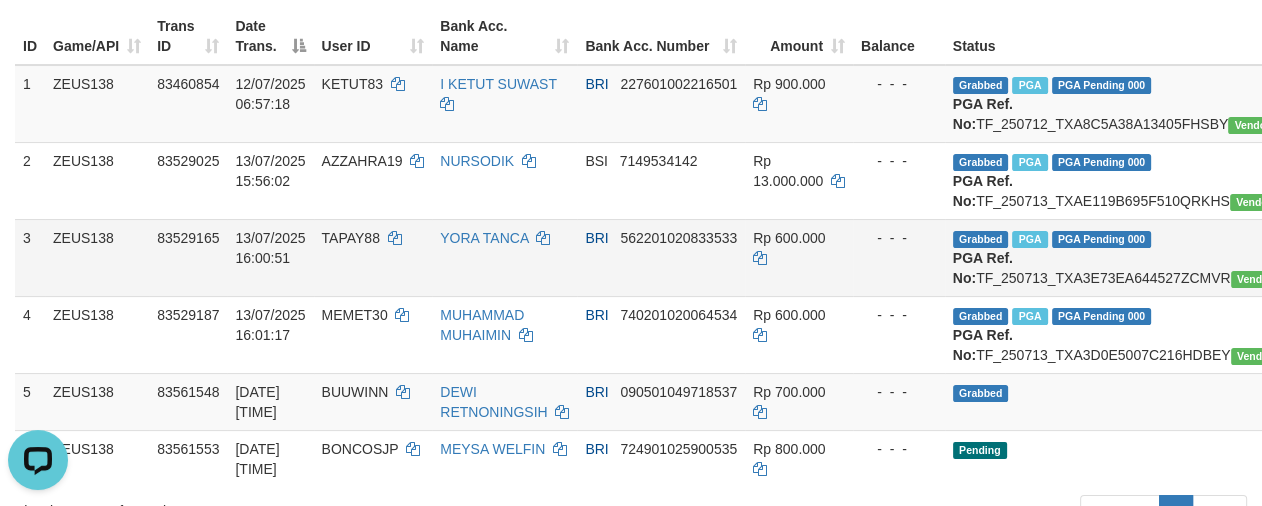 click on "Grabbed   PGA   PGA Pending 000 {"status":"000","data":{"unique_id":"454-83529165-20250713","reference_no":"TF_250713_TXA3E73EA644527ZCMVR","amount":"600000.00","fee":"0.00","merchant_surcharge_rate":"0.00","charge_to":"MERC","payout_amount":"600000.00","disbursement_status":0,"disbursement_description":"ON PROCESS","created_at":"2025-07-13 16:03:27","executed_at":"2025-07-13 16:03:27","bank":{"code":"002","name":"BANK RAKYAT INDONESIA","account_number":"562201020833533","account_name":"YORA TANCA"},"note":"aafchomsokheang","merchant_balance":{"balance_effective":18011347511,"balance_pending":8948754004,"balance_disbursement":288197142,"balance_collection":161430131490}}} PGA Ref. No:  TF_250713_TXA3E73EA644527ZCMVR  Vendor: Gama" at bounding box center [1134, 257] 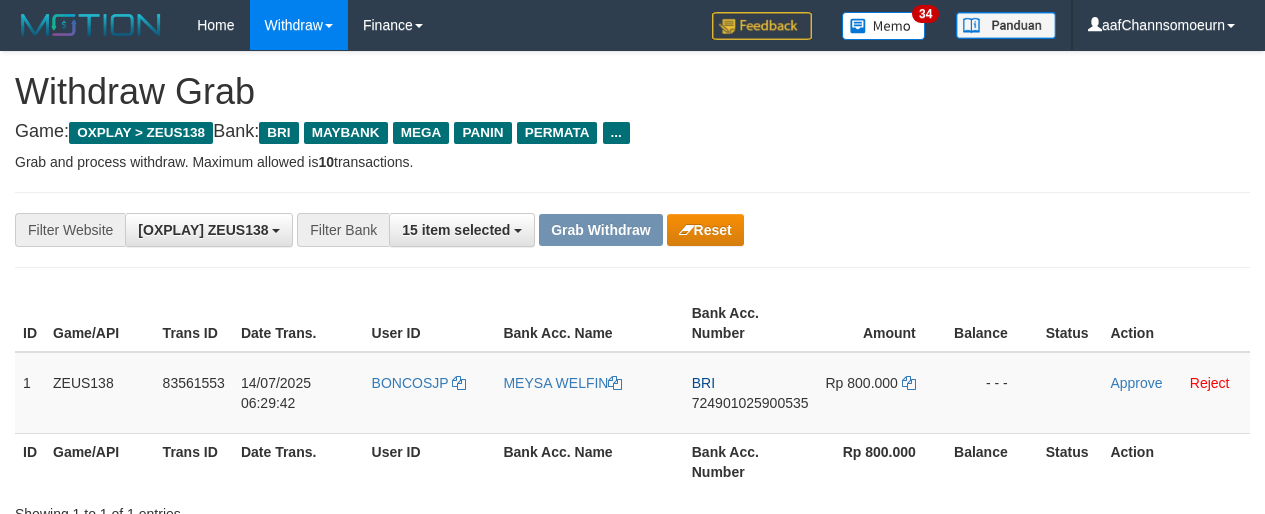 scroll, scrollTop: 0, scrollLeft: 0, axis: both 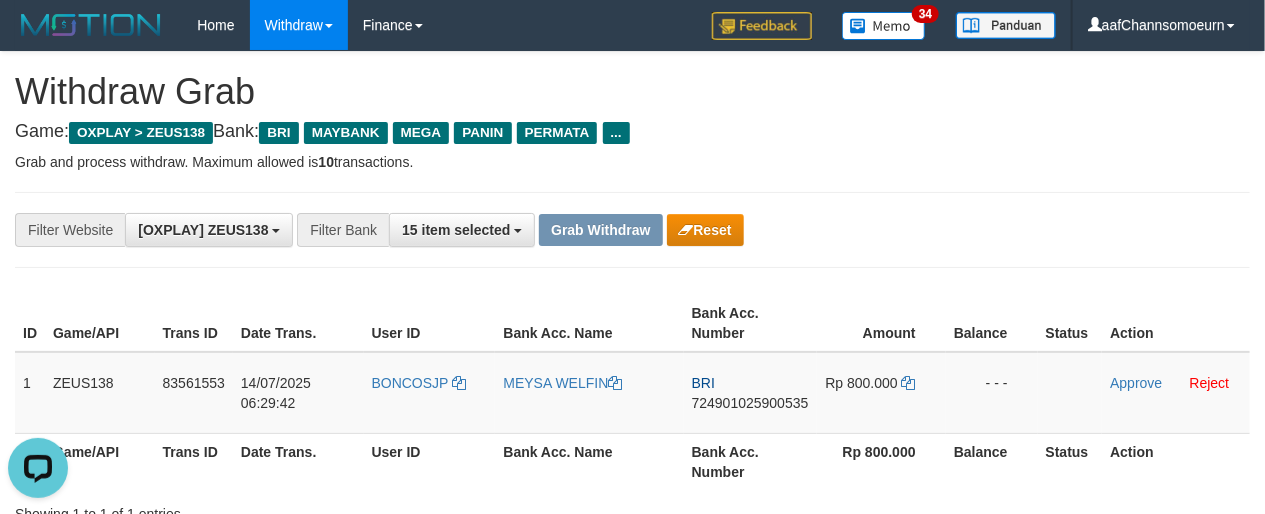 click on "Game:   OXPLAY > ZEUS138    		Bank:   BRI   MAYBANK   MEGA   PANIN   PERMATA   ..." at bounding box center (632, 132) 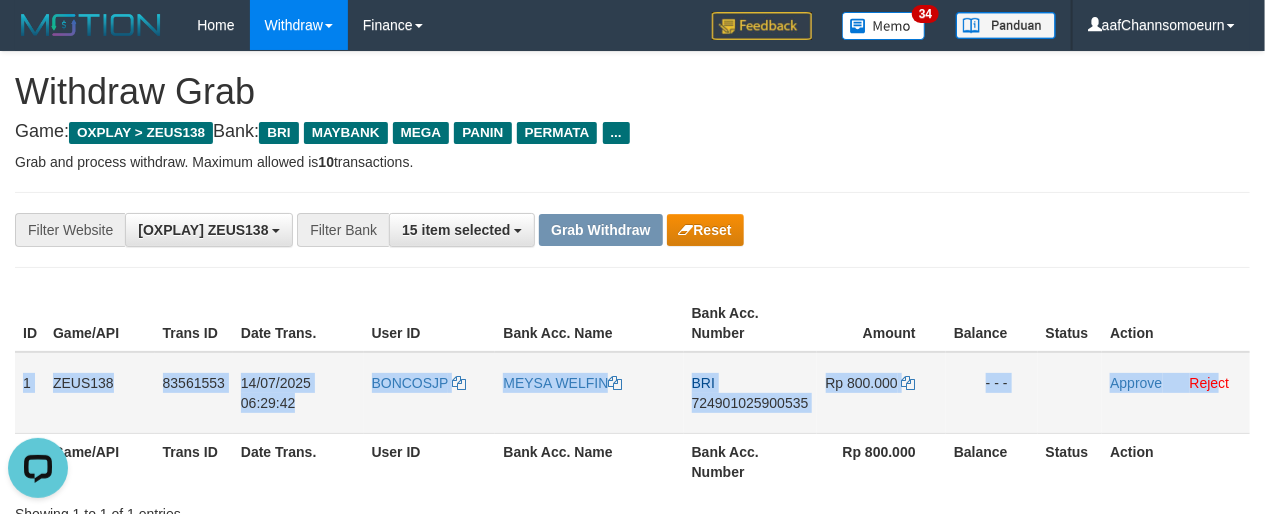 drag, startPoint x: 23, startPoint y: 371, endPoint x: 1218, endPoint y: 412, distance: 1195.7031 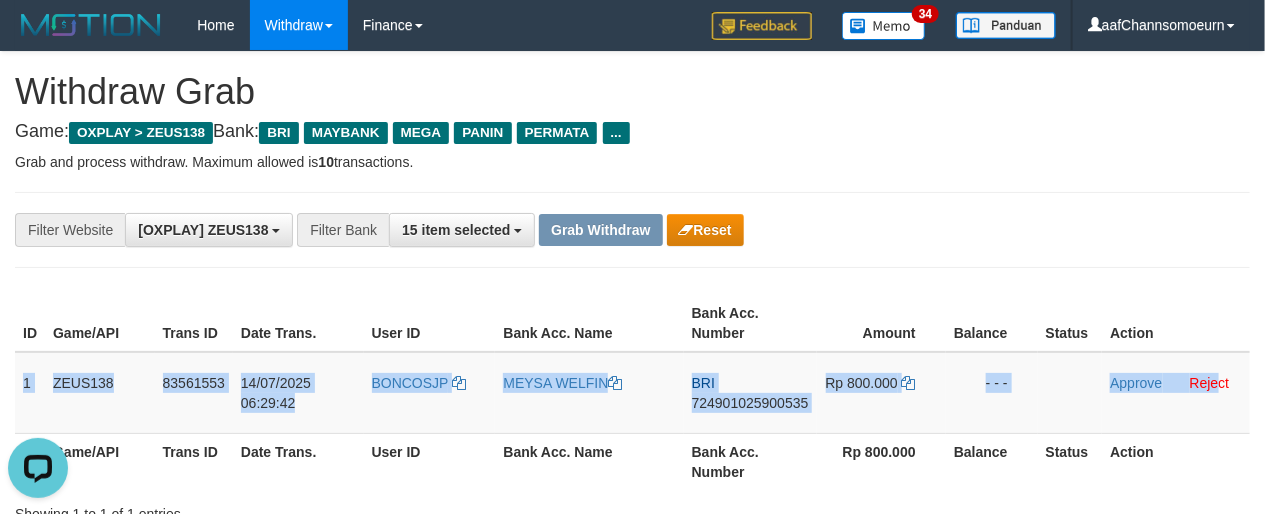 copy on "1
ZEUS138
83561553
14/07/2025 06:29:42
BONCOSJP
MEYSA WELFIN
BRI
724901025900535
Rp 800.000
- - -
Approve
Reje" 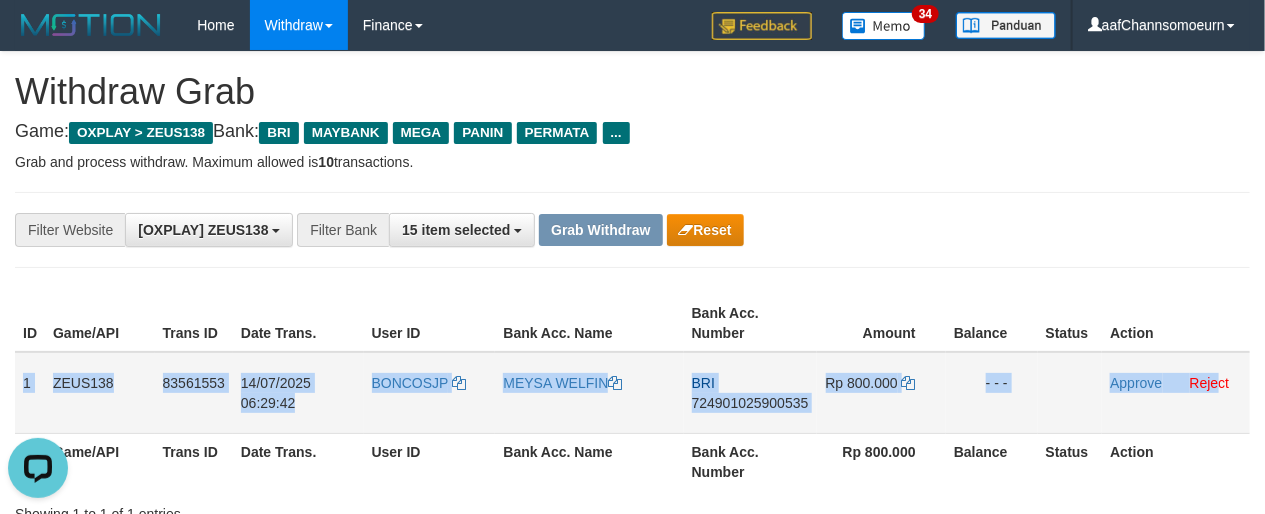 click on "724901025900535" at bounding box center [750, 403] 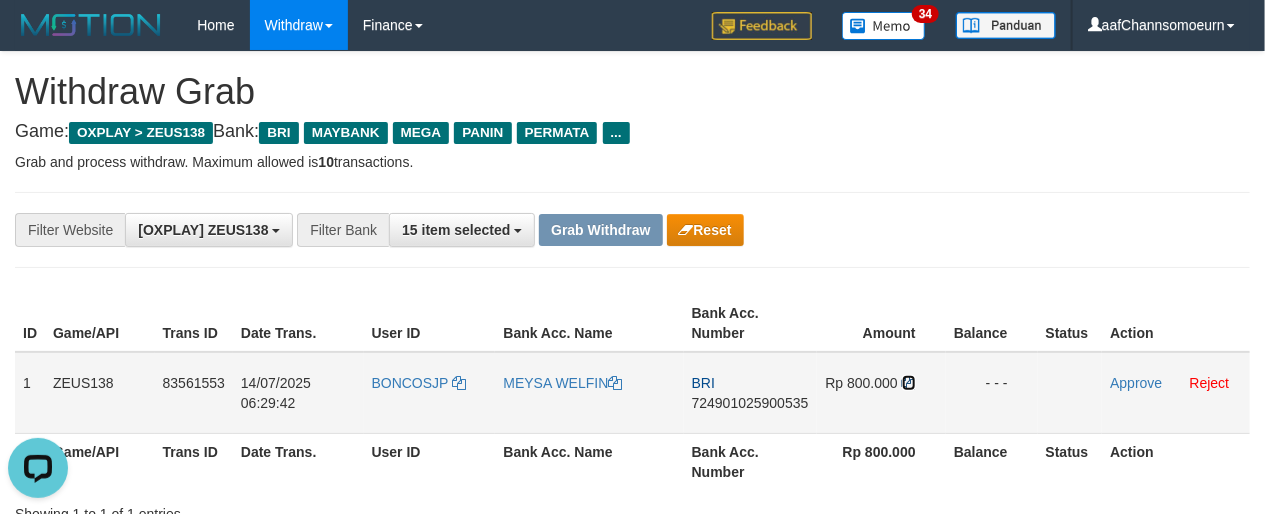 click at bounding box center [909, 383] 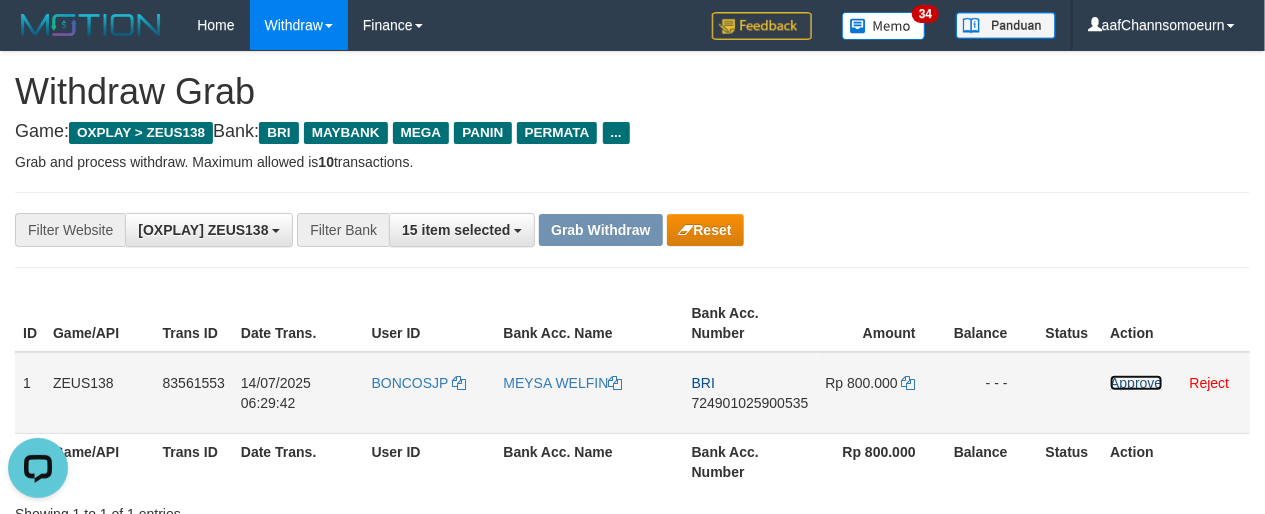 click on "Approve" at bounding box center (1136, 383) 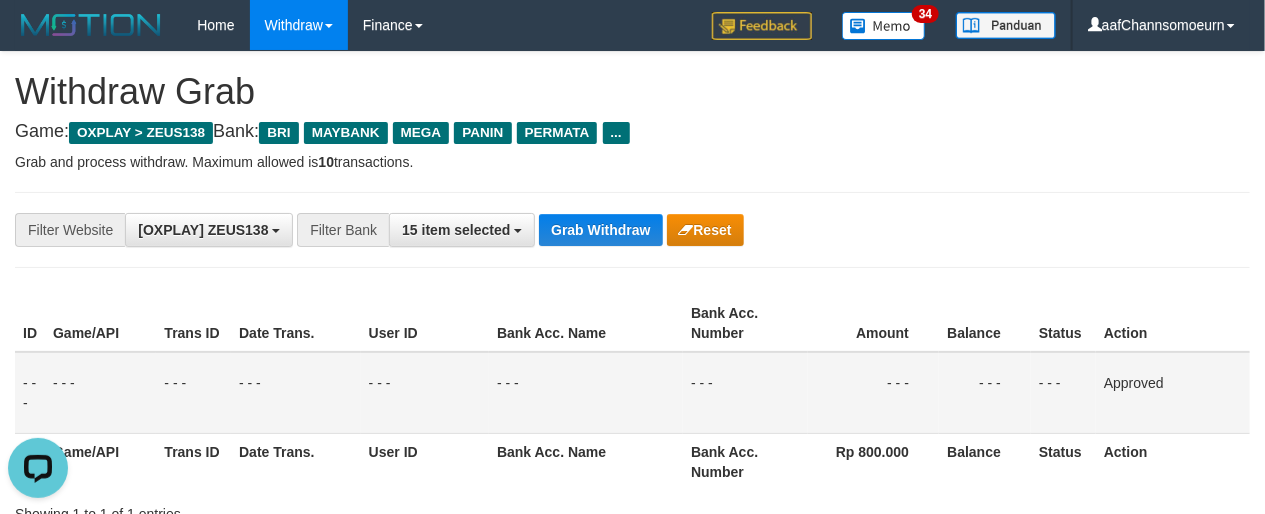 click on "**********" at bounding box center [632, 230] 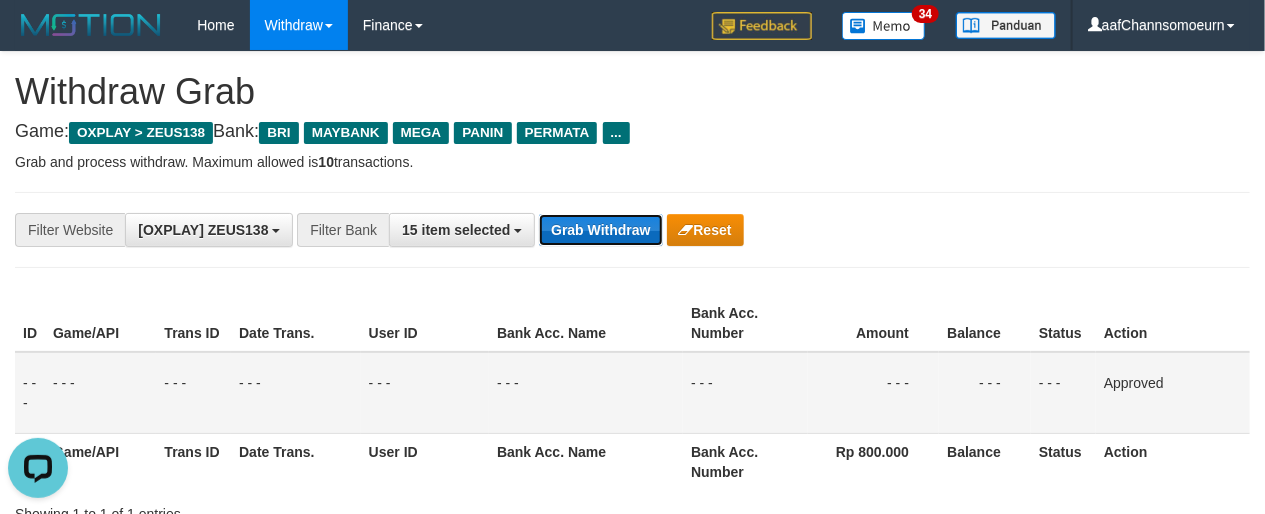 click on "Grab Withdraw" at bounding box center (600, 230) 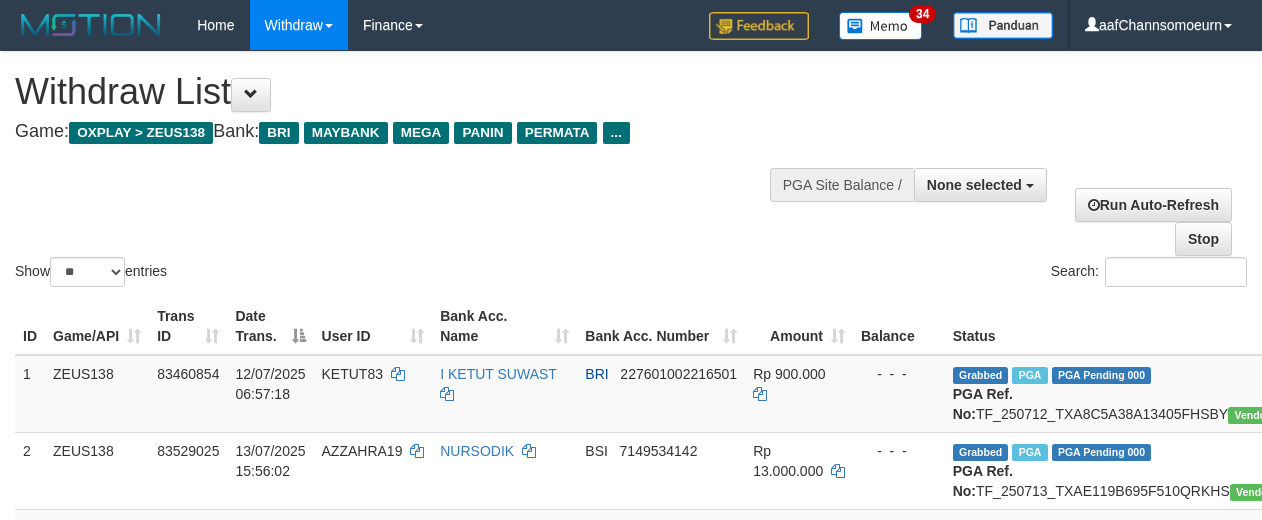 select 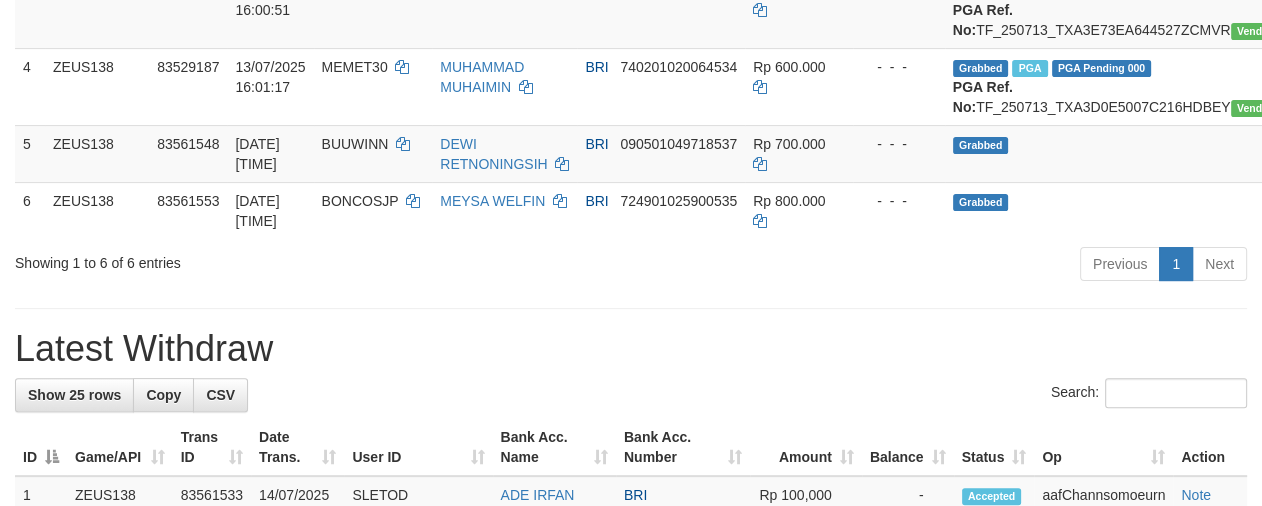 scroll, scrollTop: 634, scrollLeft: 0, axis: vertical 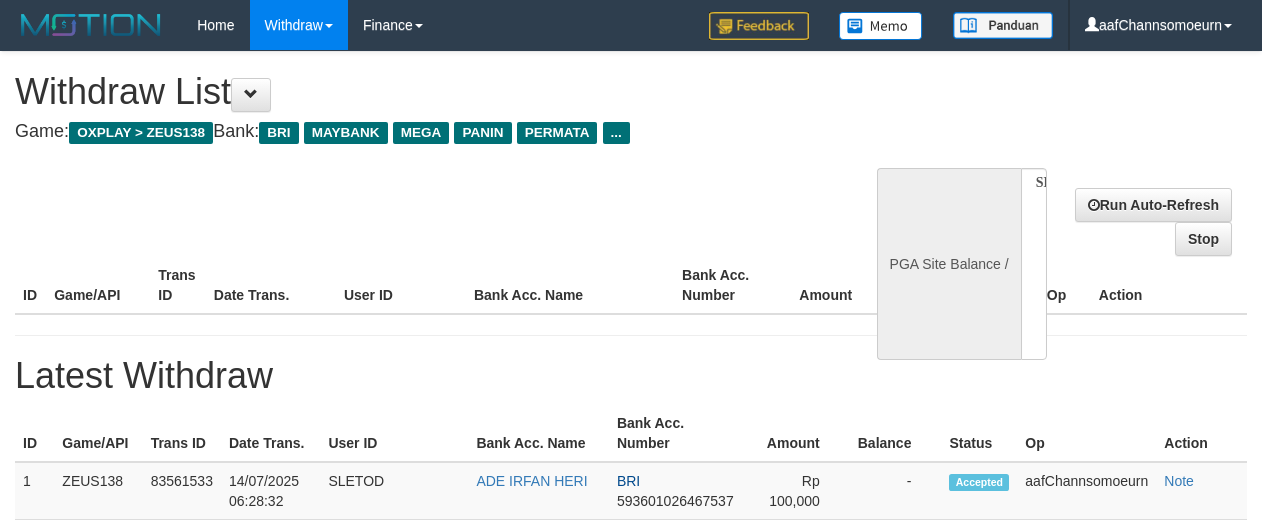 select 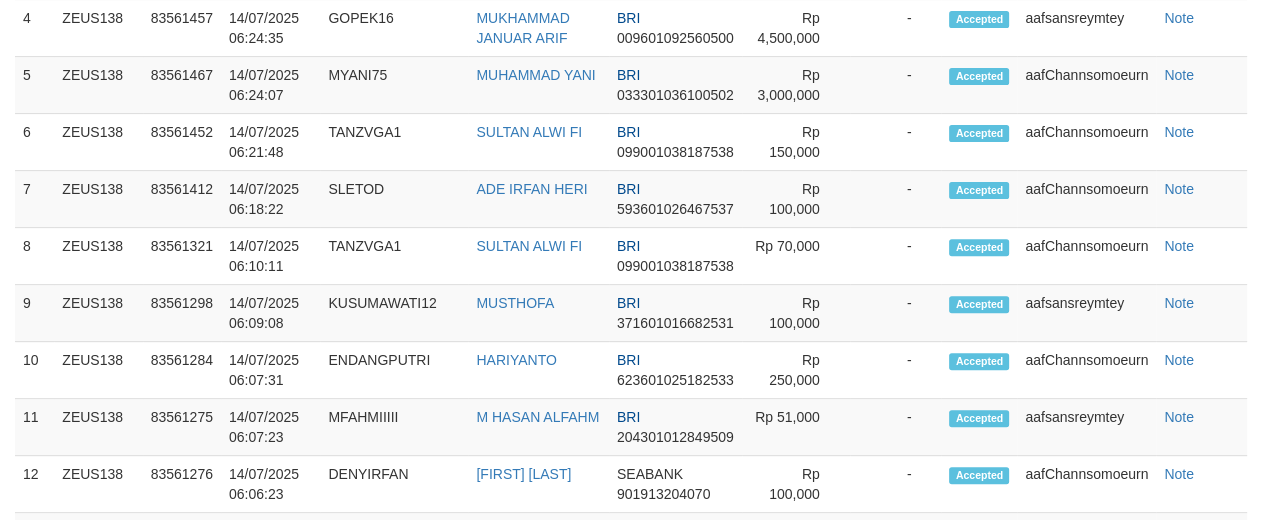 select on "**" 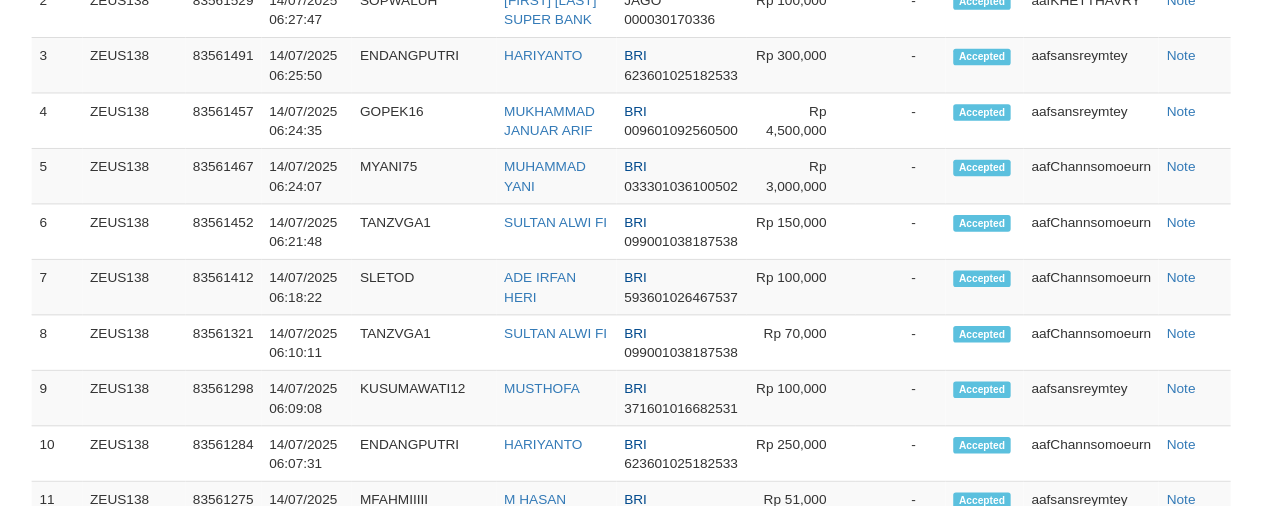 scroll, scrollTop: 690, scrollLeft: 0, axis: vertical 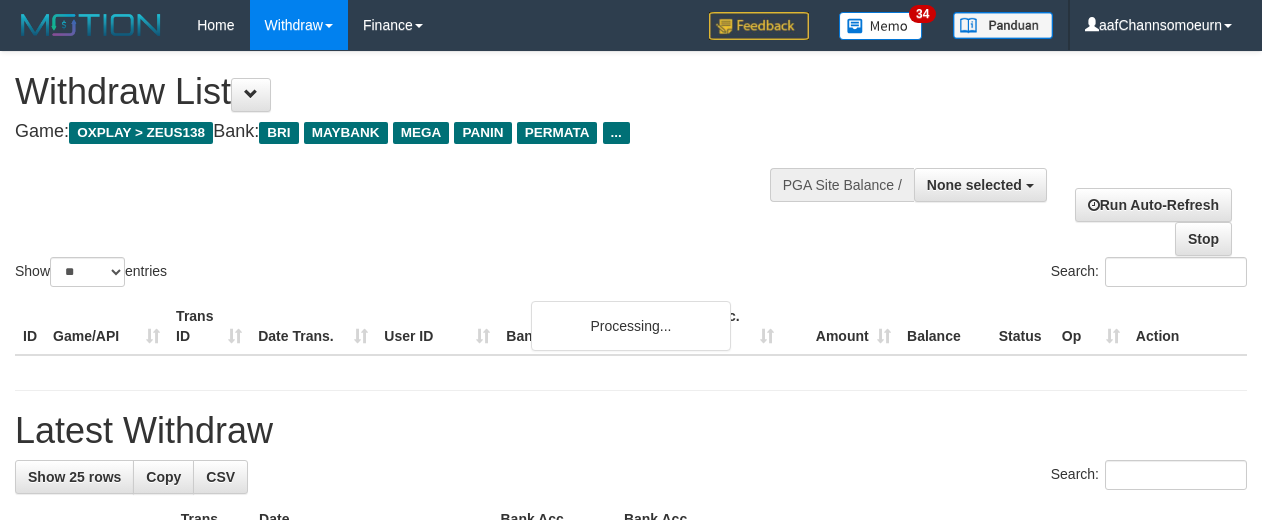 select 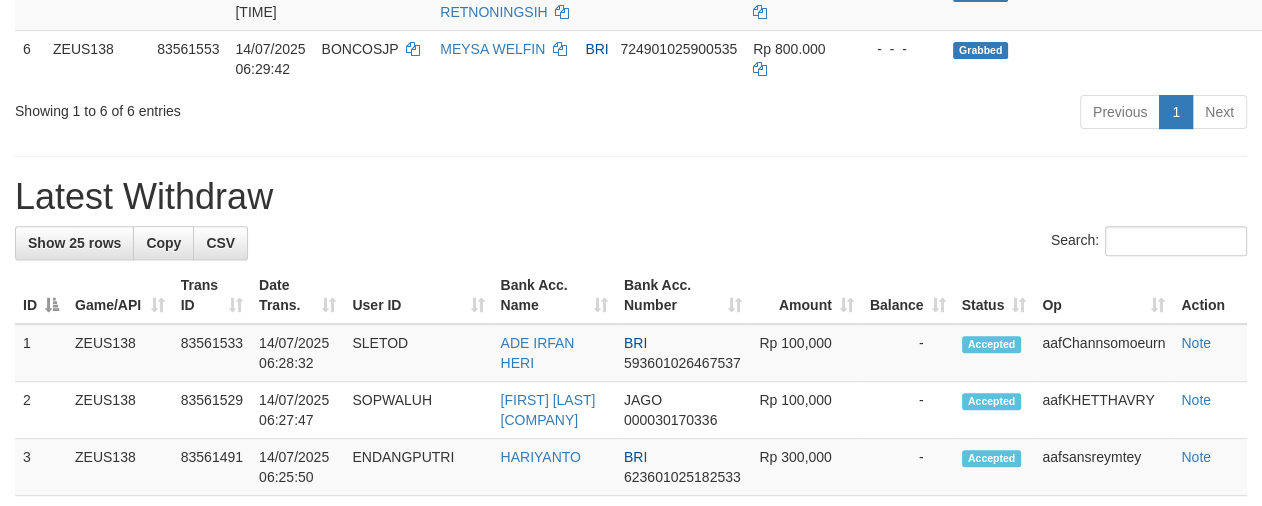 scroll, scrollTop: 634, scrollLeft: 0, axis: vertical 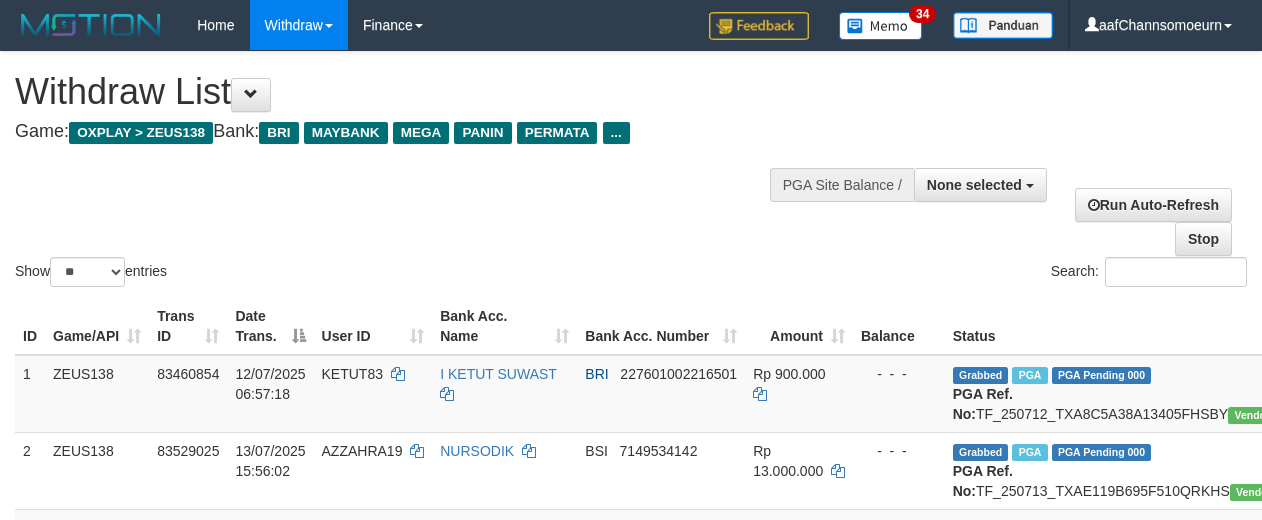 select 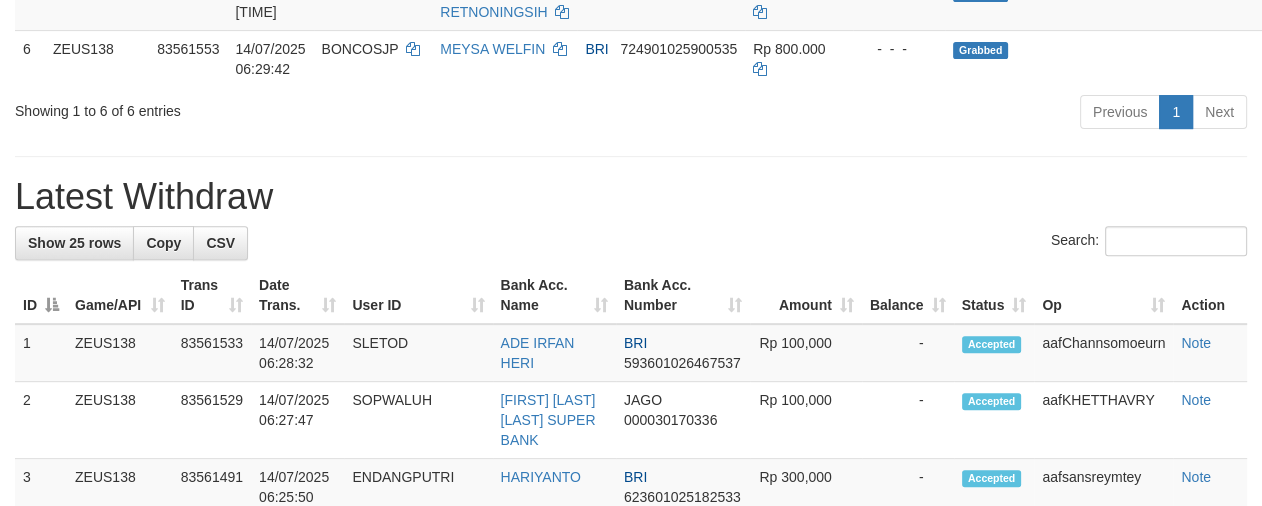 scroll, scrollTop: 634, scrollLeft: 0, axis: vertical 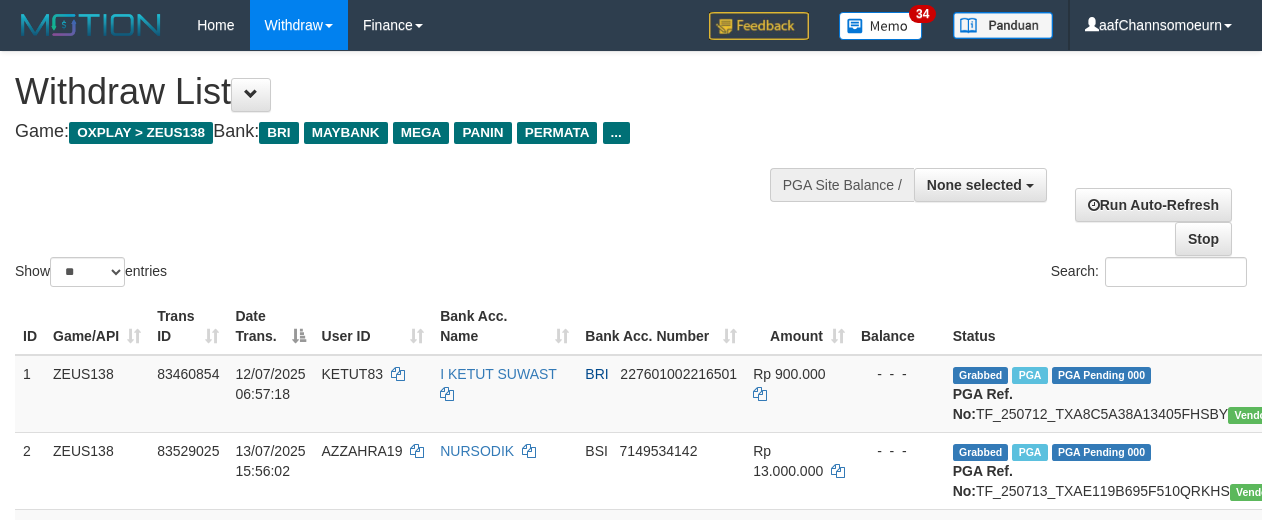 select 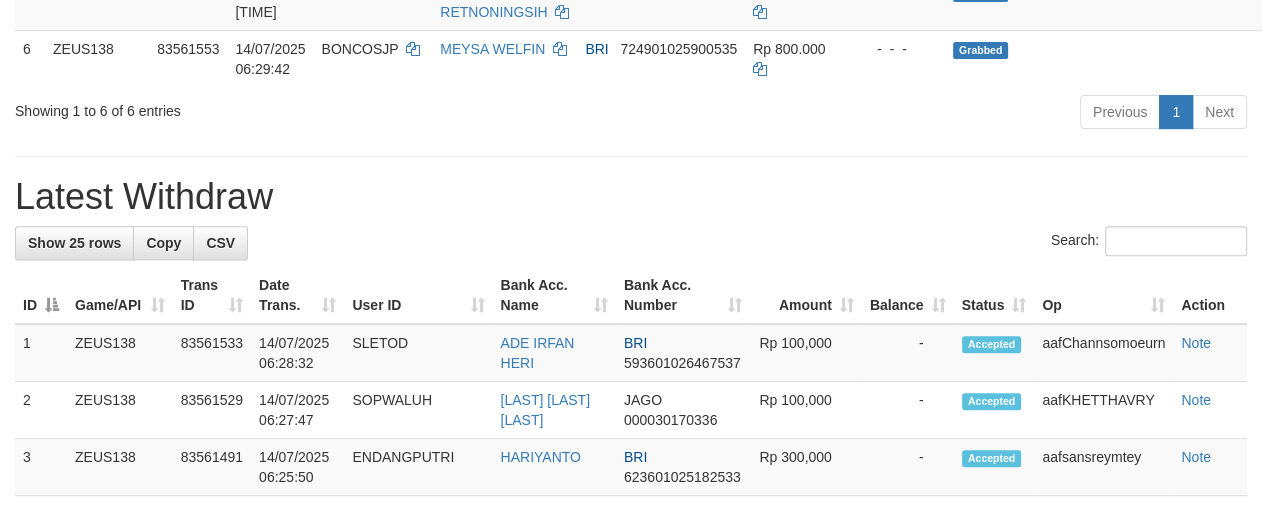 scroll, scrollTop: 634, scrollLeft: 0, axis: vertical 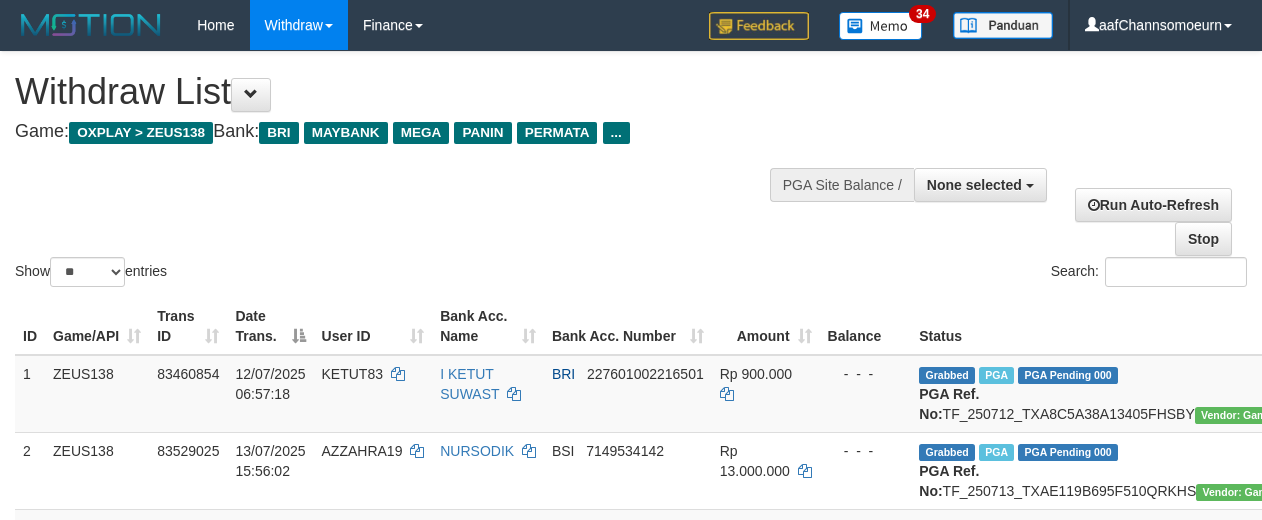 select 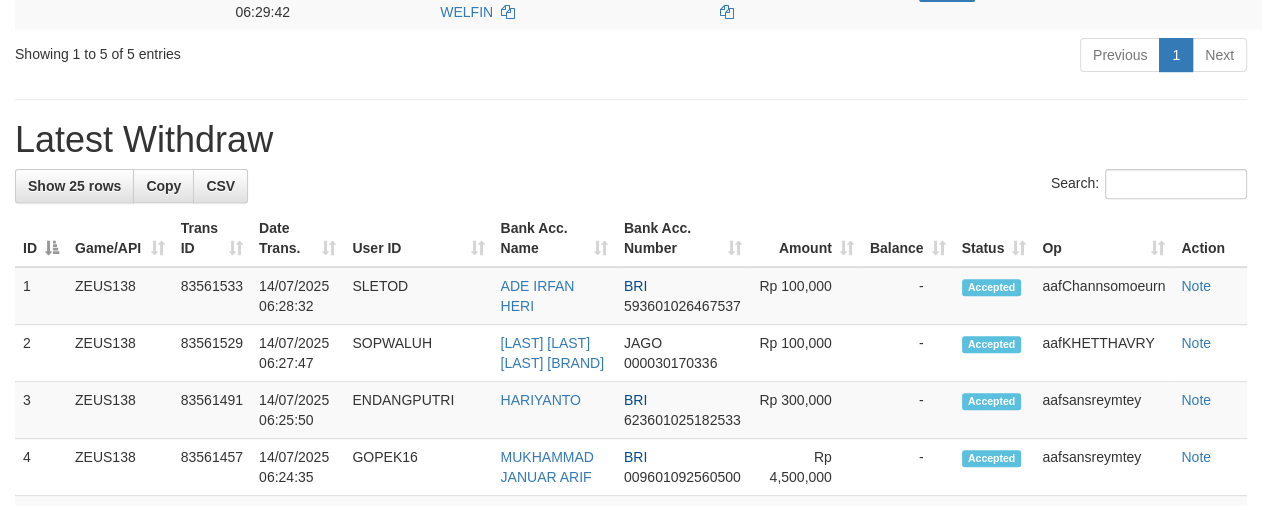 scroll, scrollTop: 634, scrollLeft: 0, axis: vertical 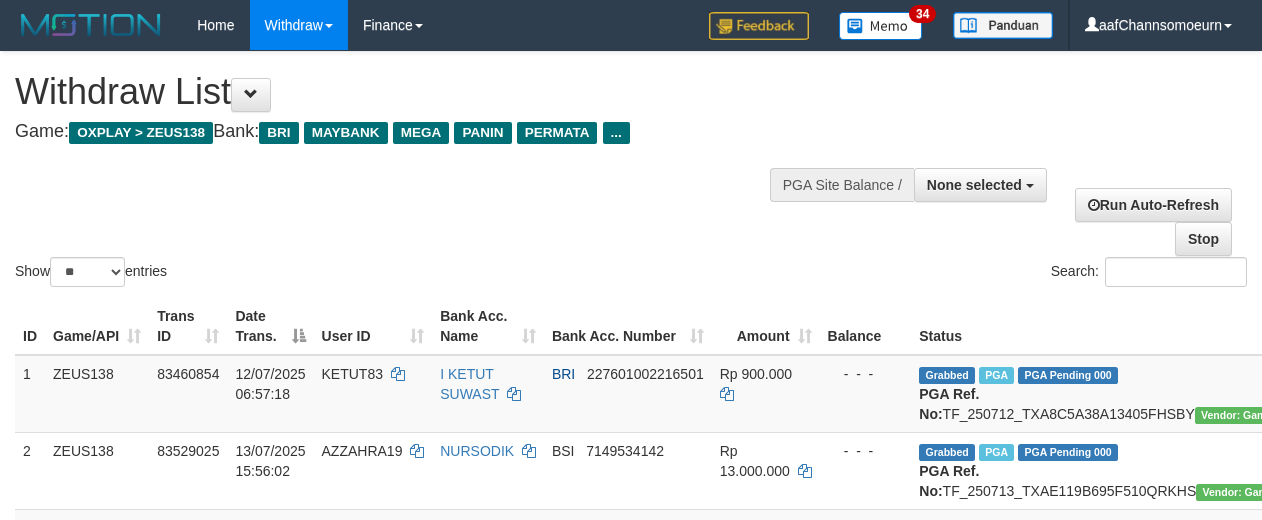 select 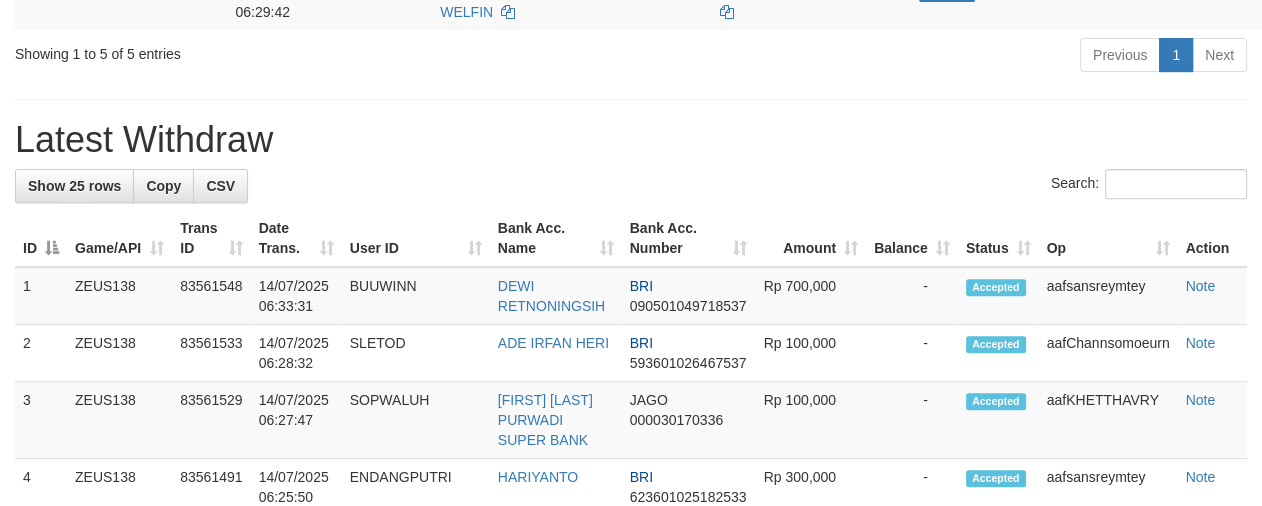 scroll, scrollTop: 634, scrollLeft: 0, axis: vertical 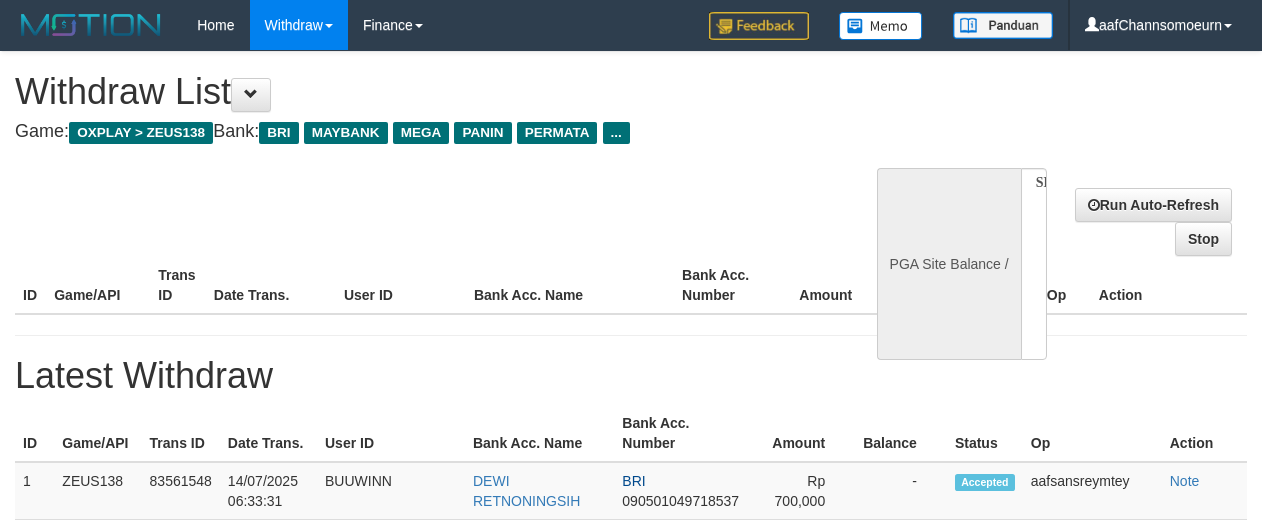 select 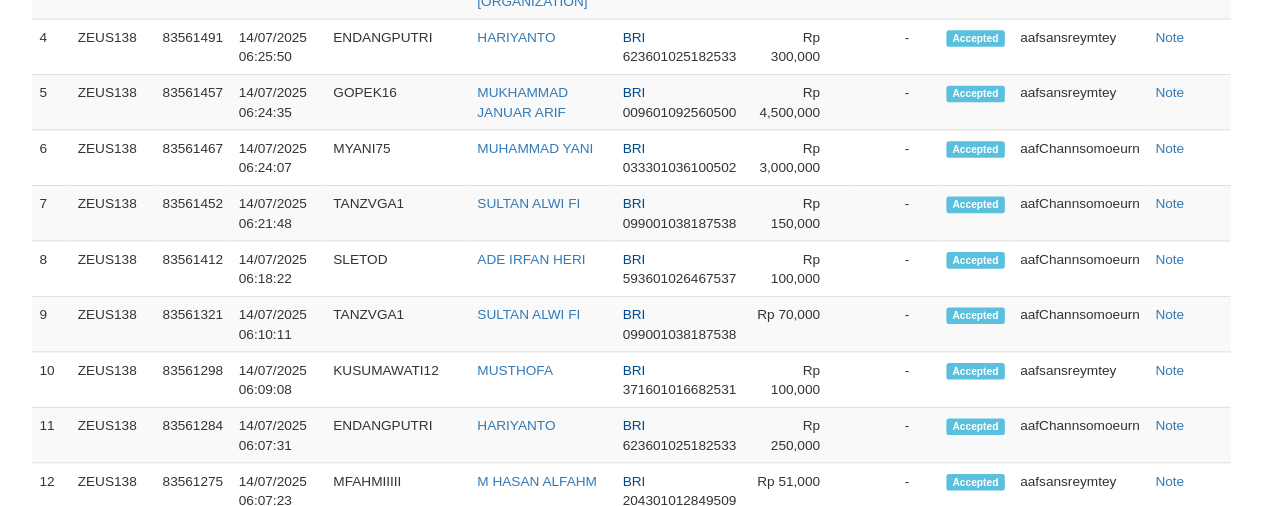 scroll, scrollTop: 690, scrollLeft: 0, axis: vertical 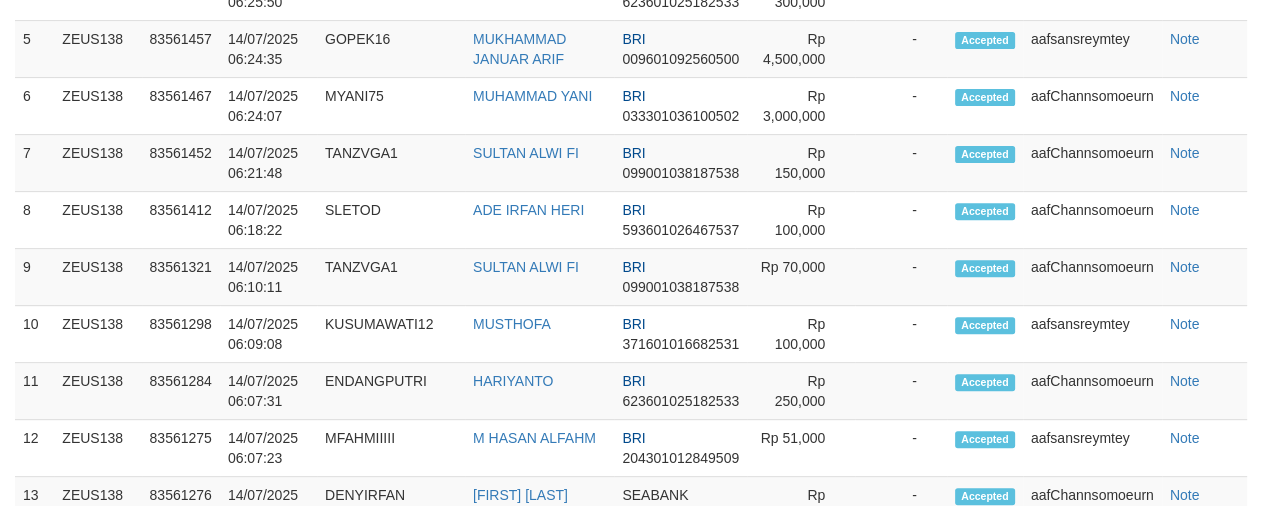 select on "**" 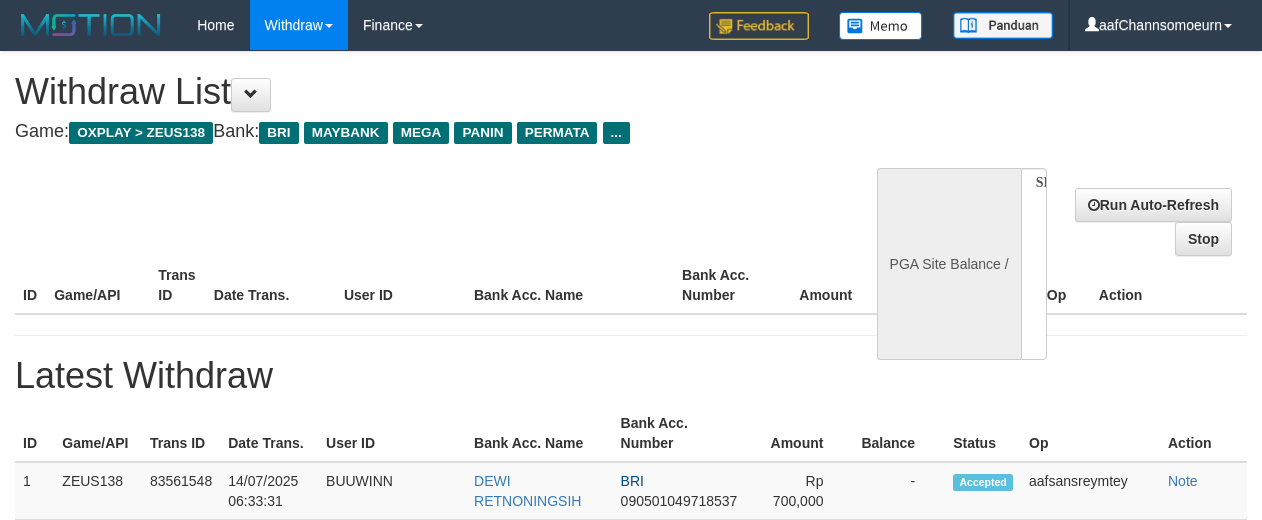 select 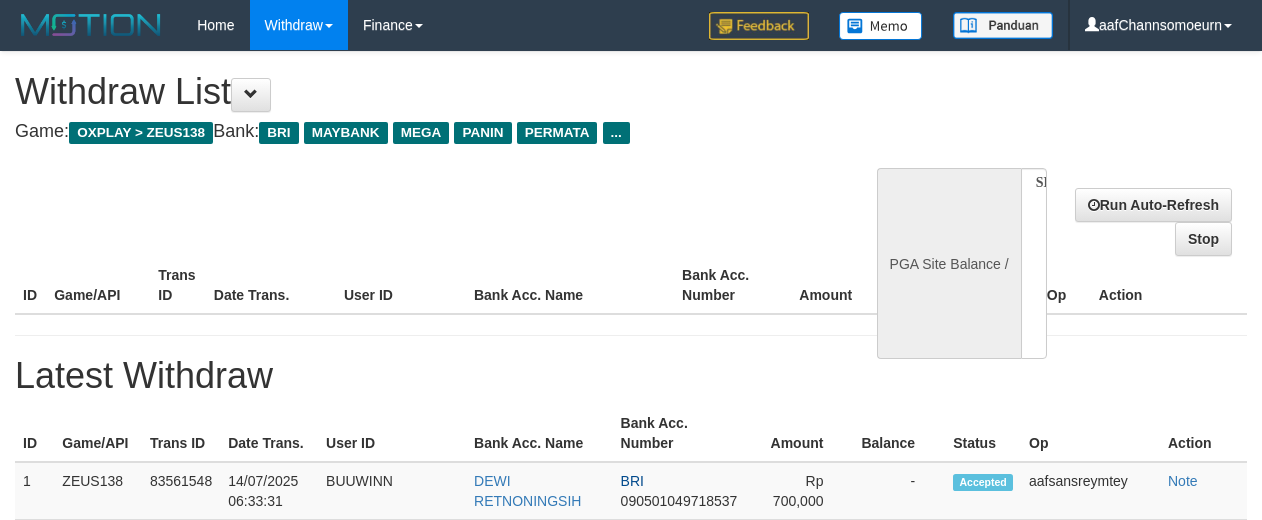 scroll, scrollTop: 634, scrollLeft: 0, axis: vertical 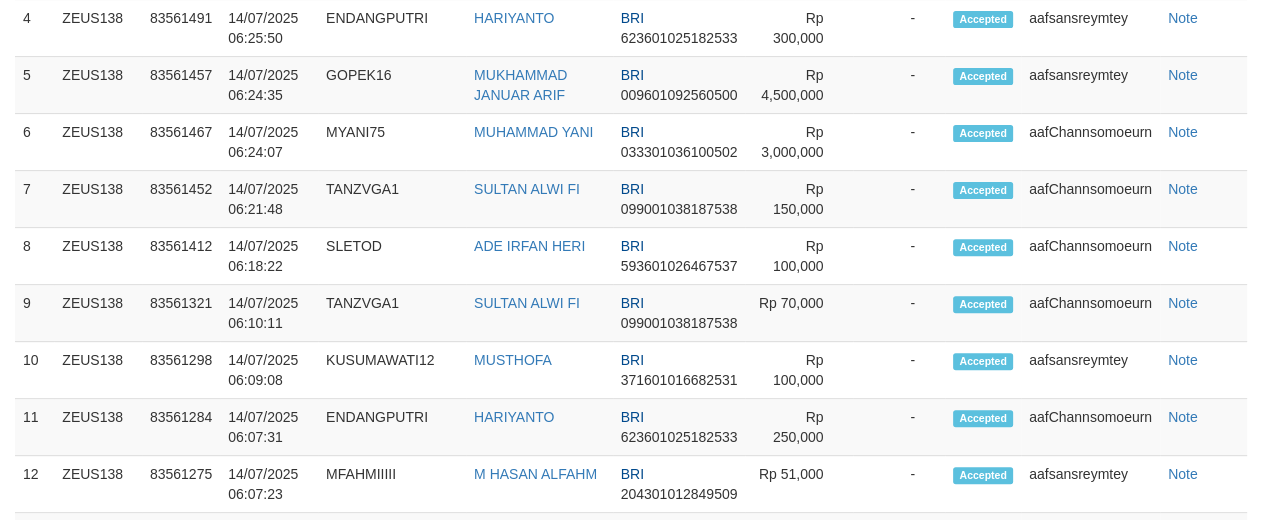 select on "**" 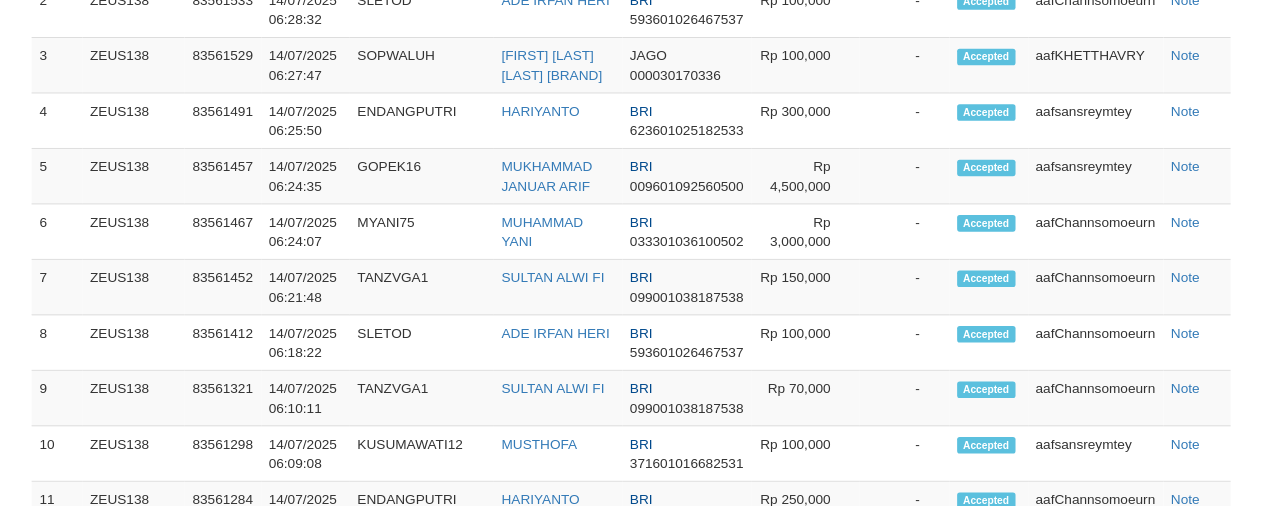 scroll, scrollTop: 690, scrollLeft: 0, axis: vertical 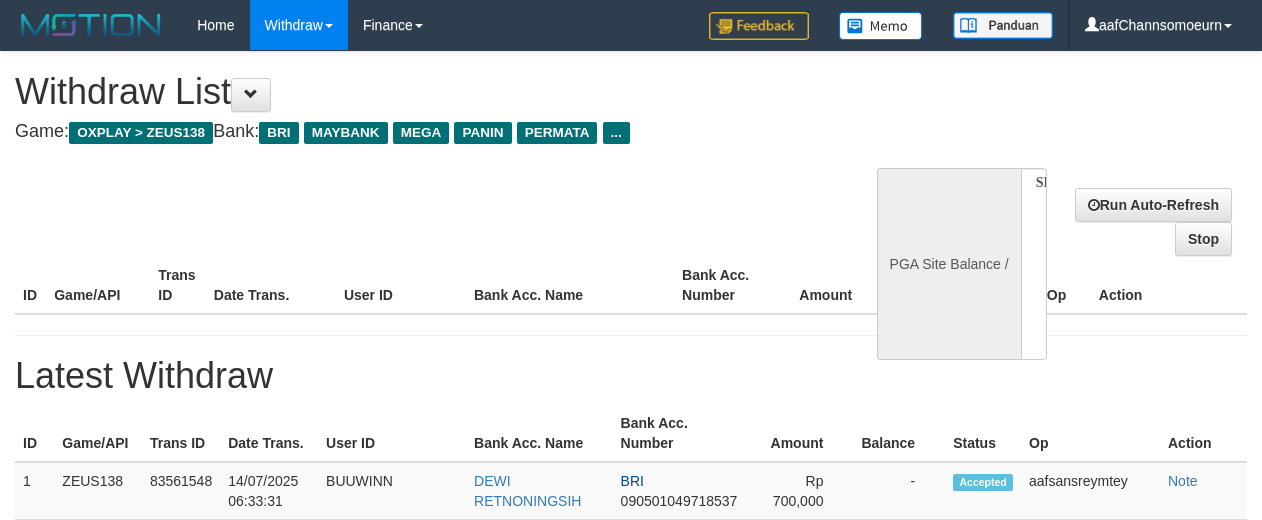 select 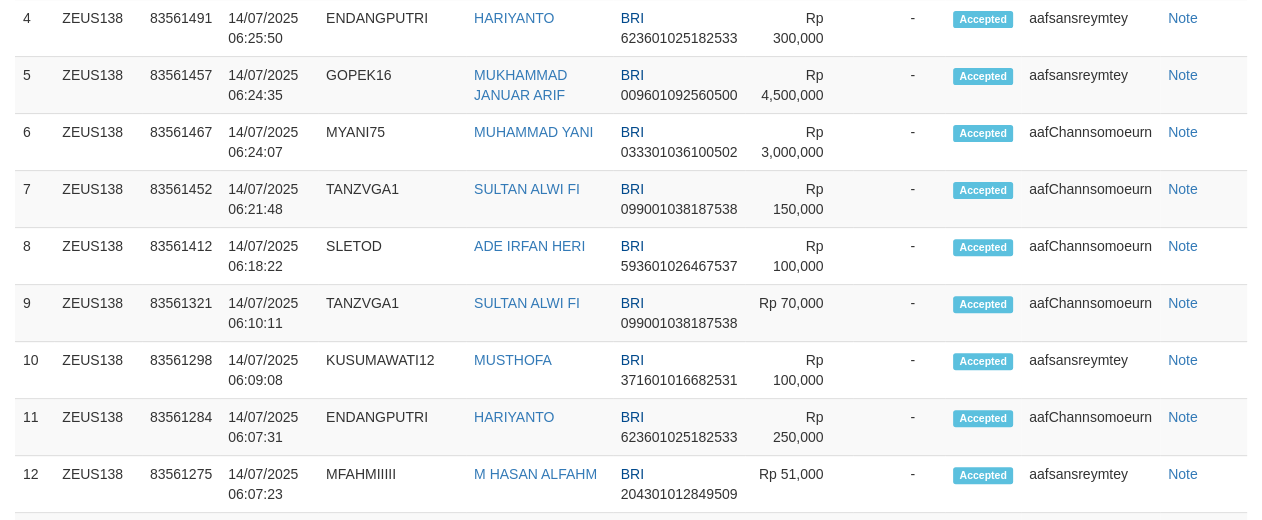 select on "**" 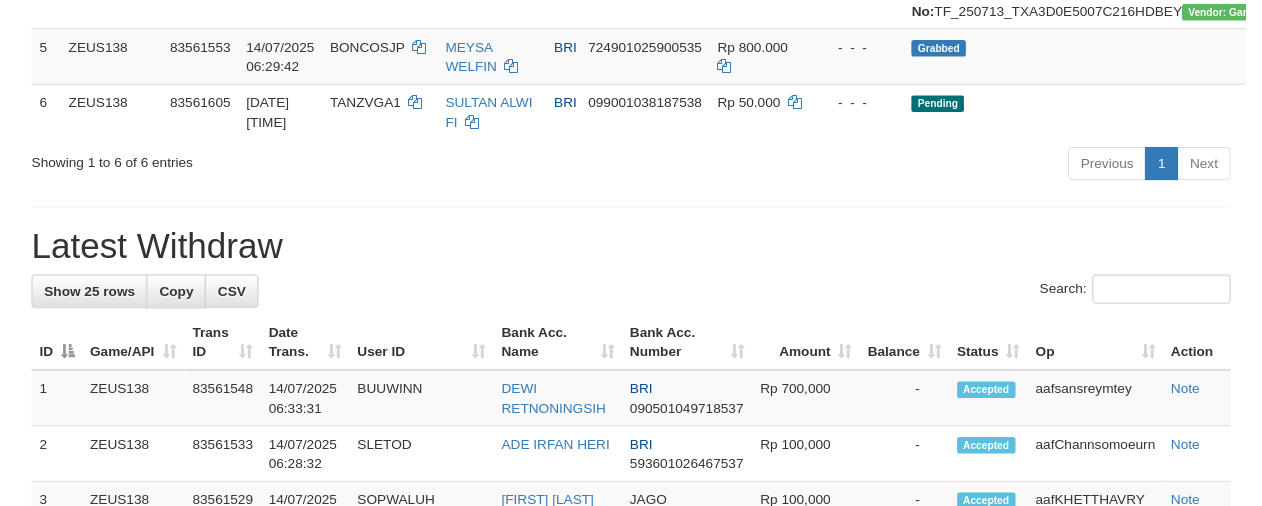 scroll, scrollTop: 1170, scrollLeft: 0, axis: vertical 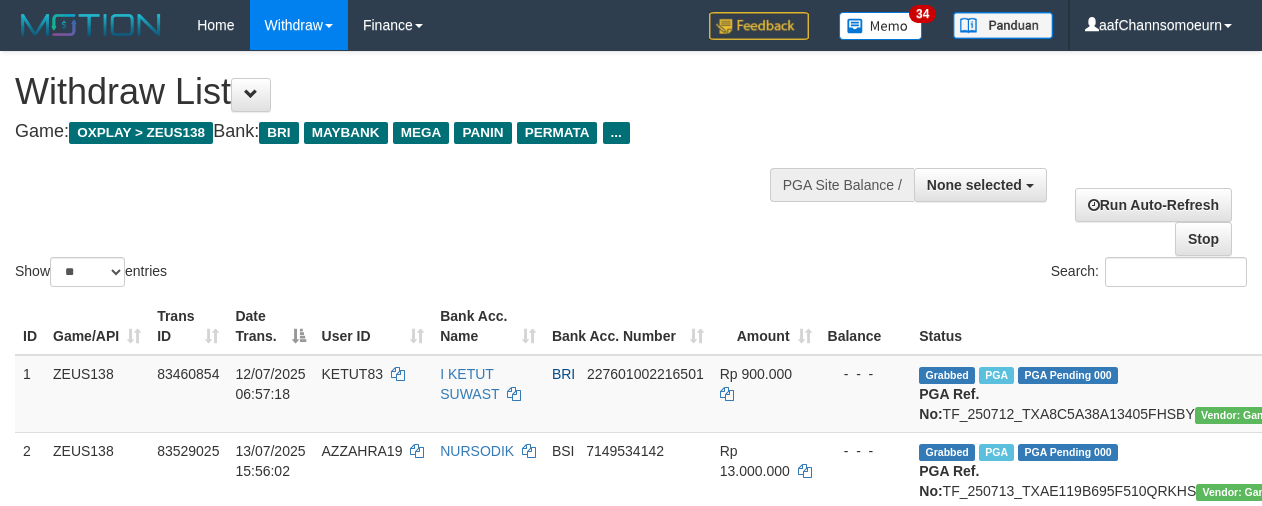 select 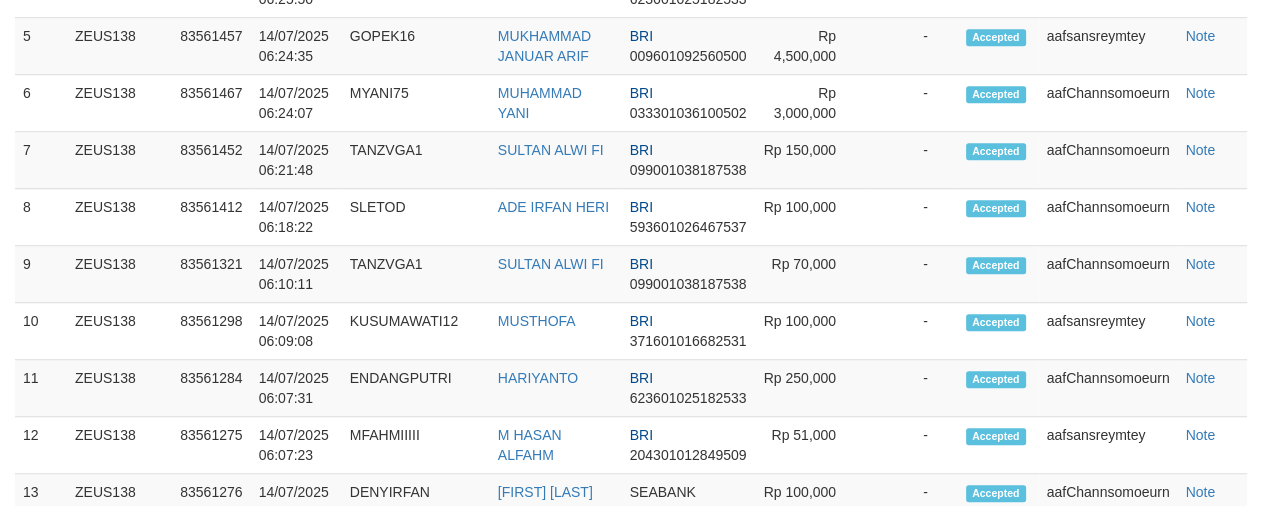 scroll, scrollTop: 1170, scrollLeft: 0, axis: vertical 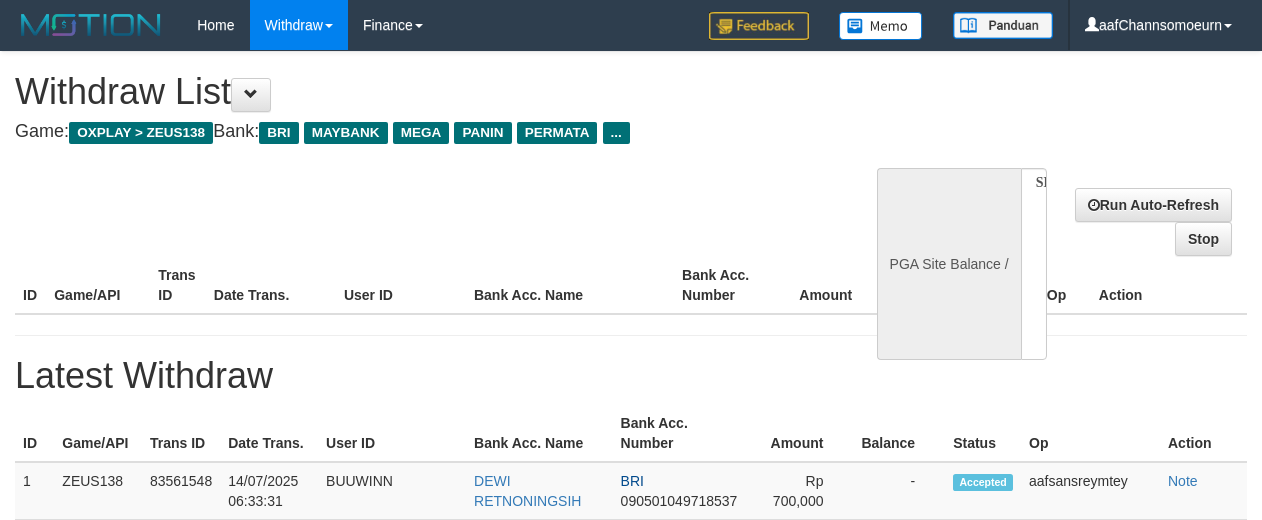 select 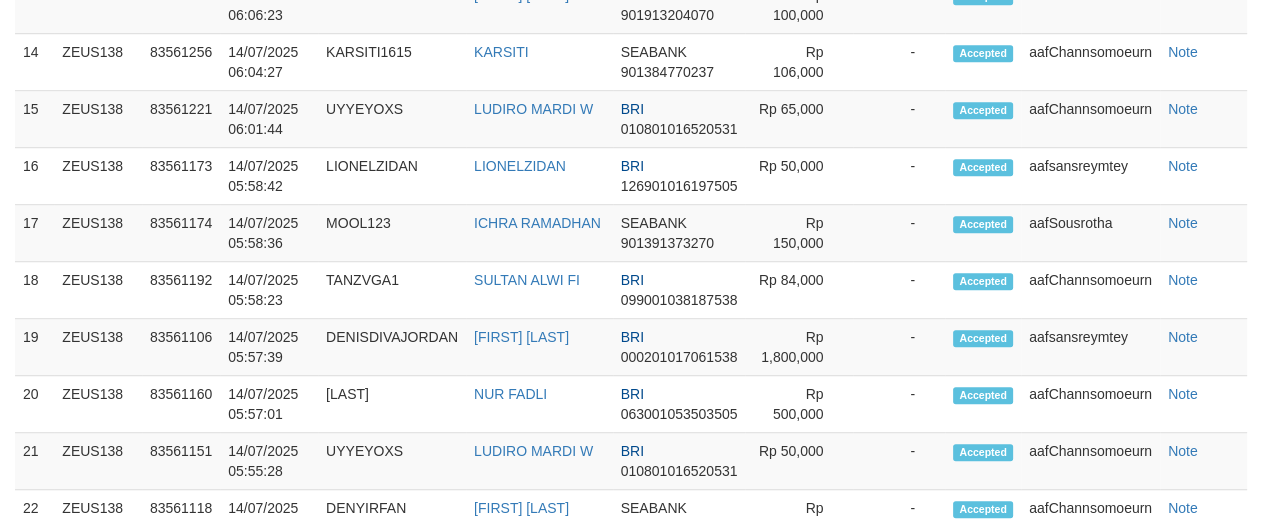 select on "**" 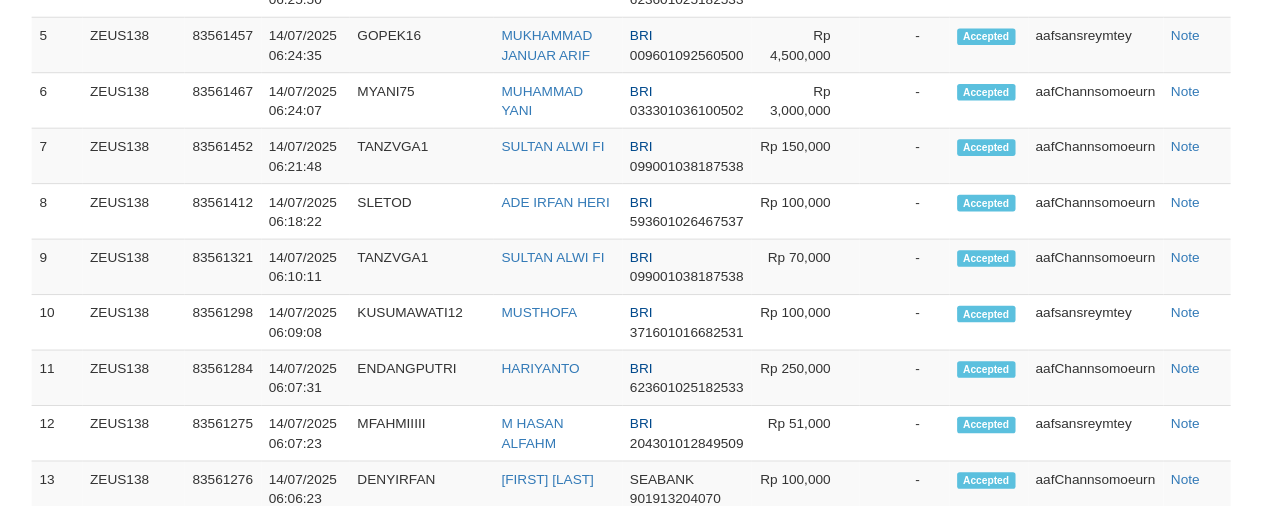 scroll, scrollTop: 1170, scrollLeft: 0, axis: vertical 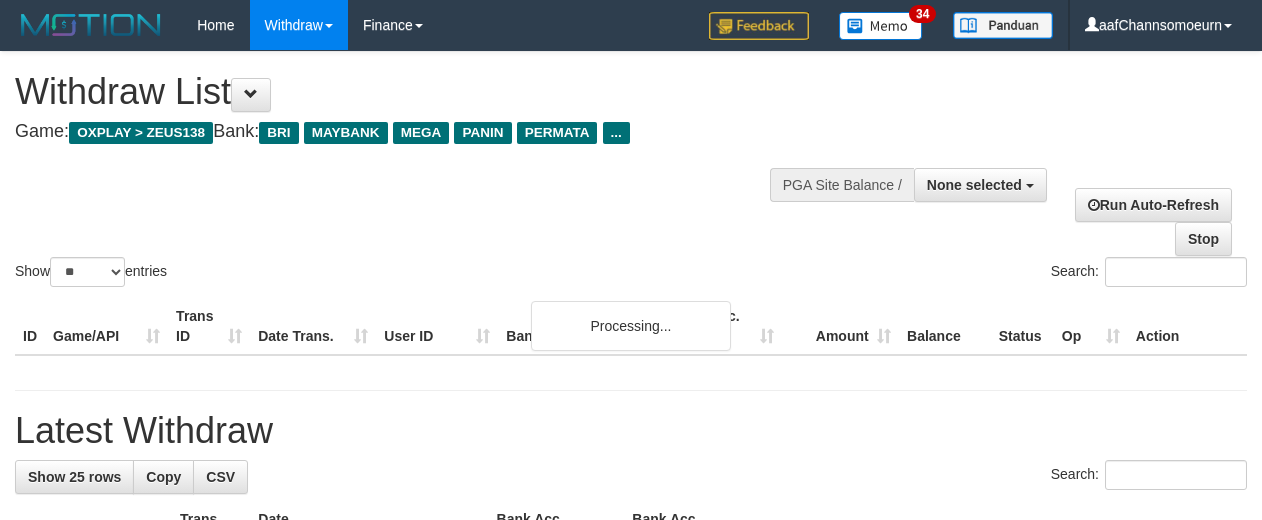 select 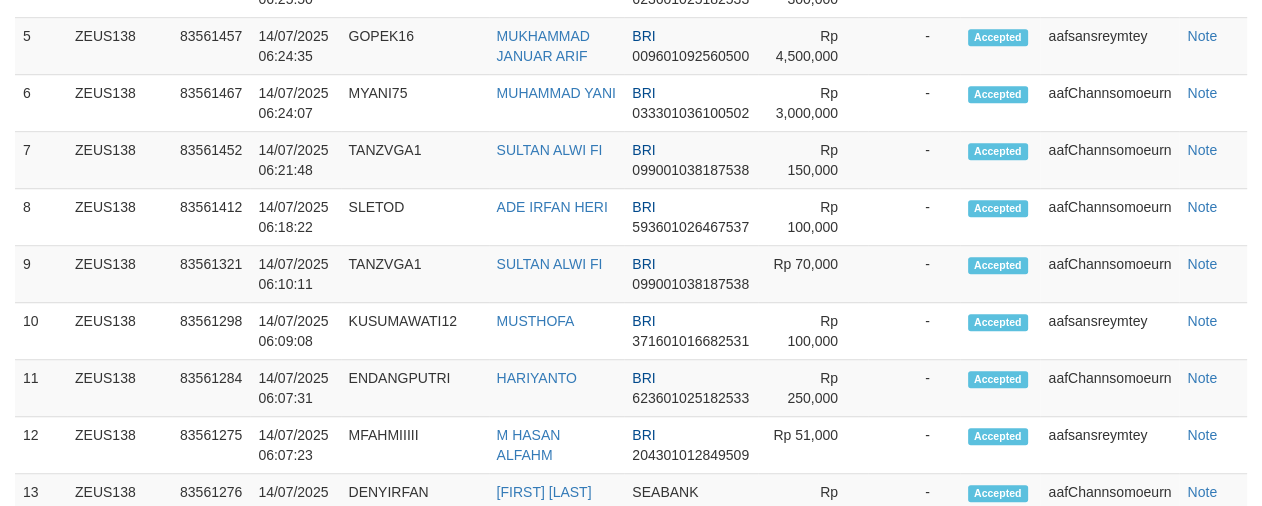 scroll, scrollTop: 1170, scrollLeft: 0, axis: vertical 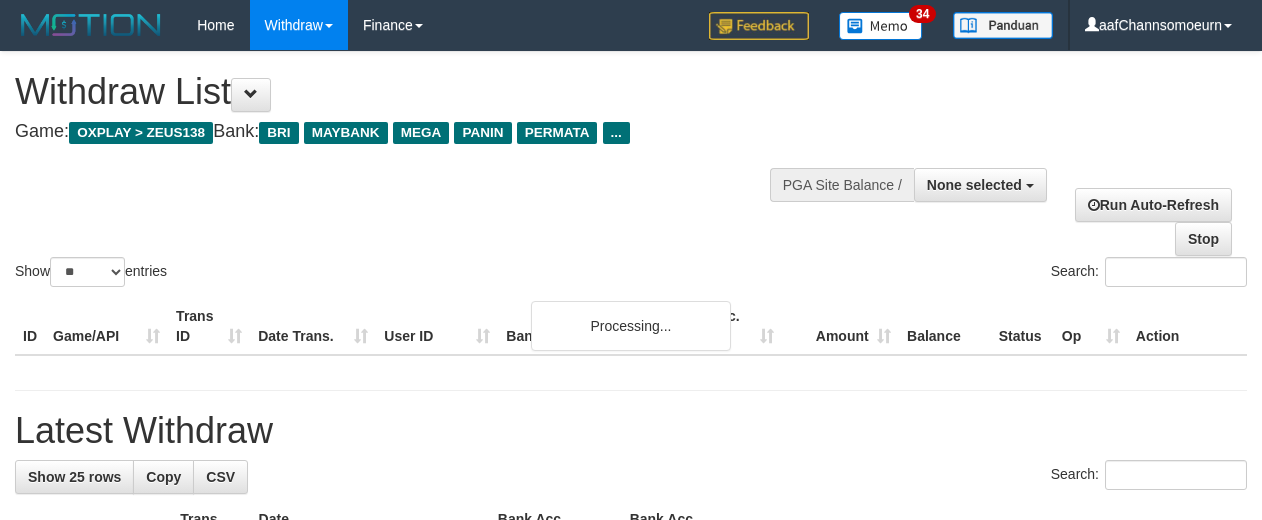 select 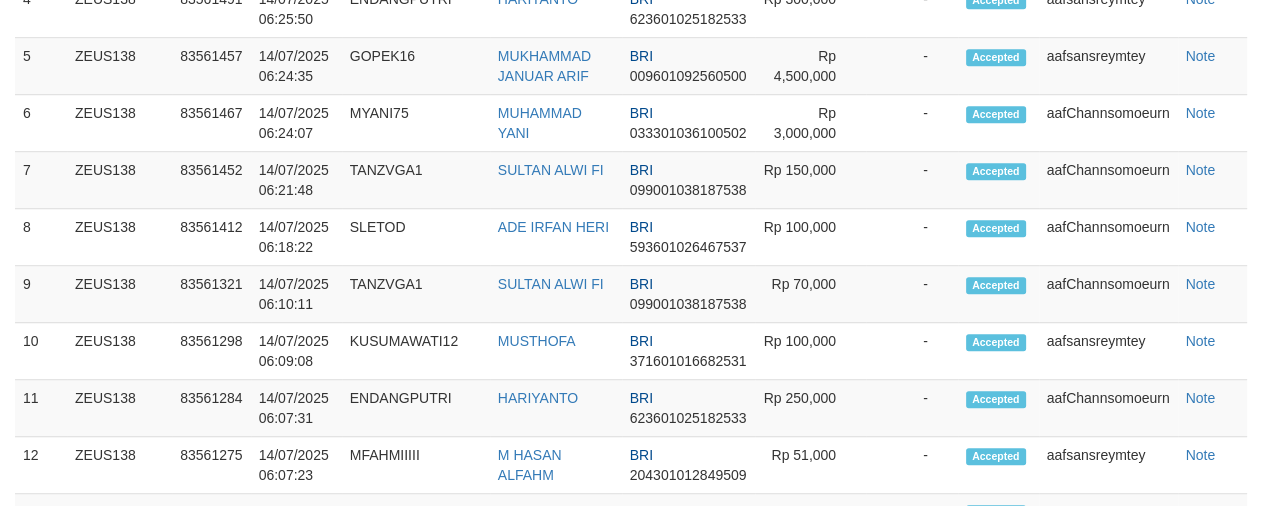 scroll, scrollTop: 1170, scrollLeft: 0, axis: vertical 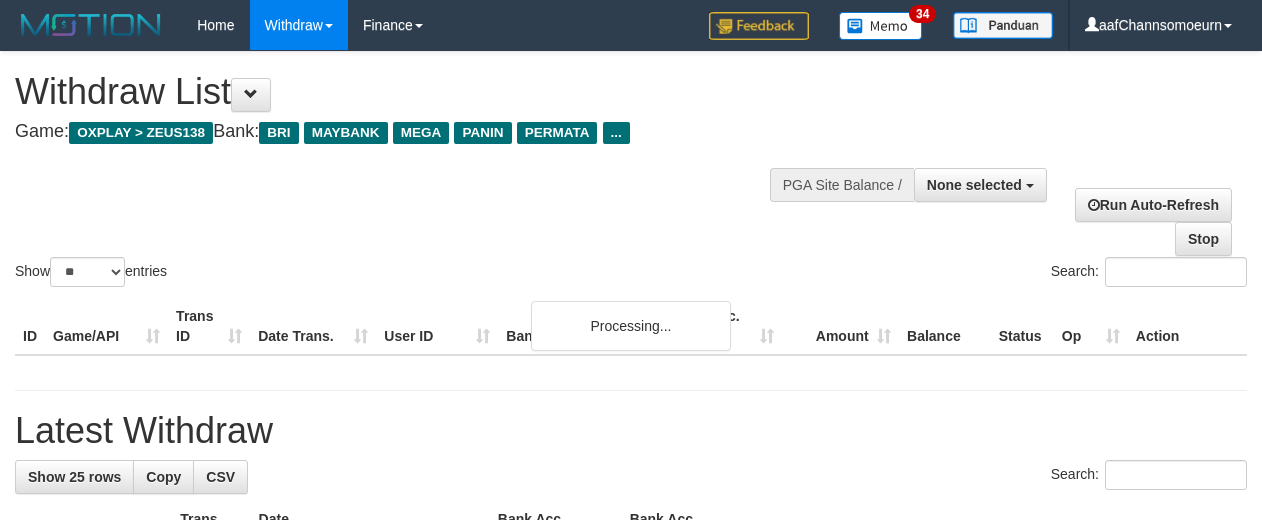 select 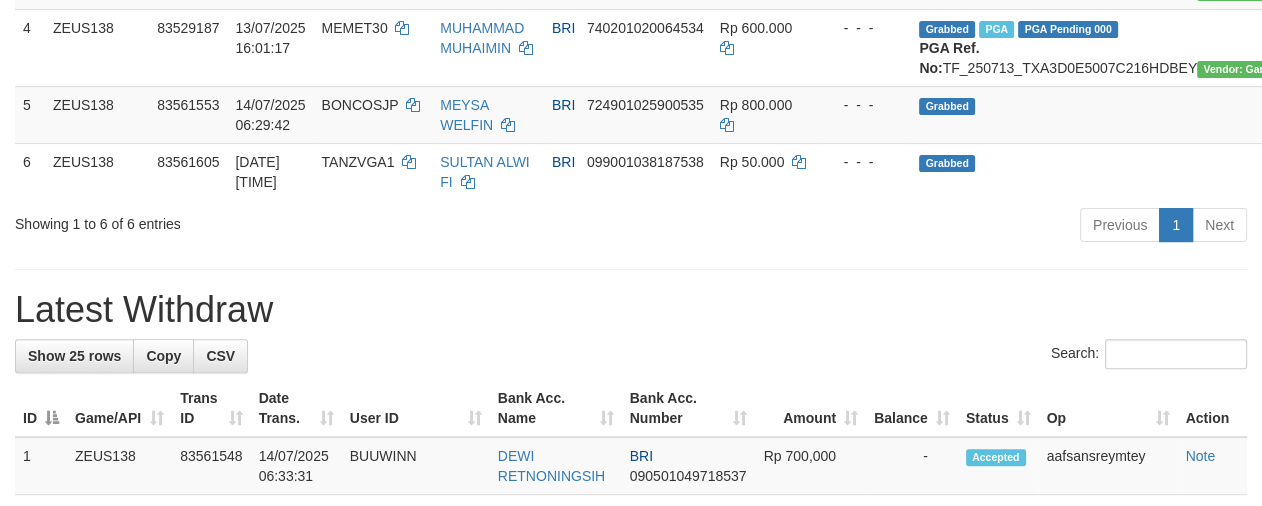 scroll, scrollTop: 522, scrollLeft: 0, axis: vertical 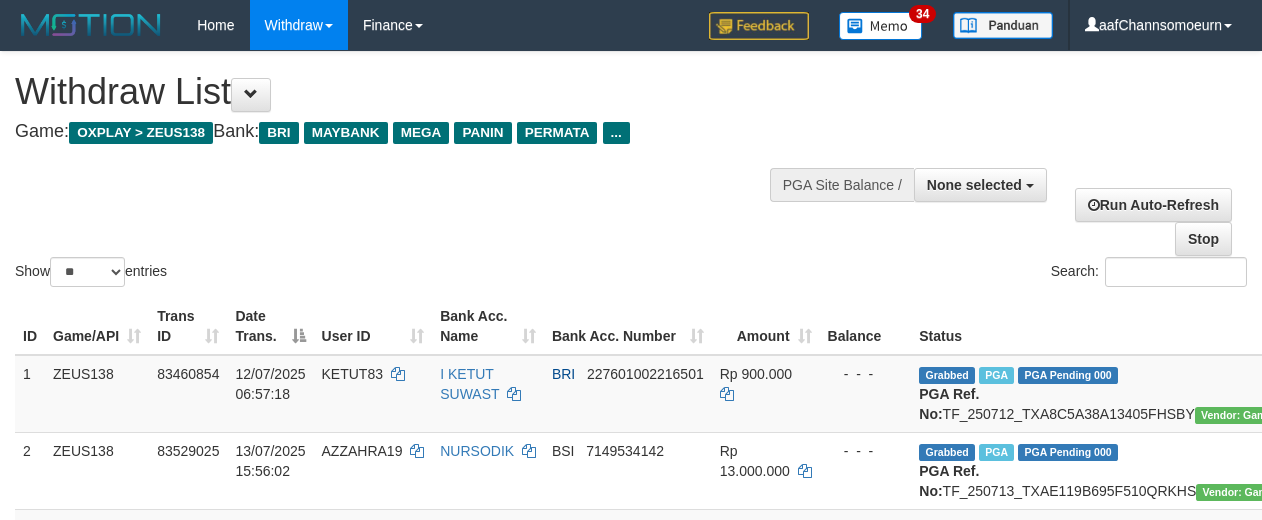 select 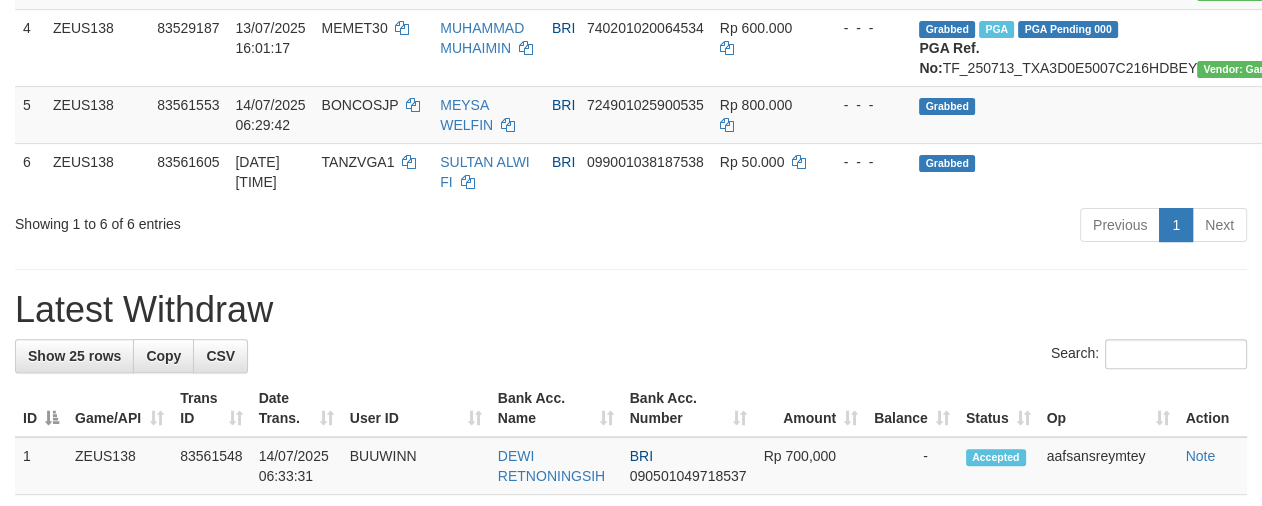 scroll, scrollTop: 522, scrollLeft: 0, axis: vertical 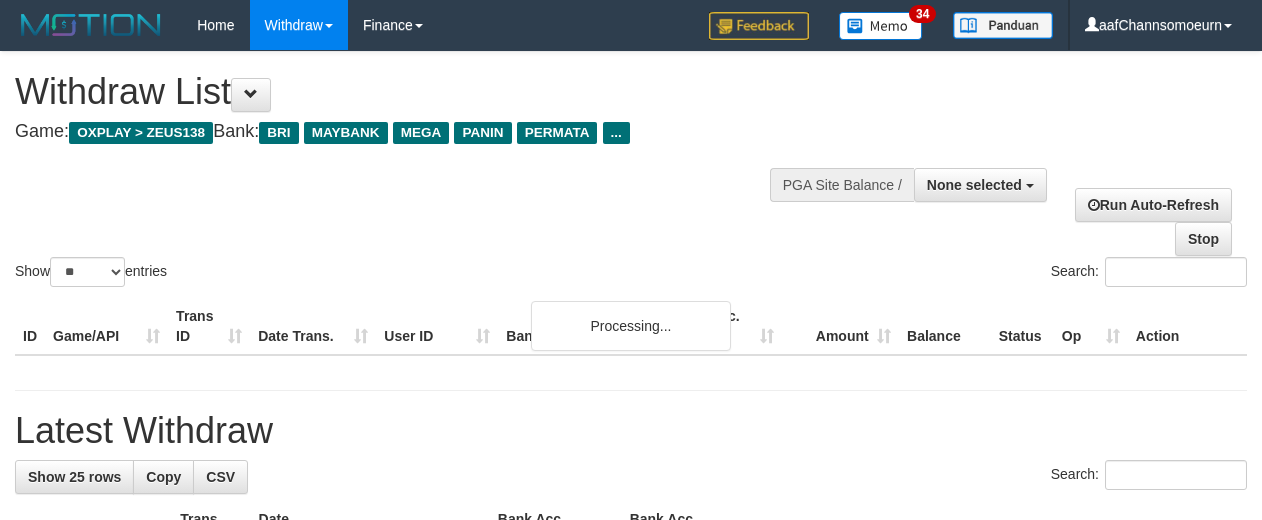 select 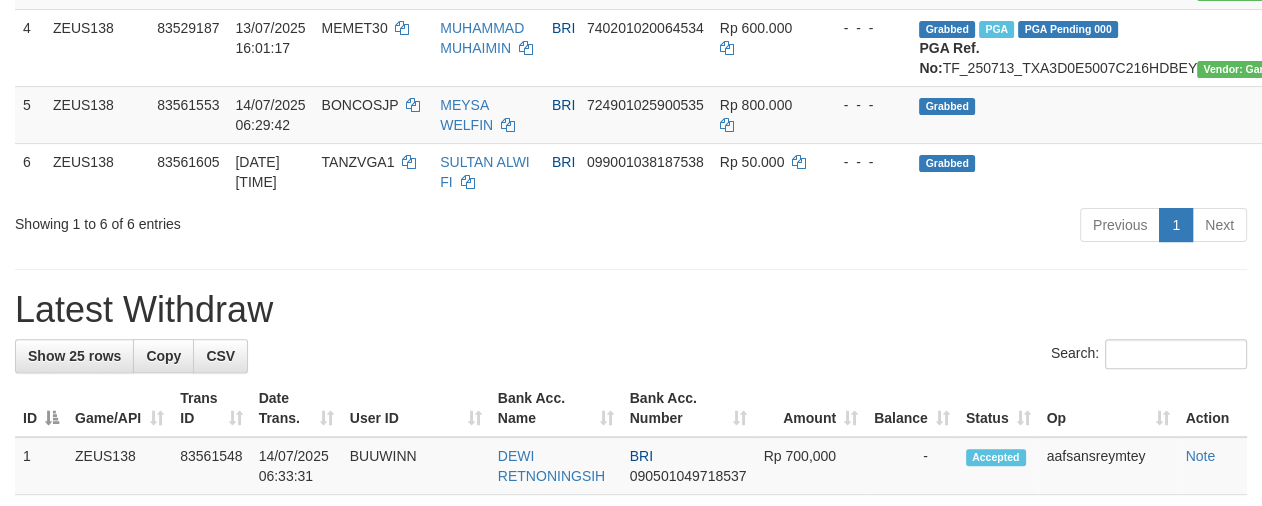 scroll, scrollTop: 522, scrollLeft: 0, axis: vertical 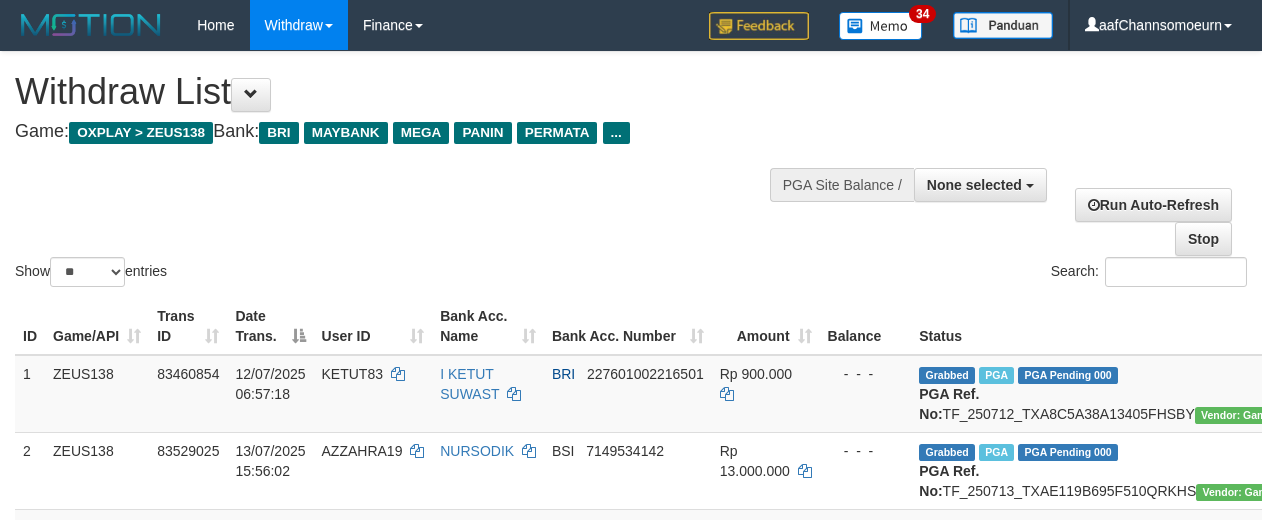 select 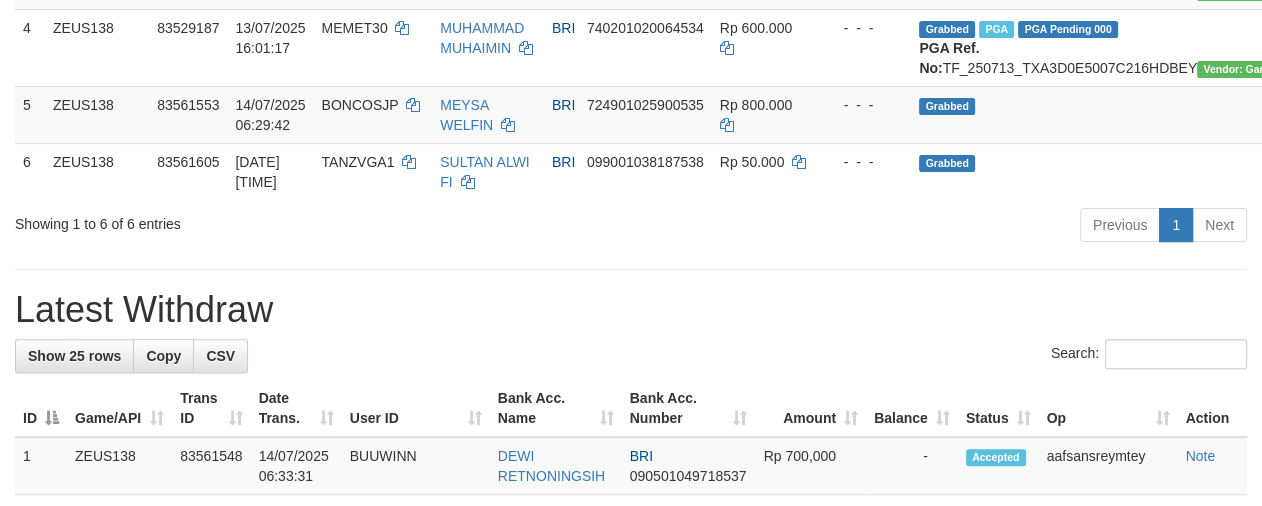 scroll, scrollTop: 522, scrollLeft: 0, axis: vertical 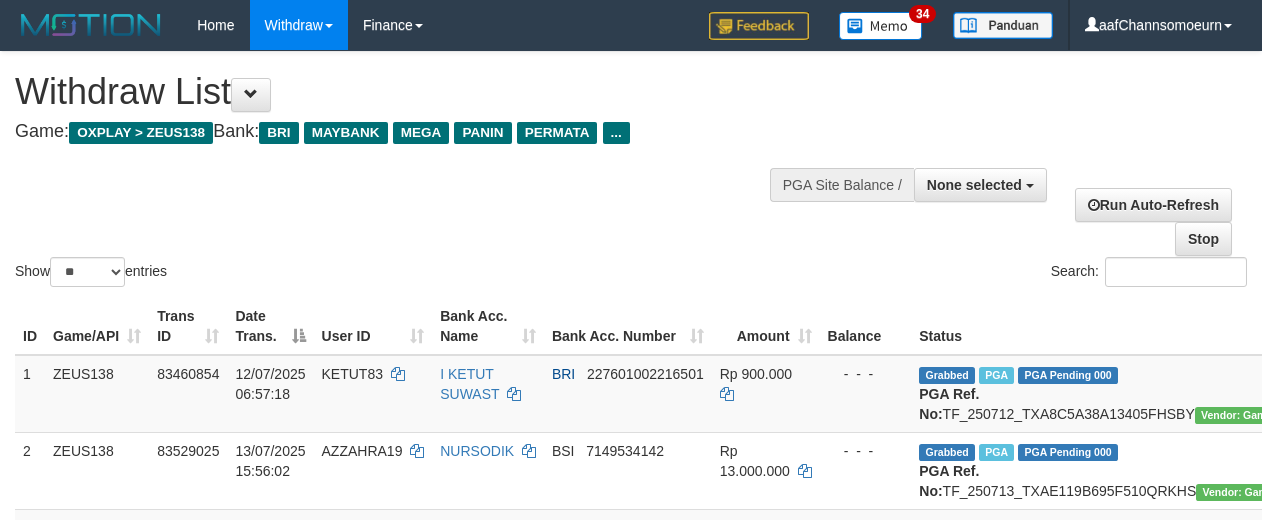 select 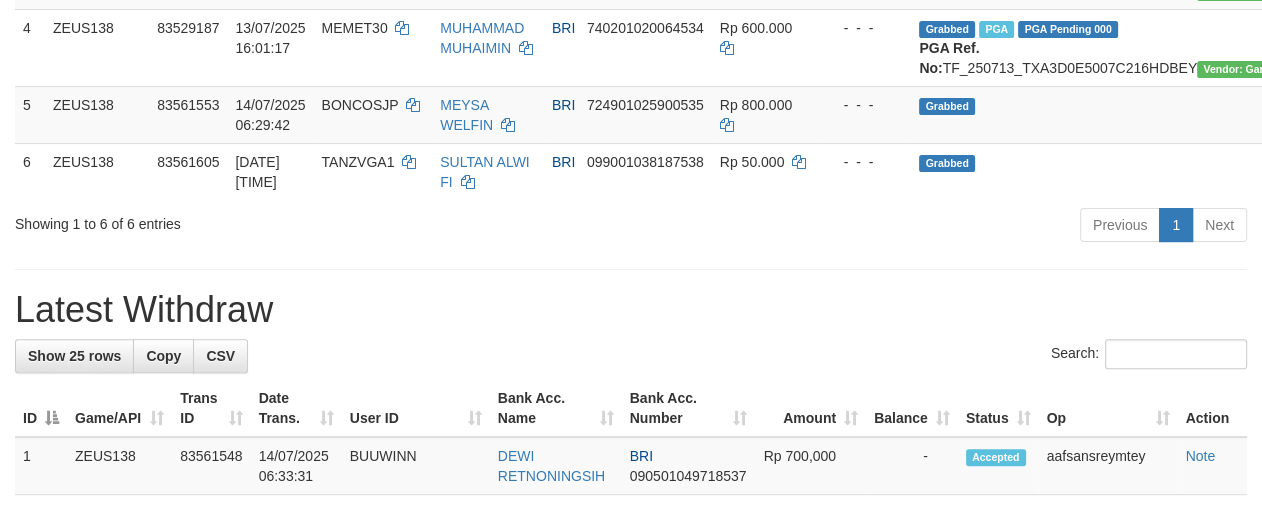 scroll, scrollTop: 522, scrollLeft: 0, axis: vertical 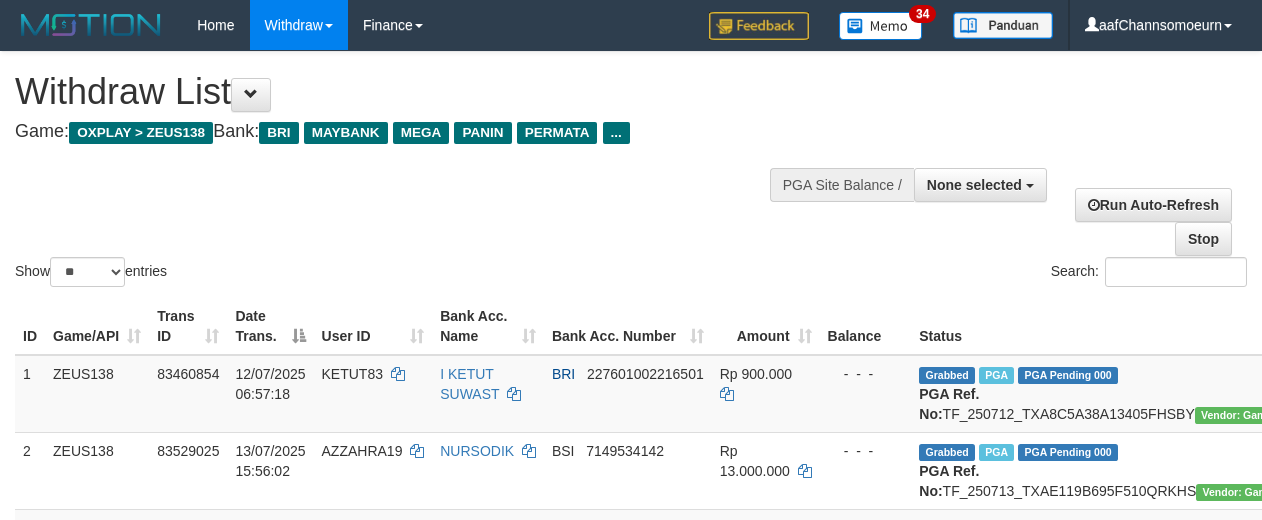 select 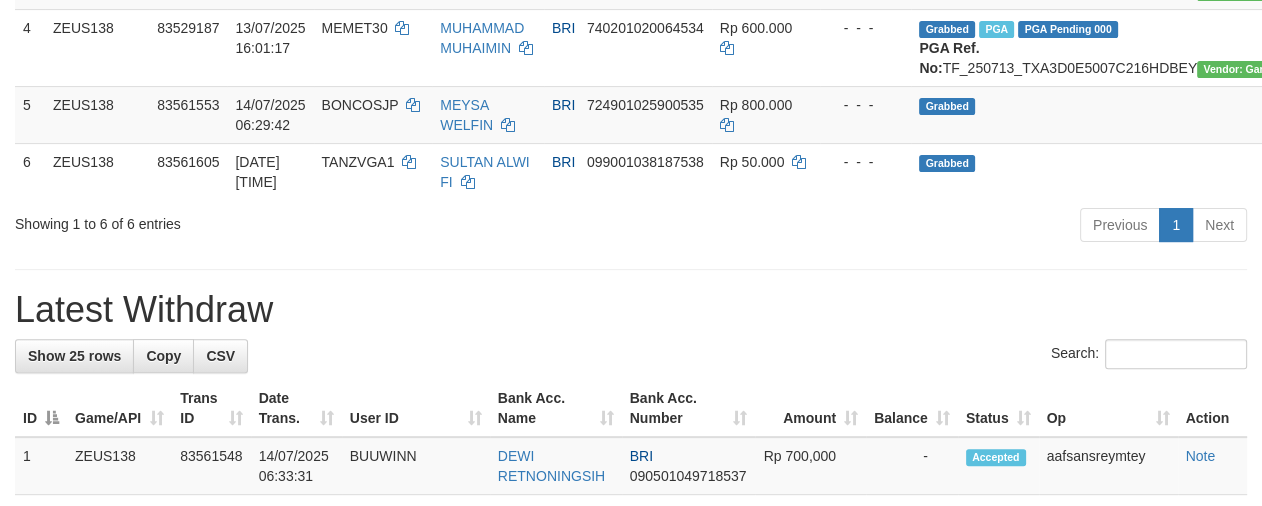 scroll, scrollTop: 522, scrollLeft: 0, axis: vertical 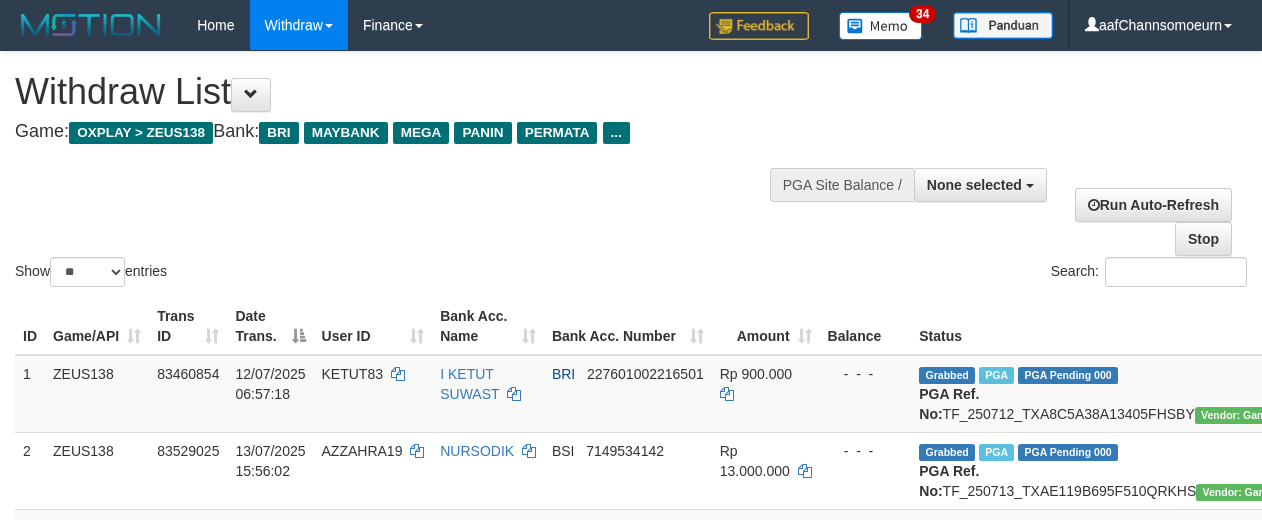 select 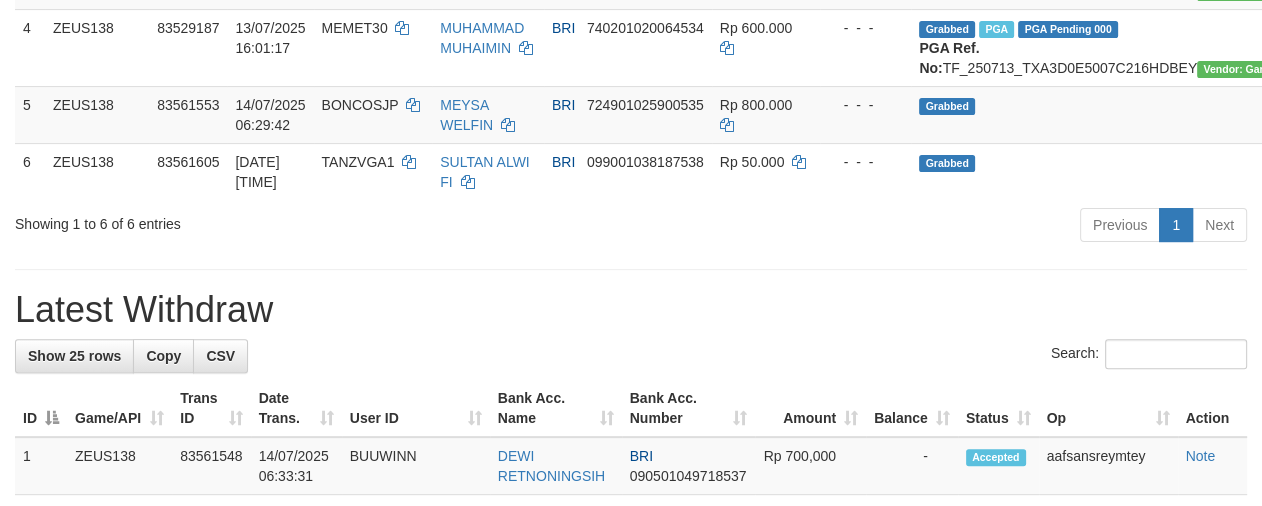 scroll, scrollTop: 522, scrollLeft: 0, axis: vertical 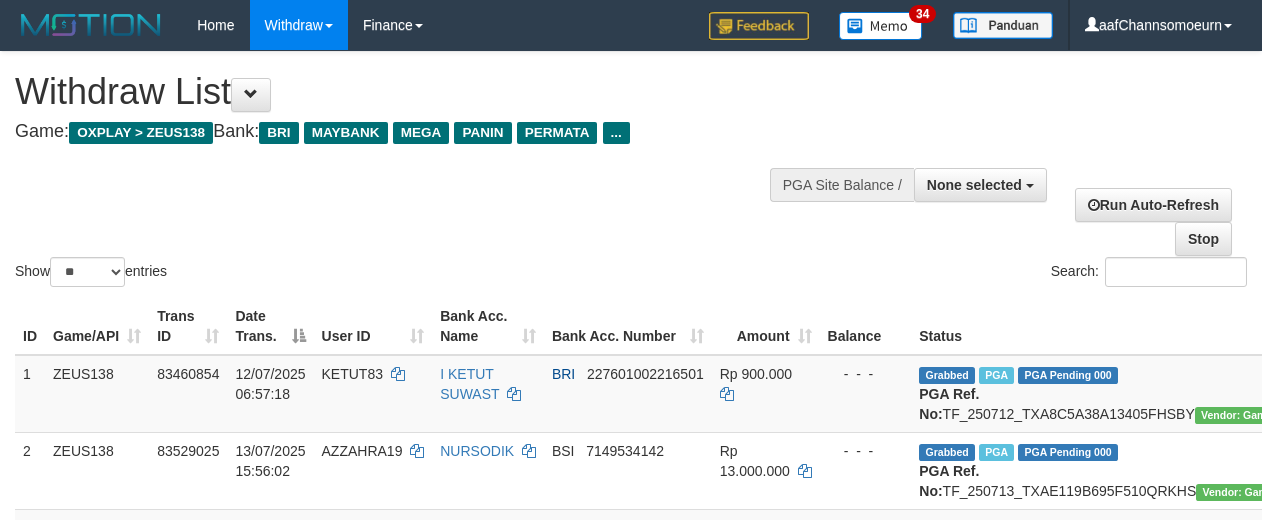 select 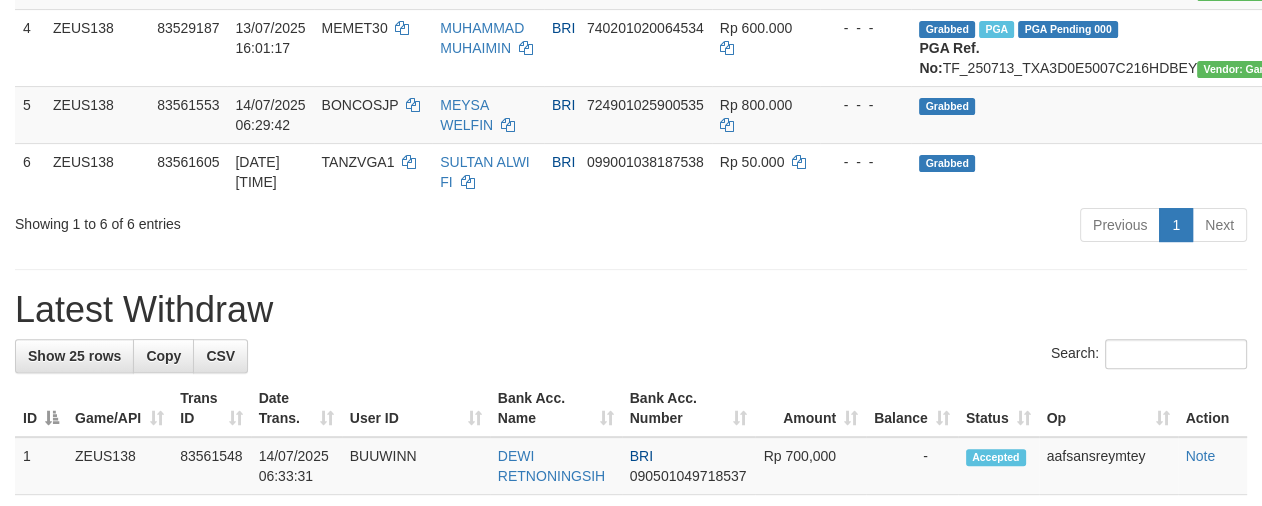 scroll, scrollTop: 522, scrollLeft: 0, axis: vertical 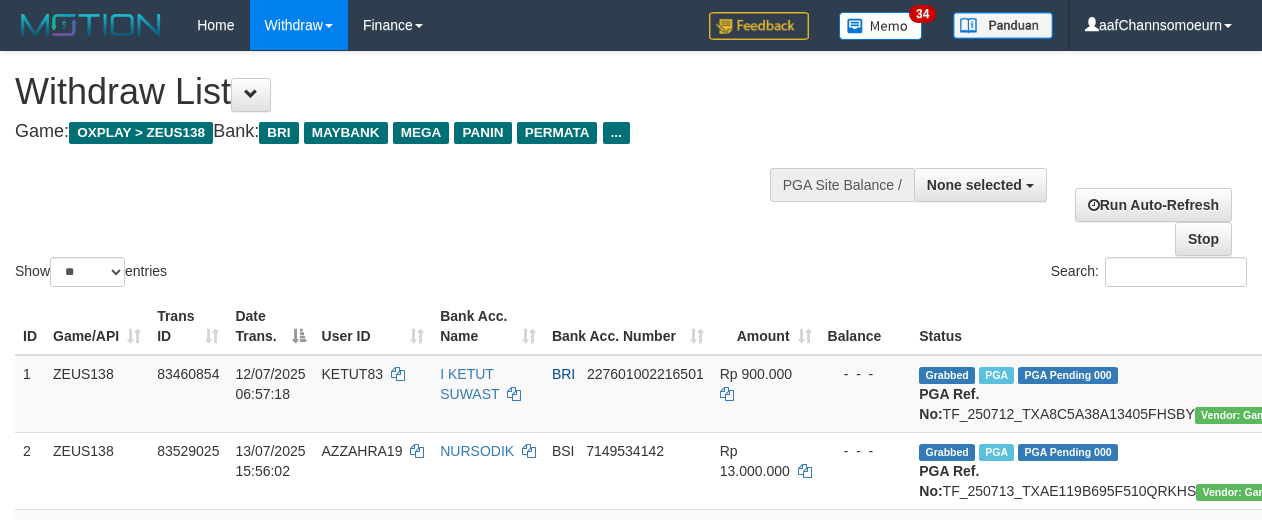select 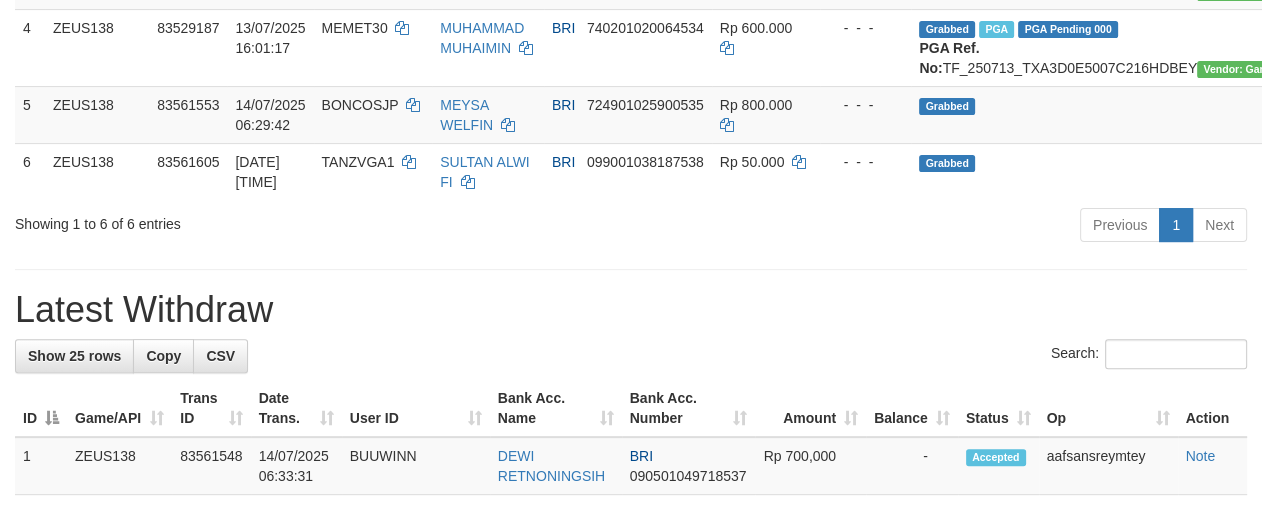 scroll, scrollTop: 522, scrollLeft: 0, axis: vertical 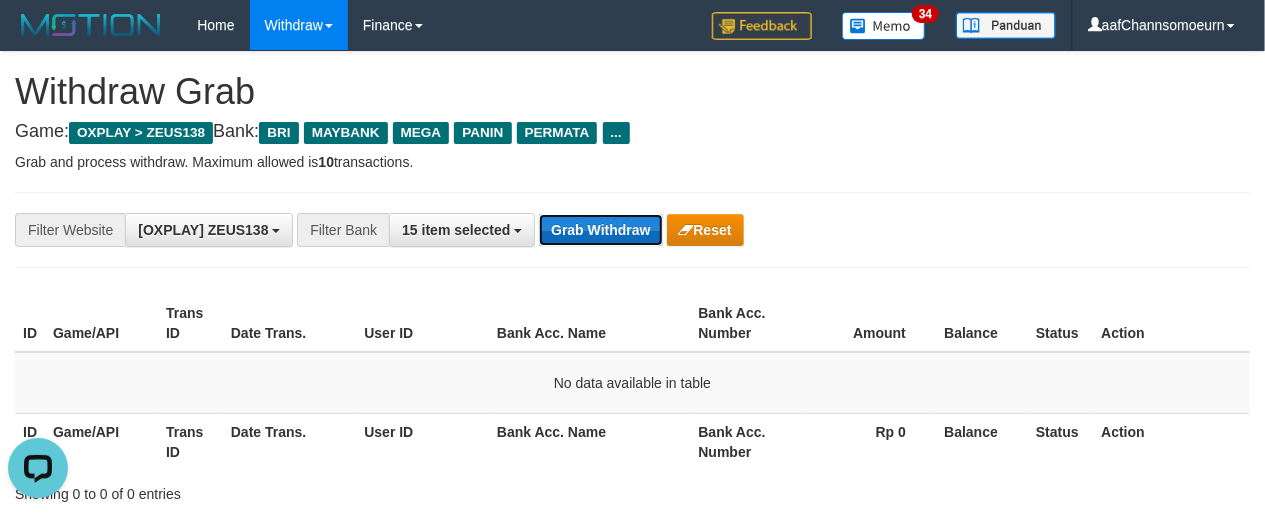 click on "Grab Withdraw" at bounding box center (600, 230) 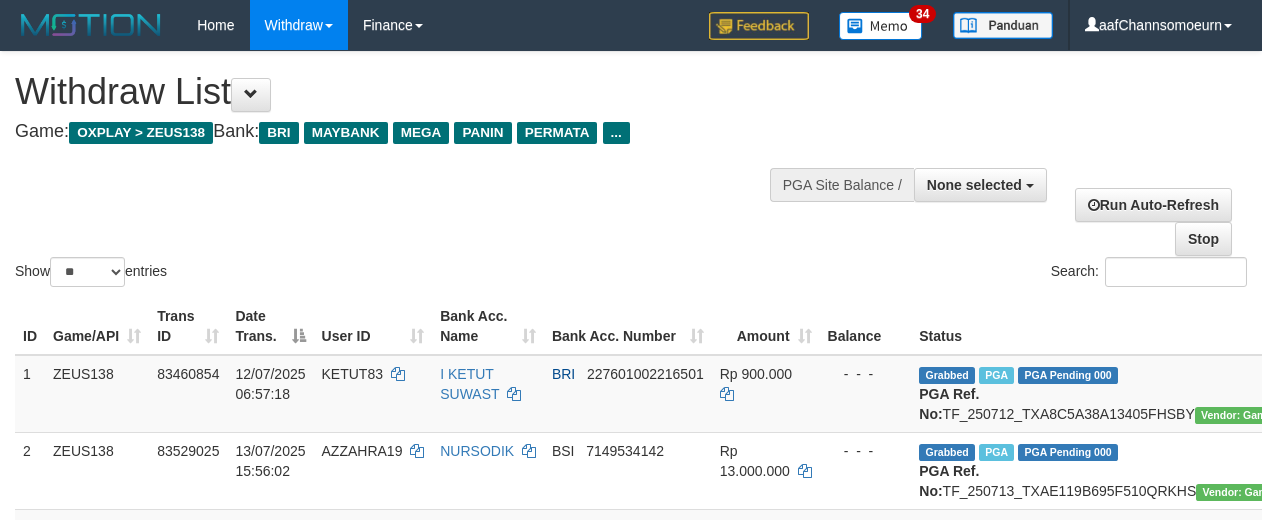 select 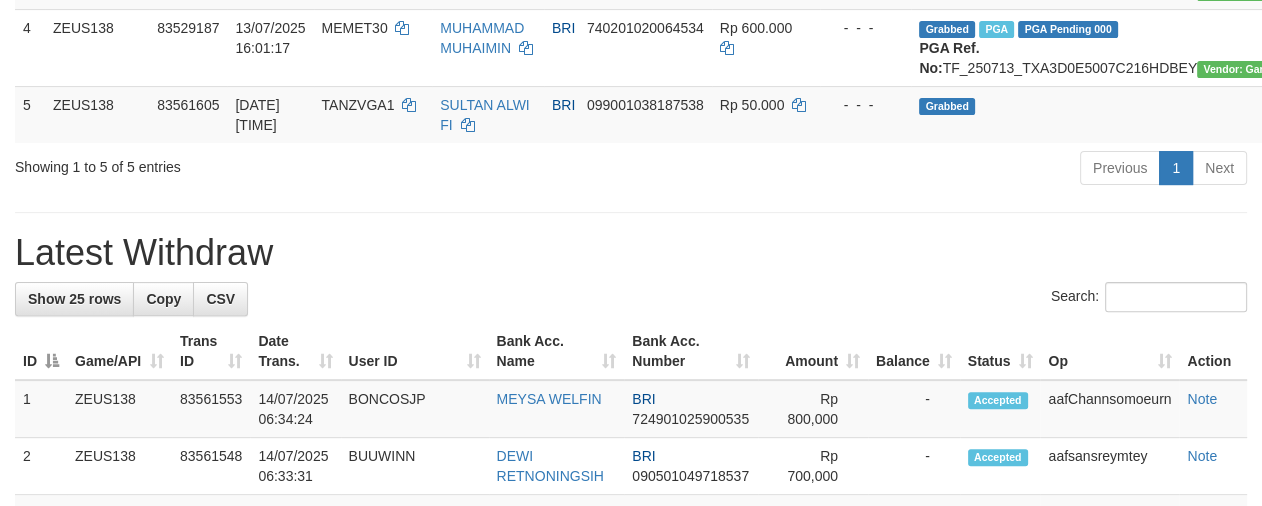 scroll, scrollTop: 522, scrollLeft: 0, axis: vertical 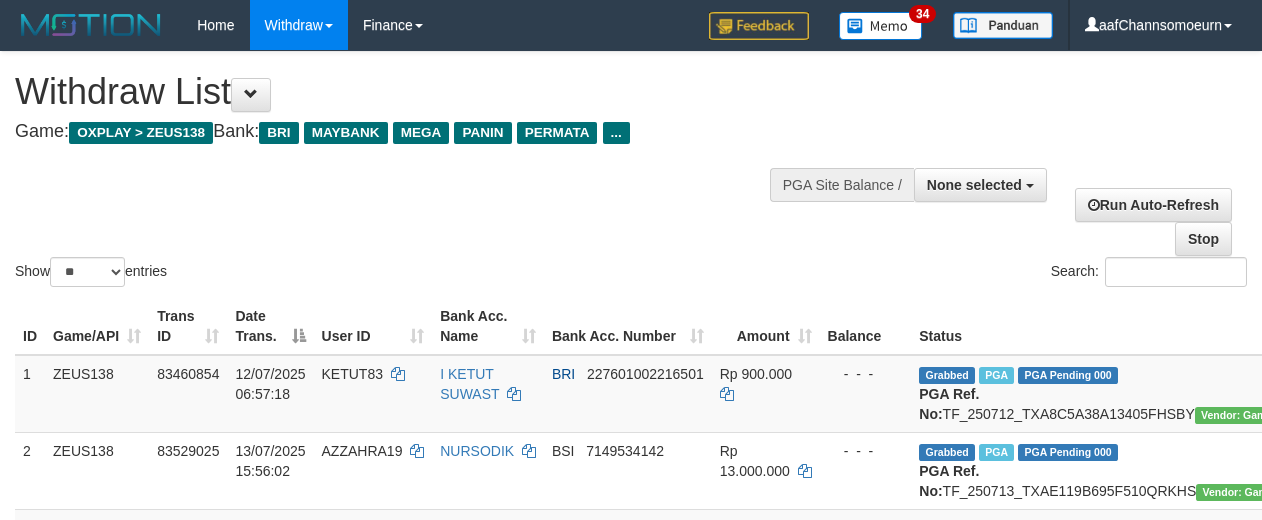 select 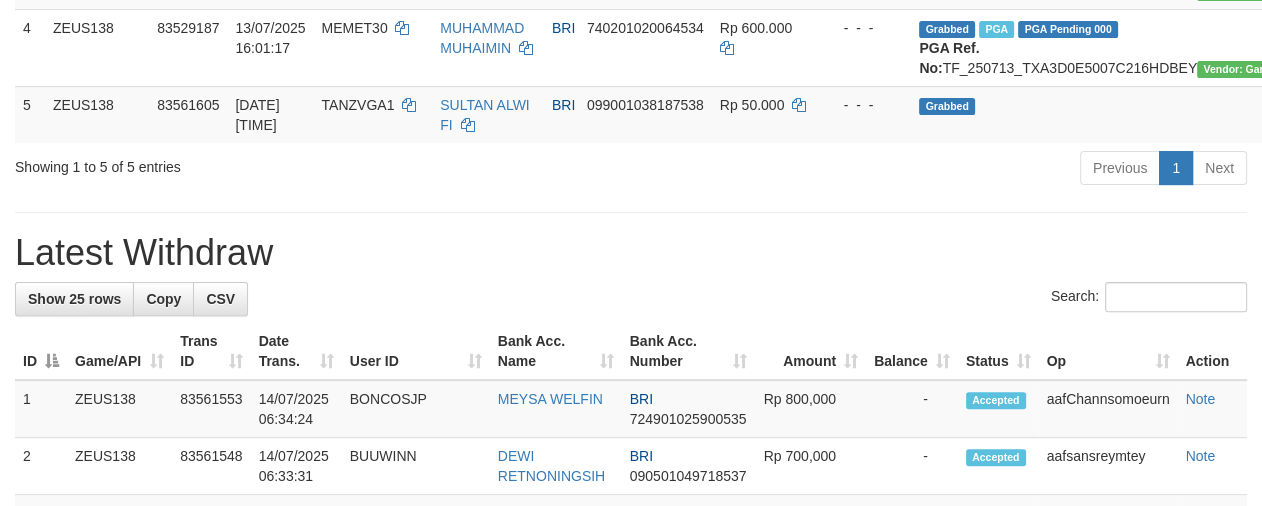 scroll, scrollTop: 522, scrollLeft: 0, axis: vertical 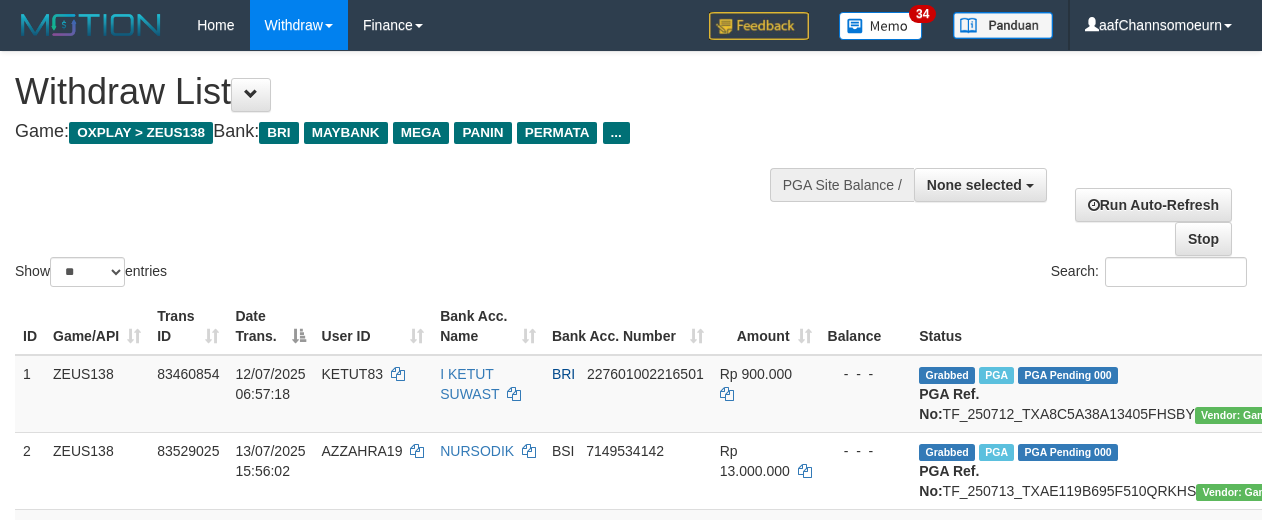 select 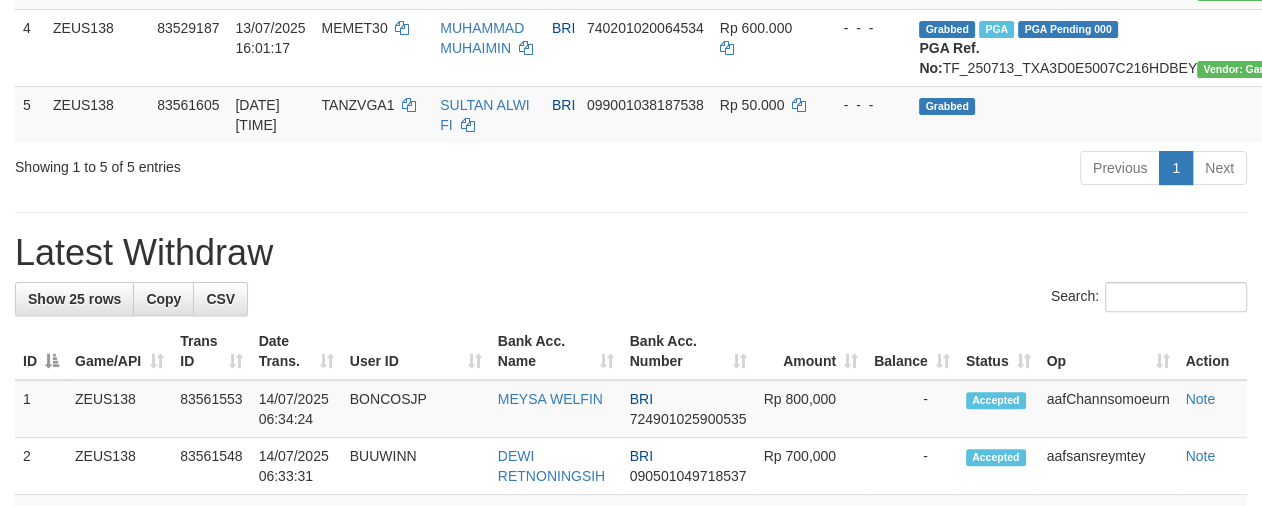 scroll, scrollTop: 522, scrollLeft: 0, axis: vertical 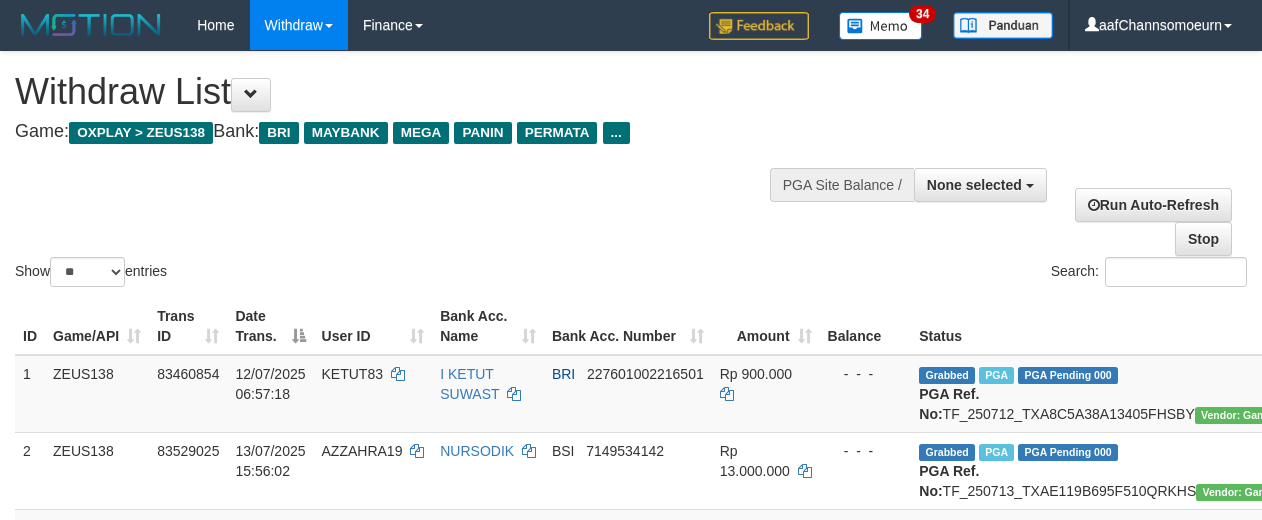 select 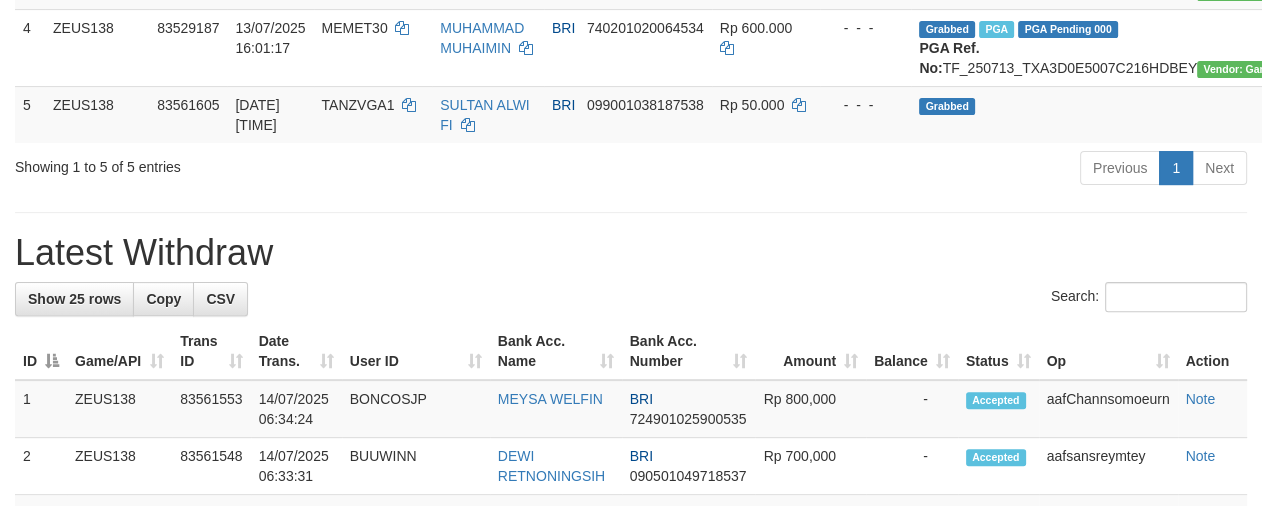 scroll, scrollTop: 522, scrollLeft: 0, axis: vertical 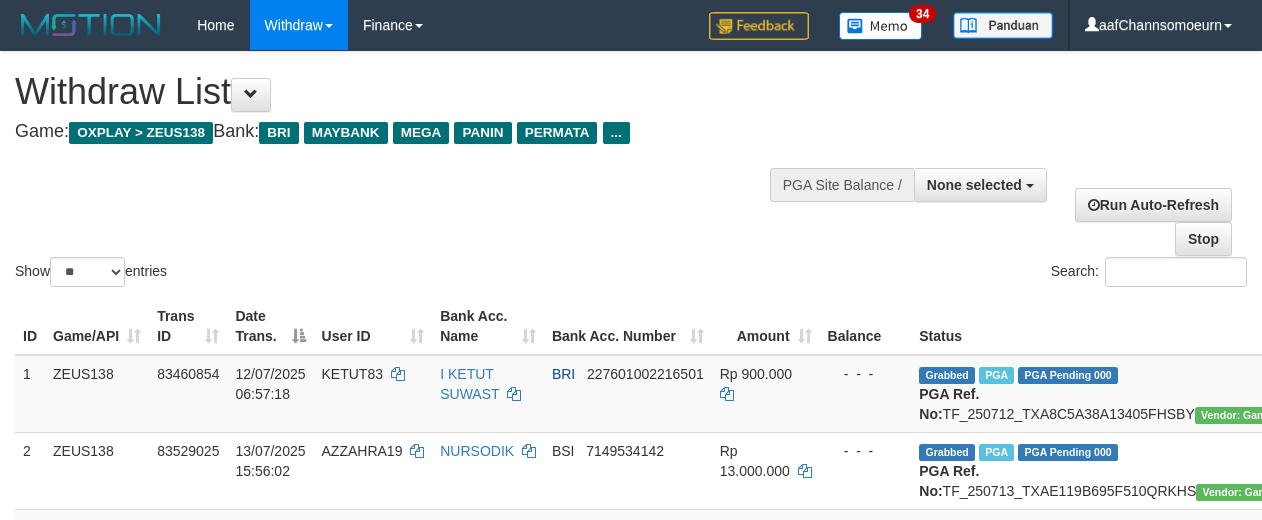 select 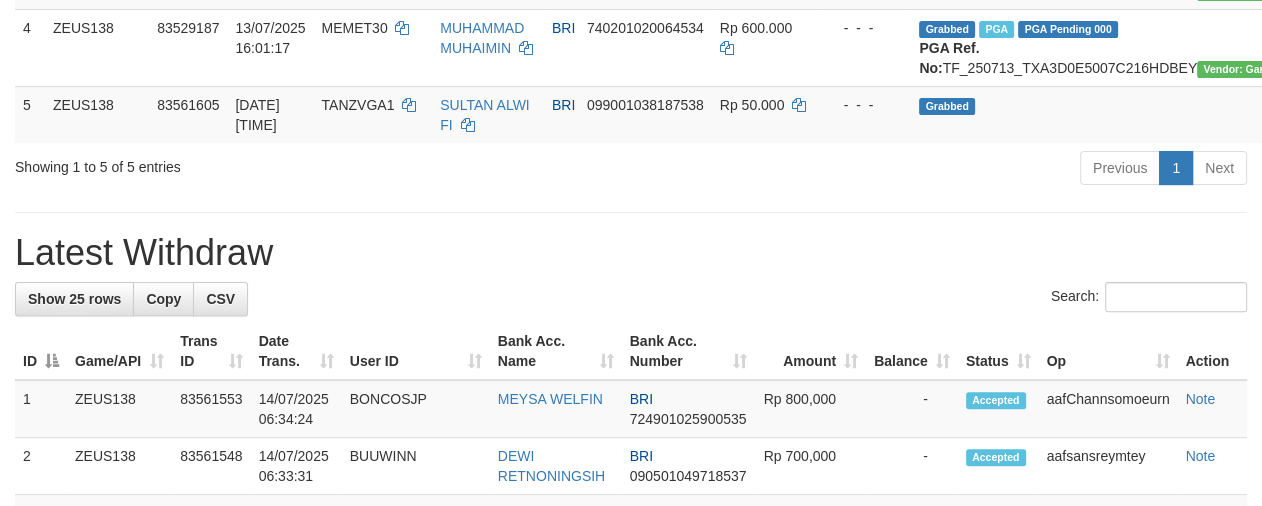 scroll, scrollTop: 522, scrollLeft: 0, axis: vertical 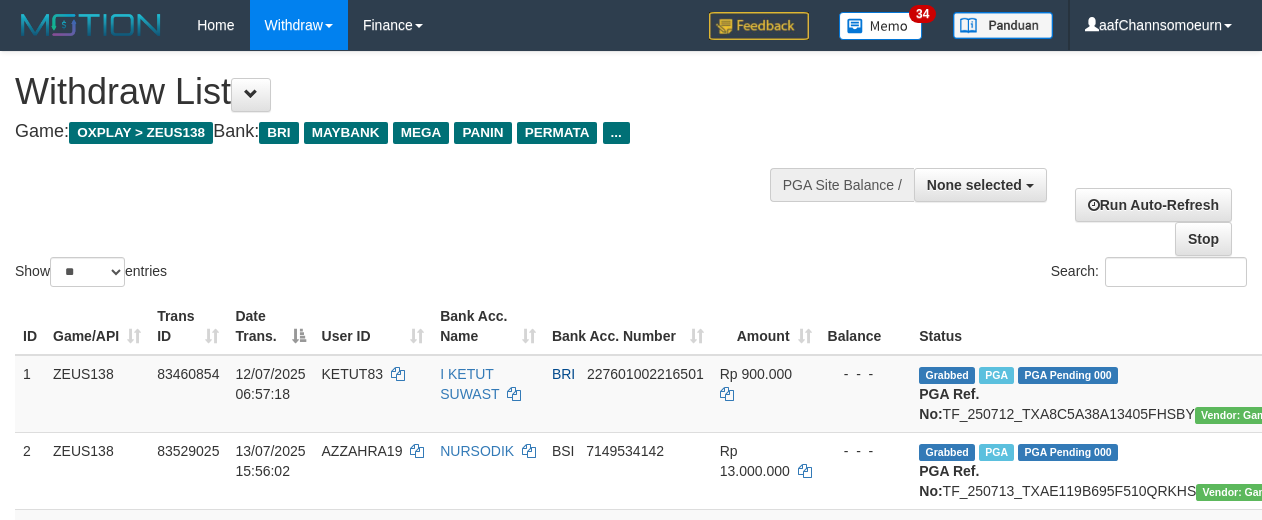 select 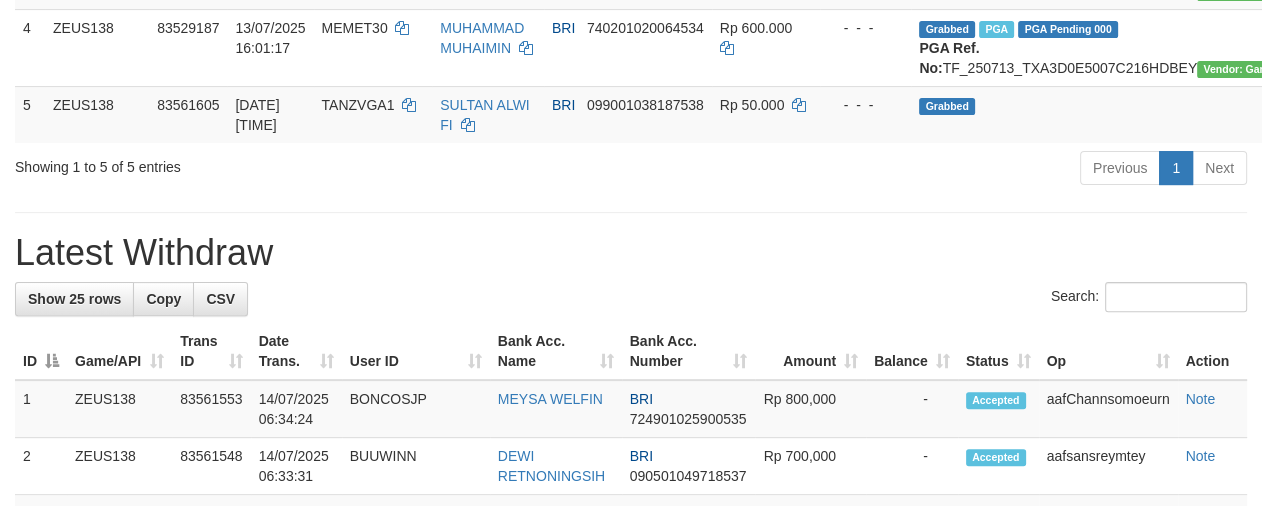 scroll, scrollTop: 522, scrollLeft: 0, axis: vertical 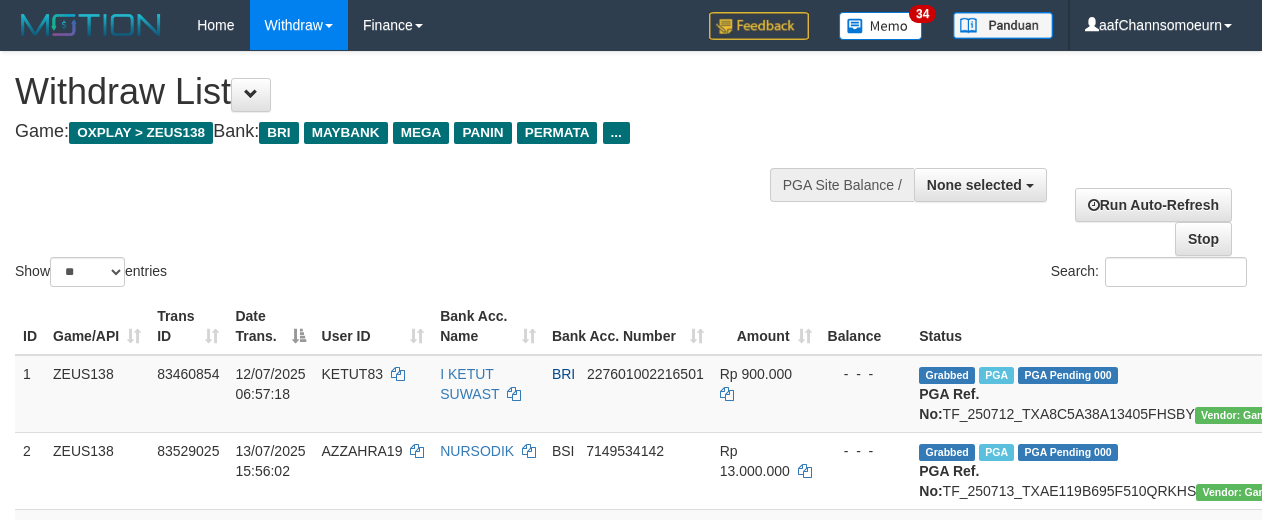 select 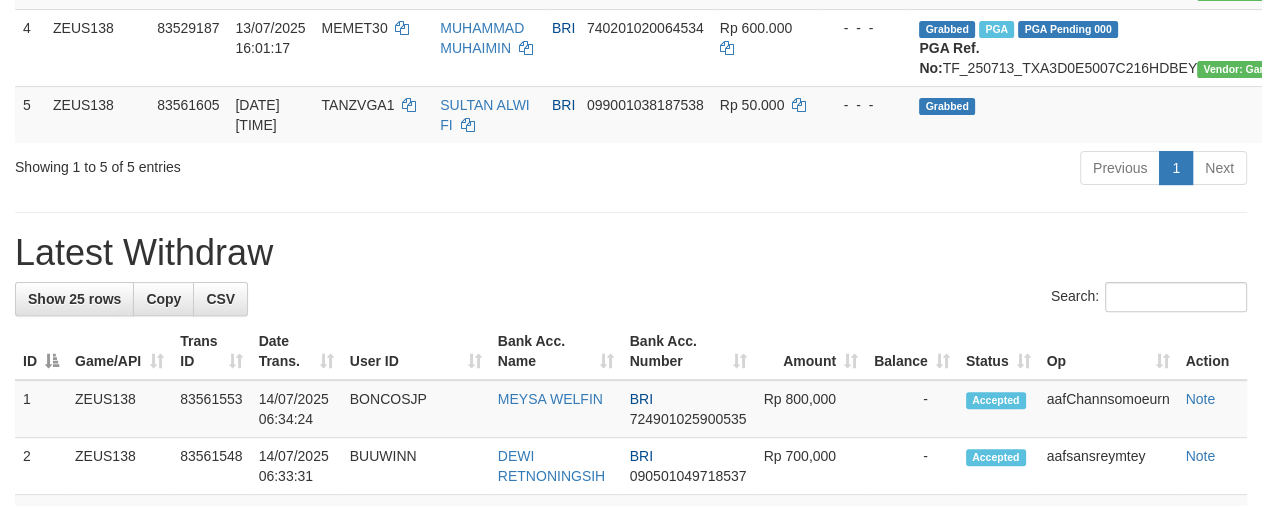 scroll, scrollTop: 522, scrollLeft: 0, axis: vertical 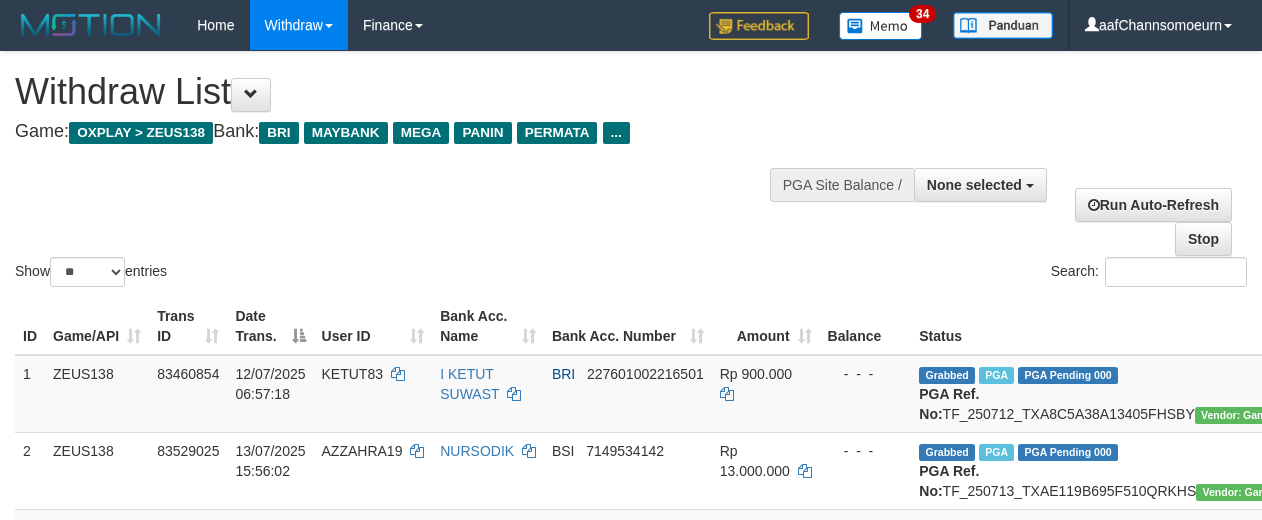 select 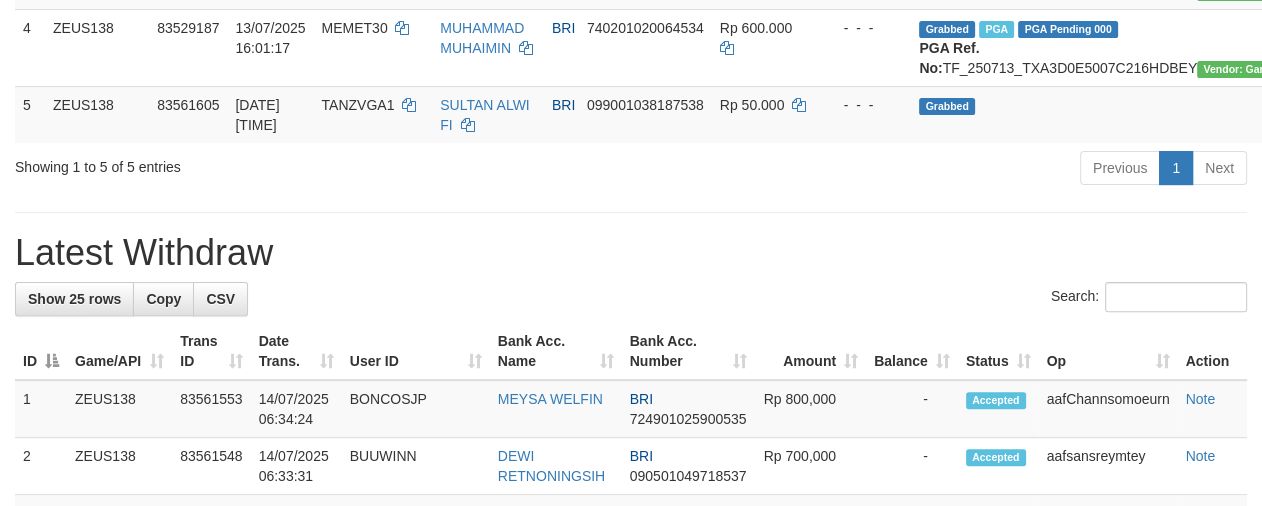 scroll, scrollTop: 522, scrollLeft: 0, axis: vertical 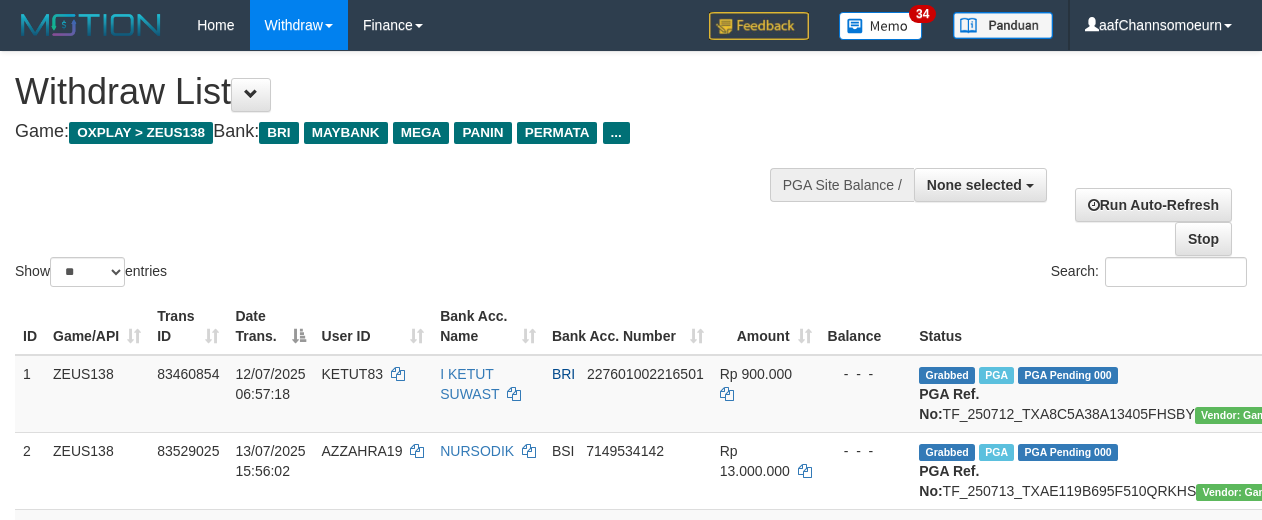 select 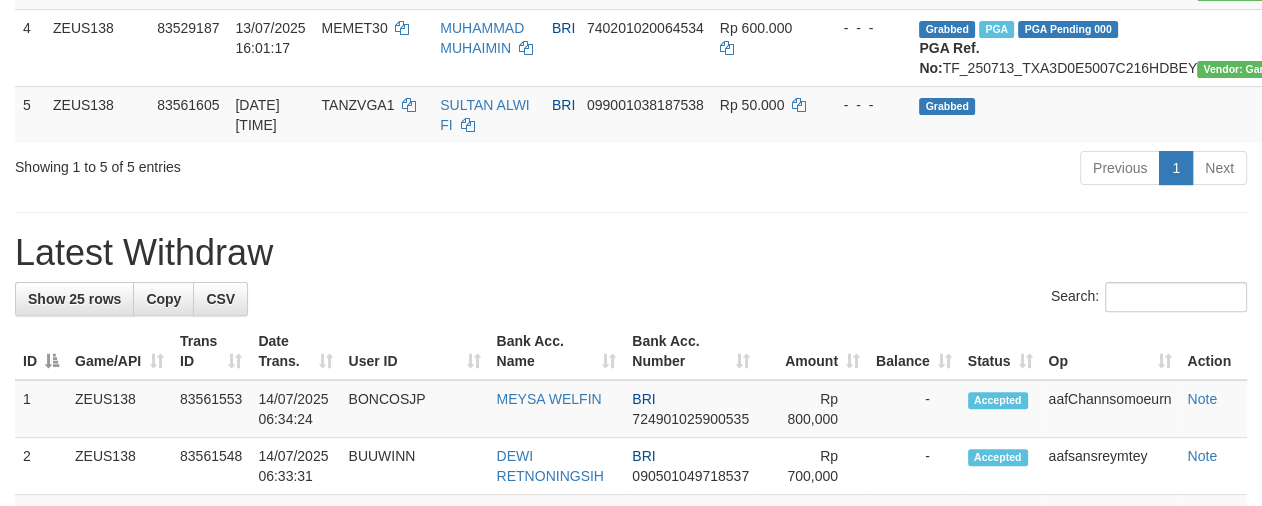 scroll, scrollTop: 522, scrollLeft: 0, axis: vertical 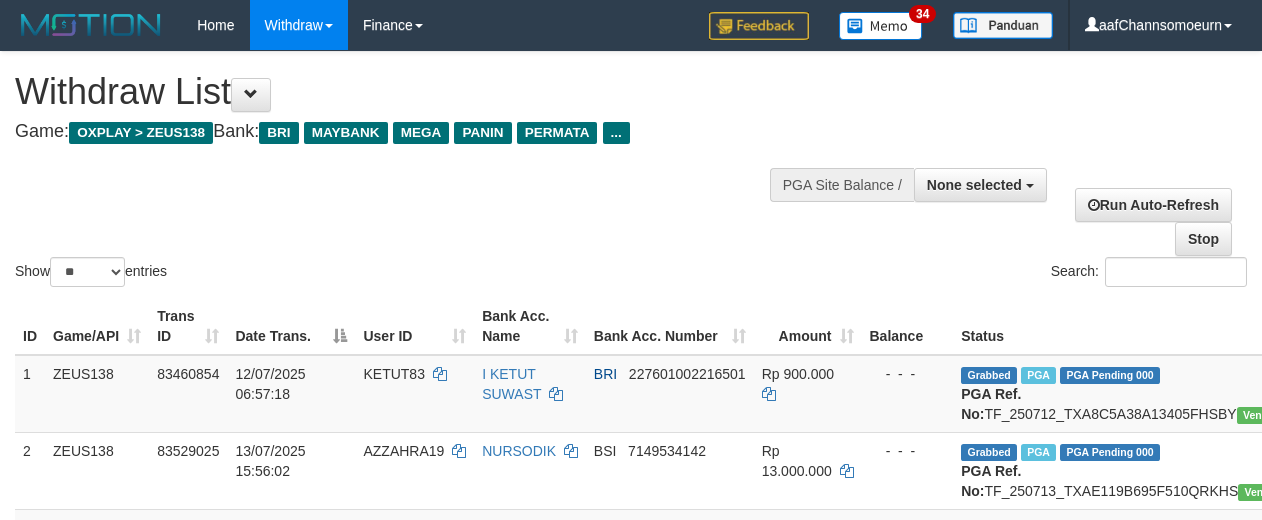 select 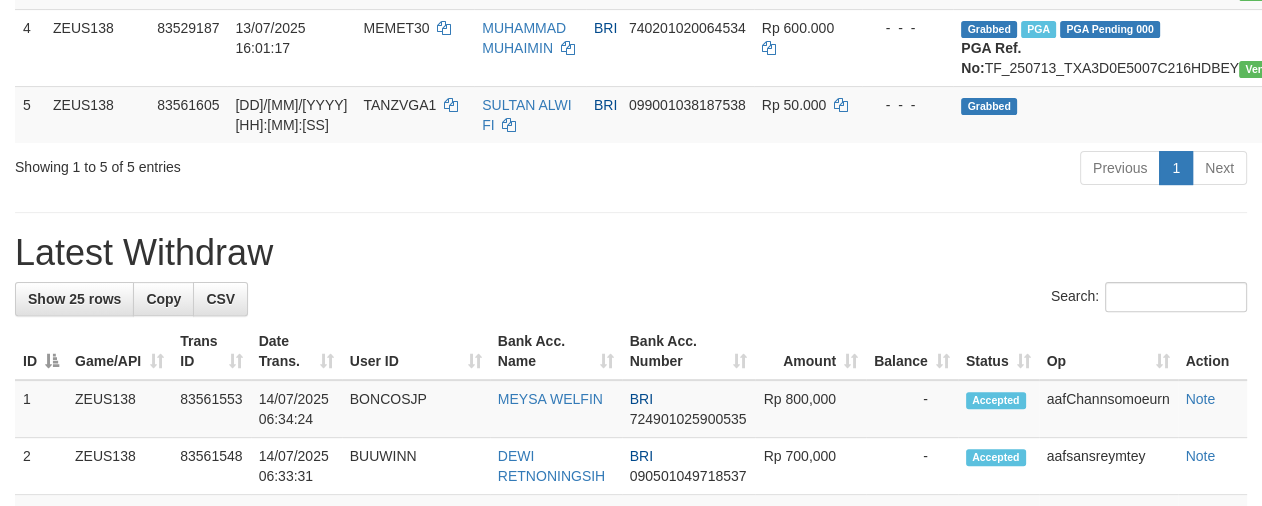 scroll, scrollTop: 522, scrollLeft: 0, axis: vertical 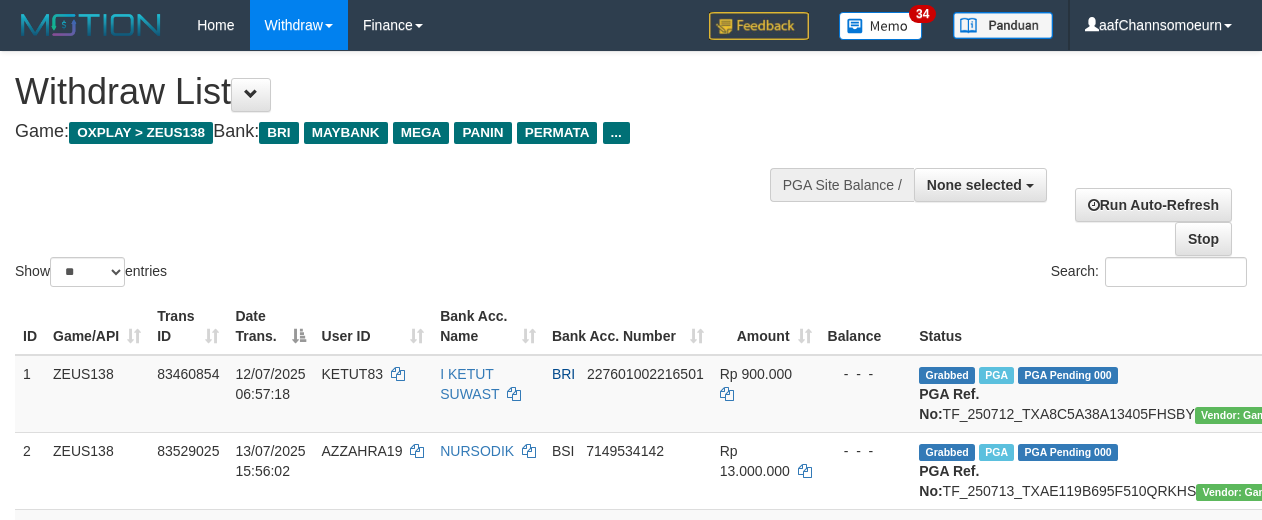 select 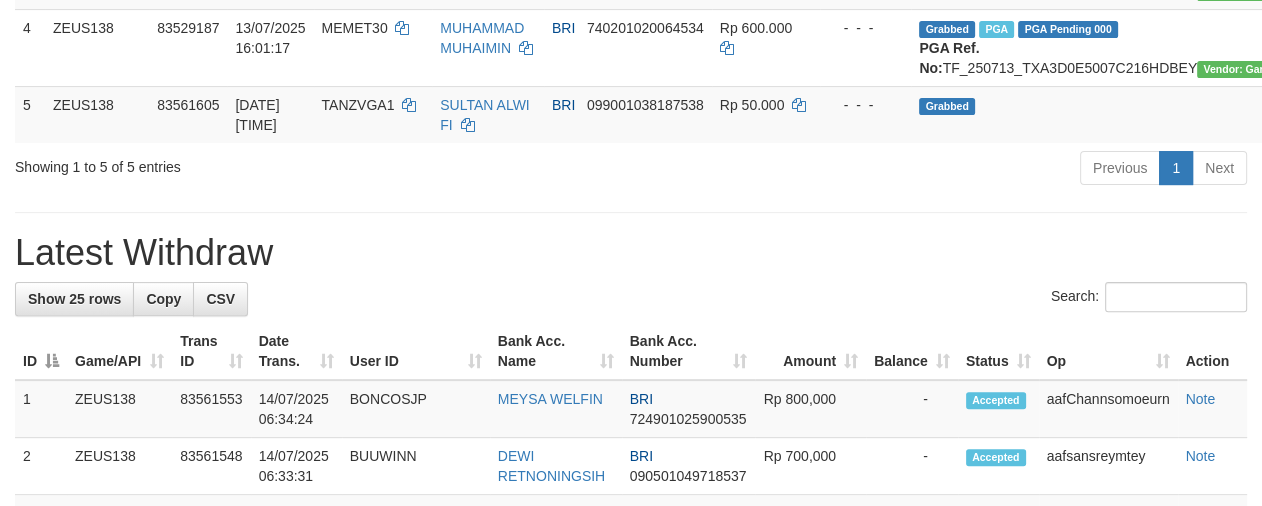scroll, scrollTop: 522, scrollLeft: 0, axis: vertical 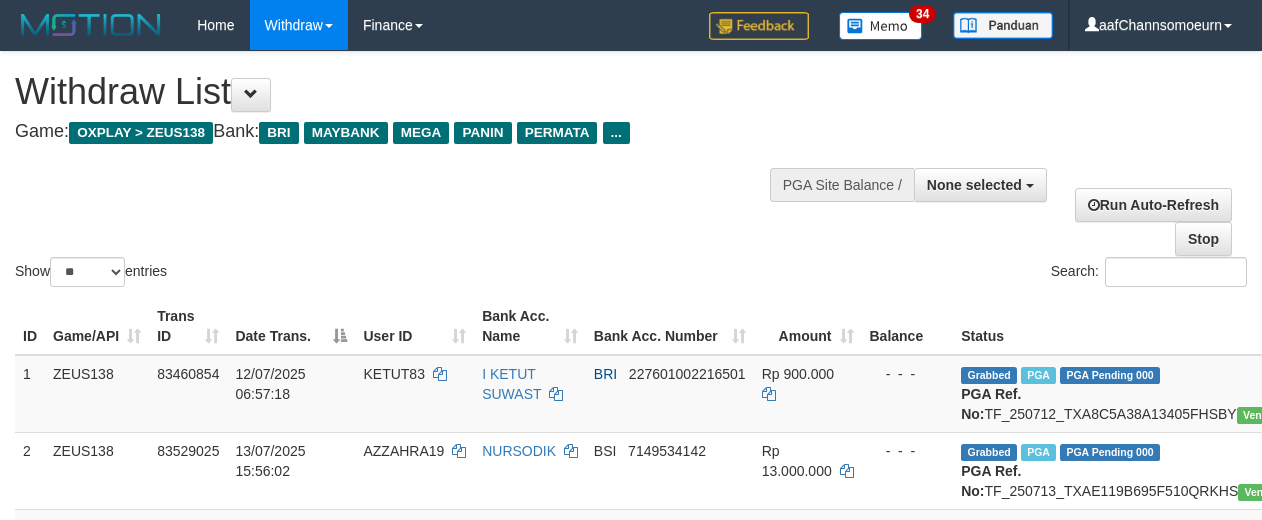 select 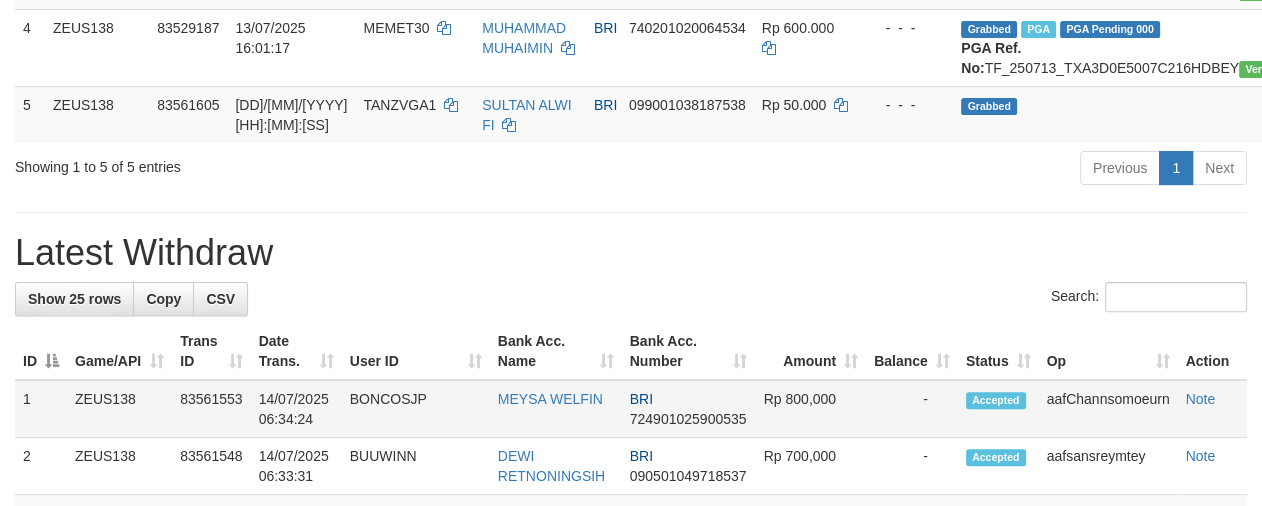 scroll, scrollTop: 522, scrollLeft: 0, axis: vertical 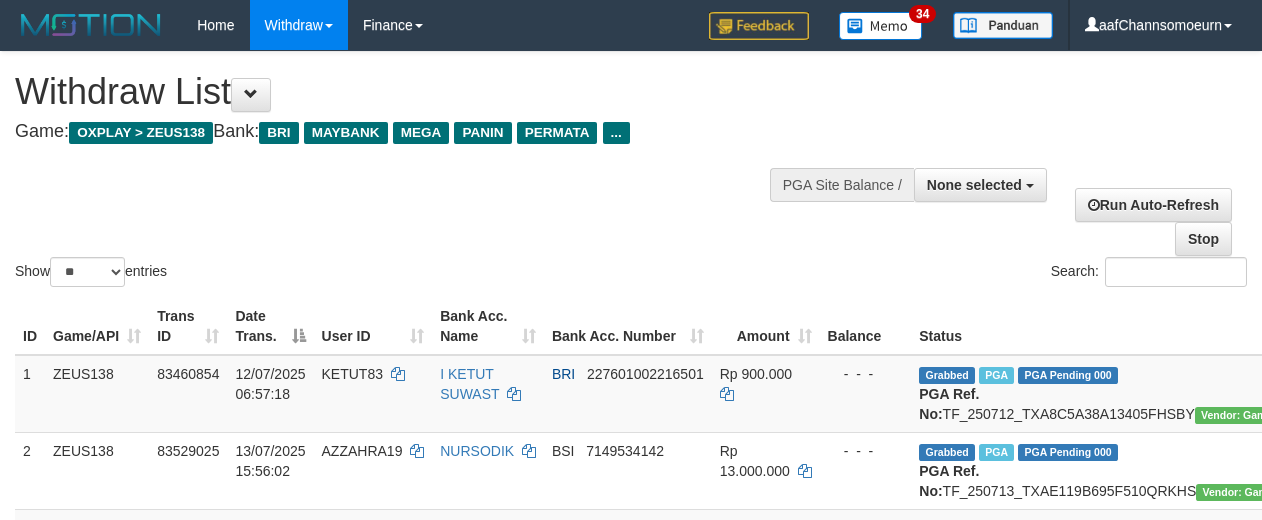 select 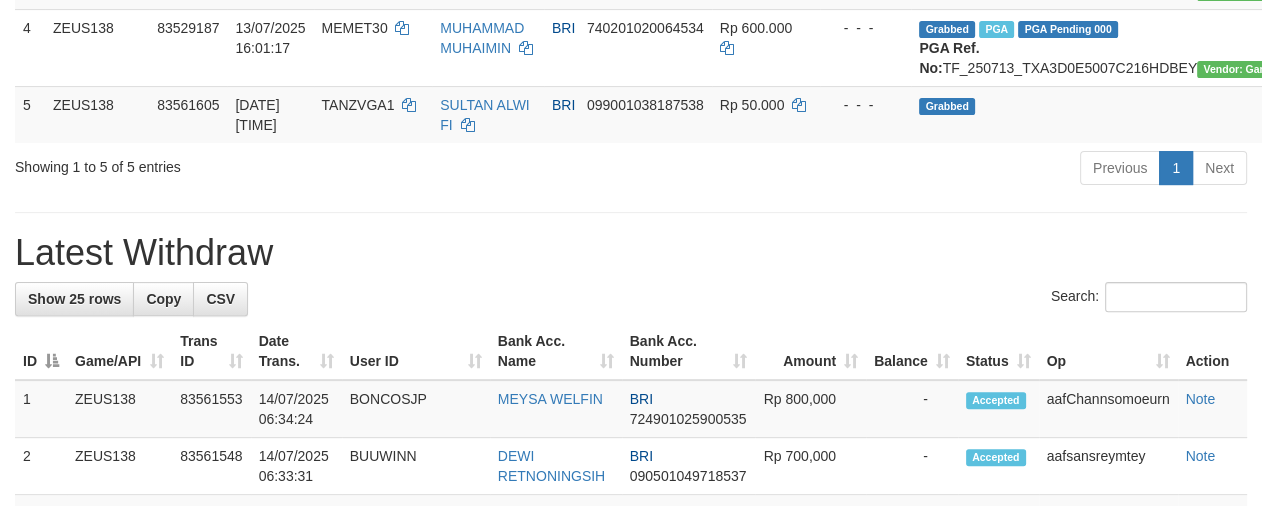 scroll, scrollTop: 522, scrollLeft: 0, axis: vertical 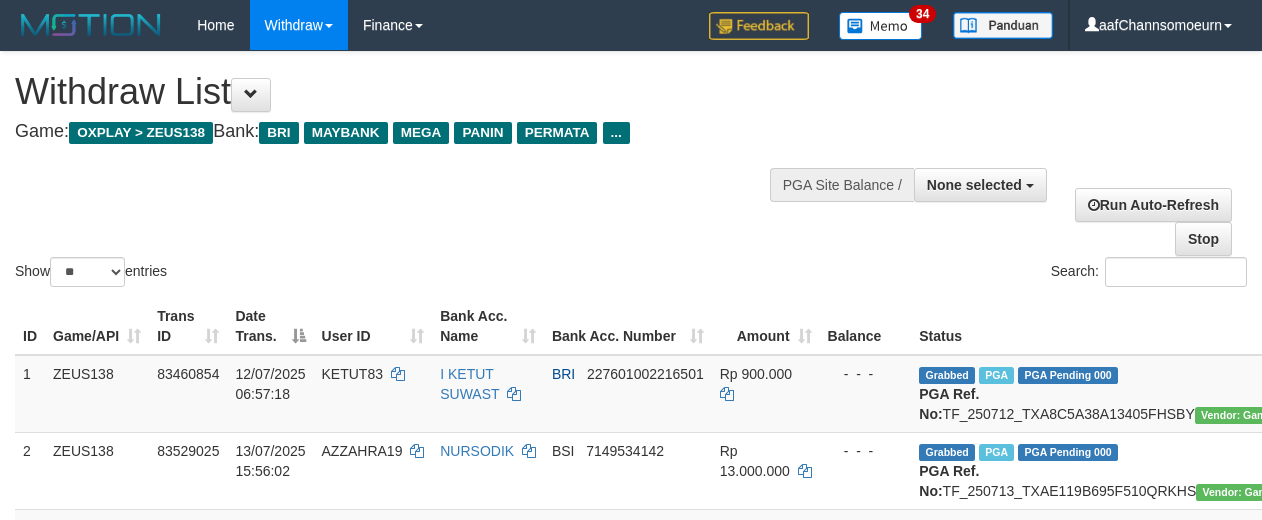 select 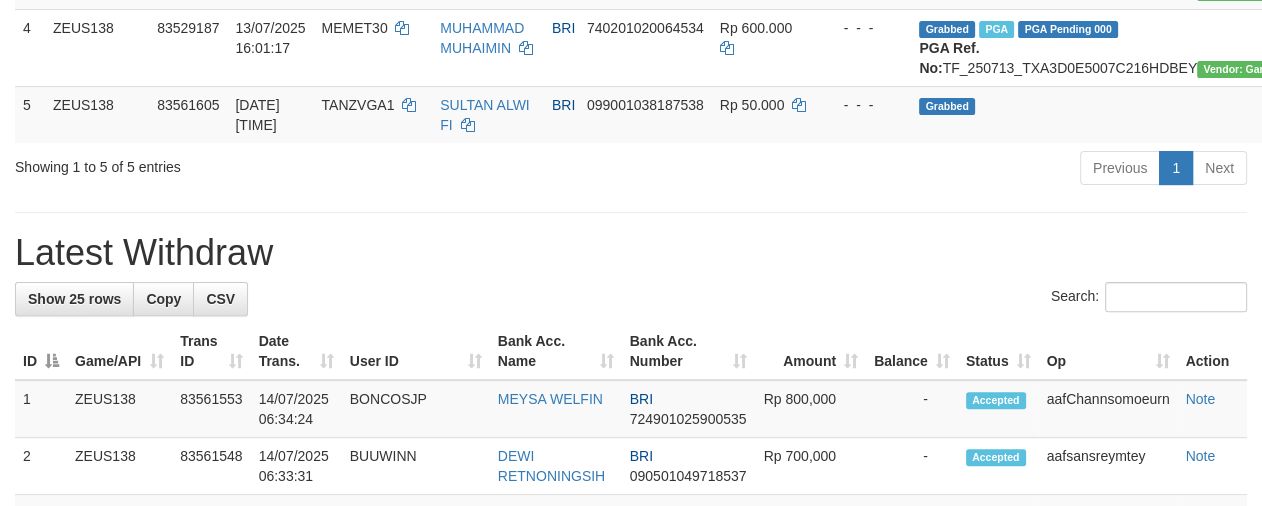scroll, scrollTop: 522, scrollLeft: 0, axis: vertical 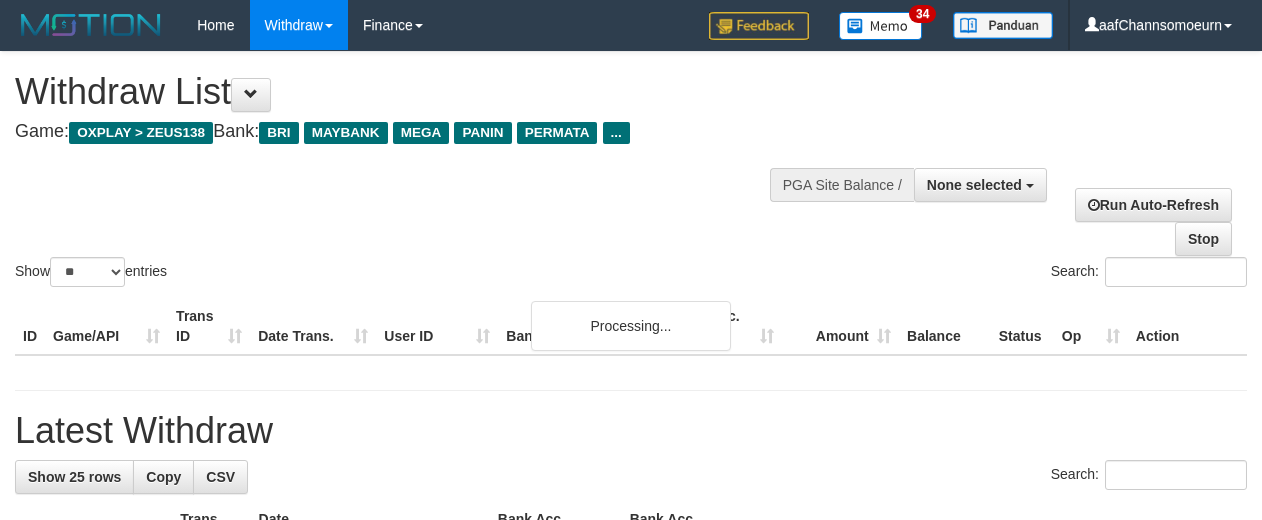 select 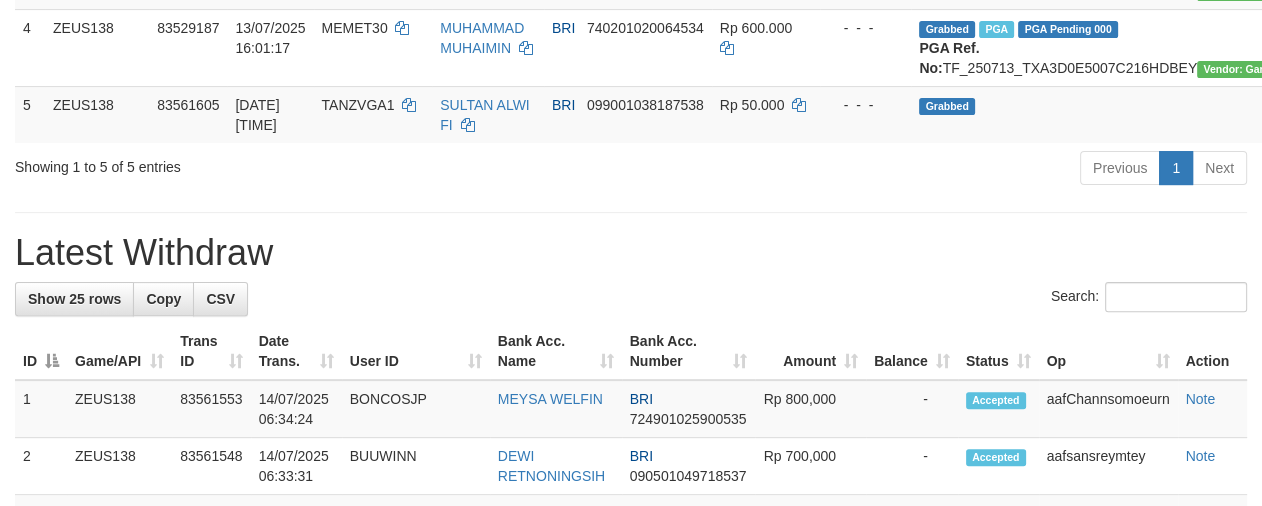 scroll, scrollTop: 522, scrollLeft: 0, axis: vertical 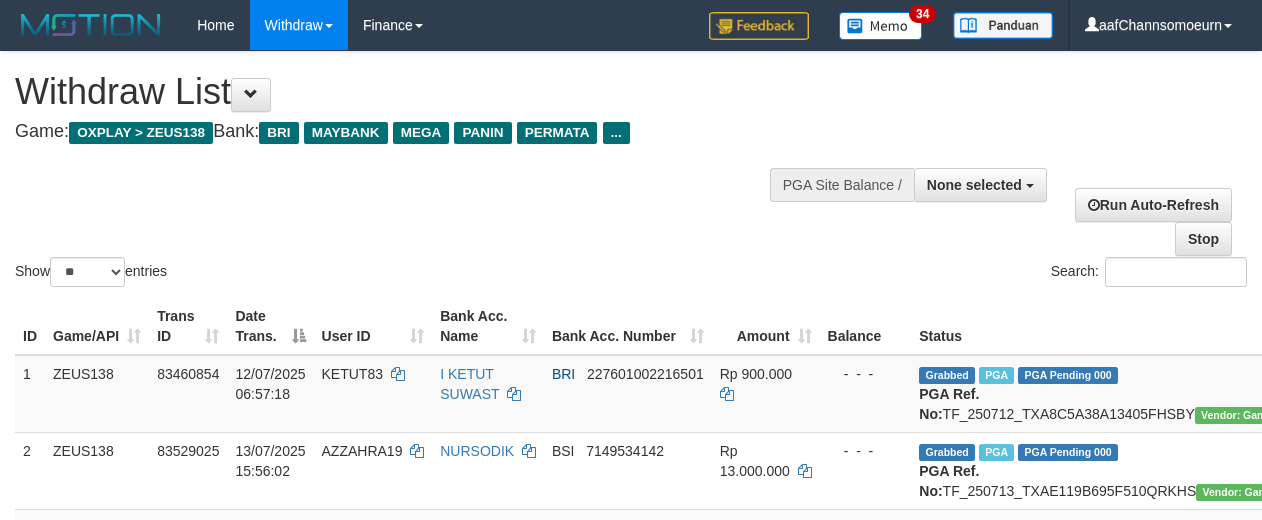 select 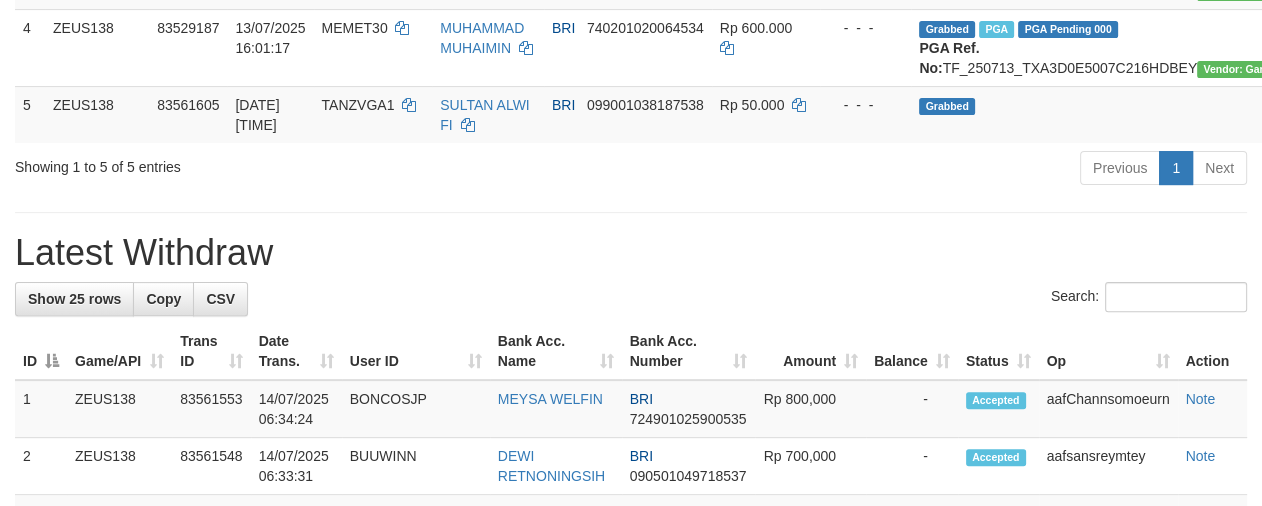 scroll, scrollTop: 522, scrollLeft: 0, axis: vertical 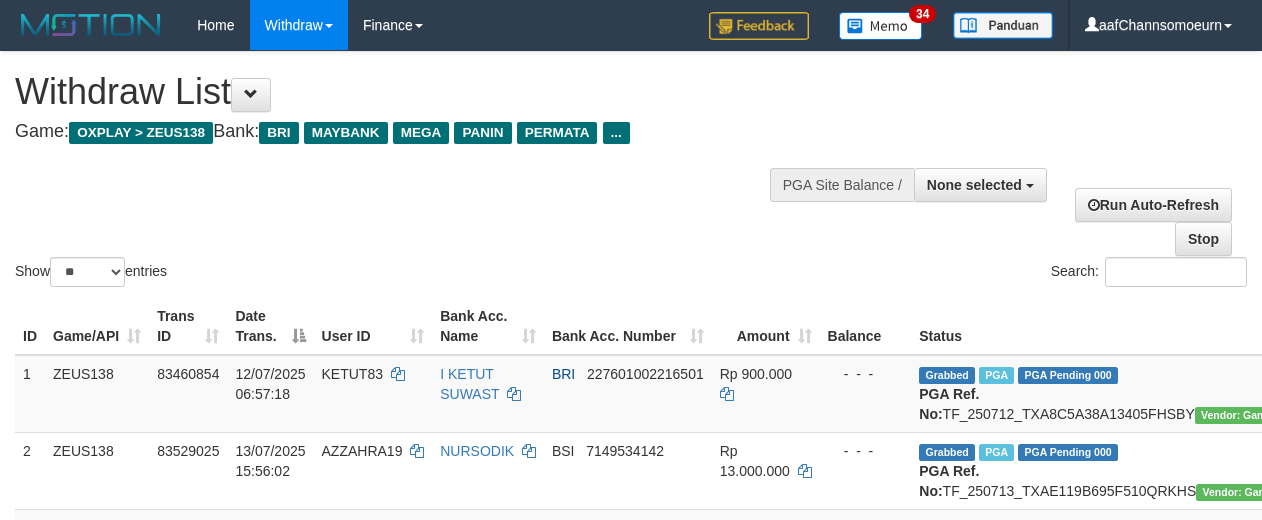 select 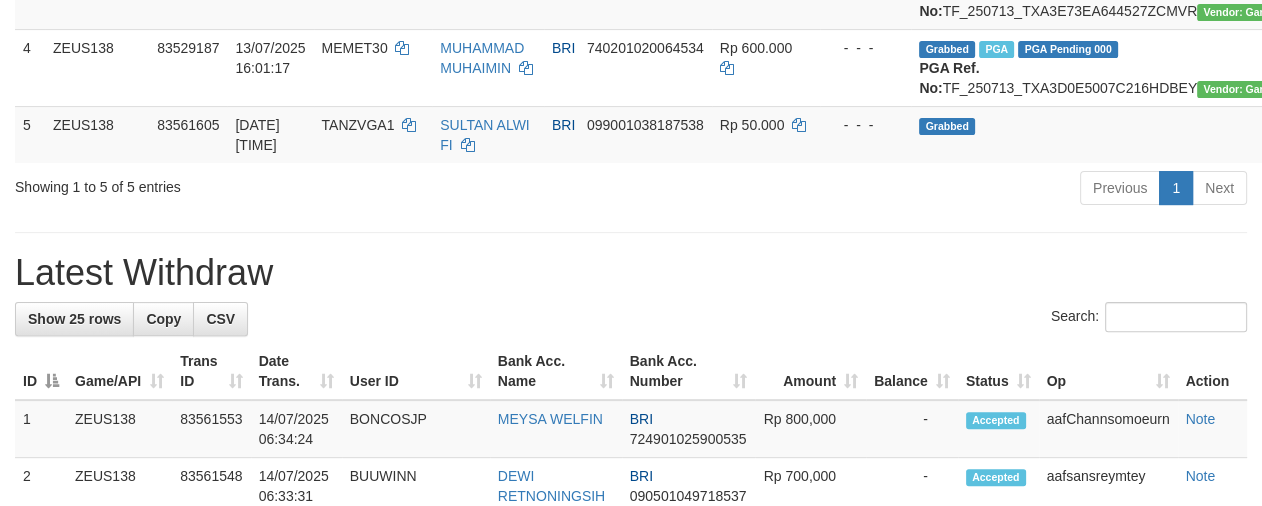 scroll, scrollTop: 522, scrollLeft: 0, axis: vertical 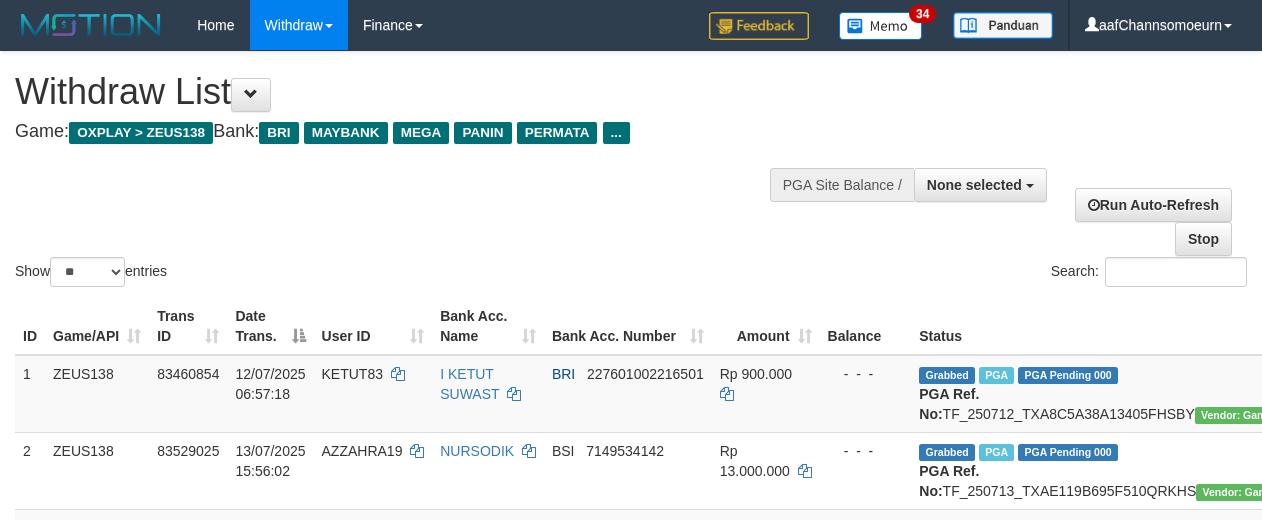 select 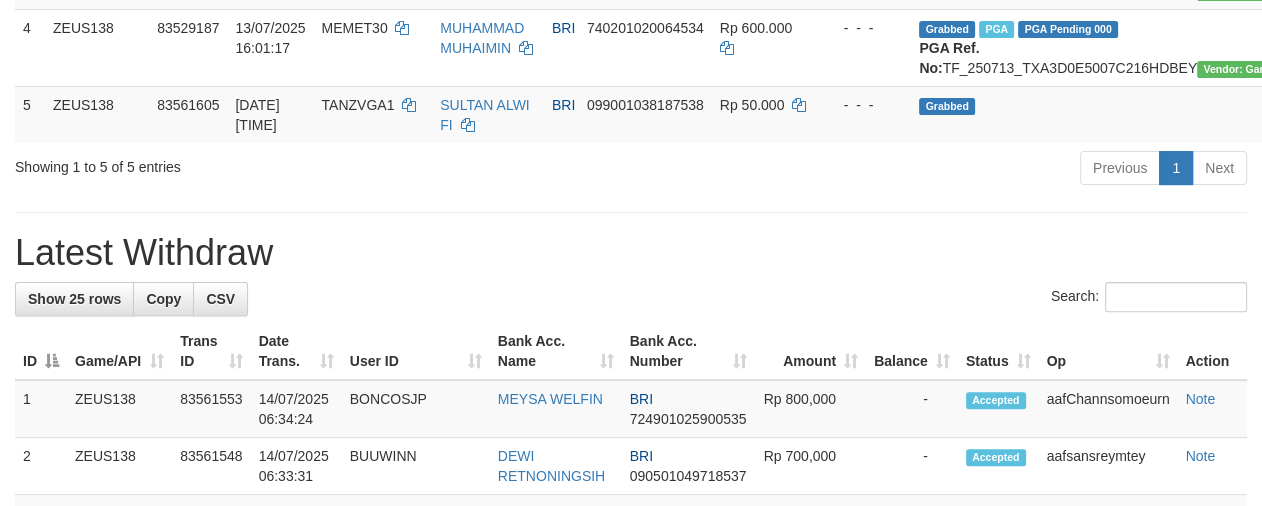 scroll, scrollTop: 522, scrollLeft: 0, axis: vertical 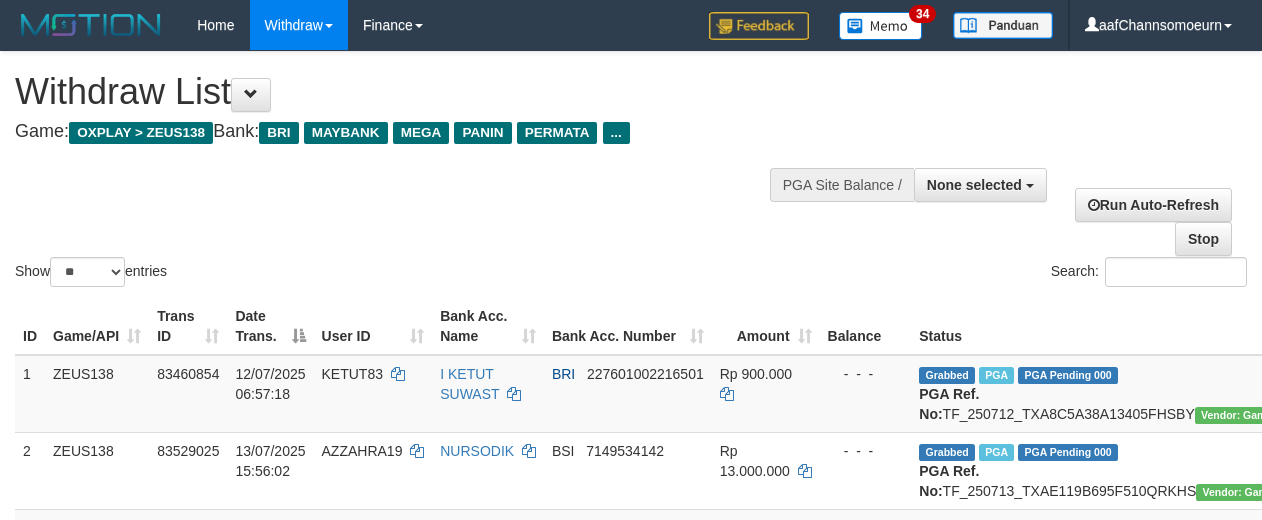 select 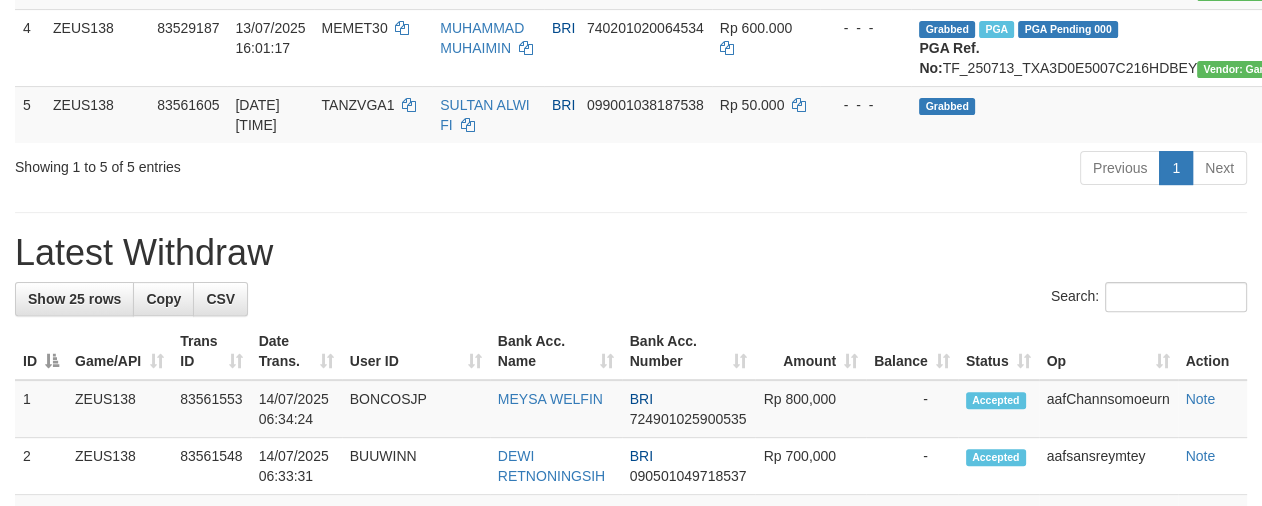 scroll, scrollTop: 522, scrollLeft: 0, axis: vertical 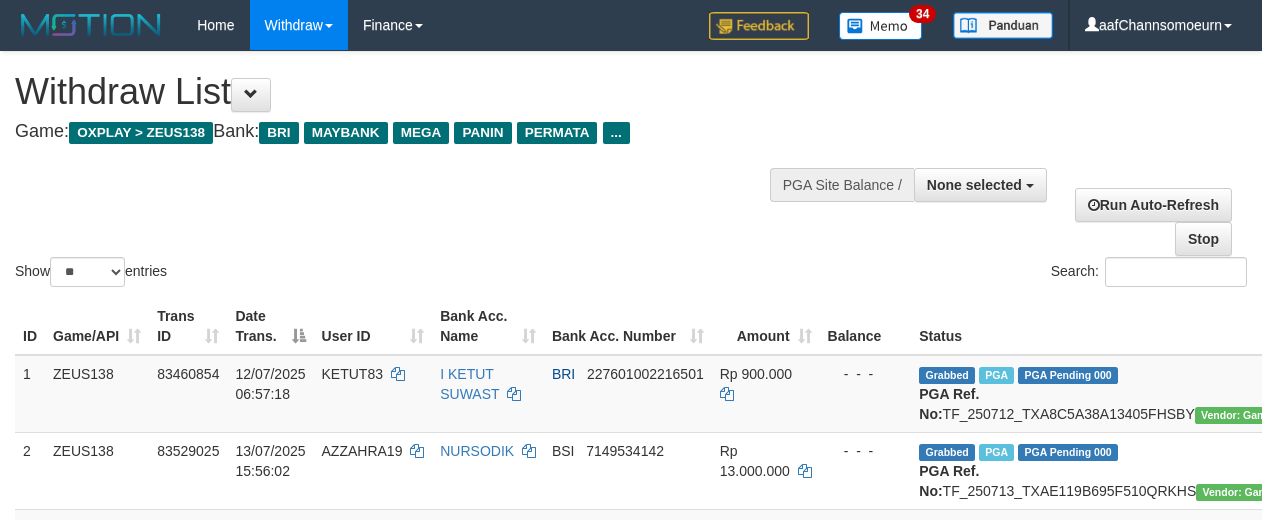 select 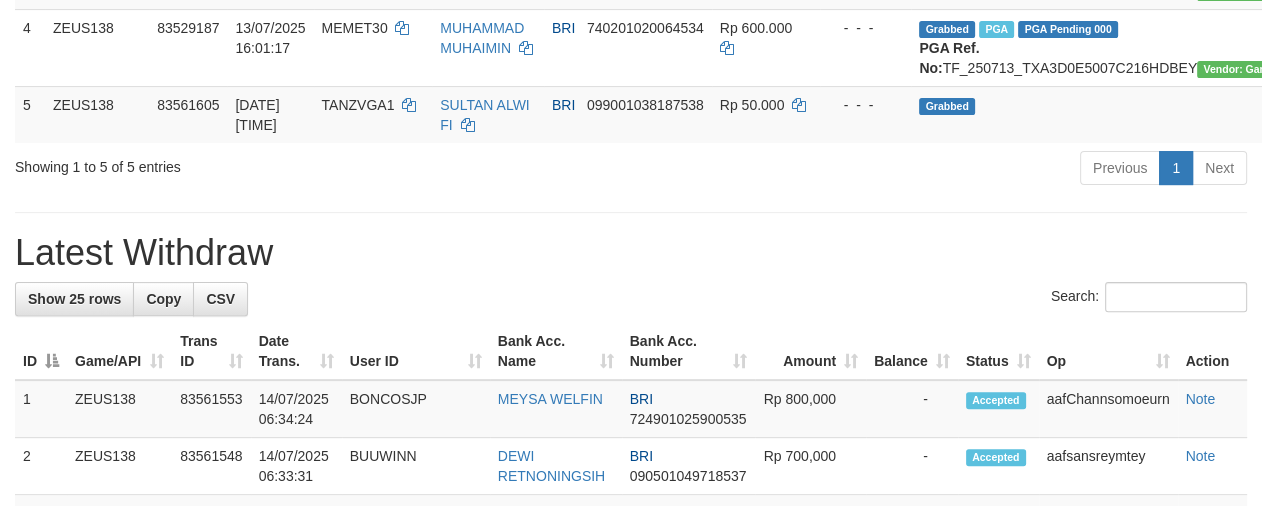 scroll, scrollTop: 522, scrollLeft: 0, axis: vertical 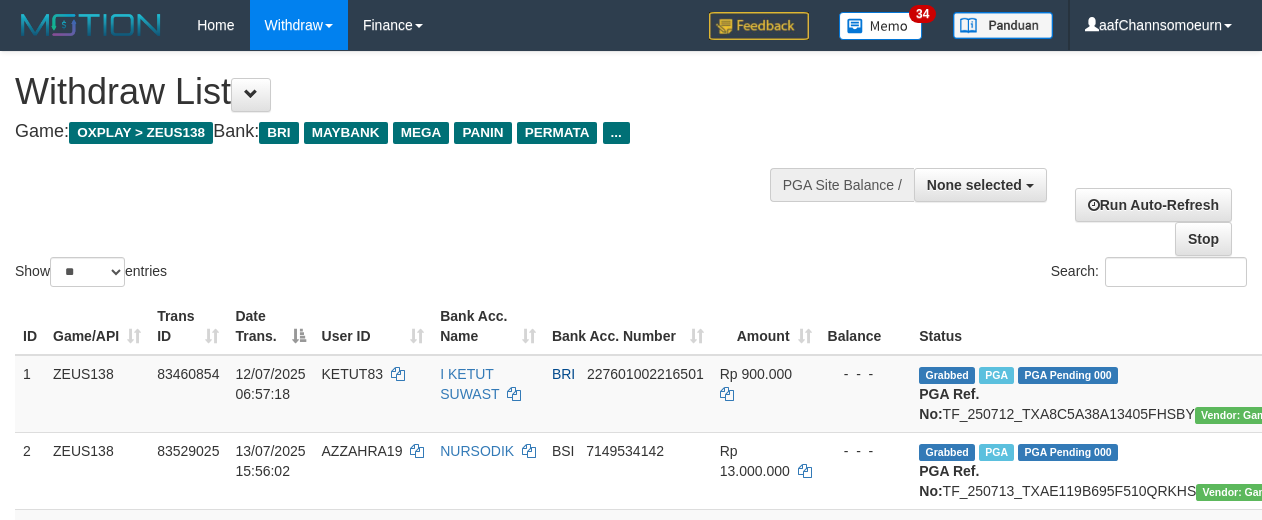 select 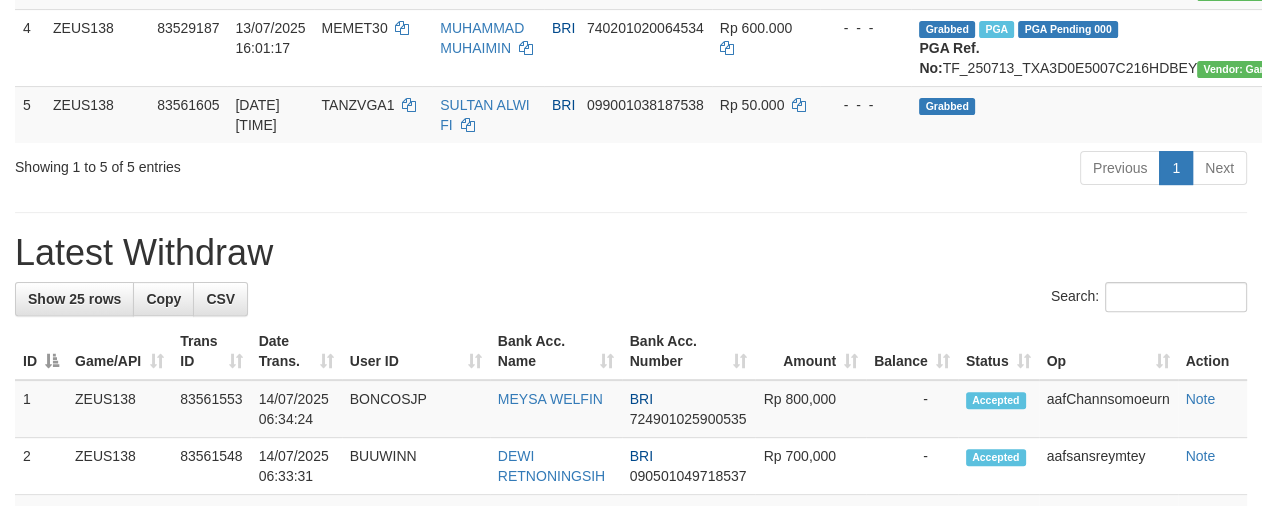 scroll, scrollTop: 522, scrollLeft: 0, axis: vertical 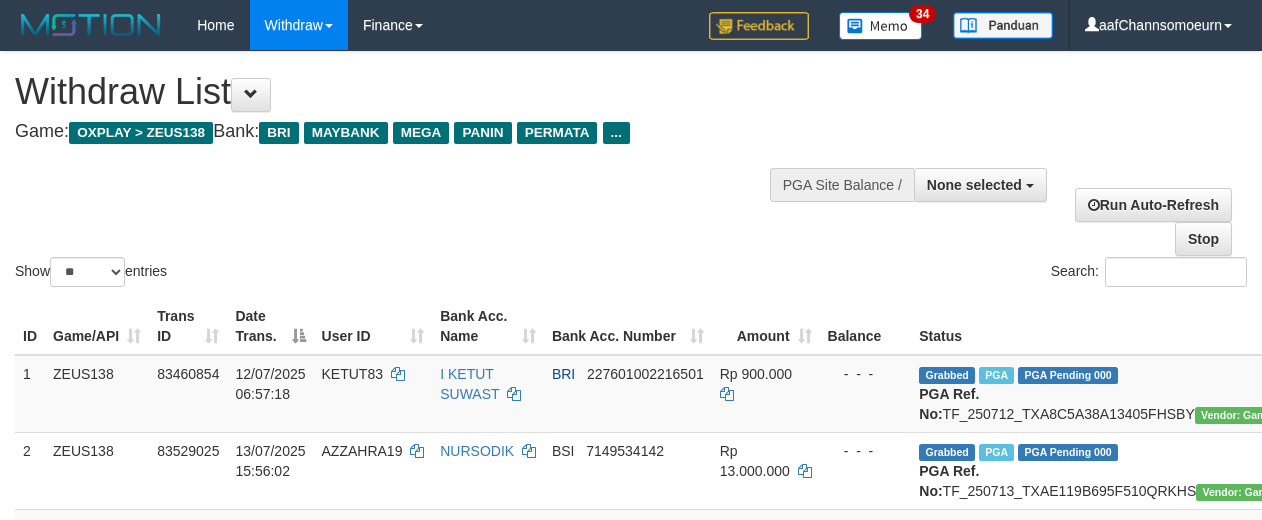 select 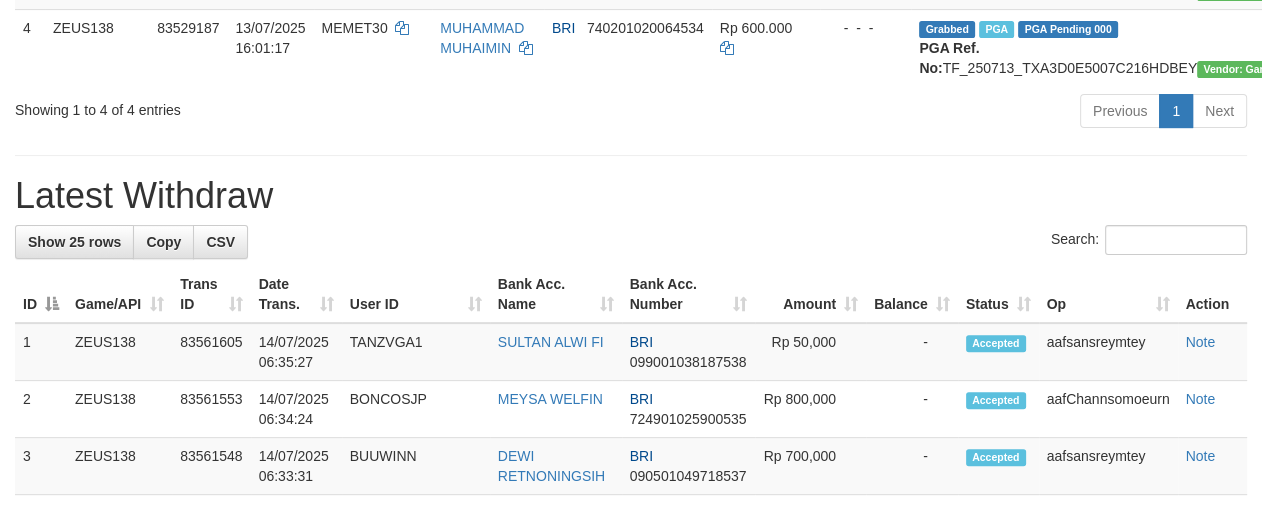 scroll, scrollTop: 522, scrollLeft: 0, axis: vertical 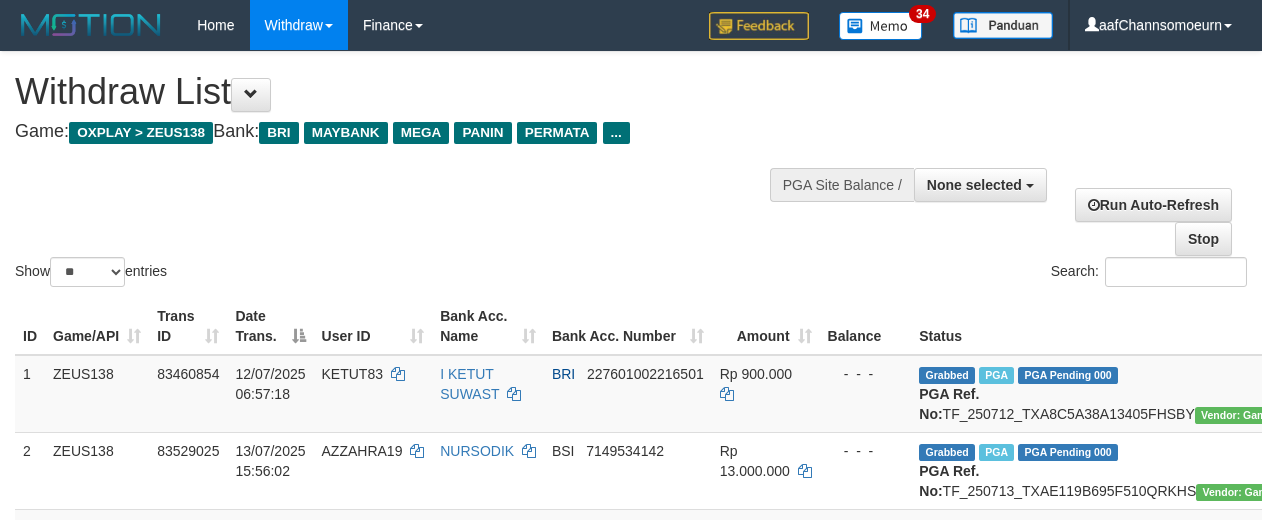 select 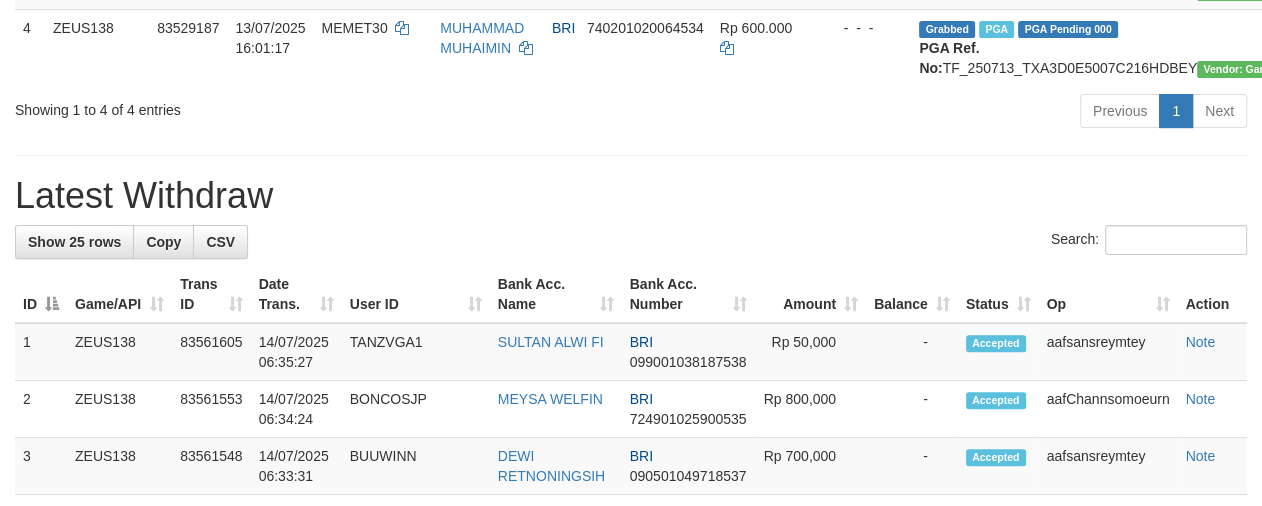 scroll, scrollTop: 522, scrollLeft: 0, axis: vertical 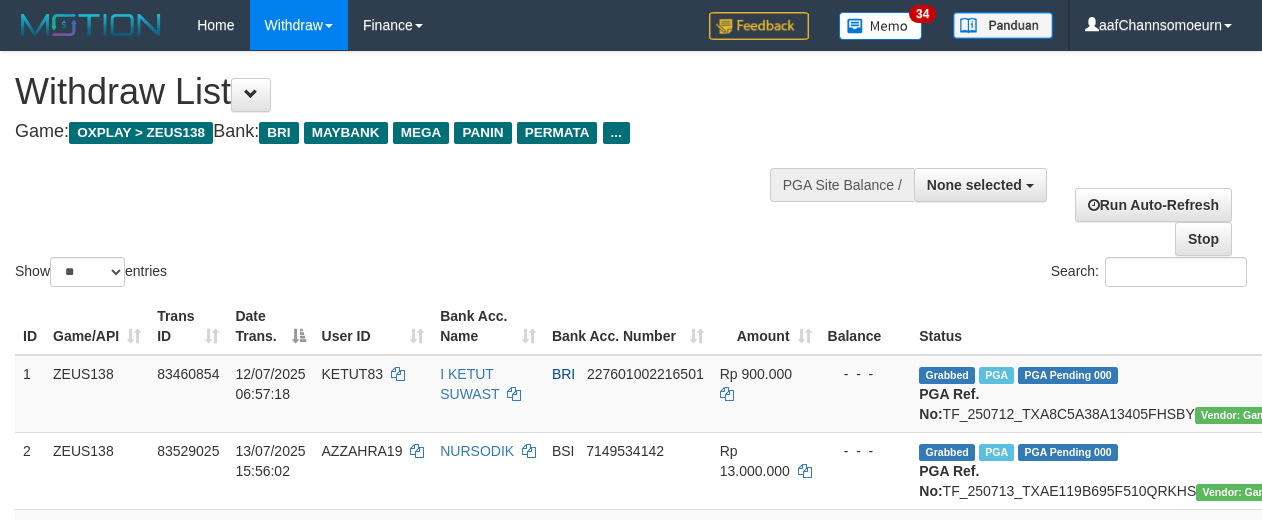 select 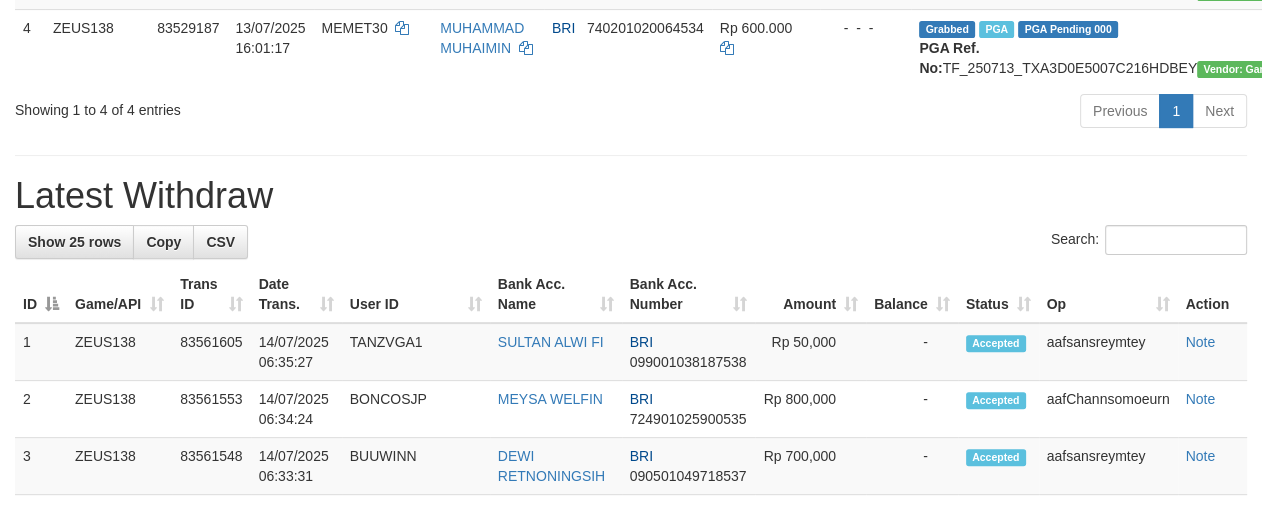 scroll, scrollTop: 522, scrollLeft: 0, axis: vertical 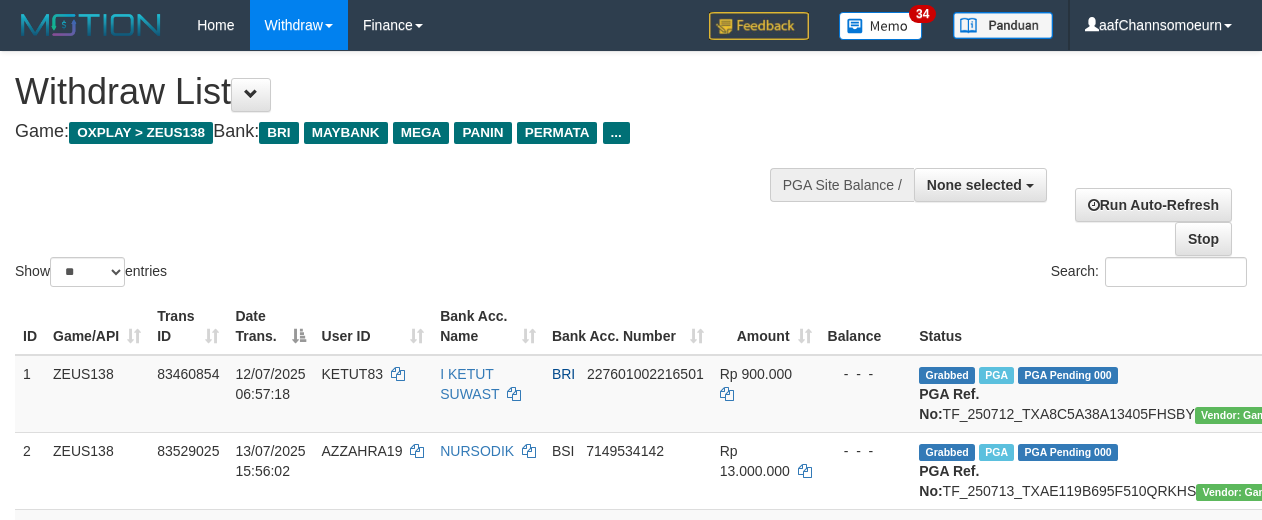 select 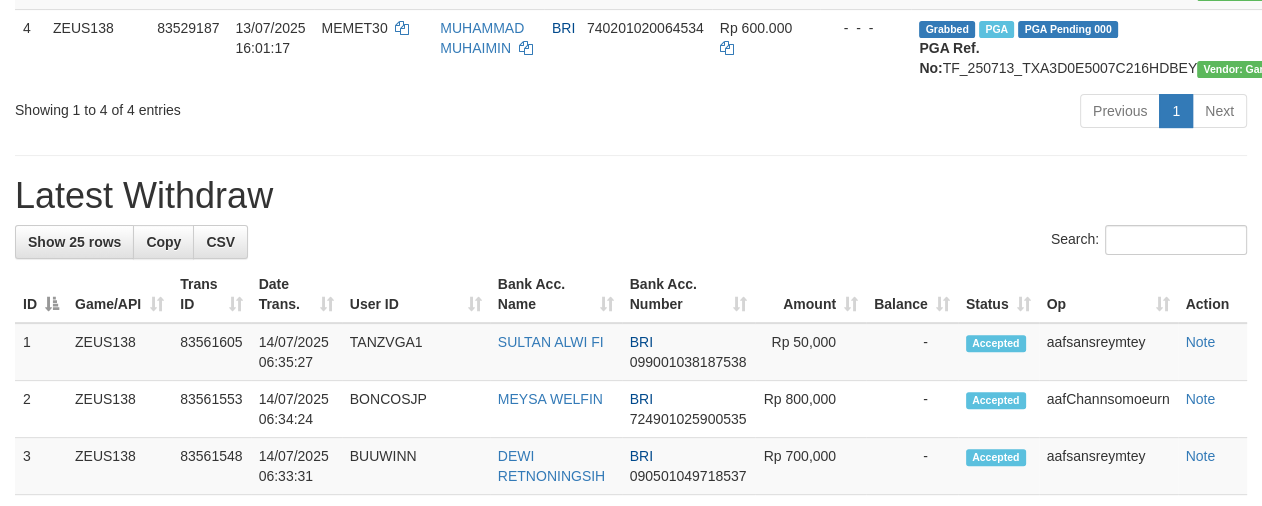 scroll, scrollTop: 522, scrollLeft: 0, axis: vertical 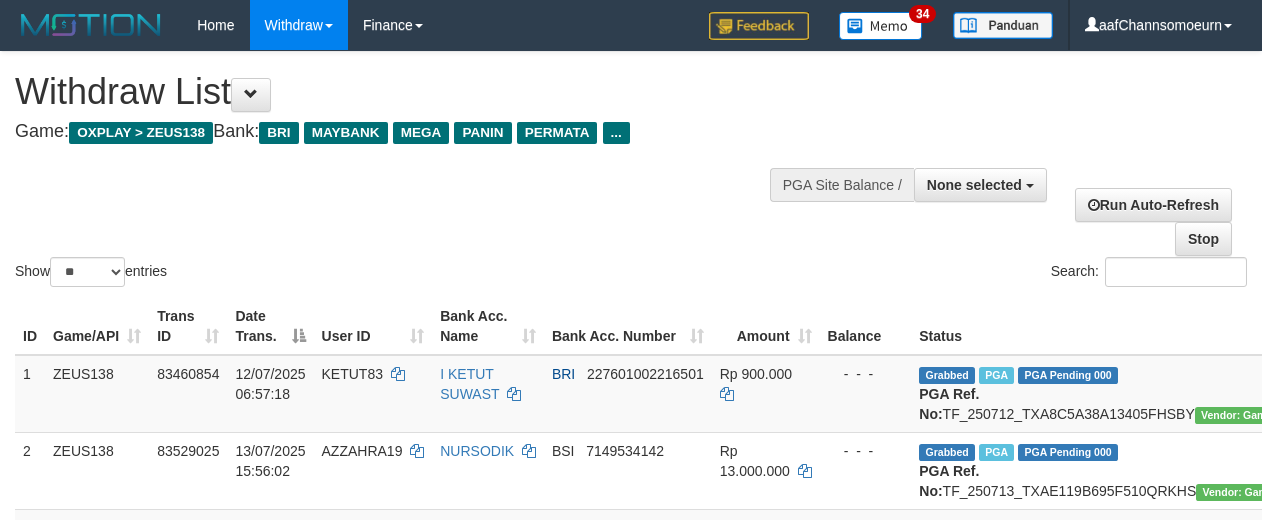 select 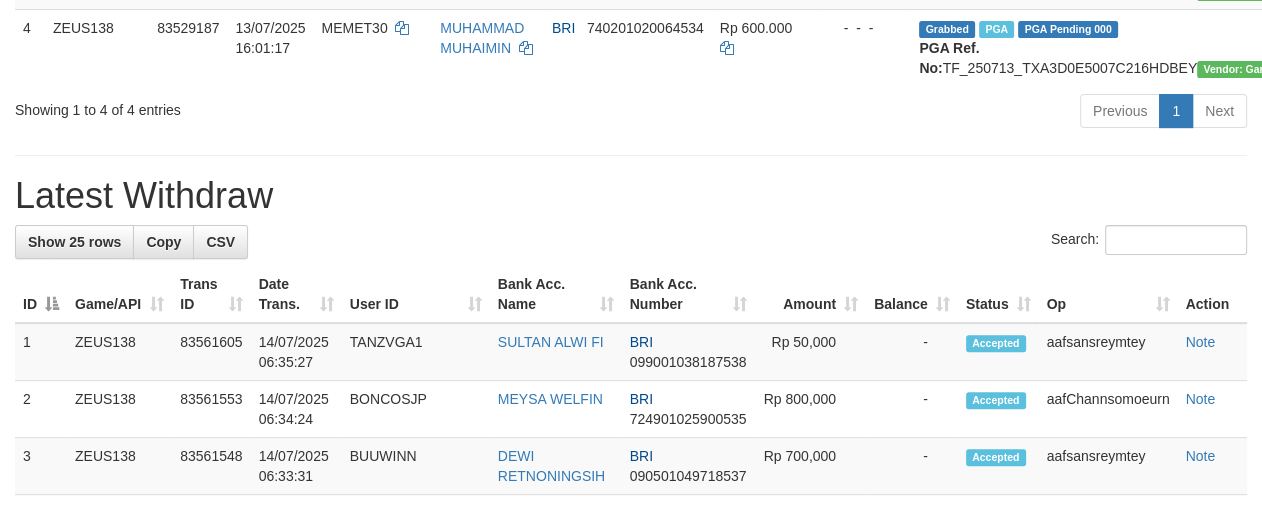 scroll, scrollTop: 522, scrollLeft: 0, axis: vertical 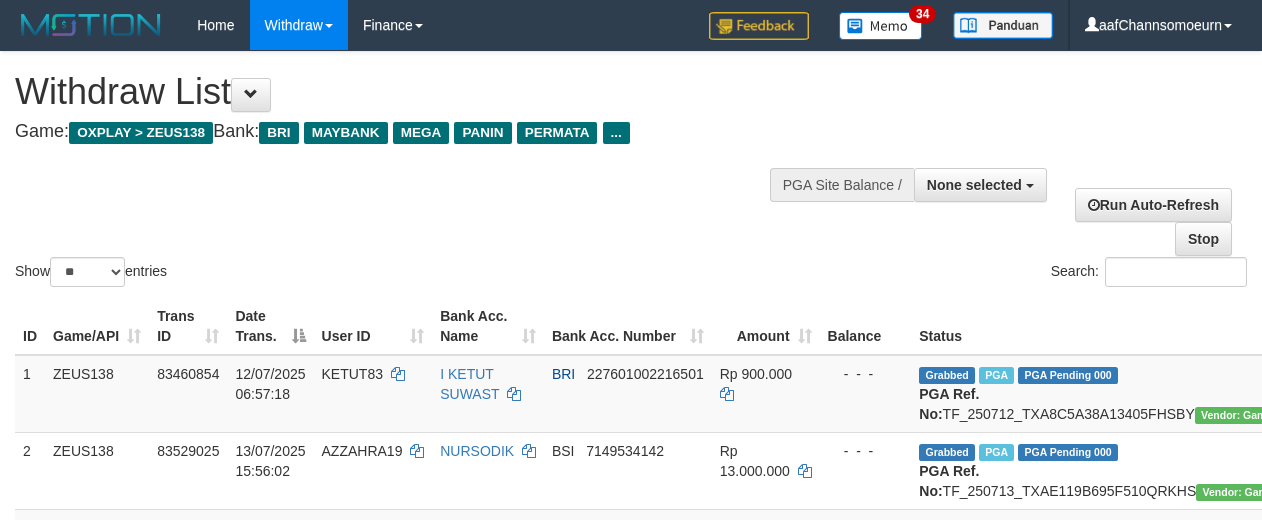 select 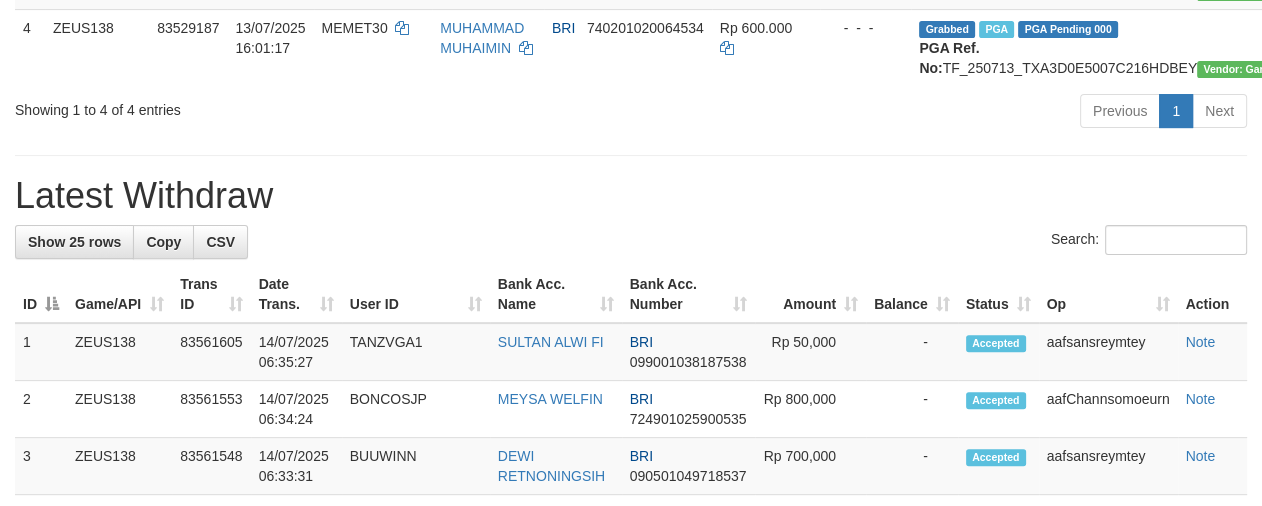 scroll, scrollTop: 522, scrollLeft: 0, axis: vertical 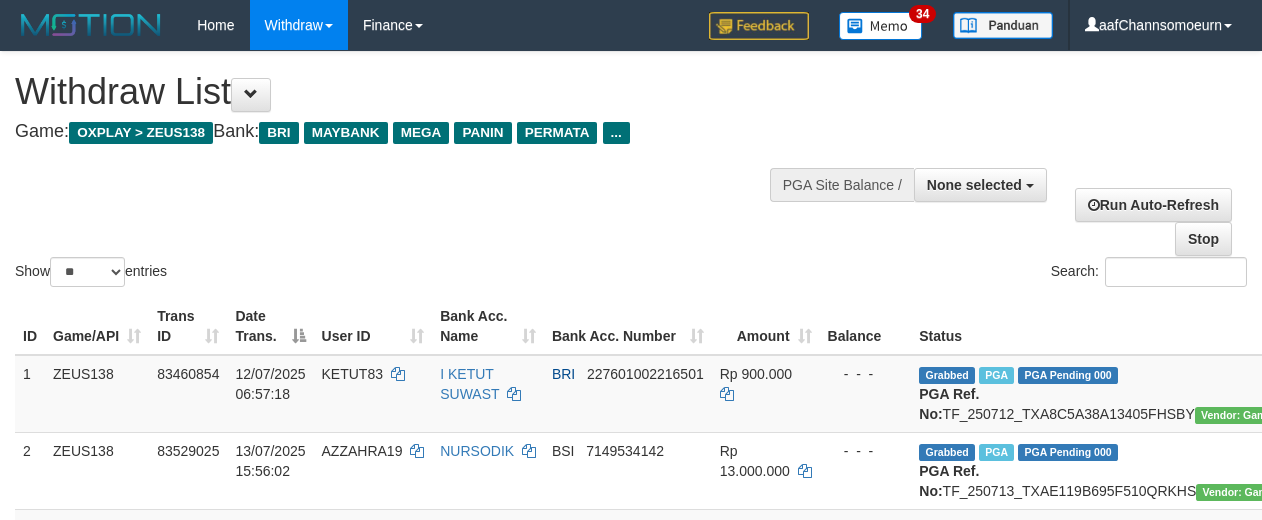select 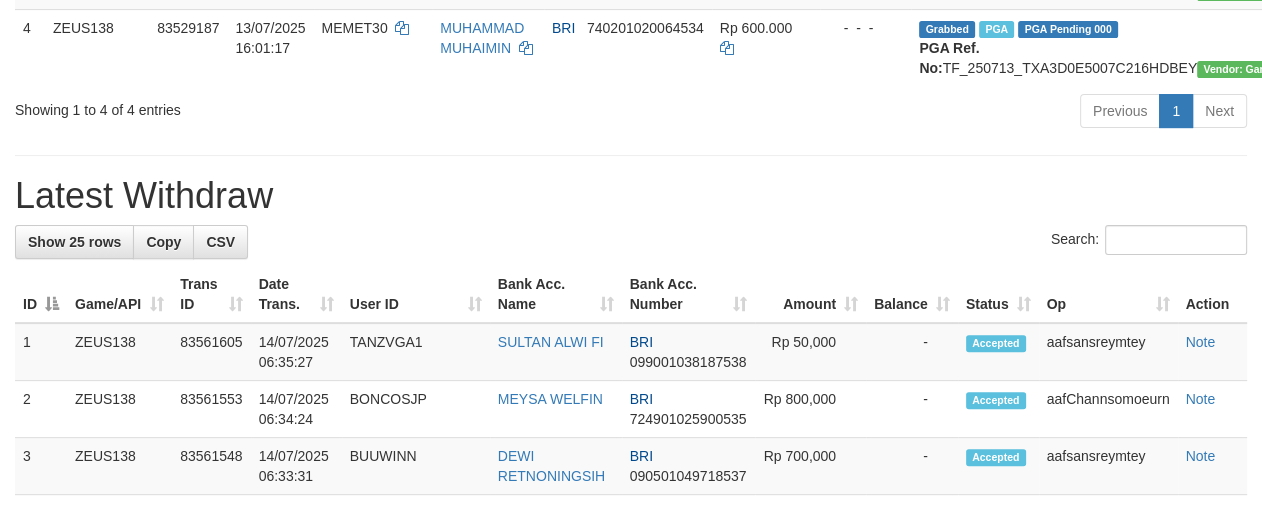 scroll, scrollTop: 522, scrollLeft: 0, axis: vertical 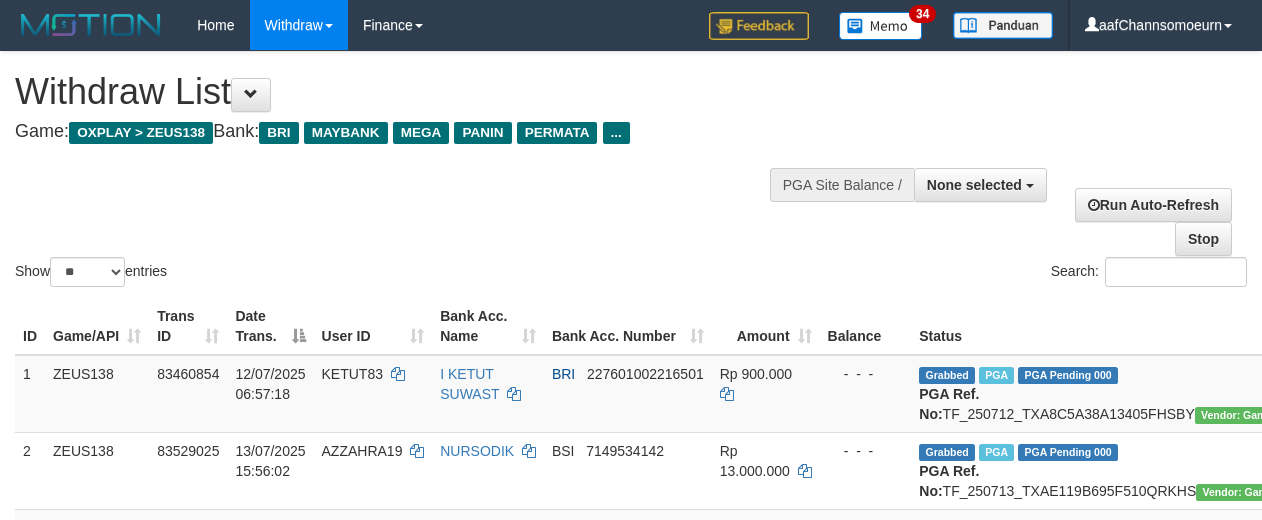 select 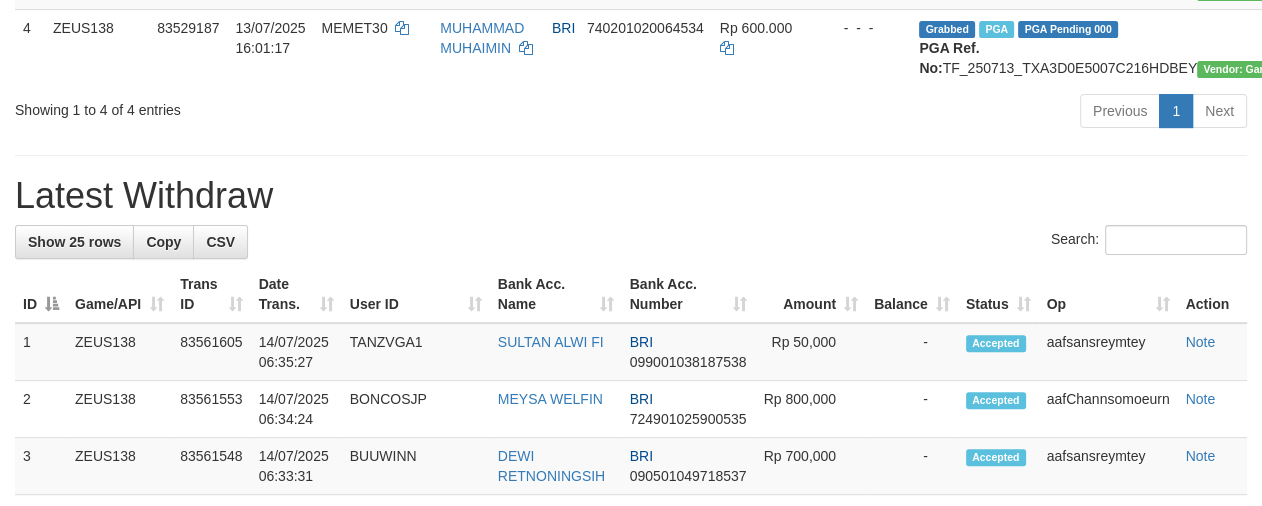 scroll, scrollTop: 522, scrollLeft: 0, axis: vertical 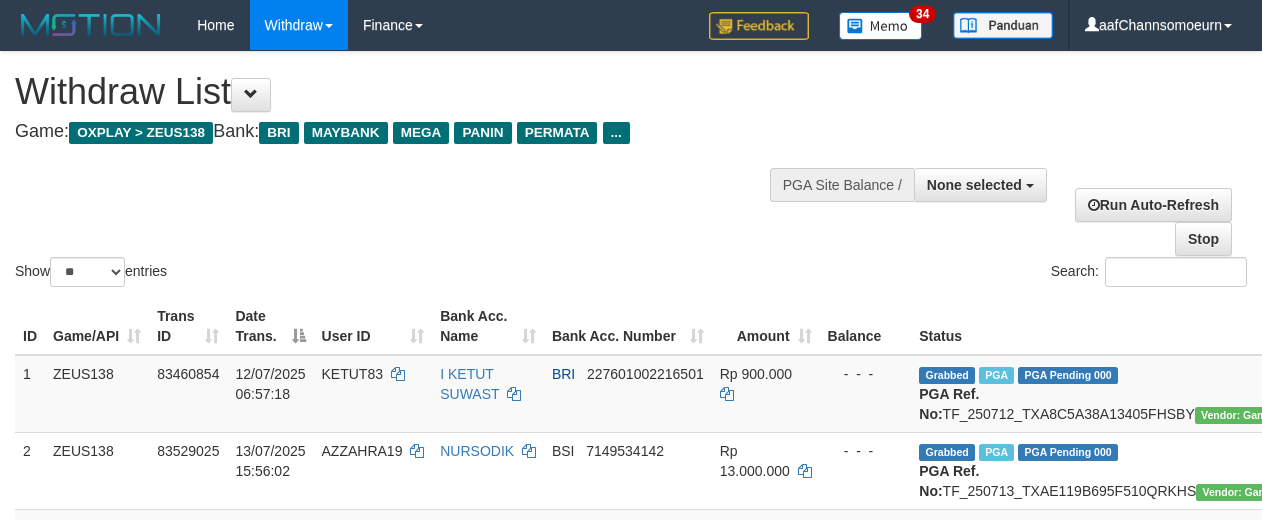 select 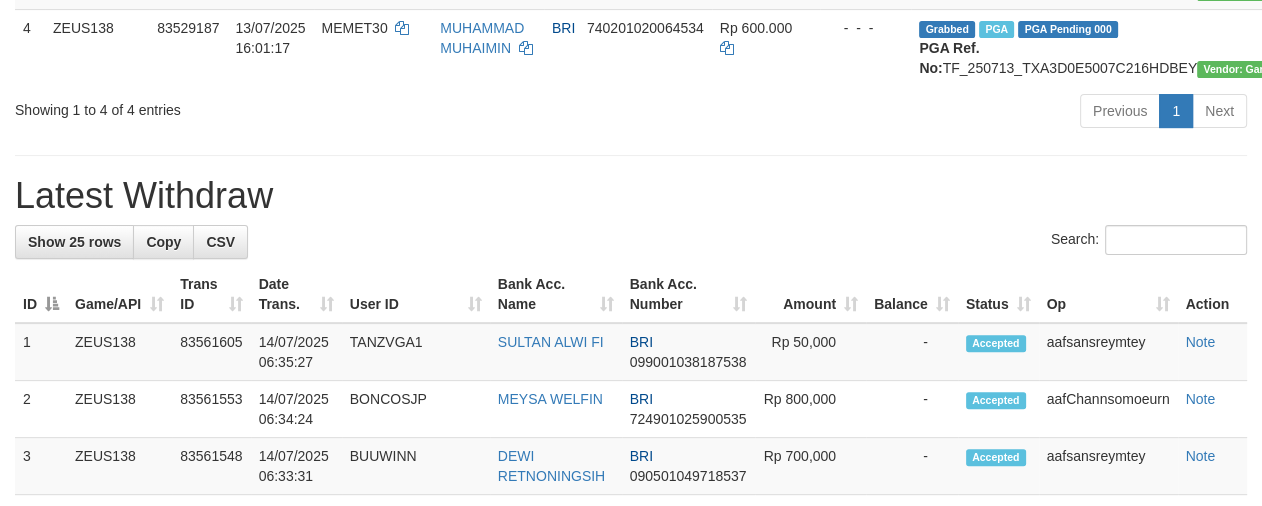 scroll, scrollTop: 522, scrollLeft: 0, axis: vertical 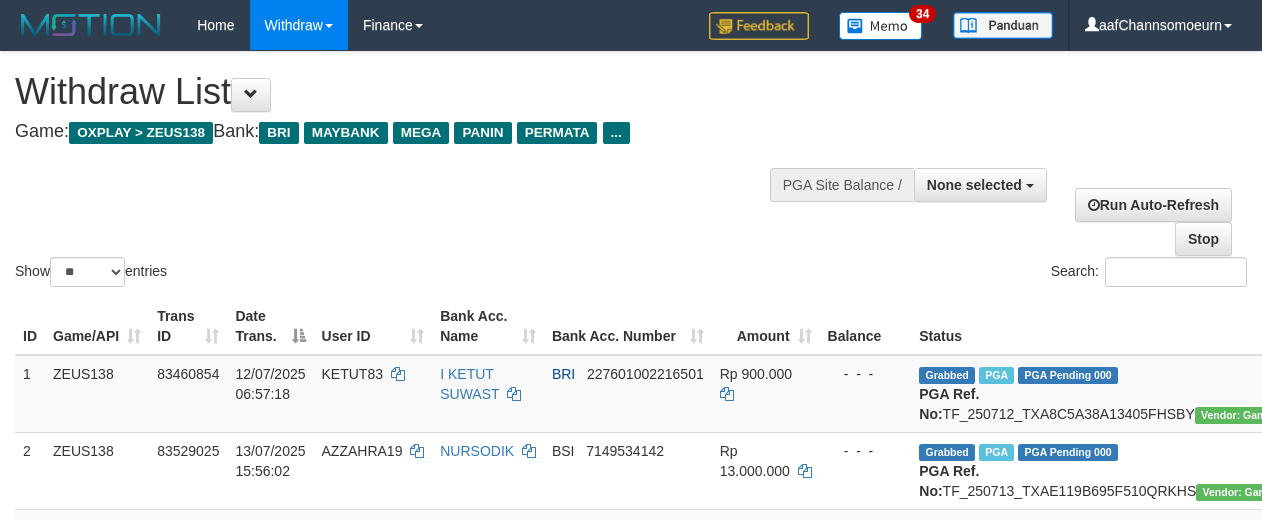 select 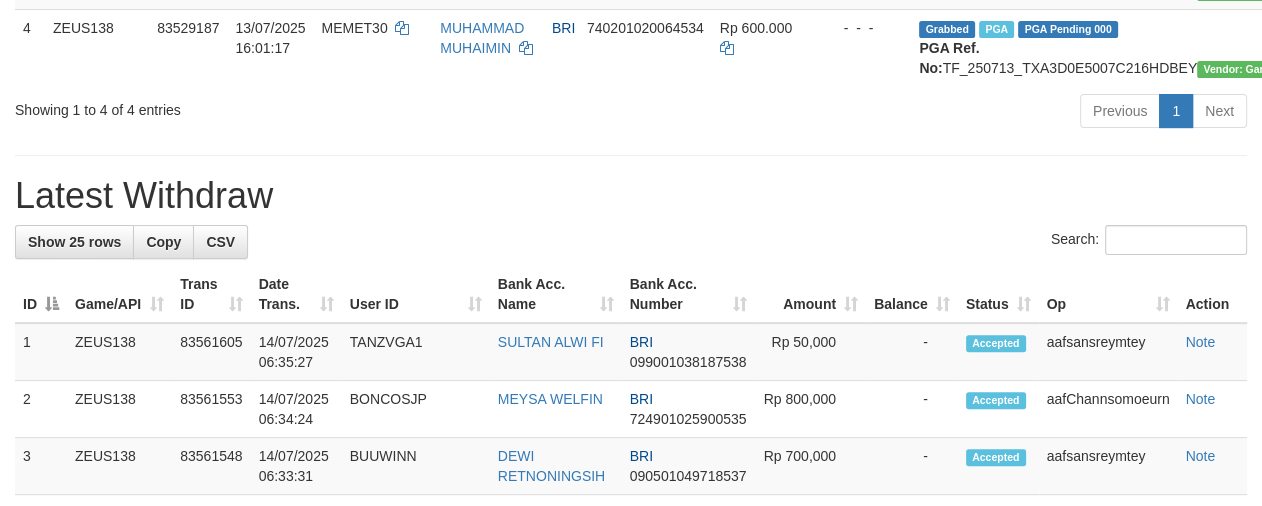 scroll, scrollTop: 522, scrollLeft: 0, axis: vertical 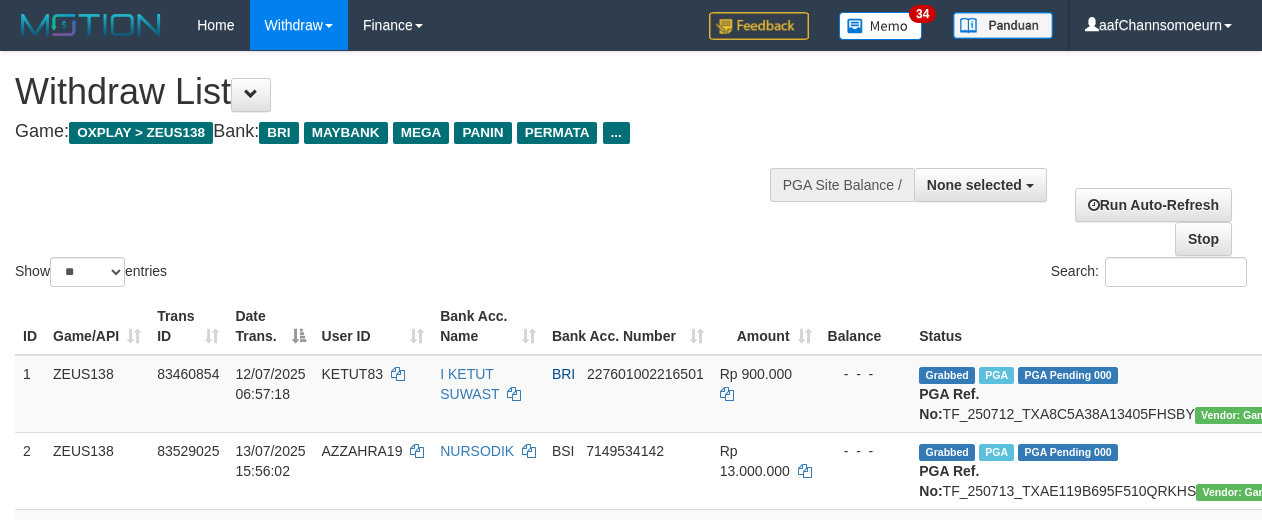 select 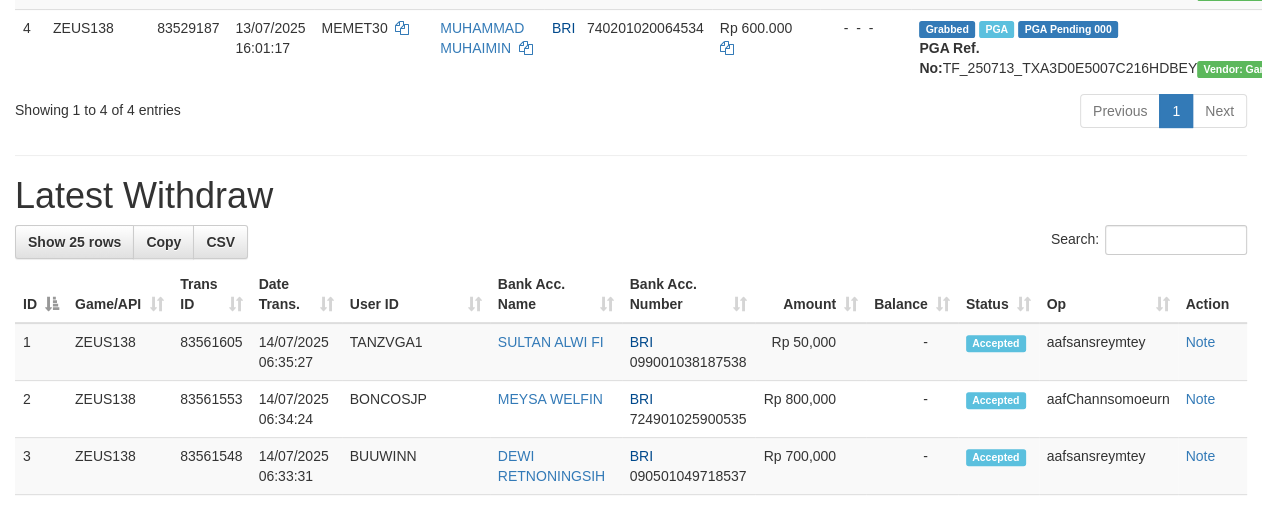 scroll, scrollTop: 522, scrollLeft: 0, axis: vertical 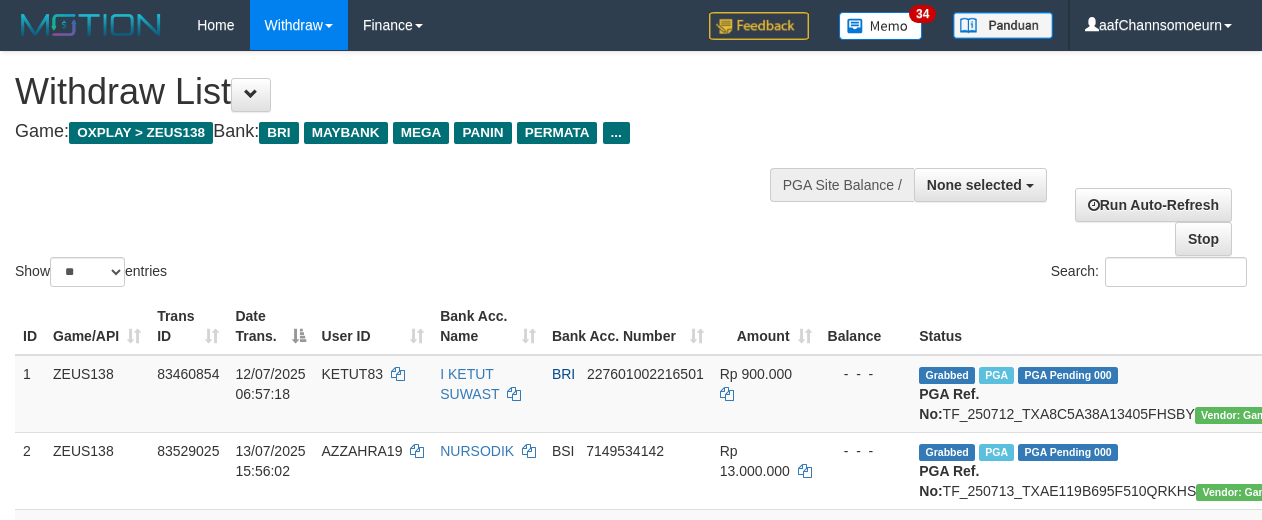 select 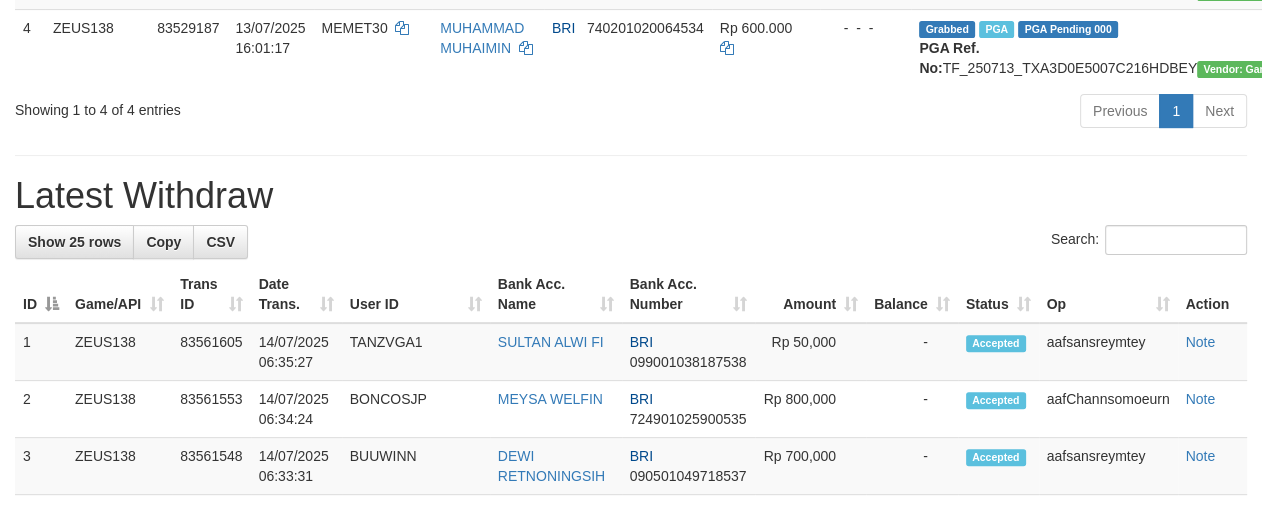 scroll, scrollTop: 522, scrollLeft: 0, axis: vertical 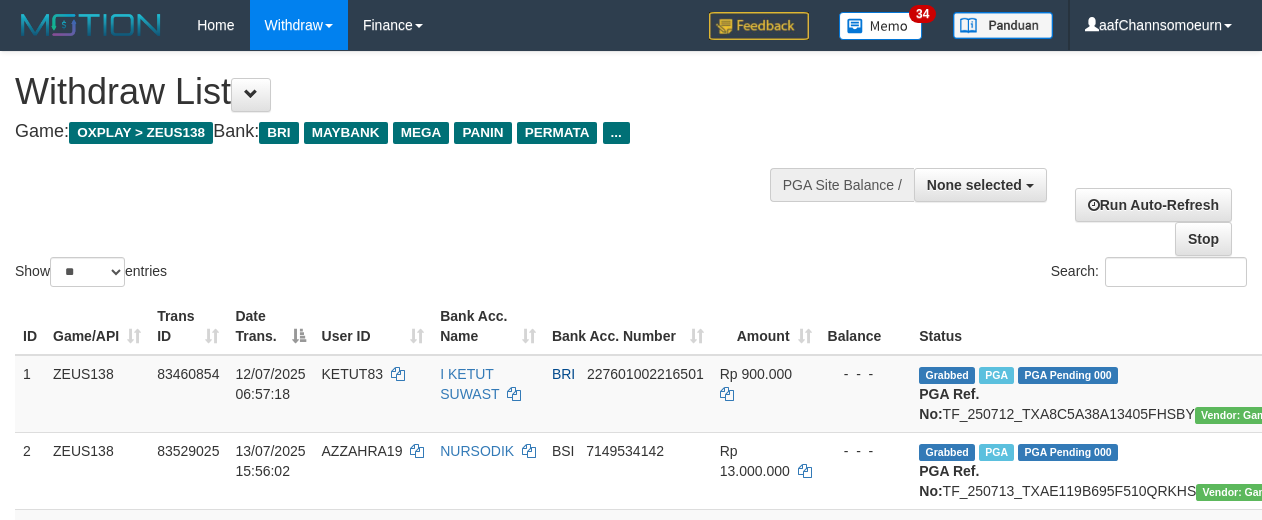 select 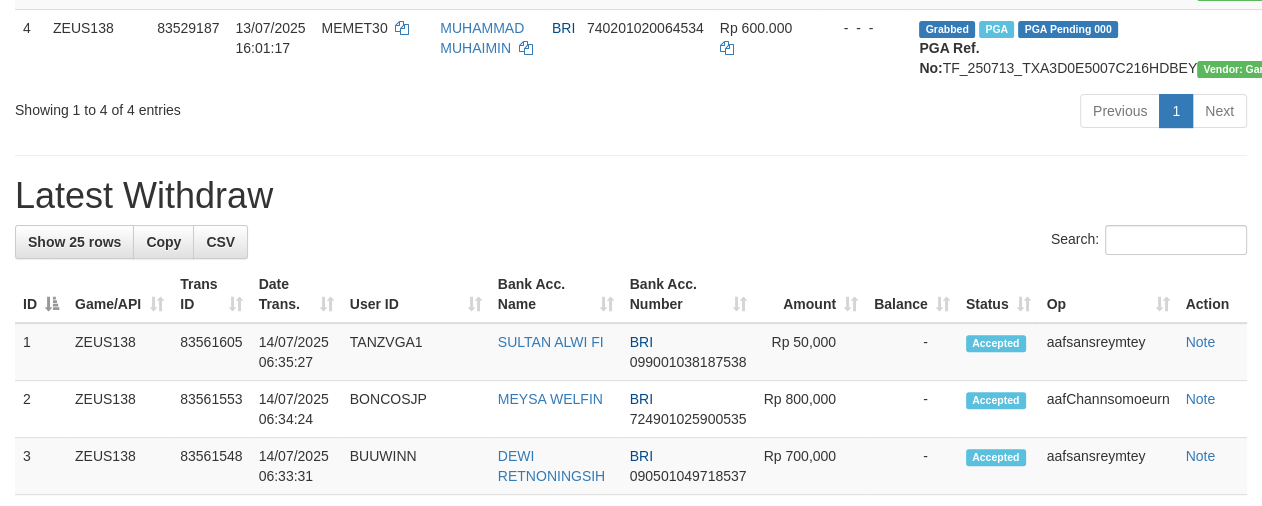 scroll, scrollTop: 522, scrollLeft: 0, axis: vertical 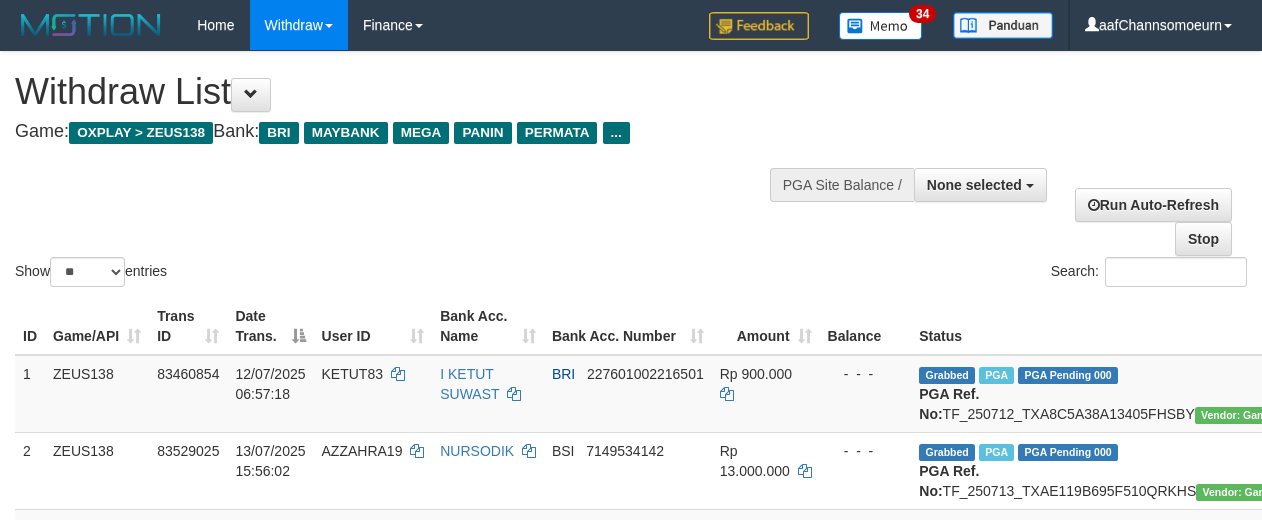 select 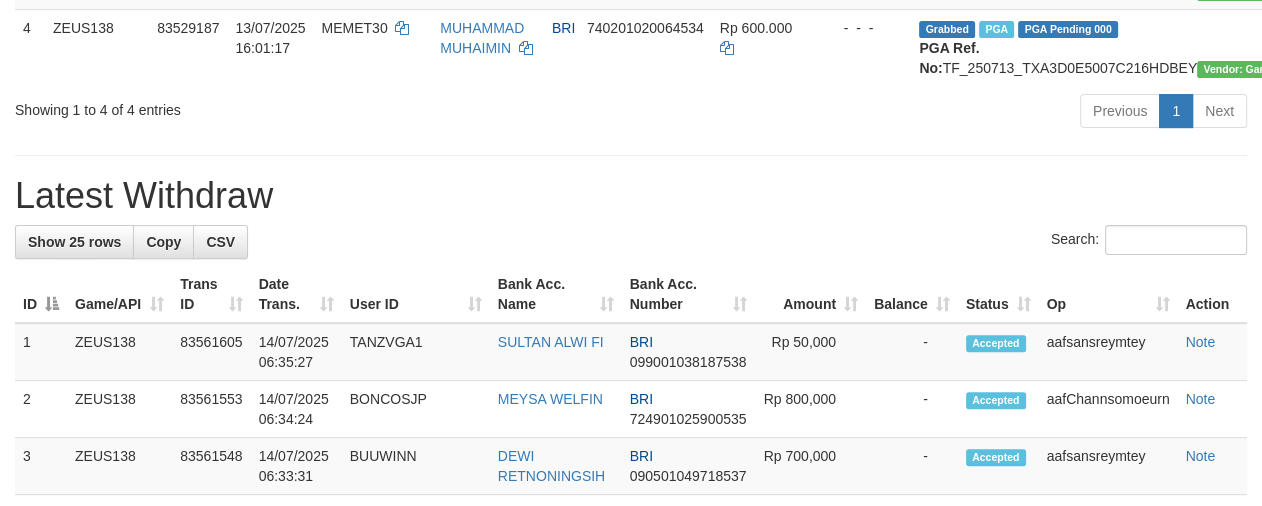 scroll, scrollTop: 522, scrollLeft: 0, axis: vertical 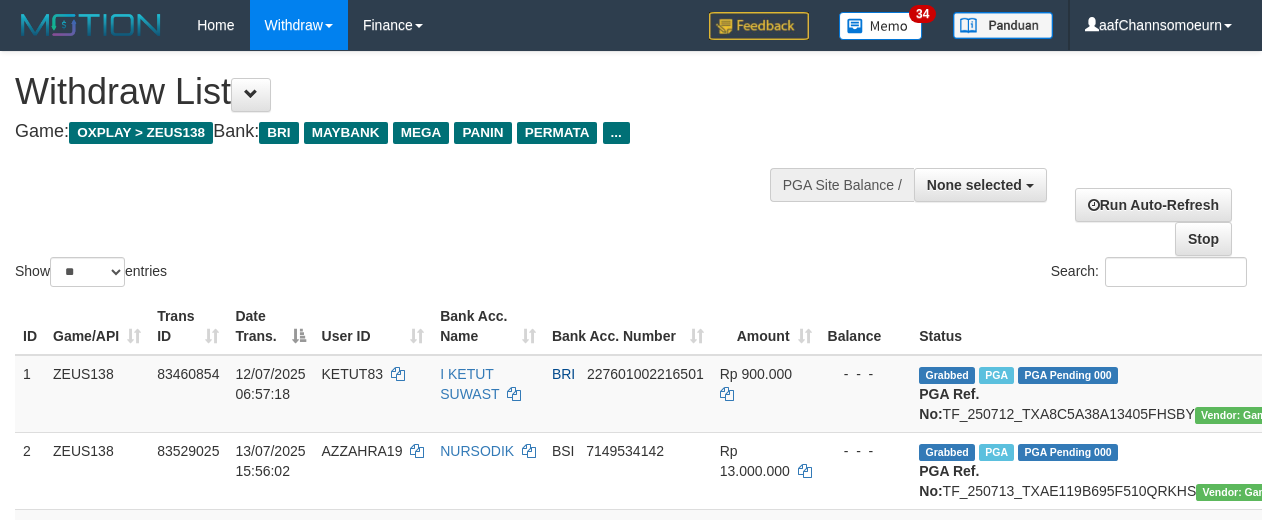 select 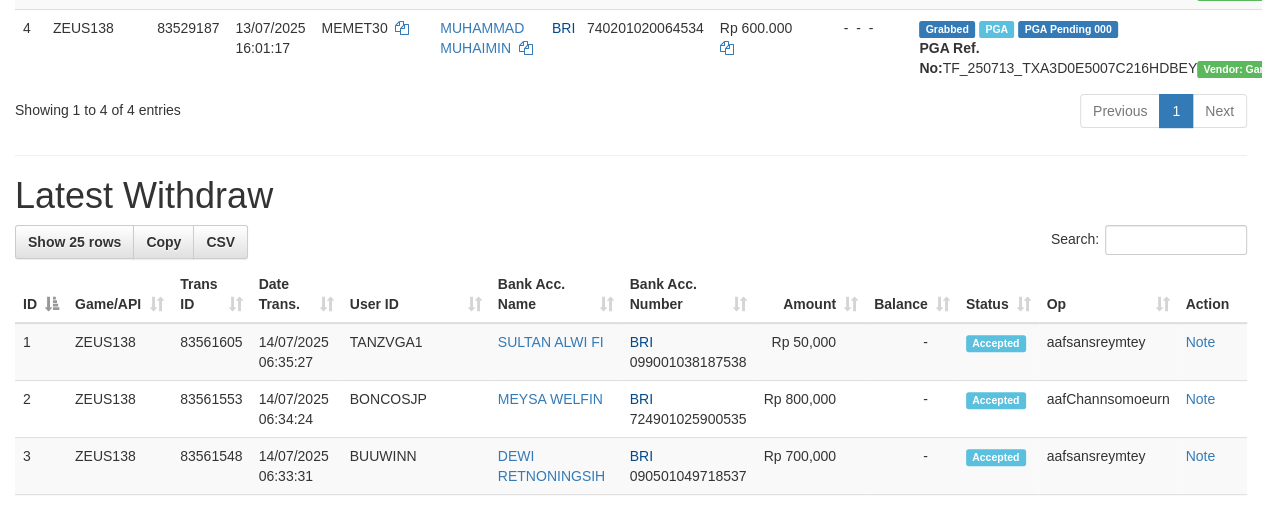 scroll, scrollTop: 522, scrollLeft: 0, axis: vertical 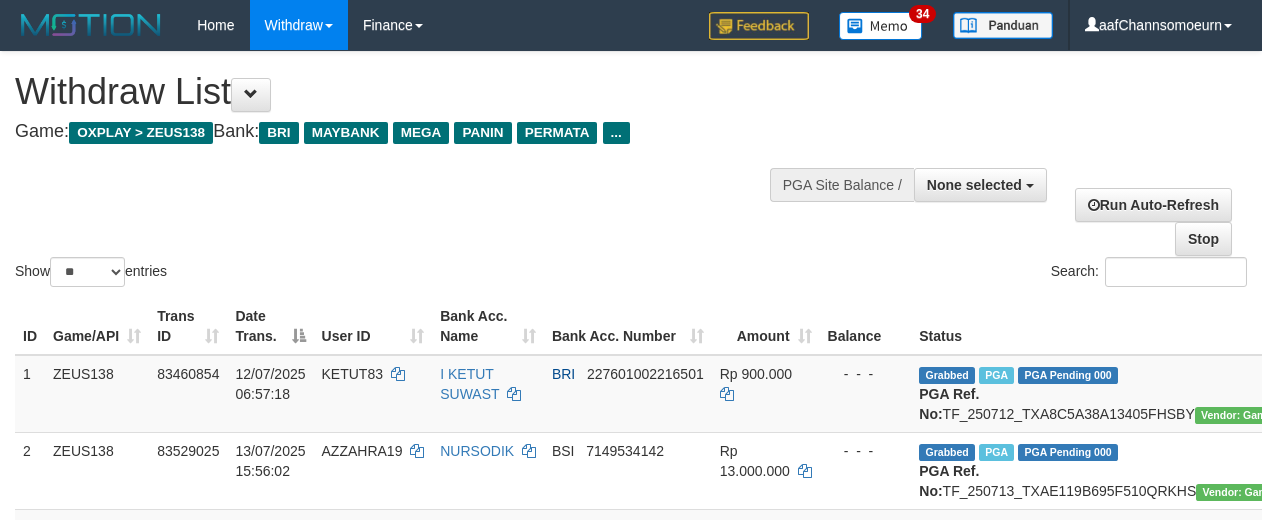 select 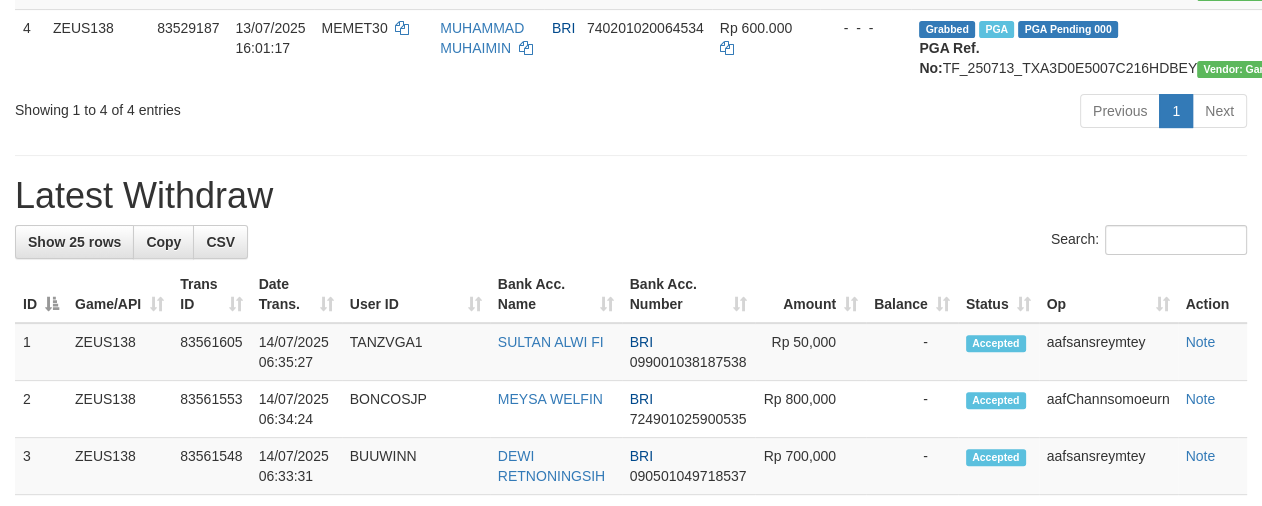 scroll, scrollTop: 522, scrollLeft: 0, axis: vertical 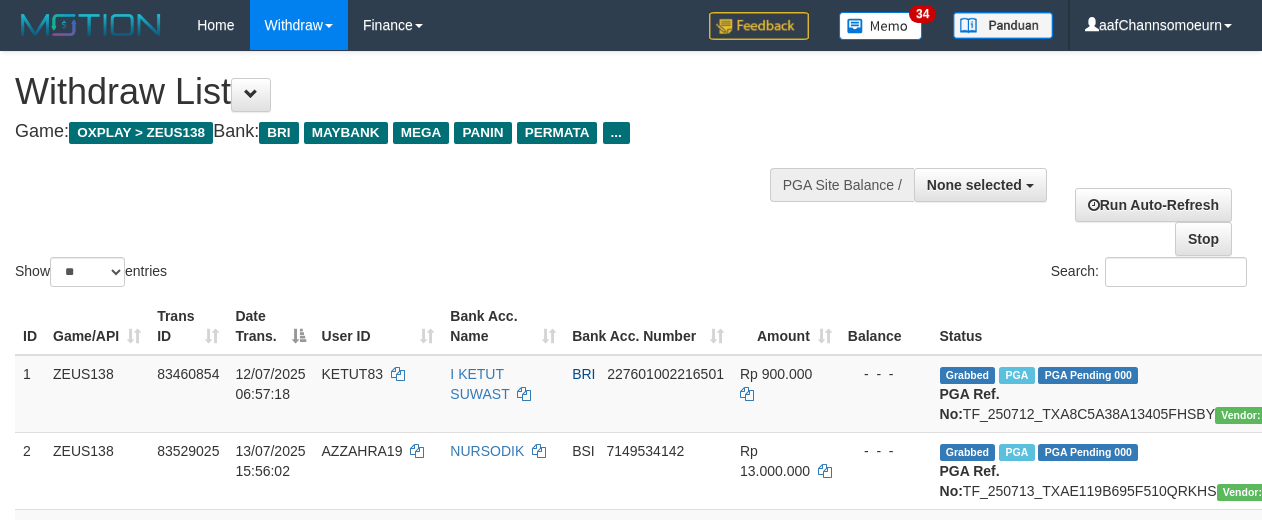 select 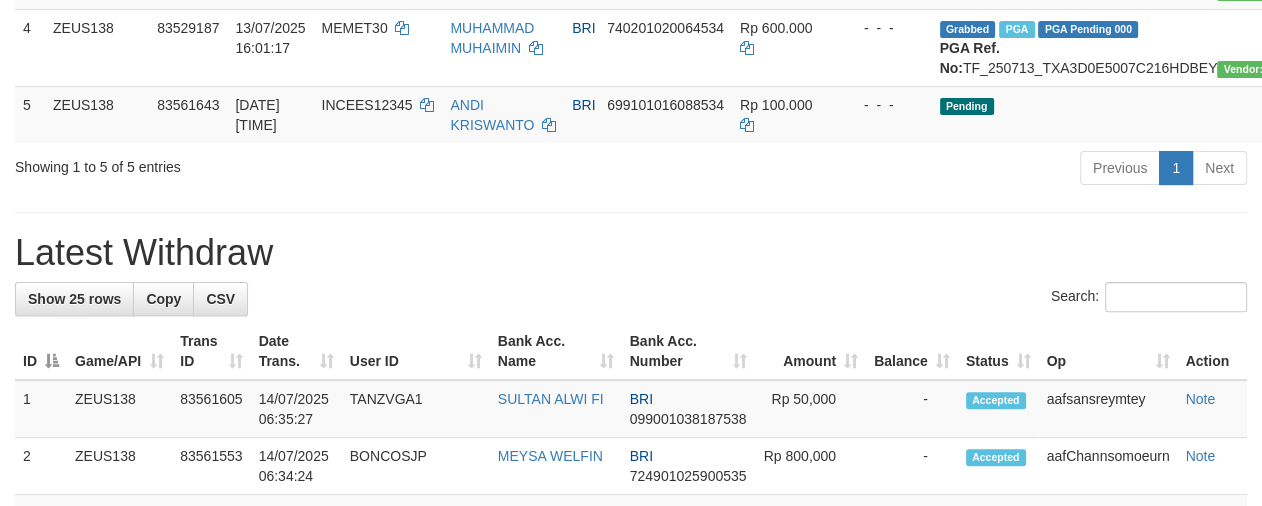 scroll, scrollTop: 522, scrollLeft: 0, axis: vertical 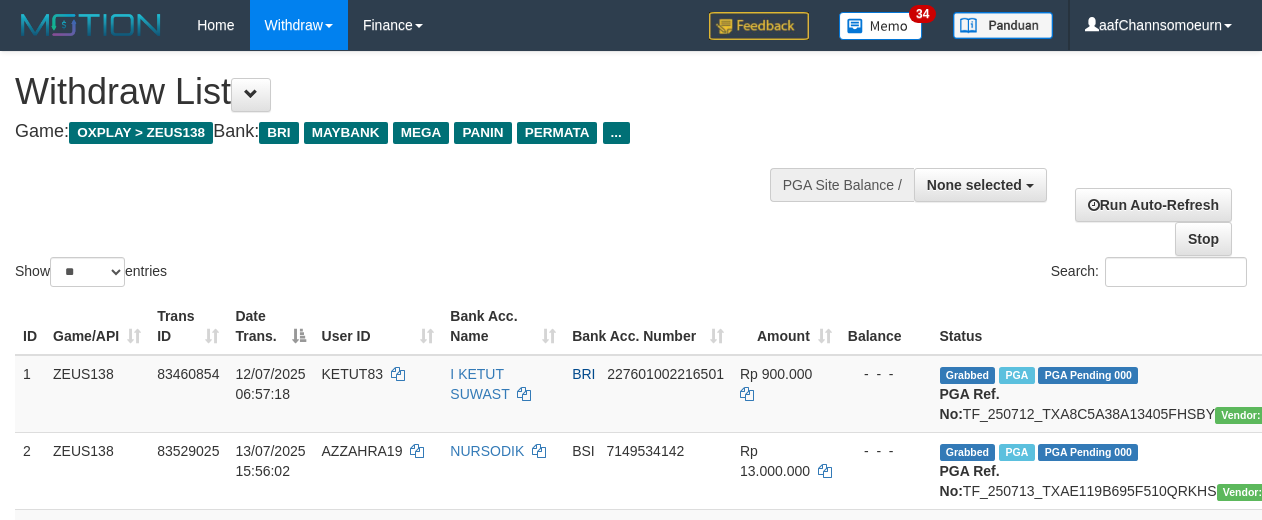 select 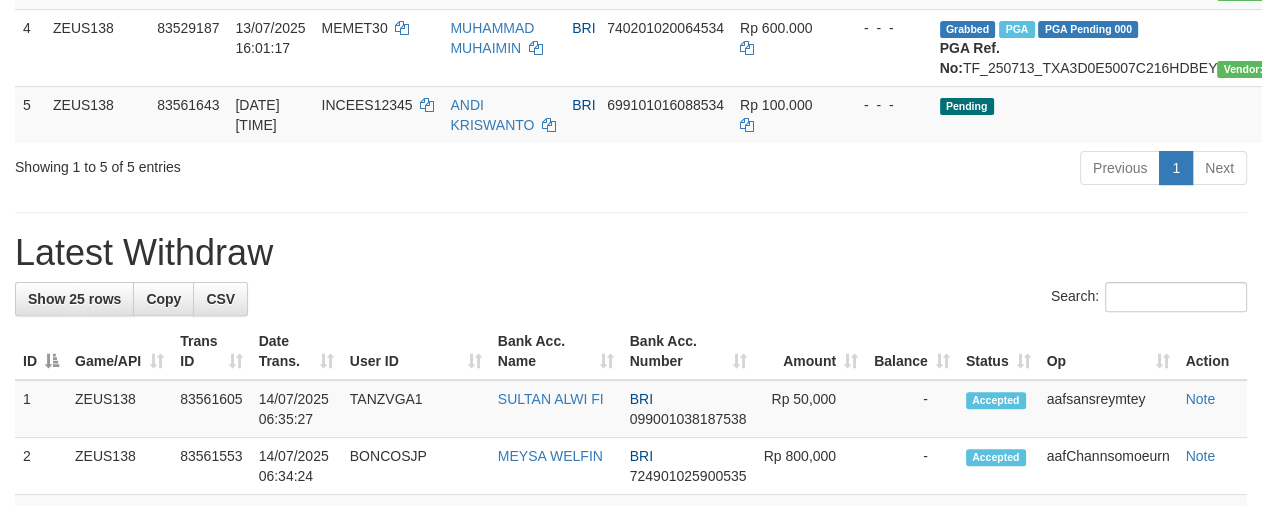 scroll, scrollTop: 522, scrollLeft: 0, axis: vertical 